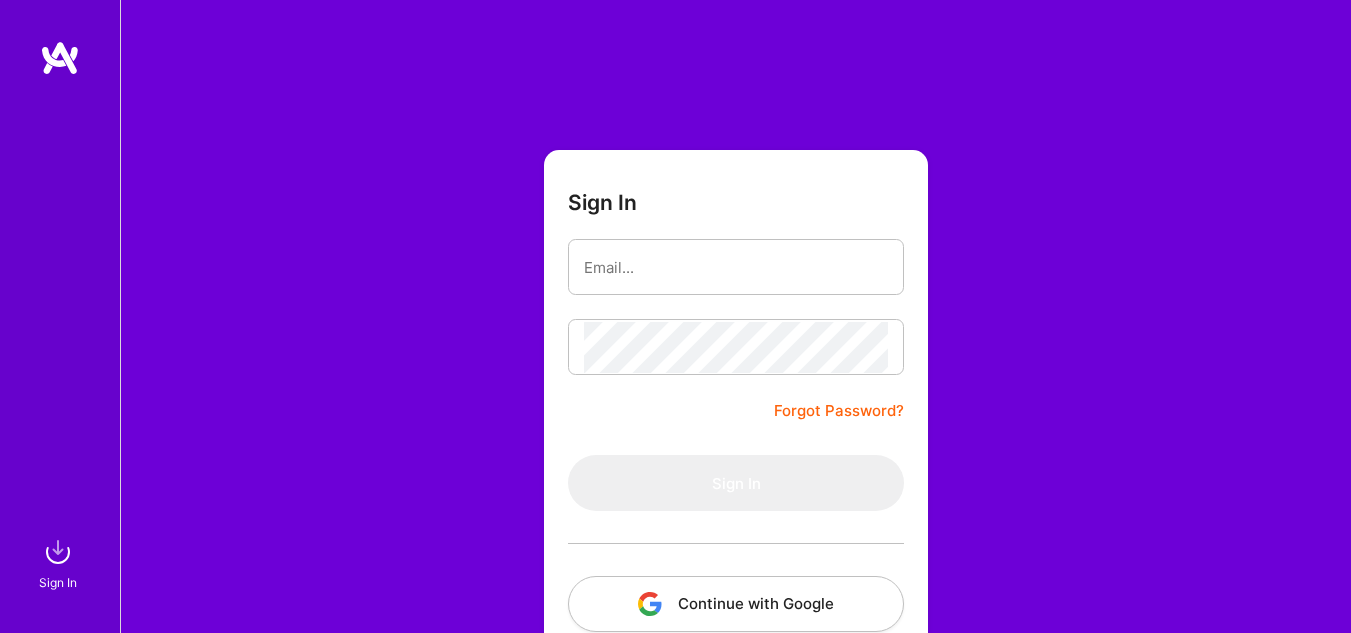 scroll, scrollTop: 0, scrollLeft: 0, axis: both 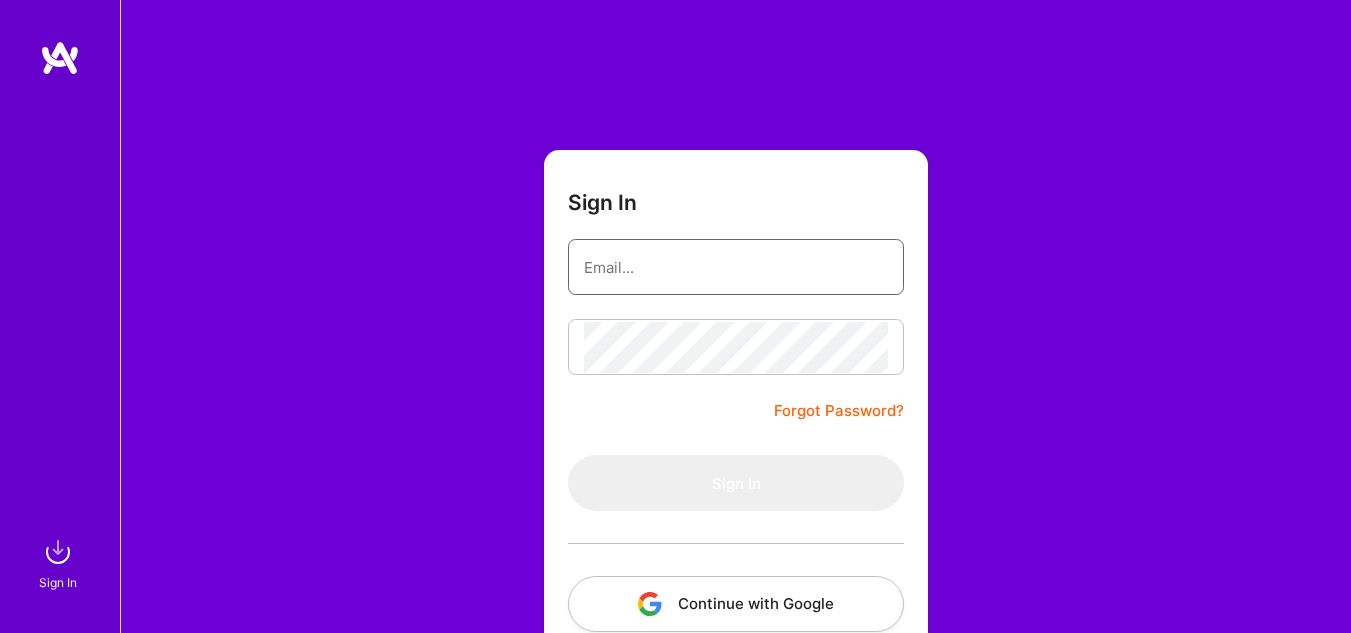 click at bounding box center (736, 267) 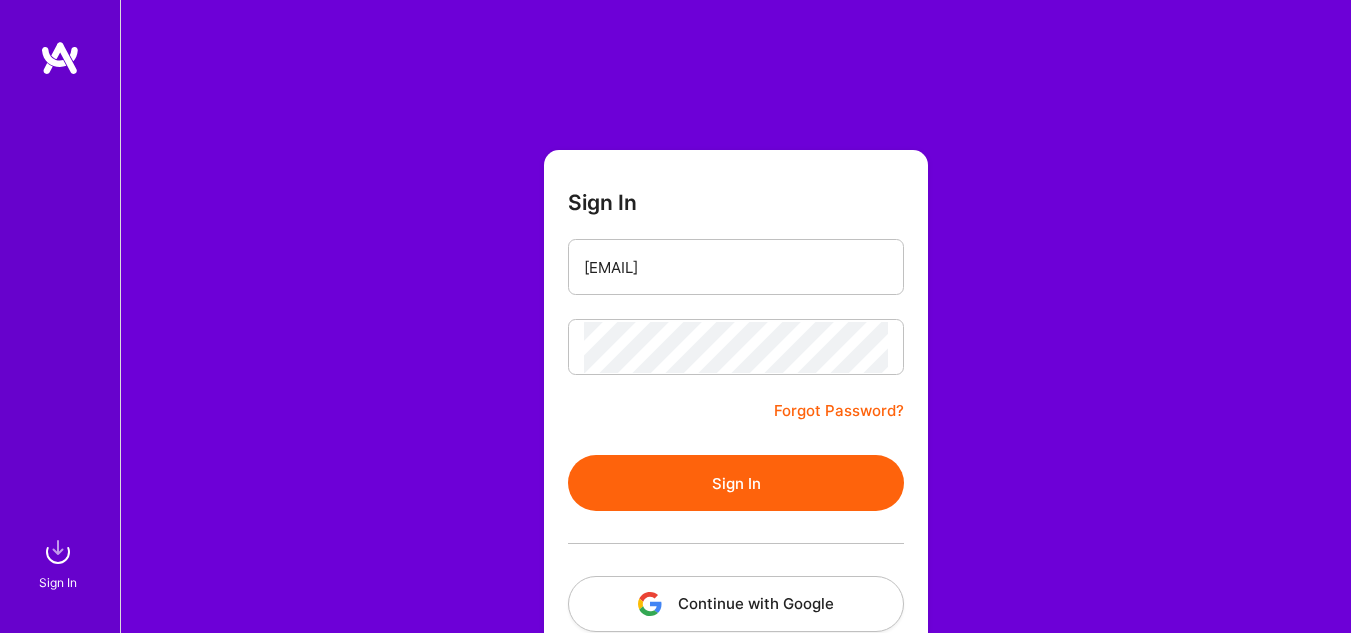 click on "Sign In" at bounding box center (736, 483) 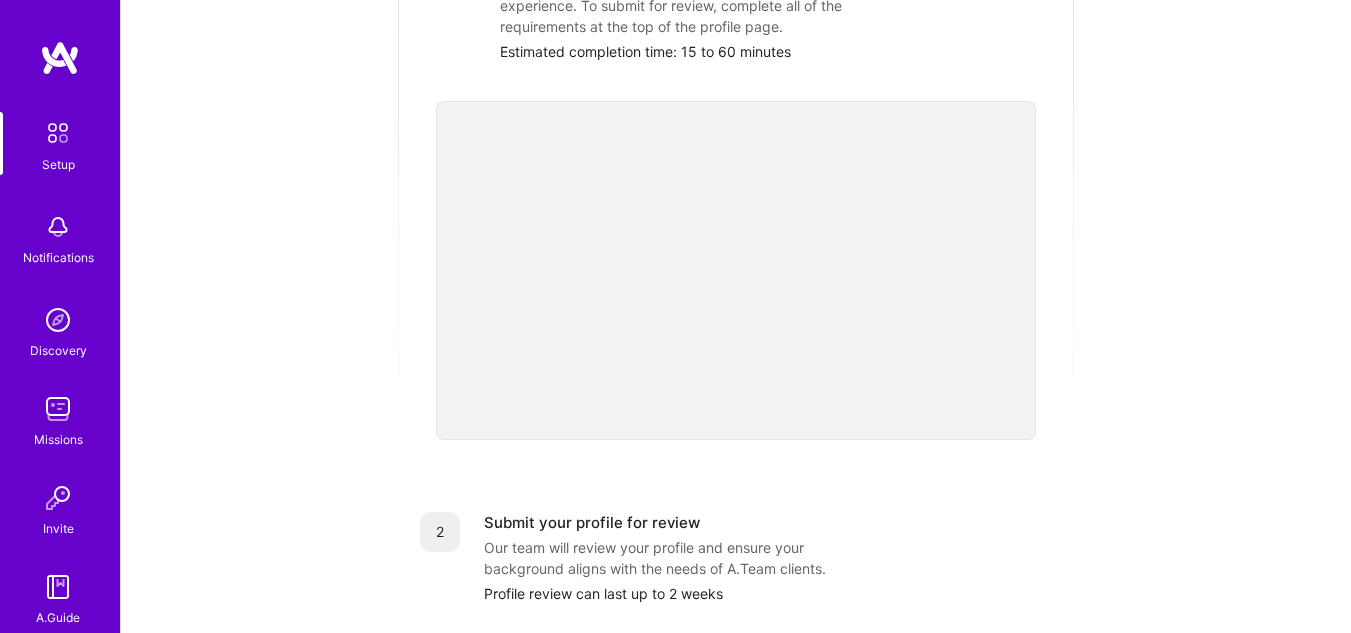 scroll, scrollTop: 87, scrollLeft: 0, axis: vertical 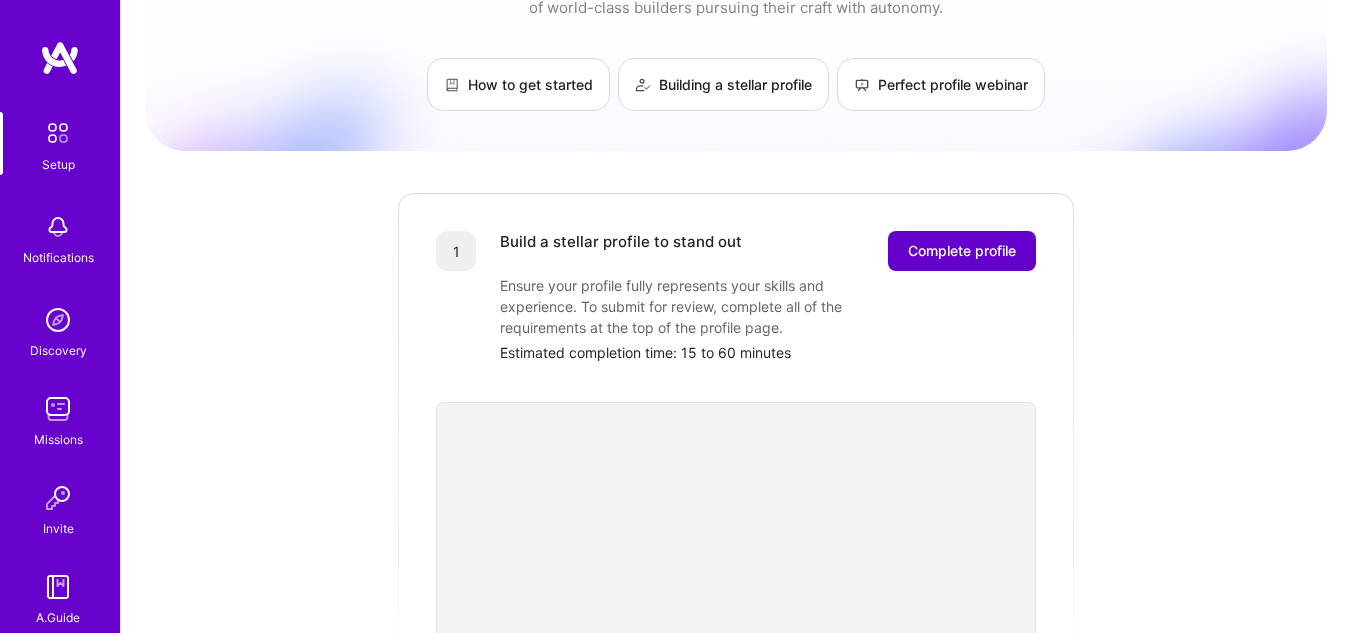 click on "Complete profile" at bounding box center (962, 251) 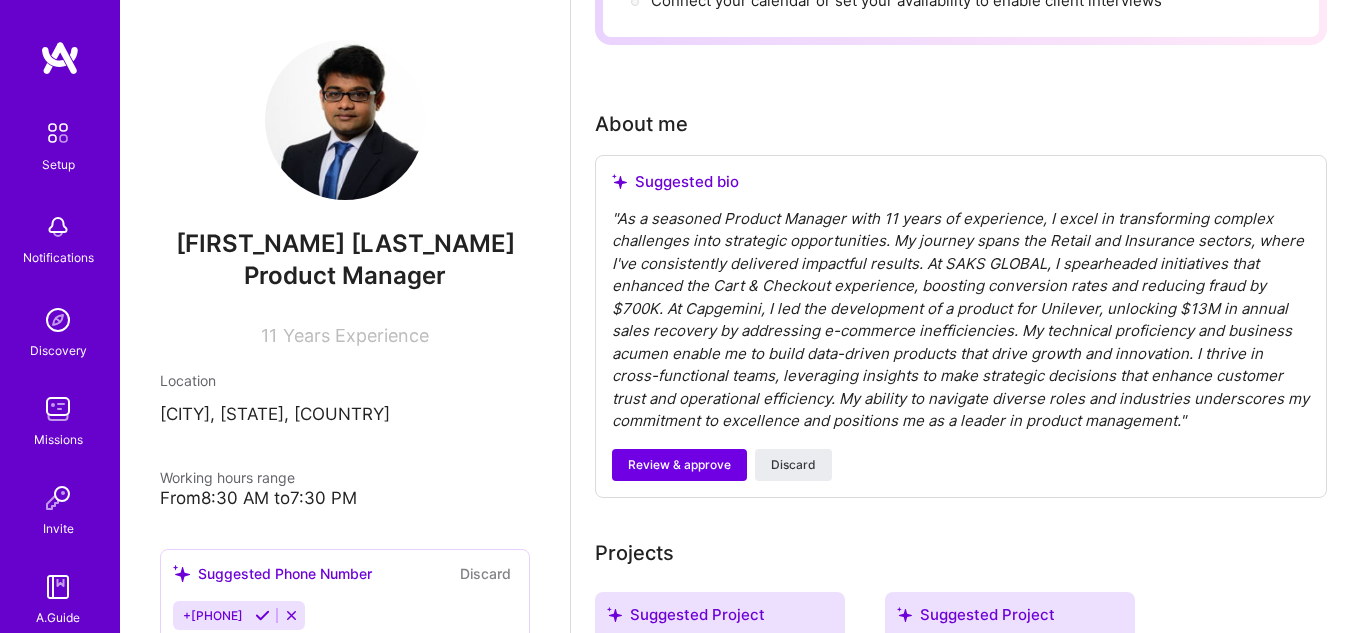 scroll, scrollTop: 500, scrollLeft: 0, axis: vertical 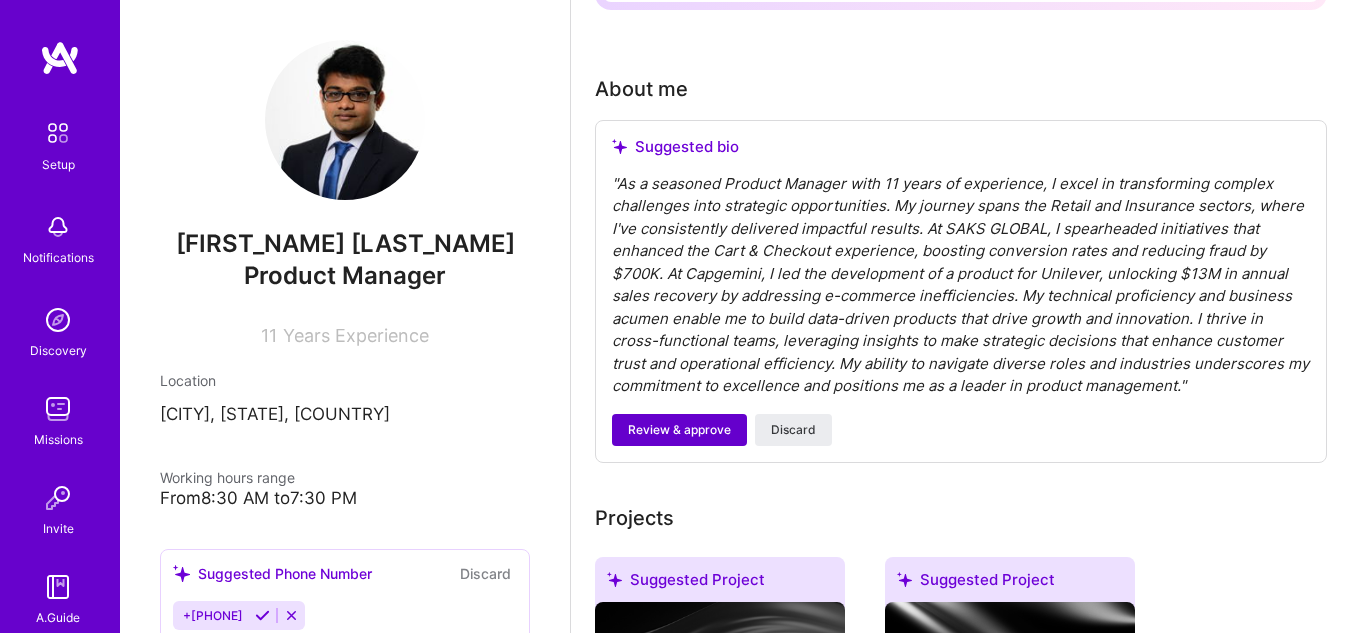 click on "Review & approve" at bounding box center [679, 430] 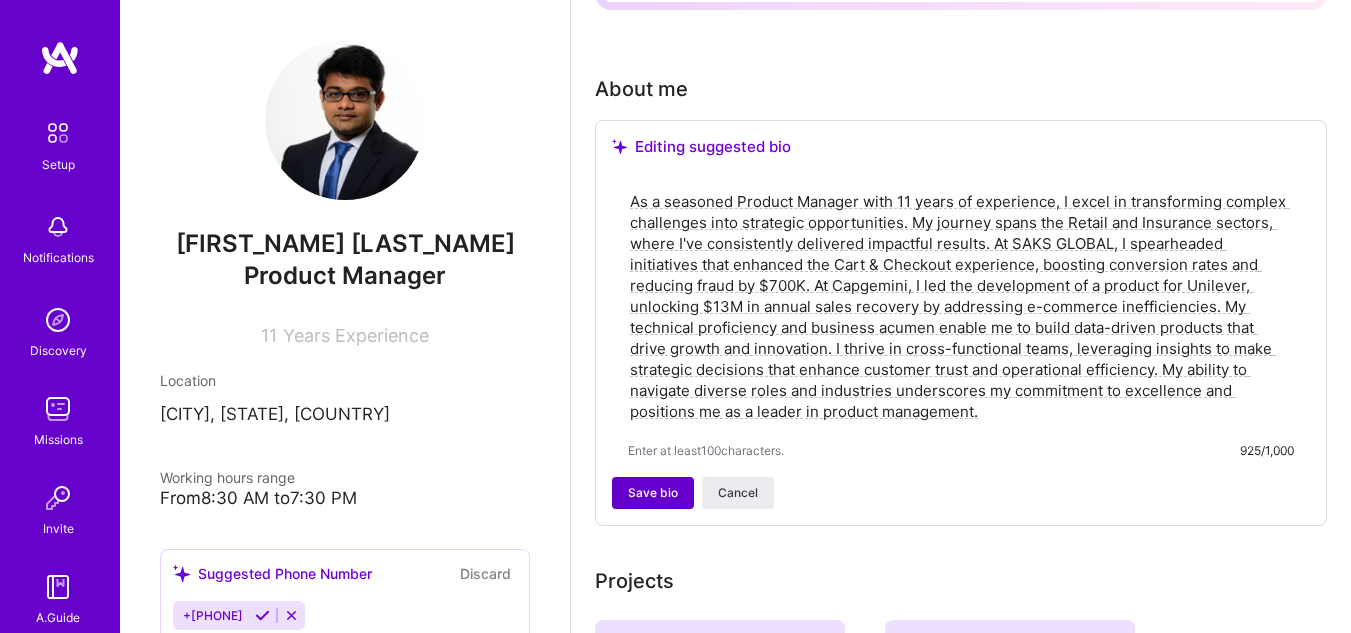 click on "Save bio" at bounding box center (653, 493) 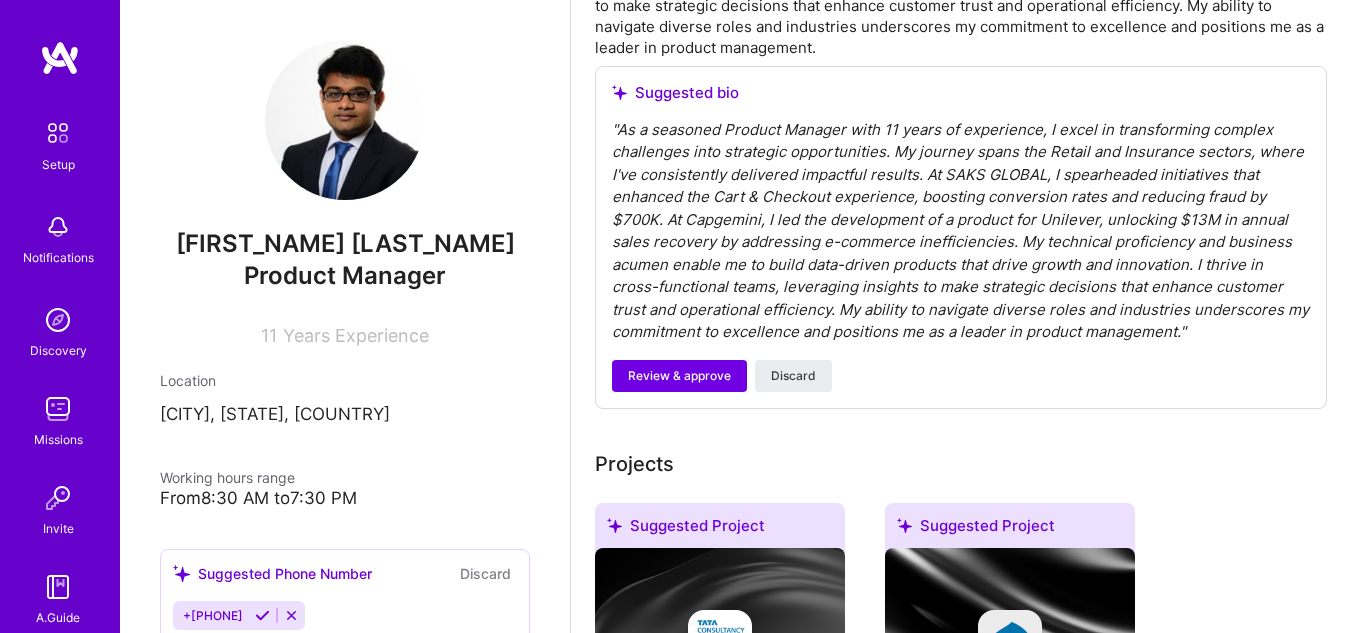 scroll, scrollTop: 800, scrollLeft: 0, axis: vertical 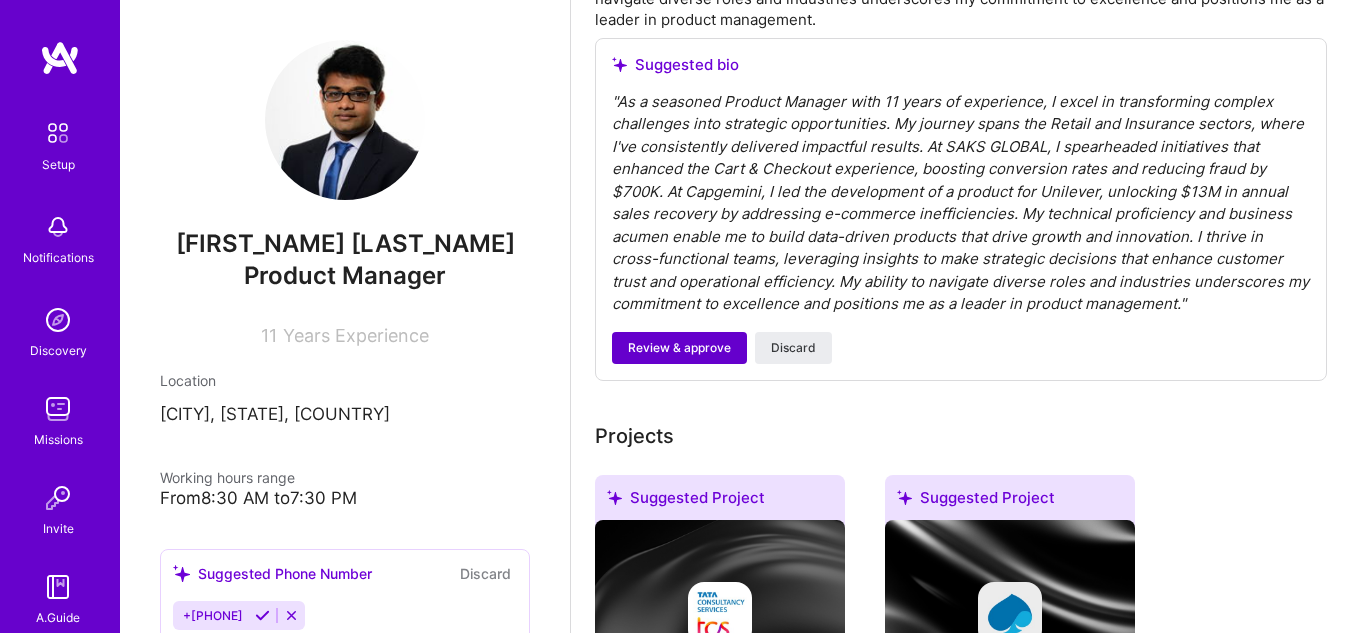 click on "Review & approve" at bounding box center (679, 348) 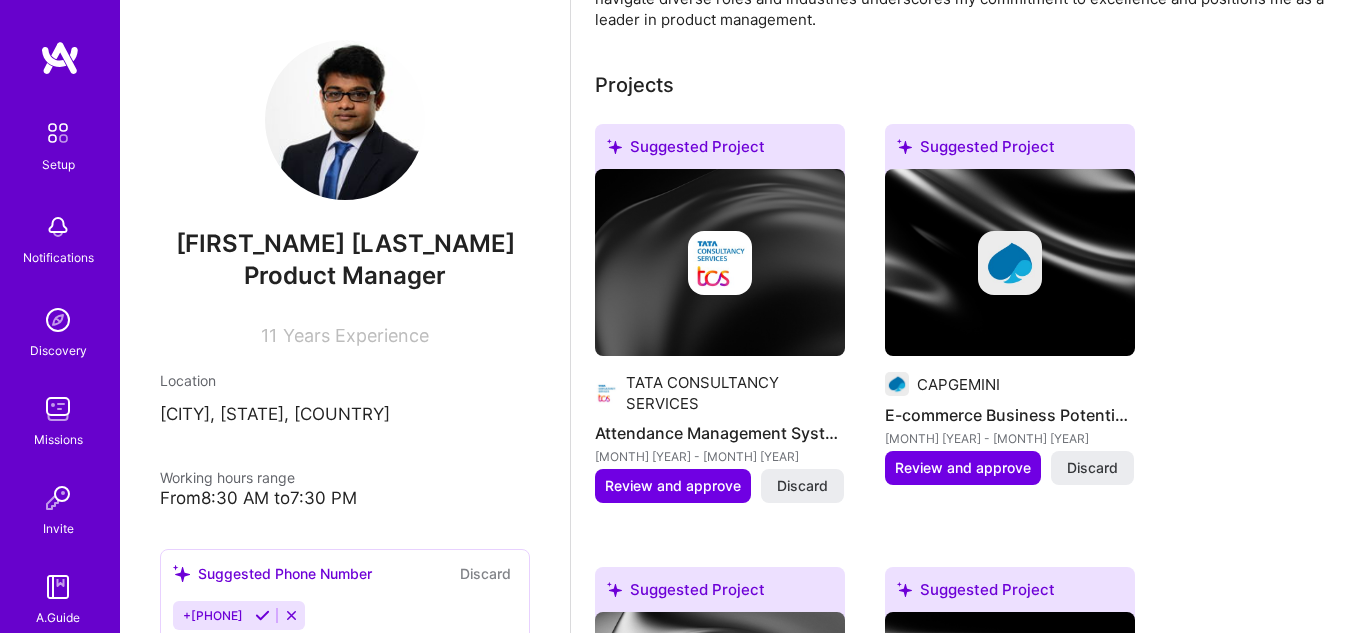 click on "TATA CONSULTANCY SERVICES Attendance Management System Development Aug [YEAR] - Jun [YEAR]" at bounding box center (720, 419) 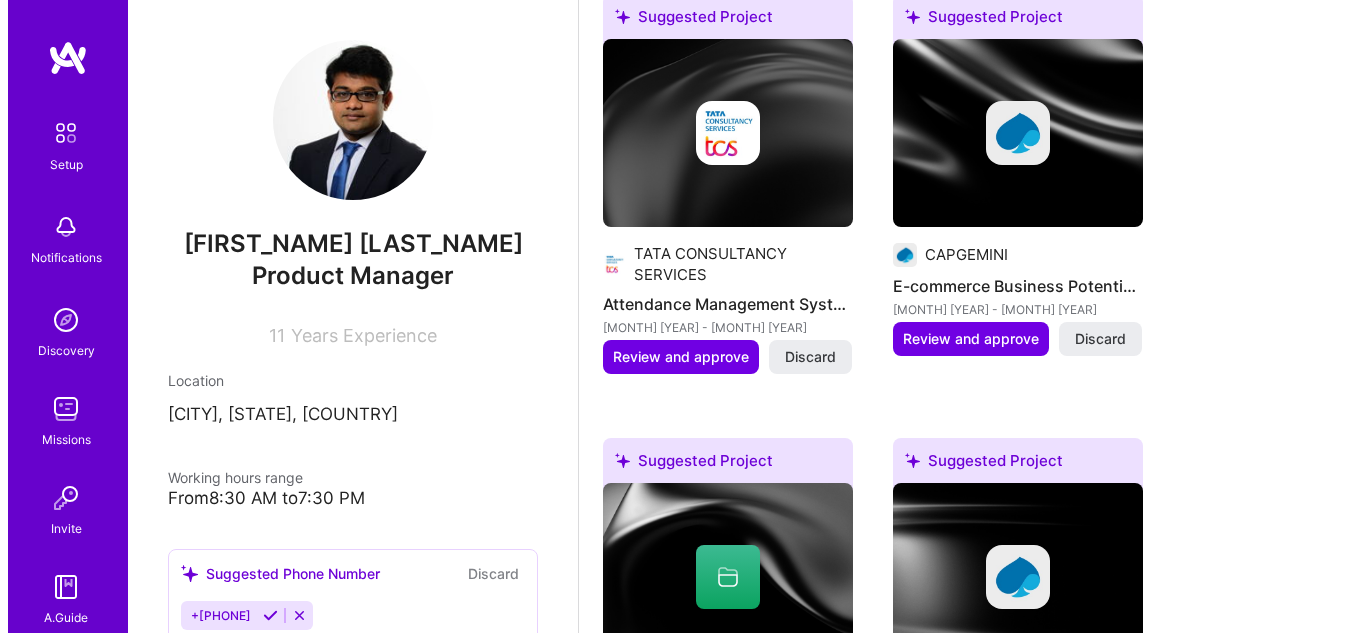 scroll, scrollTop: 900, scrollLeft: 0, axis: vertical 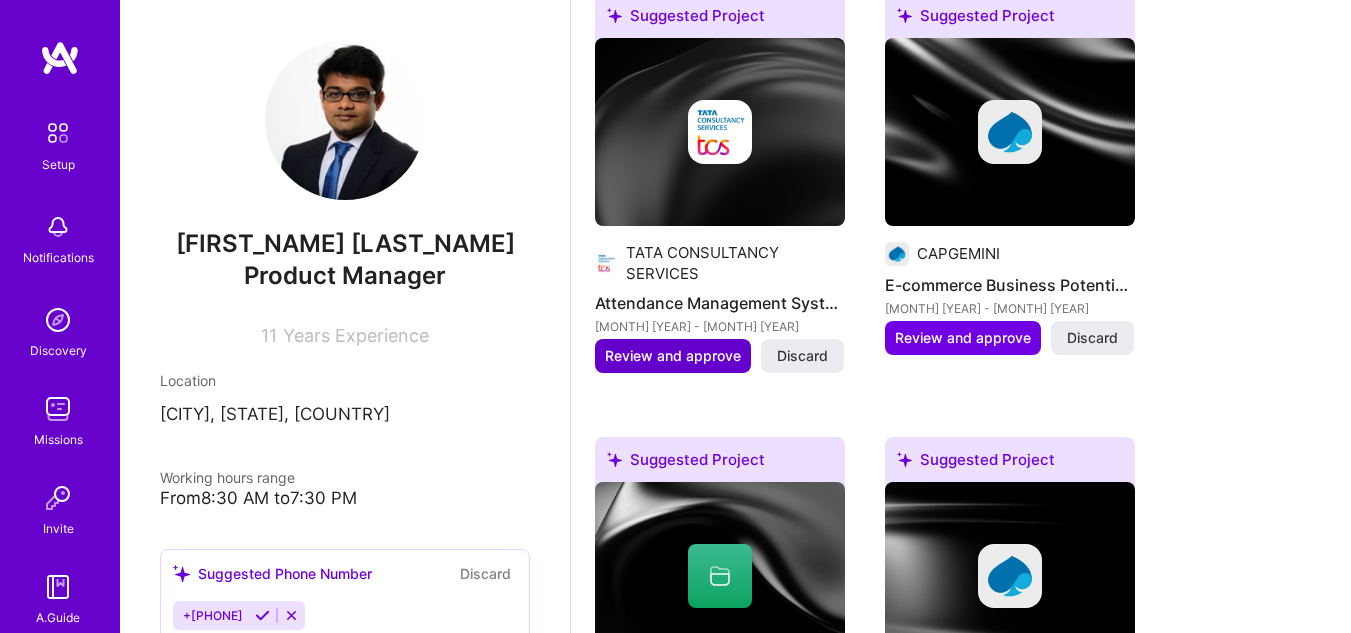 click on "Review and approve" at bounding box center (673, 356) 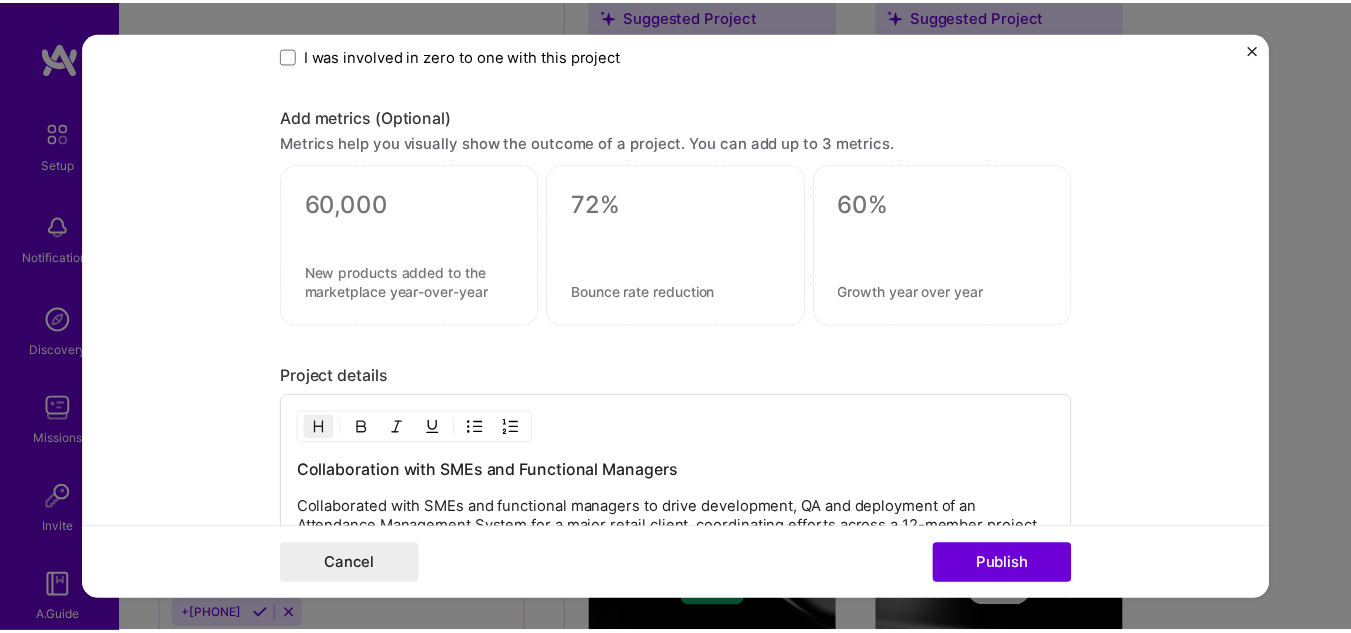 scroll, scrollTop: 1674, scrollLeft: 0, axis: vertical 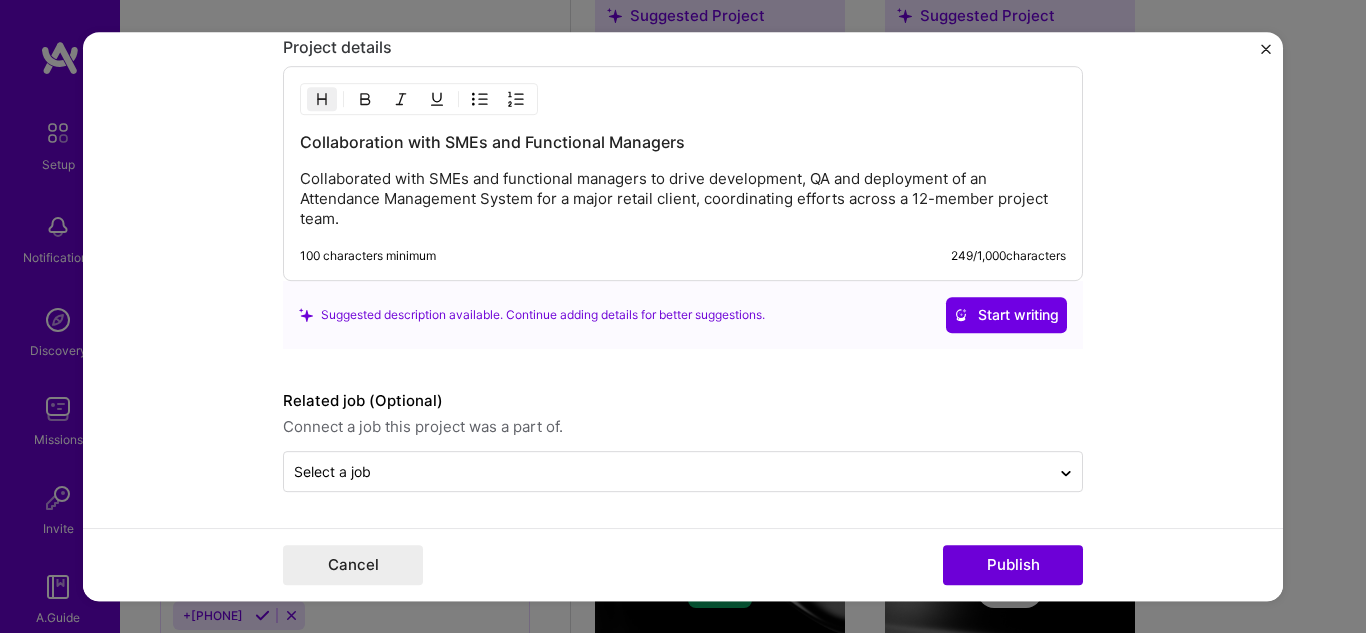 click at bounding box center [1266, 49] 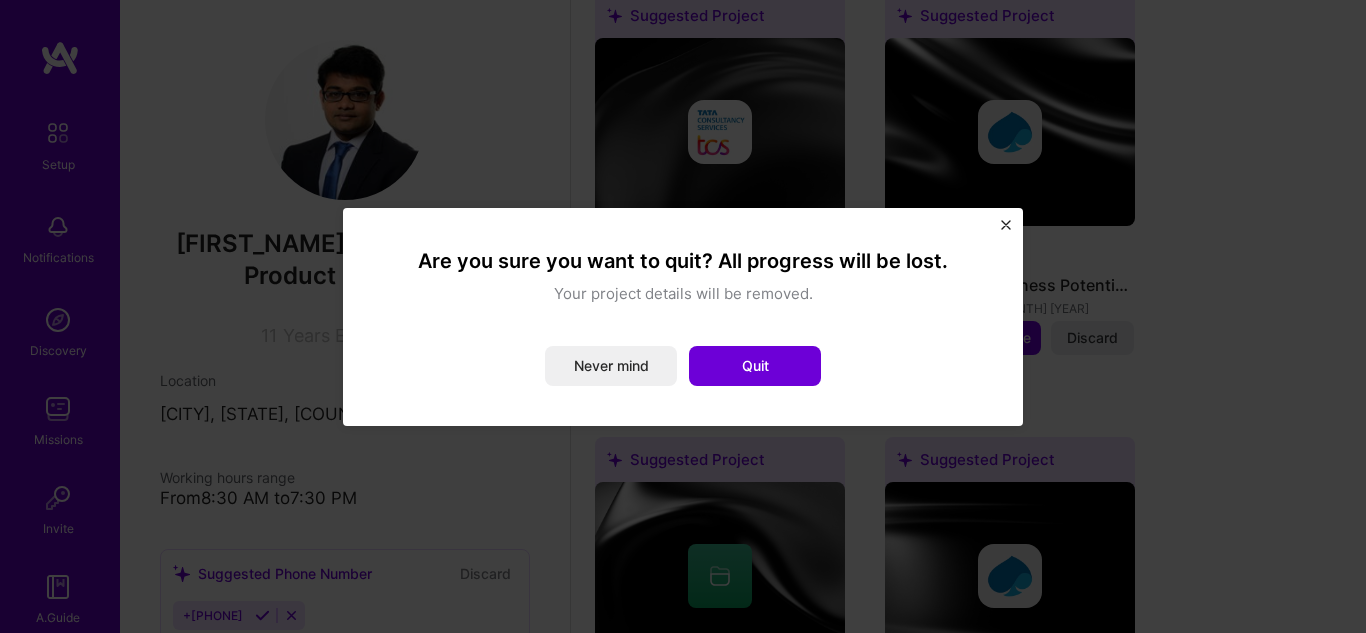 click at bounding box center [1006, 230] 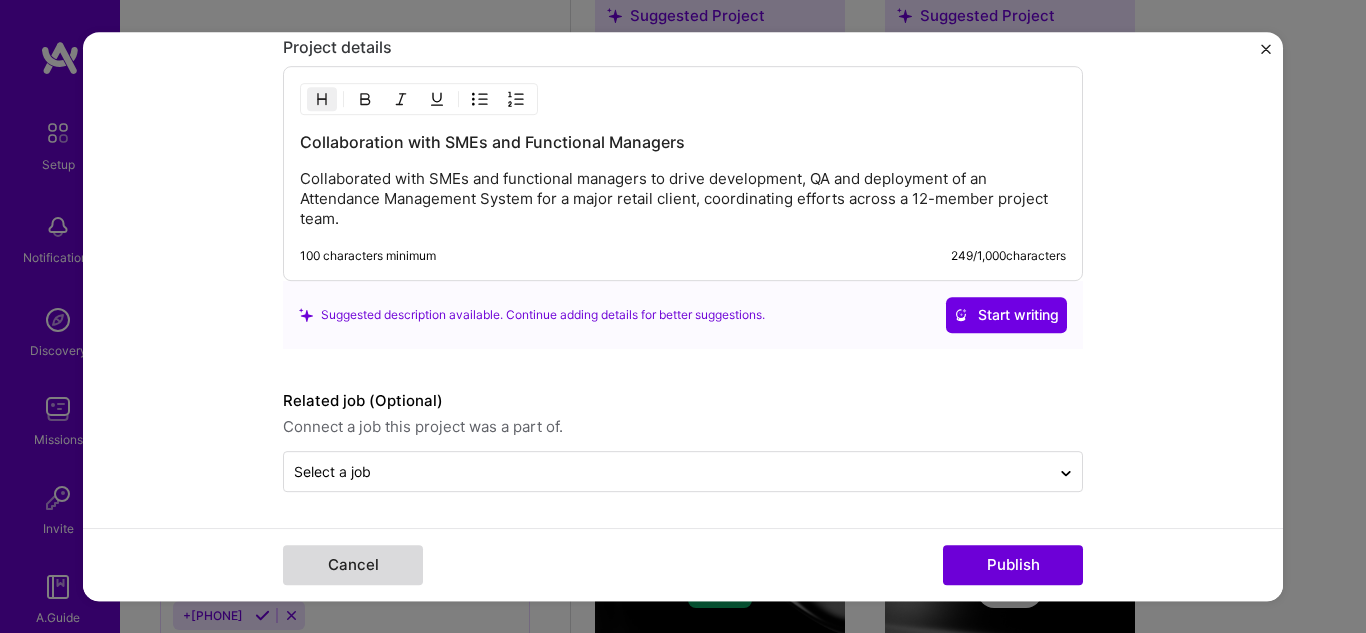 click on "Cancel" at bounding box center (353, 565) 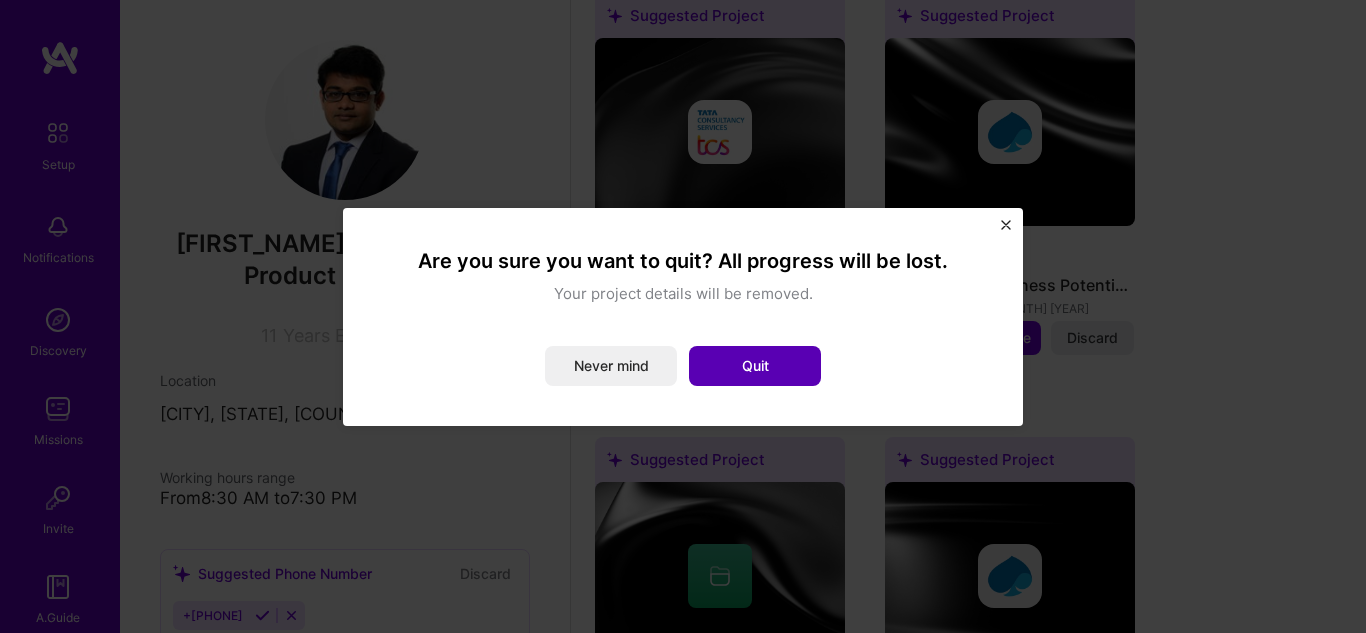 click on "Quit" at bounding box center (755, 366) 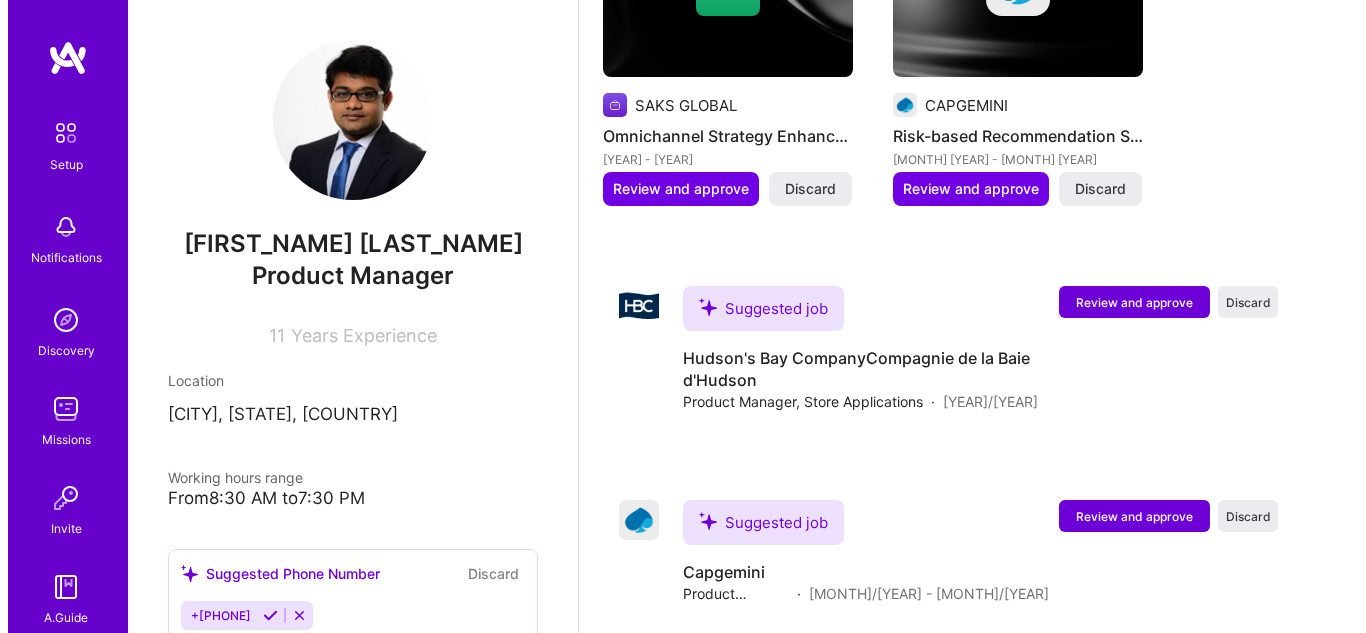 scroll, scrollTop: 1500, scrollLeft: 0, axis: vertical 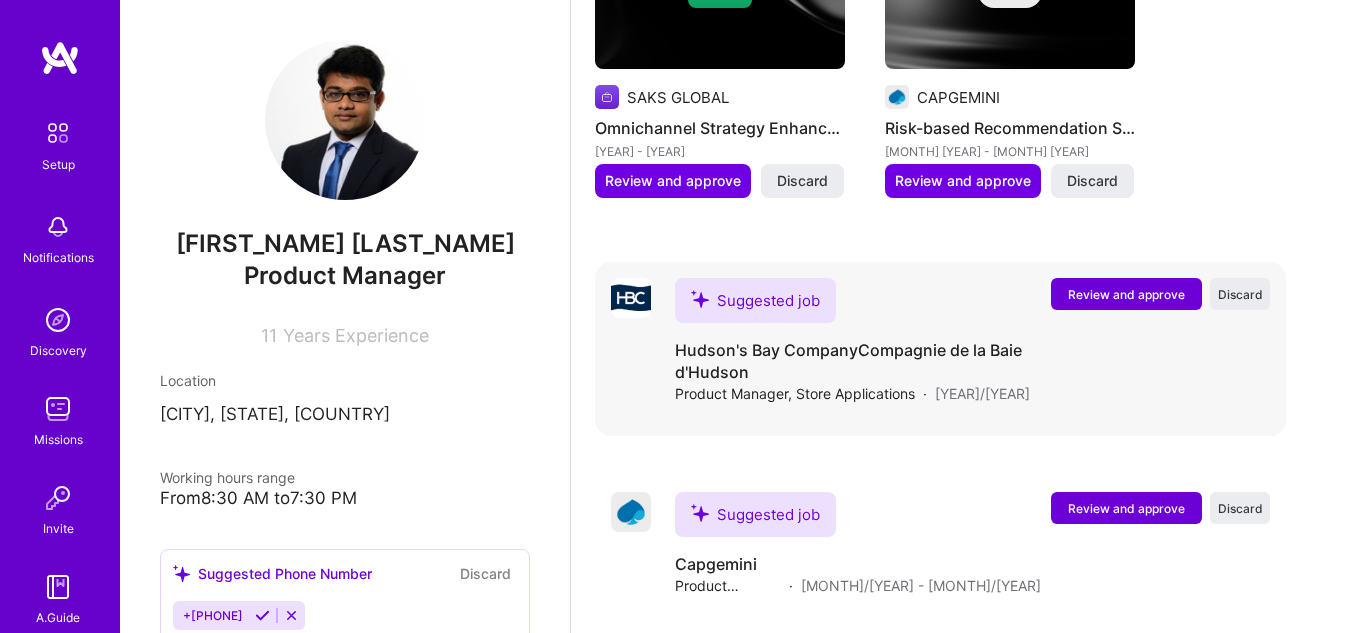 click on "Review and approve" at bounding box center [1126, 294] 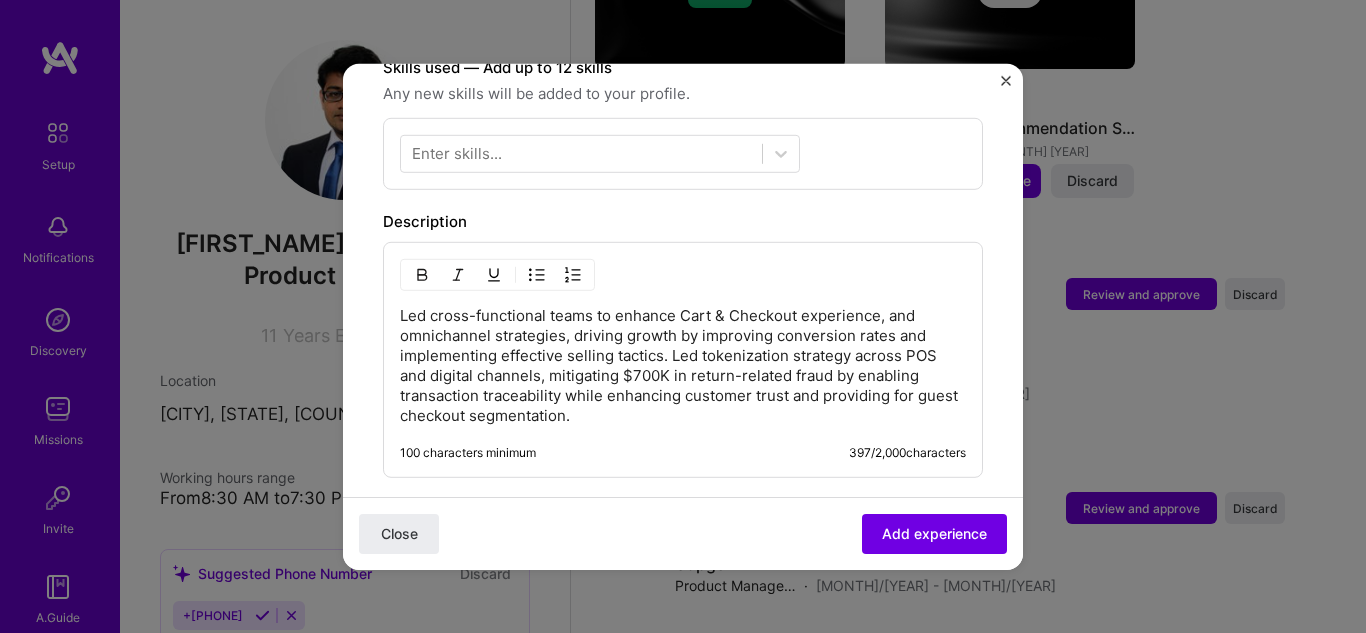 scroll, scrollTop: 1041, scrollLeft: 0, axis: vertical 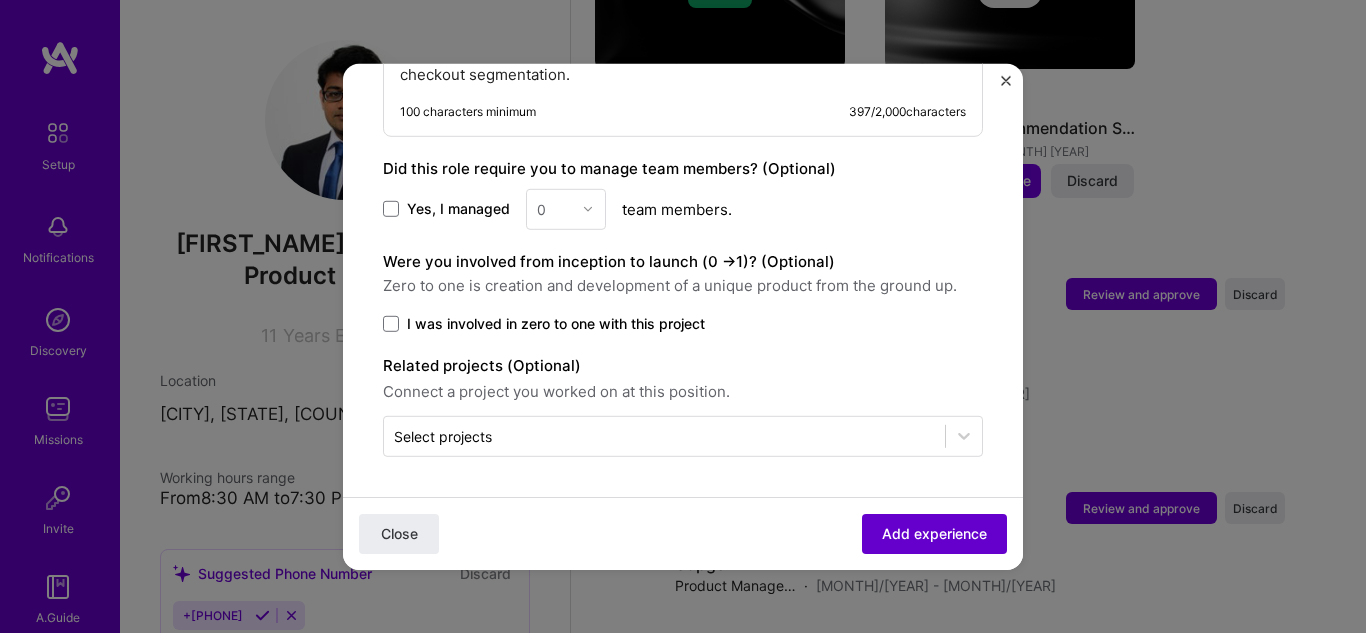 click on "Add experience" at bounding box center [934, 533] 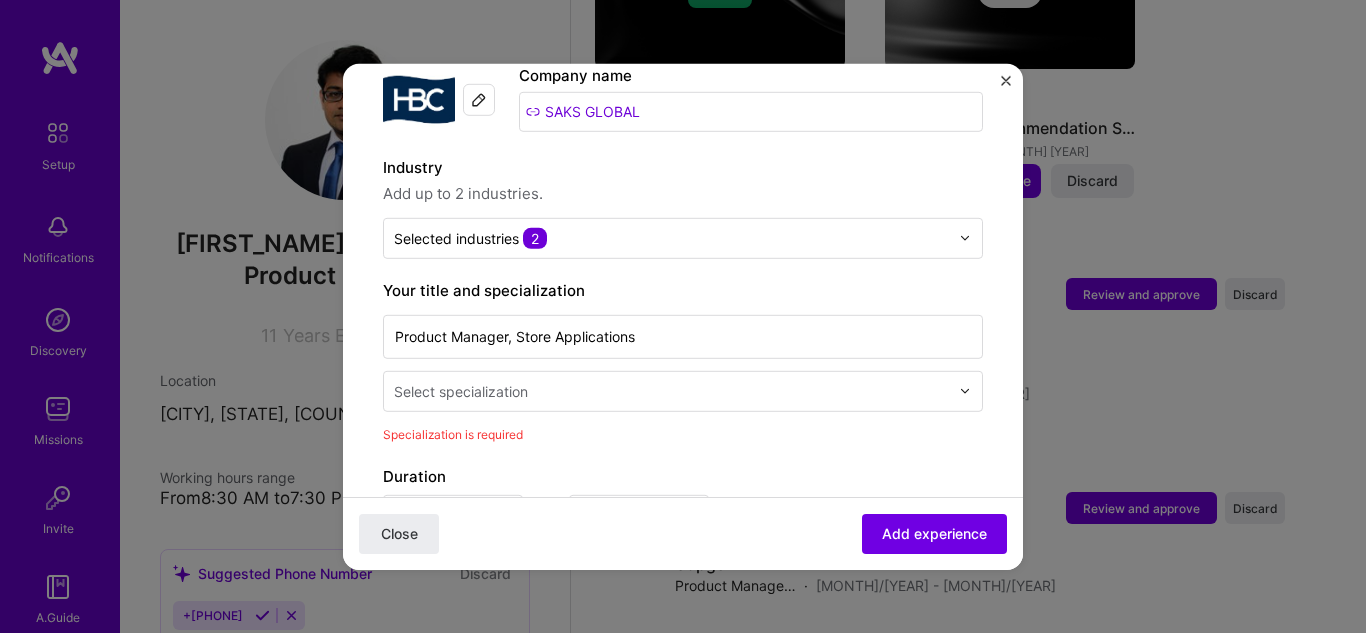 scroll, scrollTop: 300, scrollLeft: 0, axis: vertical 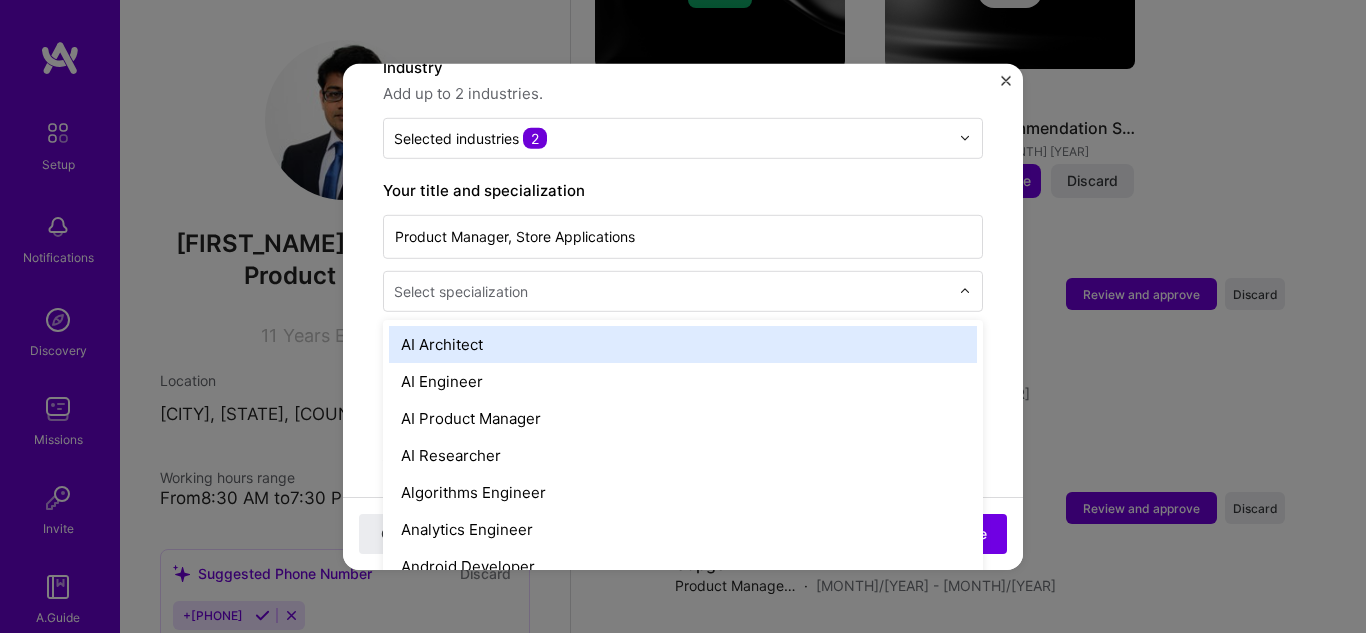click at bounding box center [965, 291] 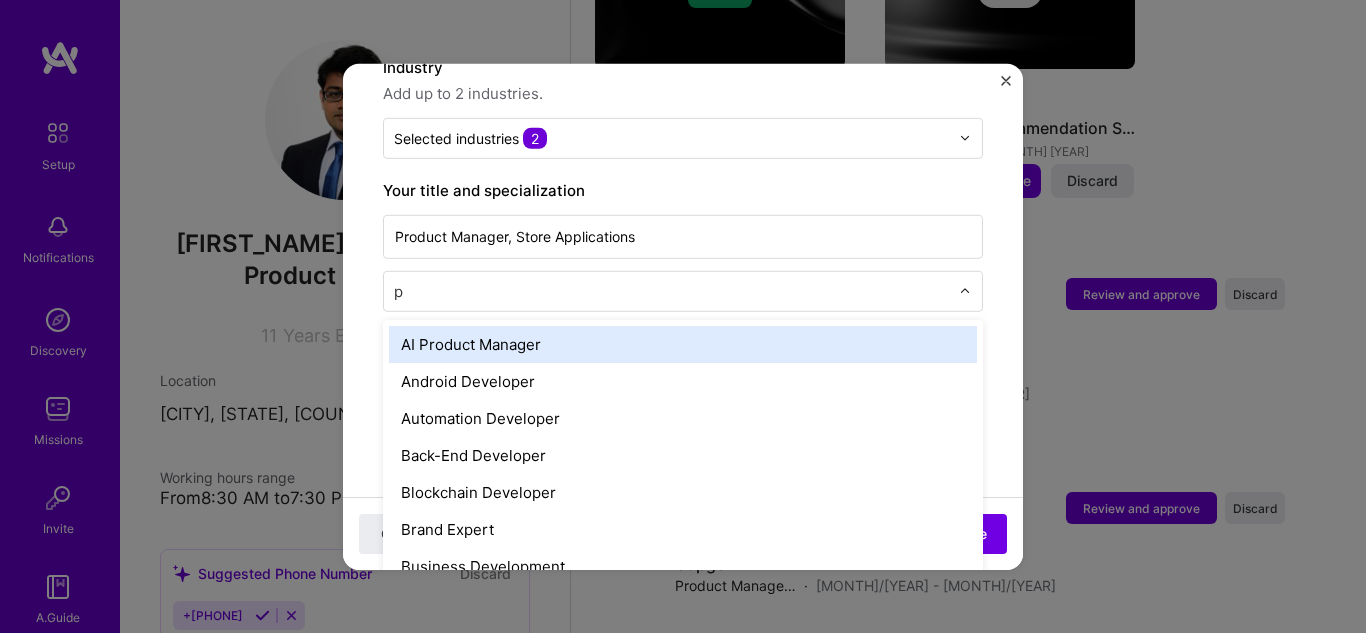 type on "pr" 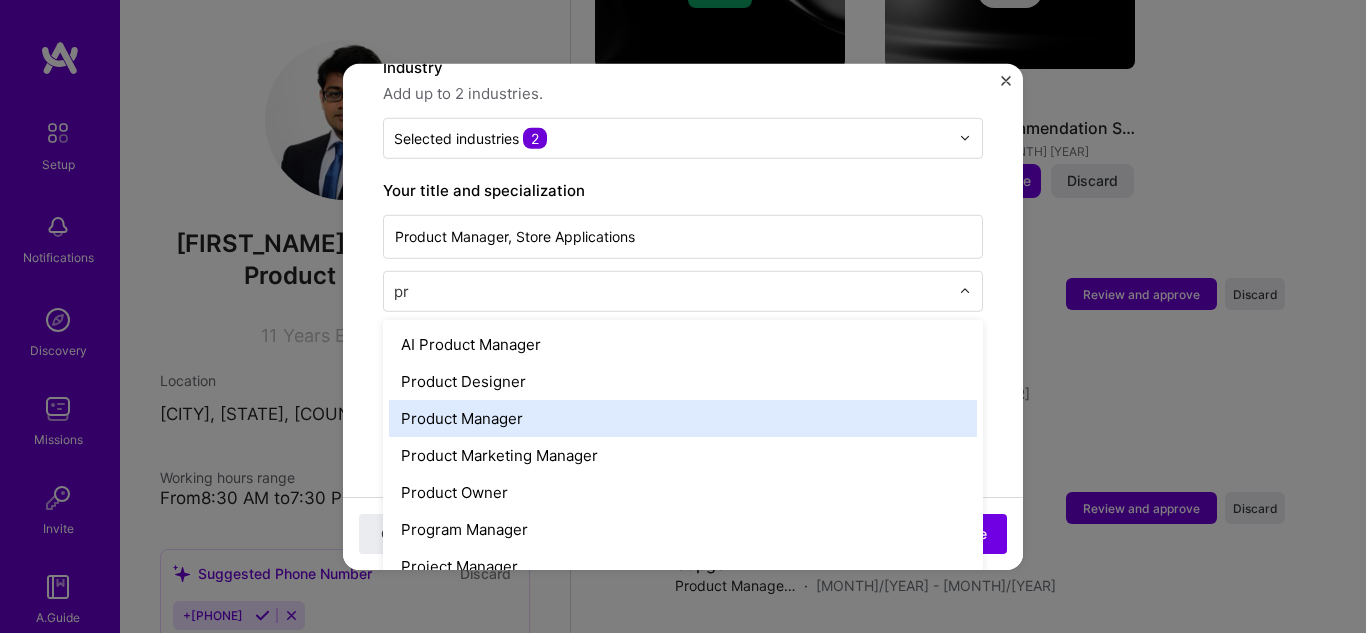 click on "Product Manager" at bounding box center (683, 417) 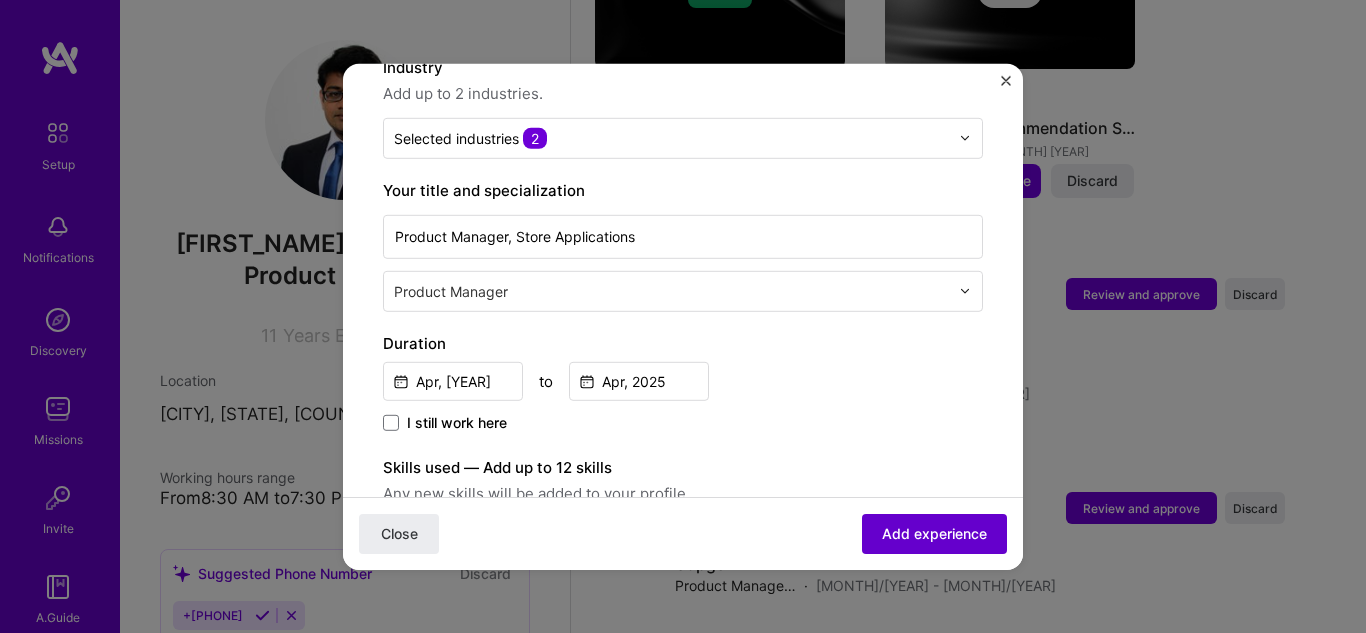 click on "Add experience" at bounding box center (934, 534) 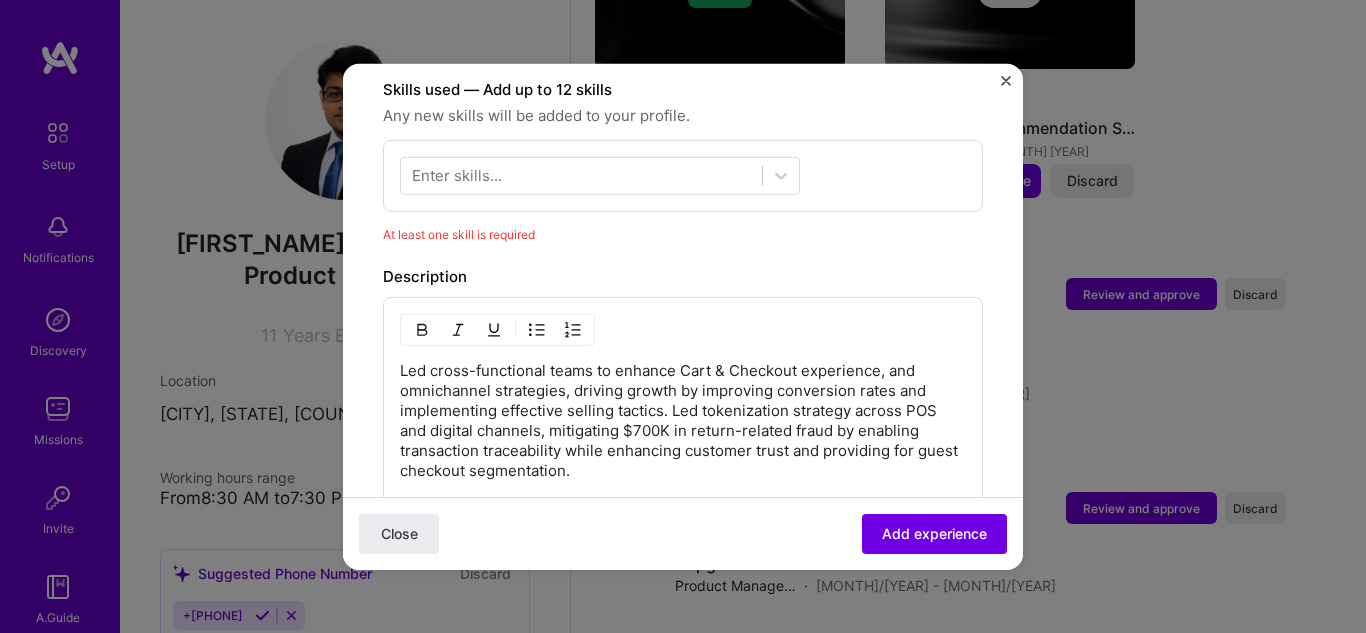 scroll, scrollTop: 692, scrollLeft: 0, axis: vertical 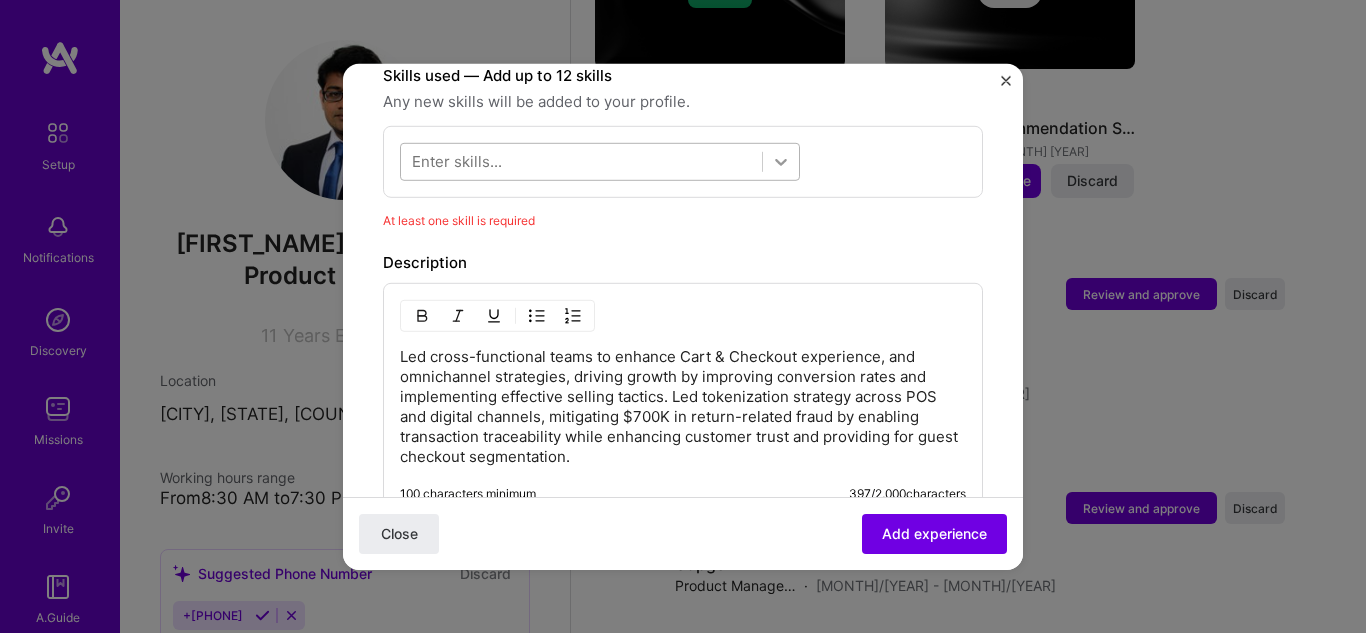click 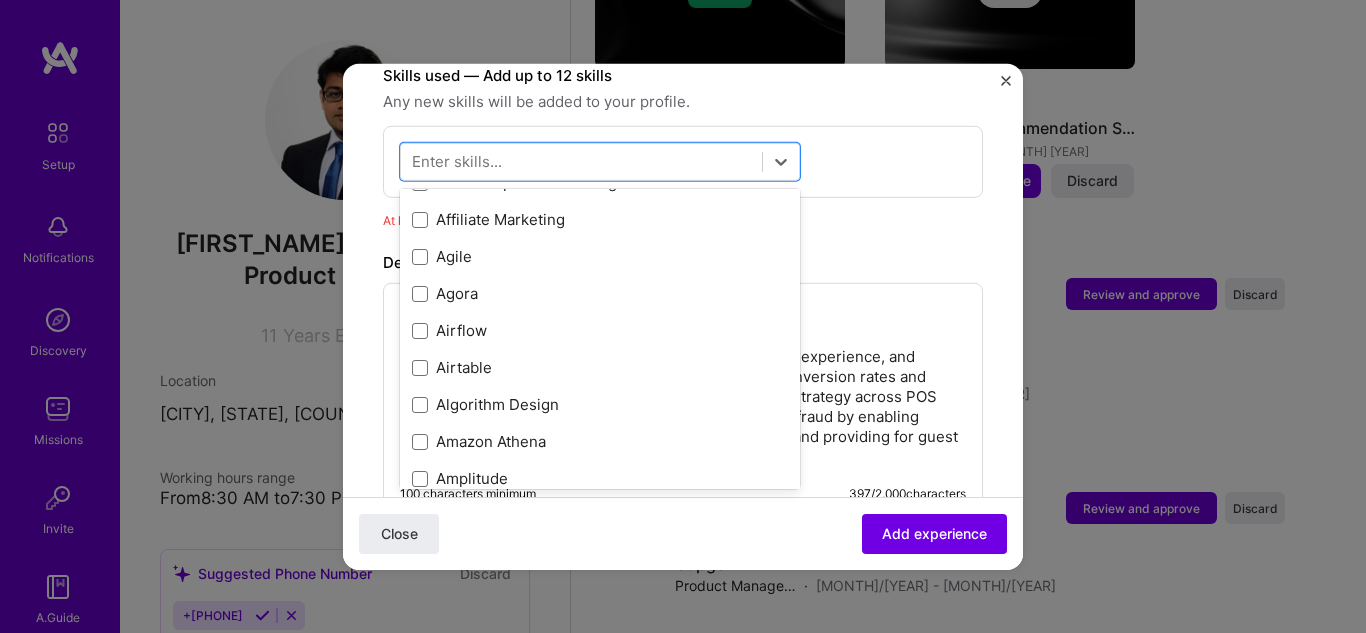 scroll, scrollTop: 500, scrollLeft: 0, axis: vertical 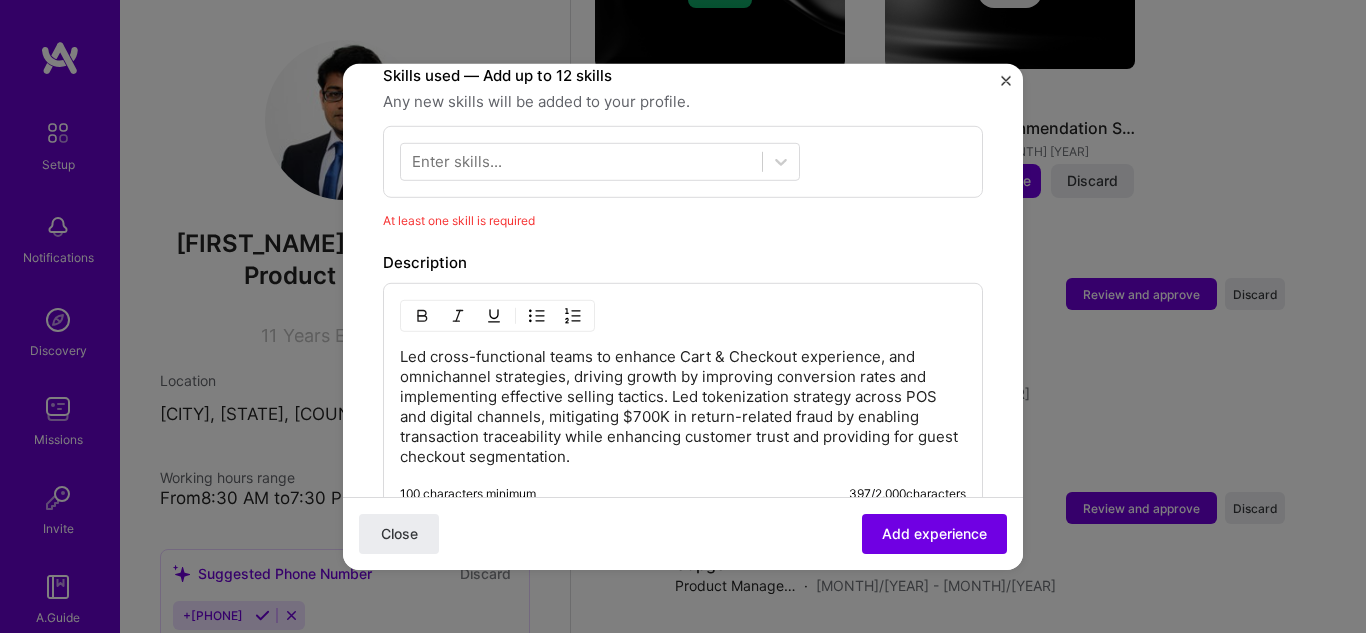 click on "Adding suggested job This job is suggested based on your LinkedIn, resume or A.Team activity. Create a job experience Jobs help companies understand your past experience. Company logo Company name SAKS GLOBAL
Industry Add up to 2 industries. Selected industries 2 Your title and specialization Product Manager, Store Applications Product Manager Duration [MONTH], [YEAR]
to [MONTH], [YEAR]
I still work here Skills used — Add up to 12 skills Any new skills will be added to your profile. Enter skills... At least one skill is required Description 100 characters minimum 397 / 2,000  characters Did this role require you to manage team members? (Optional) Yes, I managed 0 team members. Were you involved from inception to launch (0 - >  1)? (Optional) Zero to one is creation and development of a unique product from the ground up. I was involved in zero to one with this project Related projects (Optional) Close" at bounding box center [683, 181] 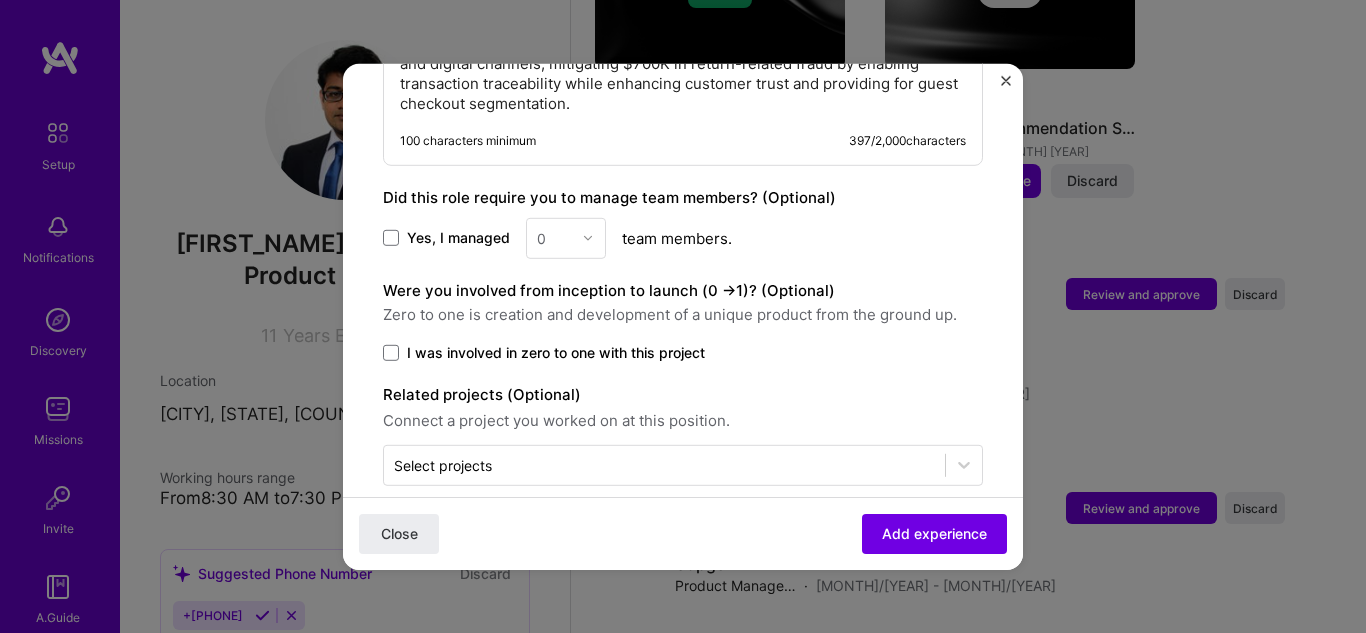 scroll, scrollTop: 1074, scrollLeft: 0, axis: vertical 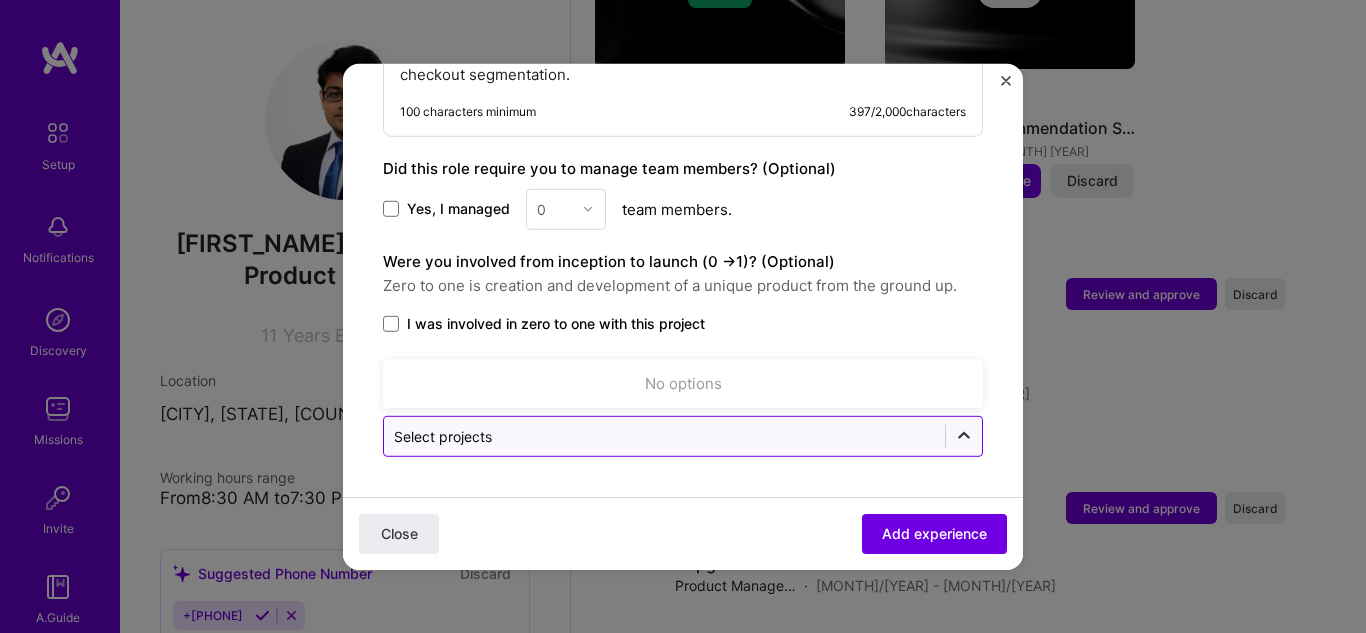 click 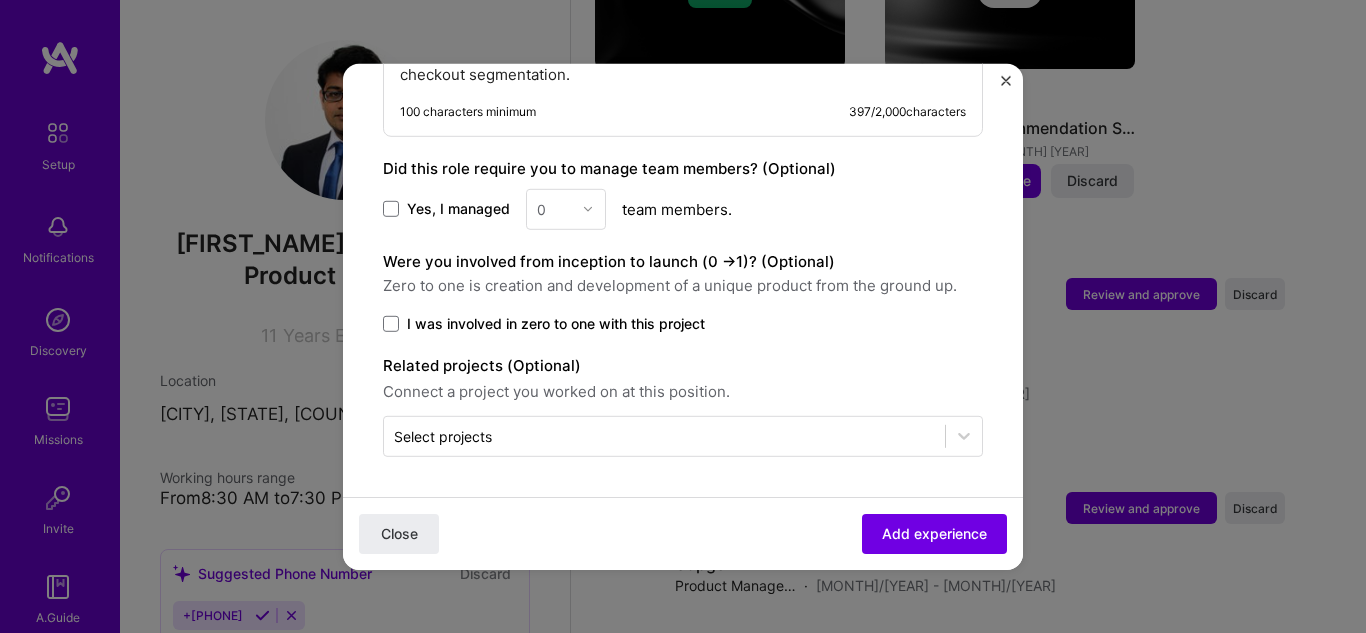 click on "Adding suggested job This job is suggested based on your LinkedIn, resume or A.Team activity. Create a job experience Jobs help companies understand your past experience. Company logo Company name SAKS GLOBAL
Industry Add up to 2 industries. Selected industries 2 Your title and specialization Product Manager, Store Applications Product Manager Duration [MONTH], [YEAR]
to [MONTH], [YEAR]
I still work here Skills used — Add up to 12 skills Any new skills will be added to your profile. Enter skills... At least one skill is required Description 100 characters minimum 397 / 2,000  characters Did this role require you to manage team members? (Optional) Yes, I managed 0 team members. Were you involved from inception to launch (0 - >  1)? (Optional) Zero to one is creation and development of a unique product from the ground up. I was involved in zero to one with this project Related projects (Optional) Close" at bounding box center (683, -201) 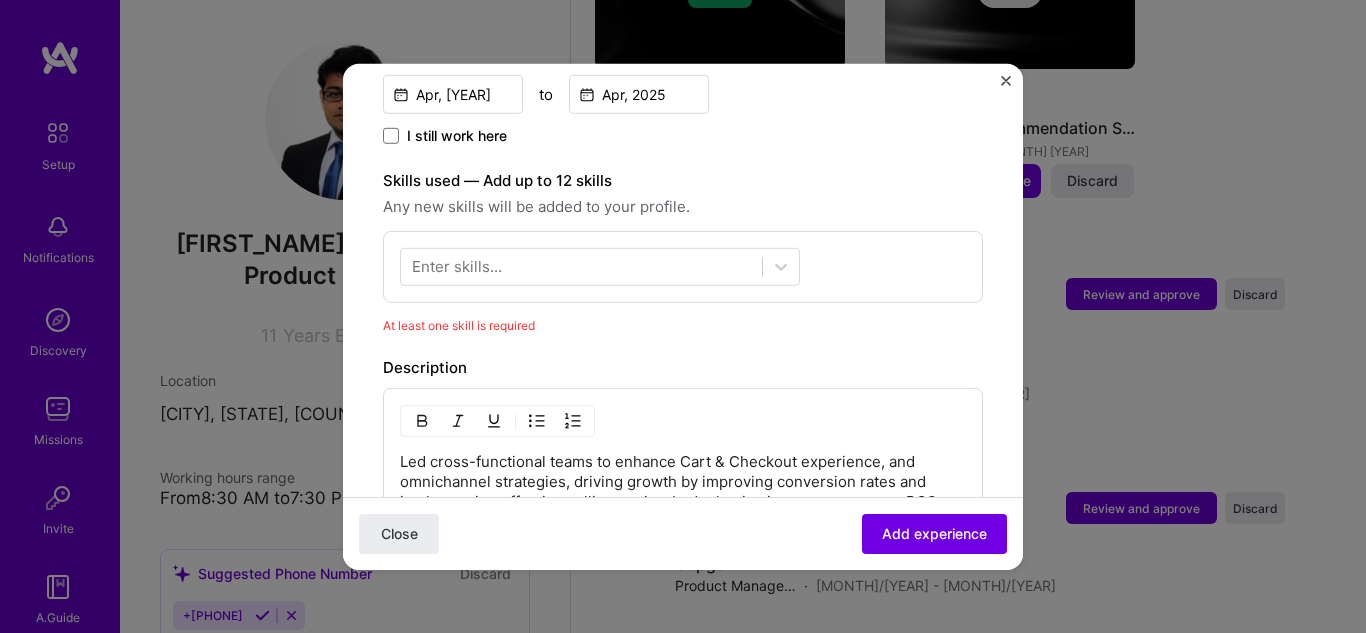 scroll, scrollTop: 574, scrollLeft: 0, axis: vertical 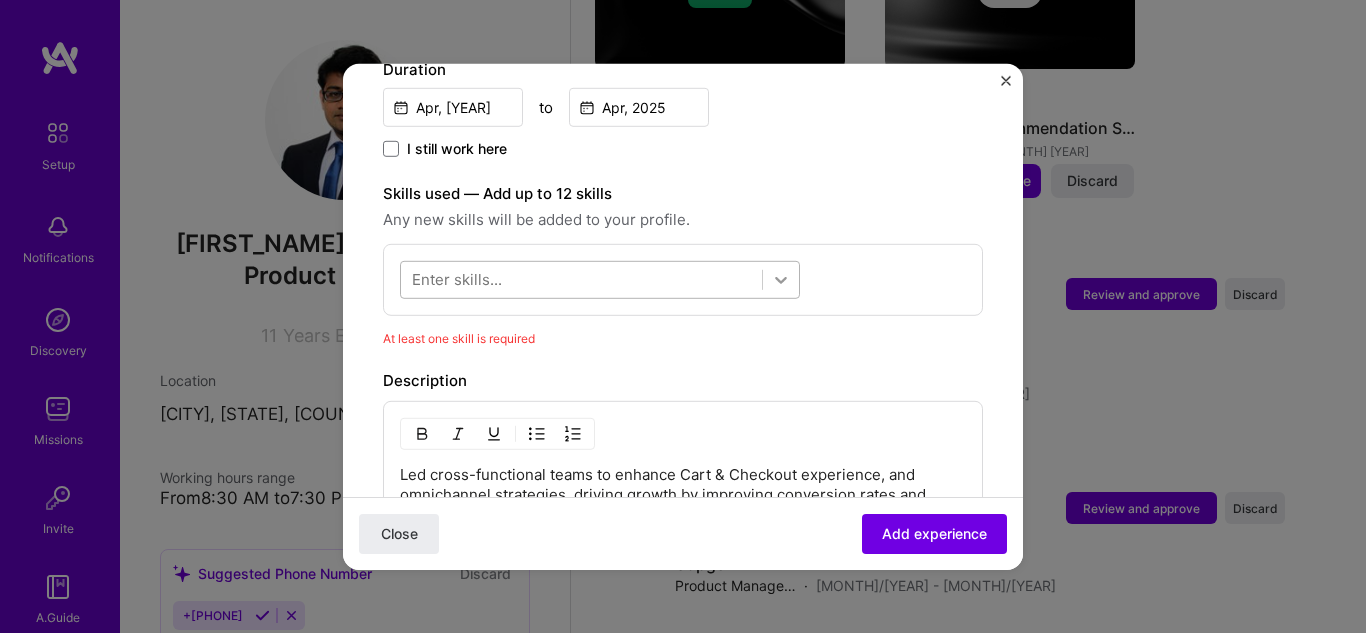 click 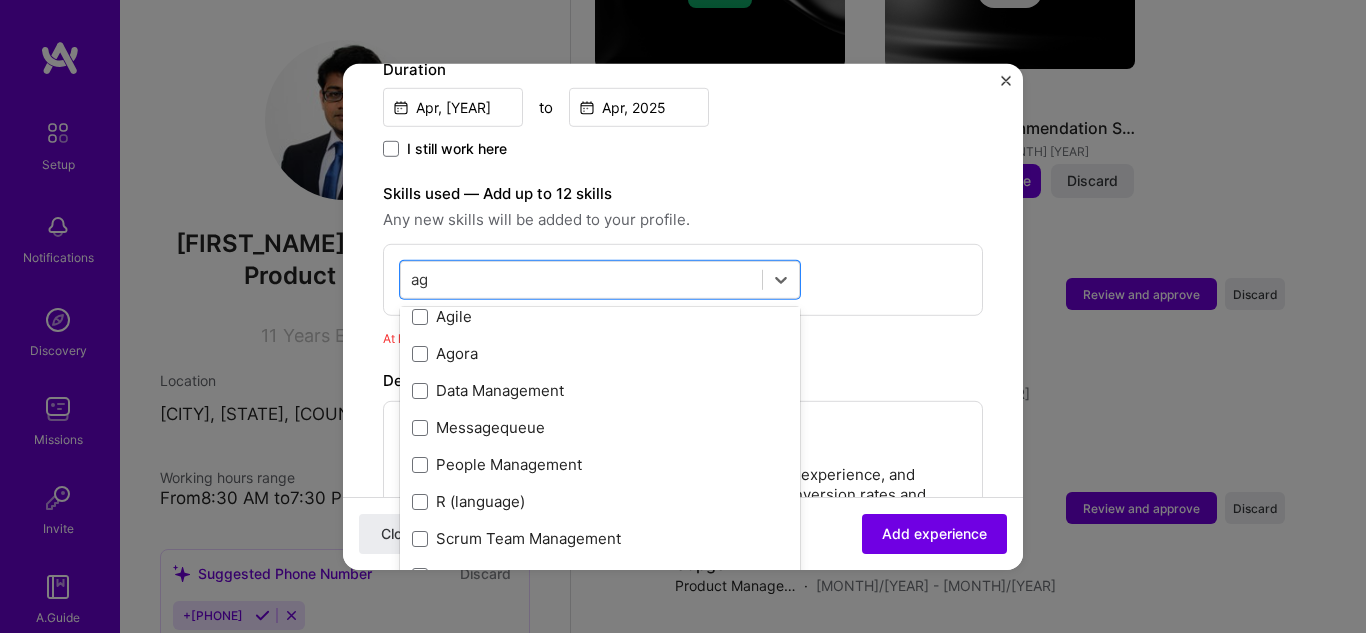 scroll, scrollTop: 81, scrollLeft: 0, axis: vertical 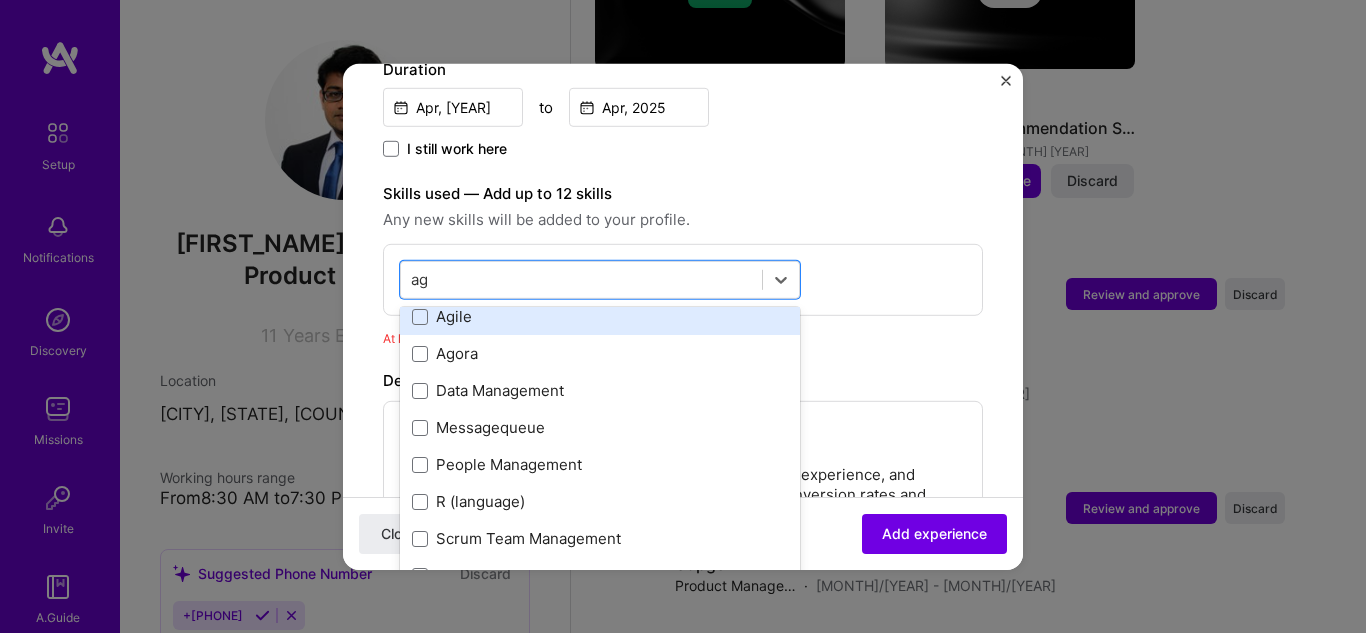 click on "Agile" at bounding box center (600, 316) 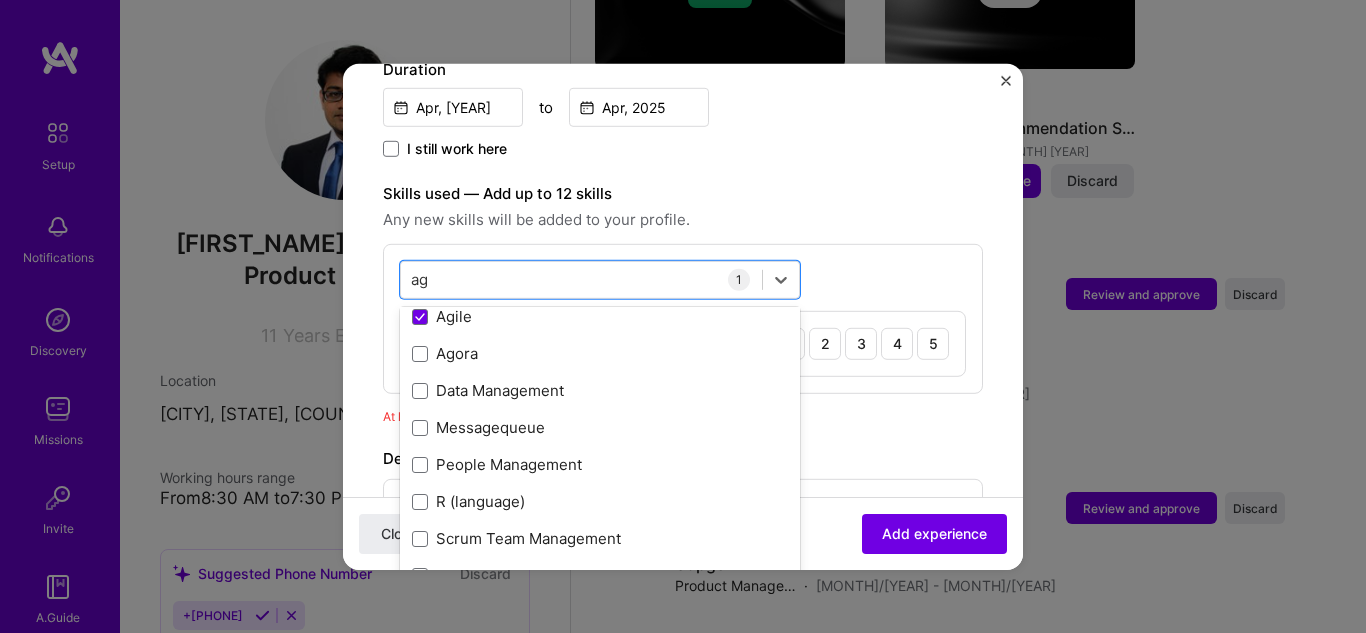 click on "Adding suggested job This job is suggested based on your LinkedIn, resume or A.Team activity. Create a job experience Jobs help companies understand your past experience. Company logo Company name SAKS GLOBAL
Industry Add up to 2 industries. Selected industries 2 Your title and specialization Product Manager, Store Applications Product Manager Duration [MONTH], [YEAR]
to [MONTH], [YEAR]
I still work here Skills used — Add up to 12 skills Any new skills will be added to your profile. option Agile, selected. option Agile selected, 0 of 2. 9 results available for search term ag. Use Up and Down to choose options, press Enter to select the currently focused option, press Escape to exit the menu, press Tab to select the option and exit the menu. ag ag All Skills Adobe Experience Manager Agile Agora Data Management Messagequeue People Management R (language) Scrum Team Management Stakeholder Management 1 Agile 1" at bounding box center (683, 338) 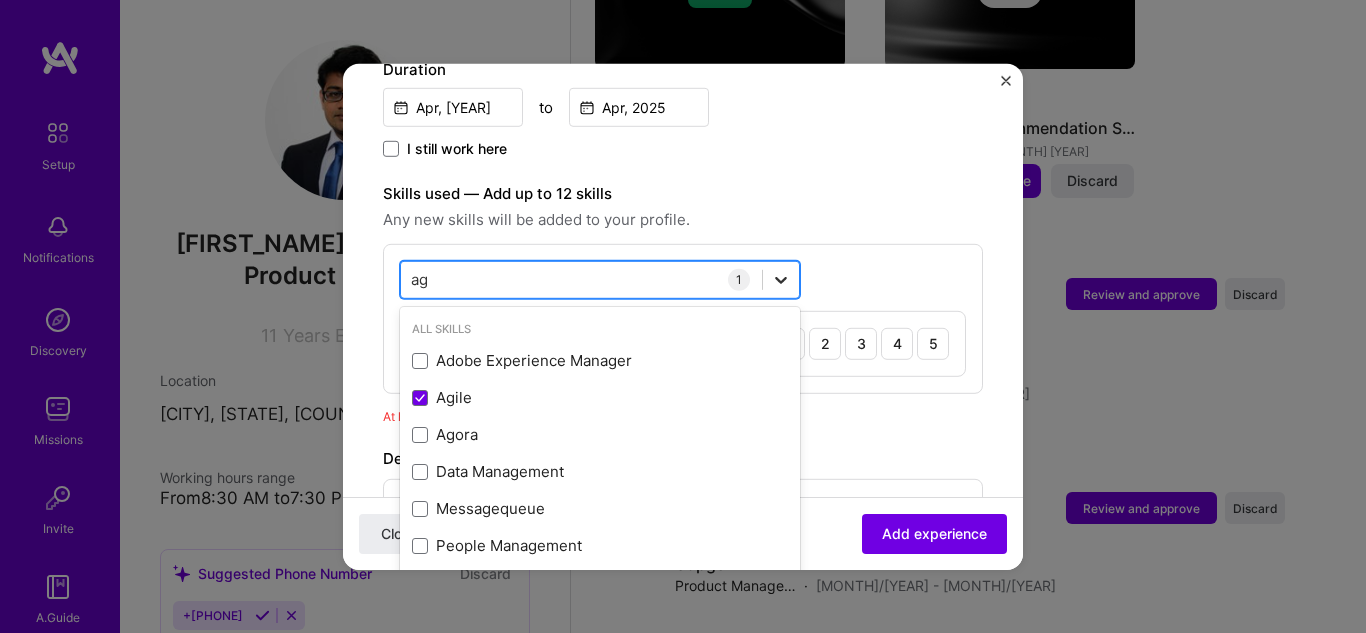 click 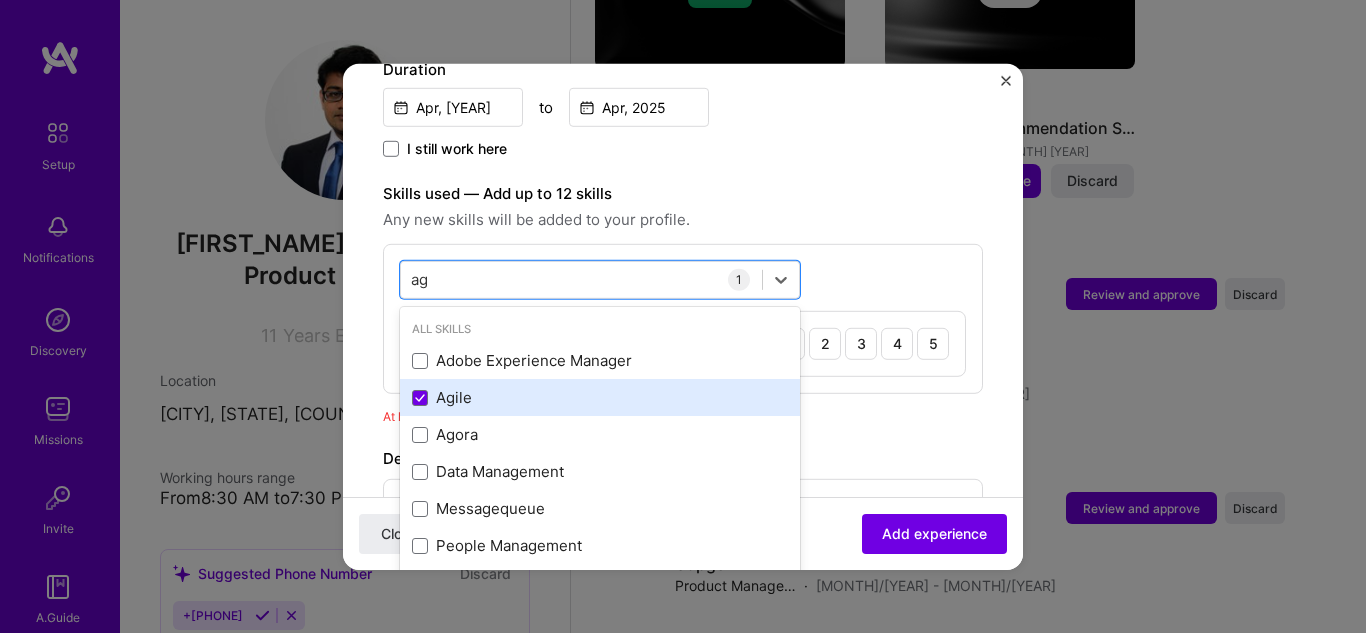scroll, scrollTop: 81, scrollLeft: 0, axis: vertical 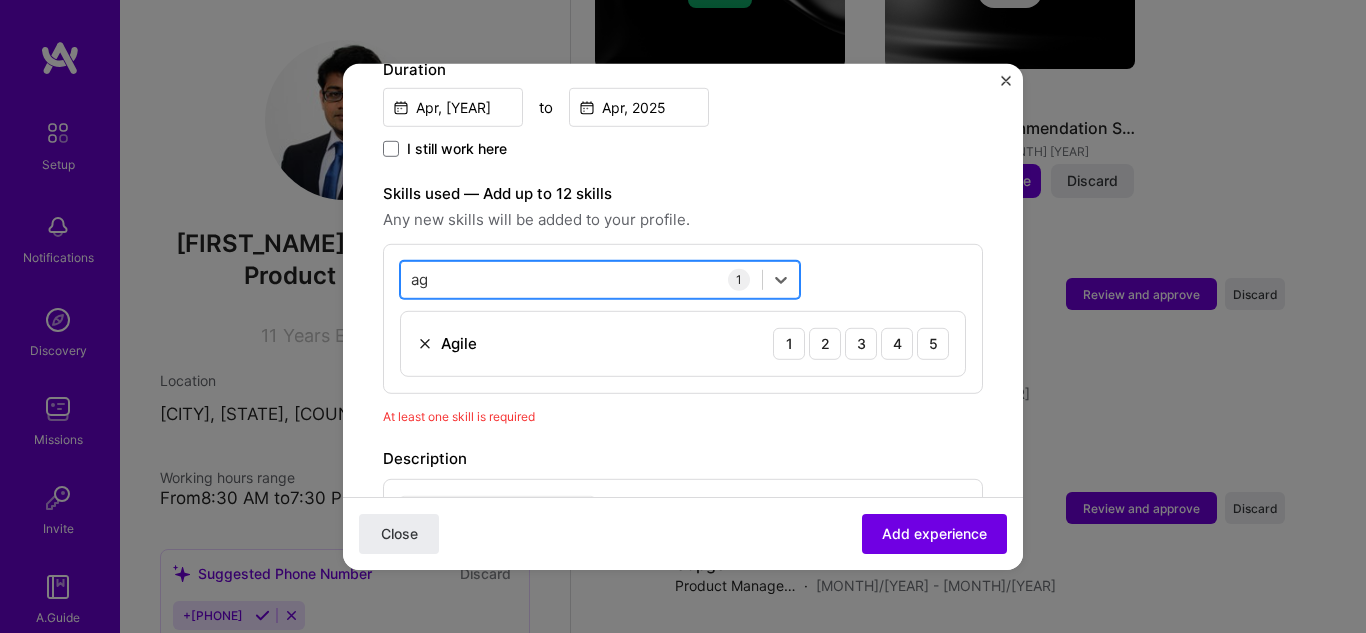click on "ag ag" at bounding box center (581, 279) 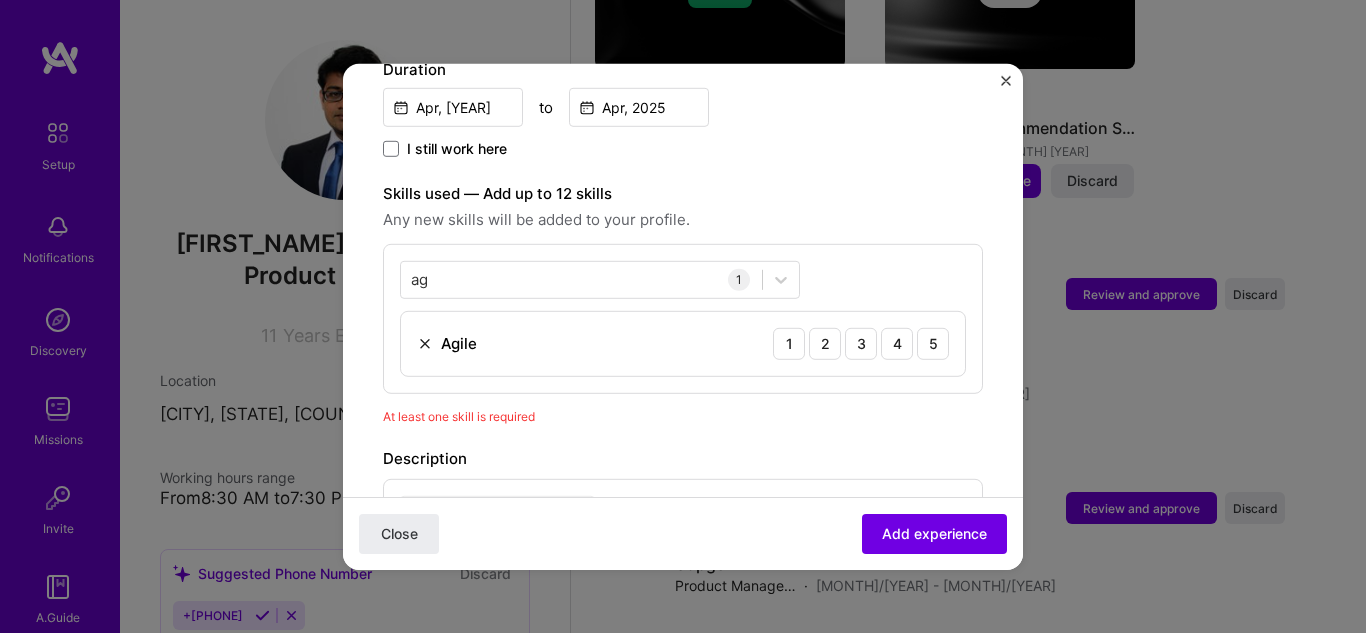 click at bounding box center (425, 343) 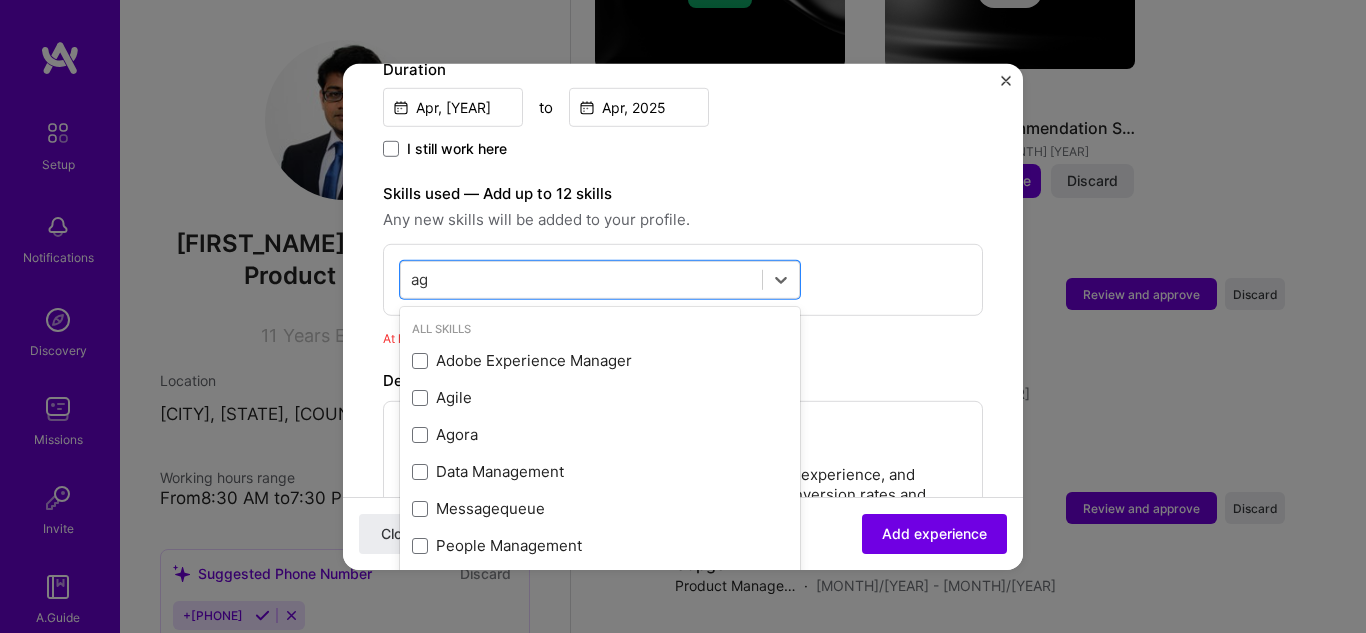 drag, startPoint x: 444, startPoint y: 274, endPoint x: 356, endPoint y: 270, distance: 88.09086 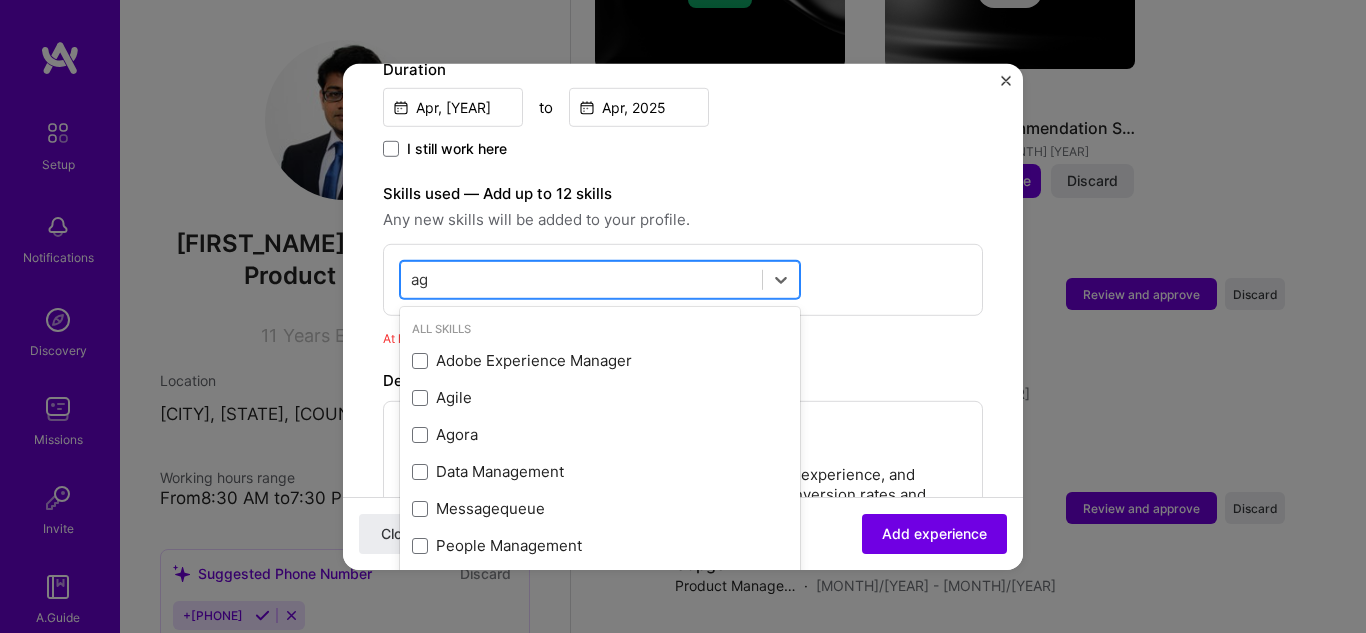 type on "a" 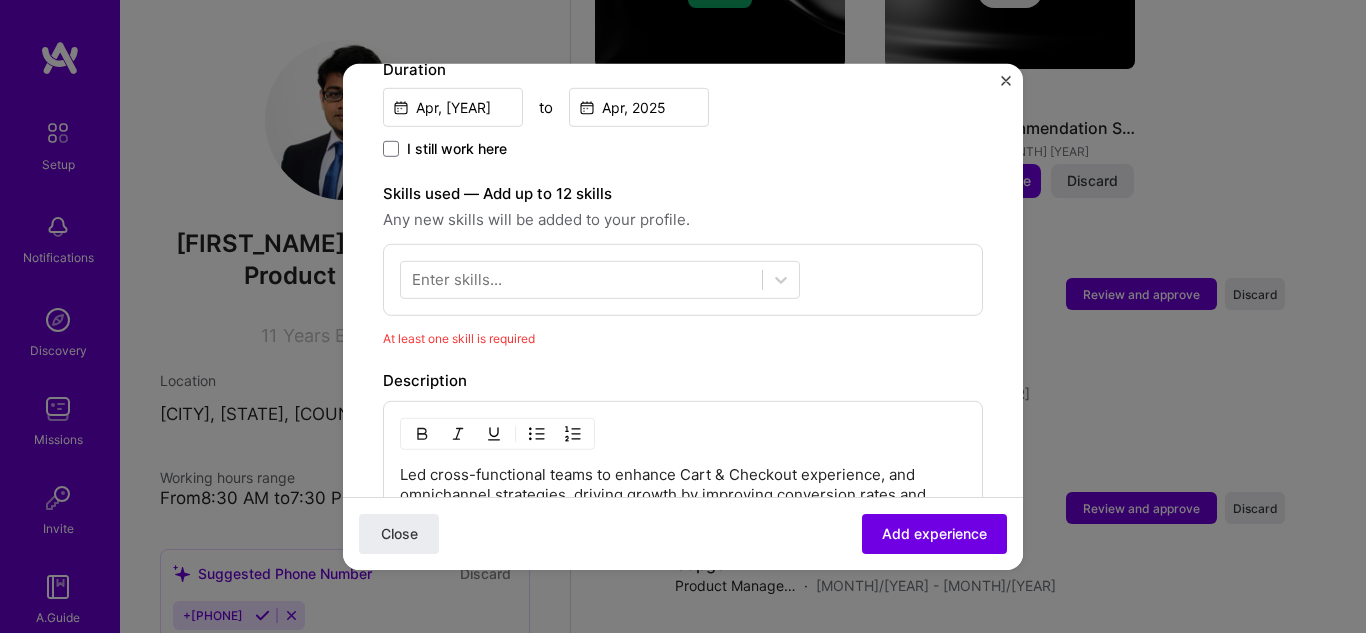 click on "Skills used — Add up to 12 skills" at bounding box center [683, 193] 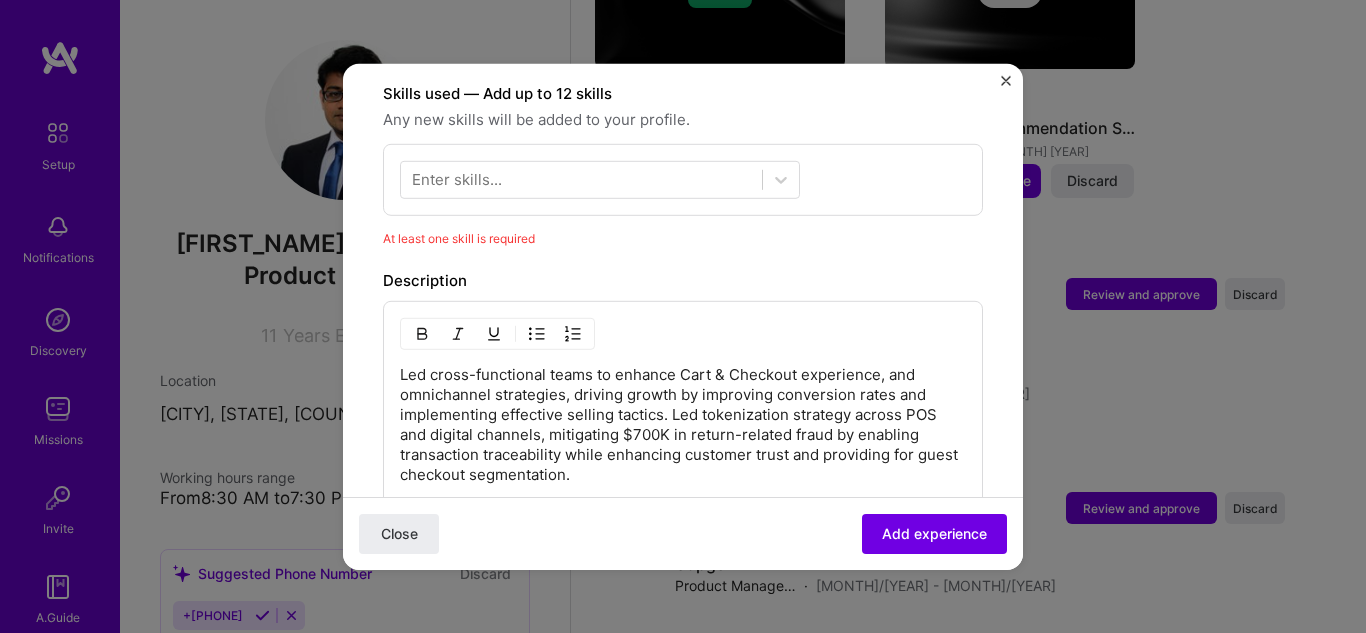 scroll, scrollTop: 574, scrollLeft: 0, axis: vertical 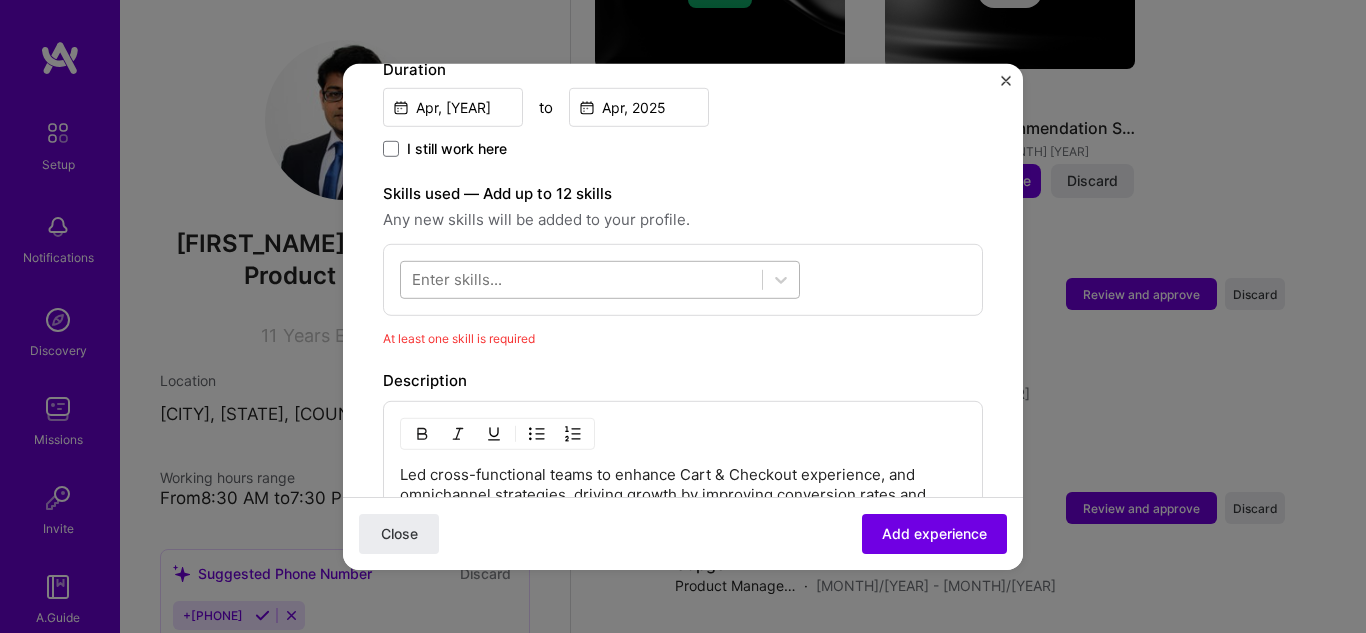 click at bounding box center [581, 279] 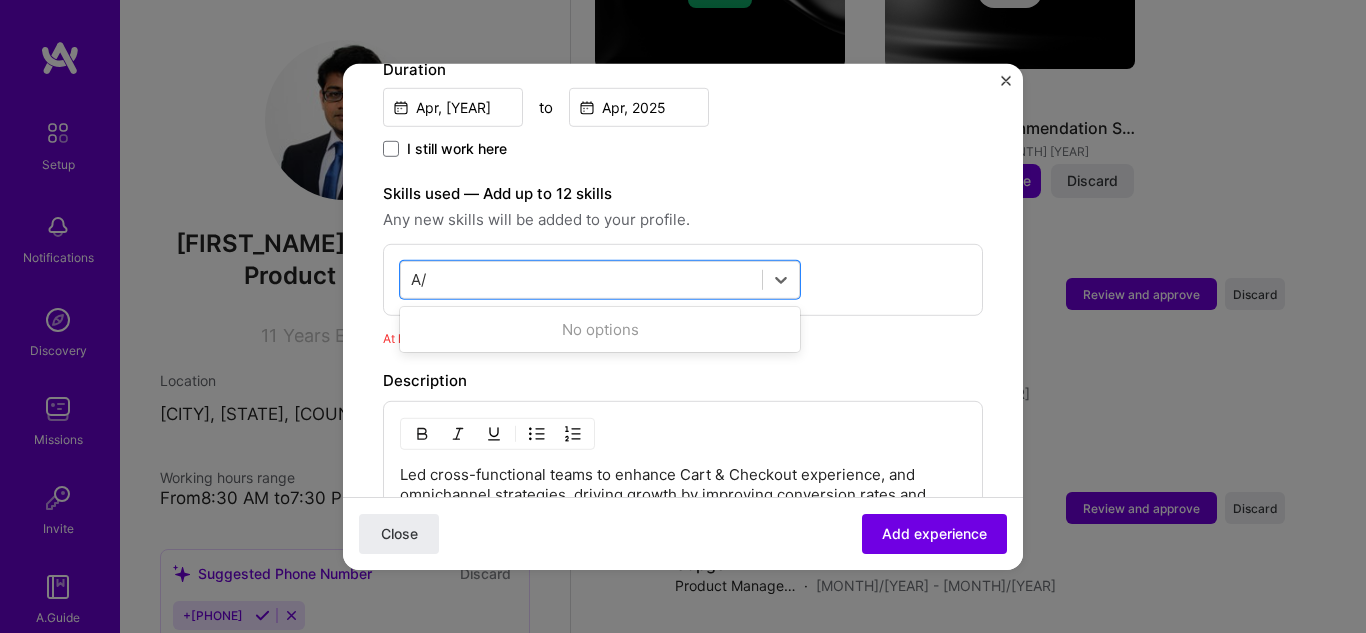 type on "A" 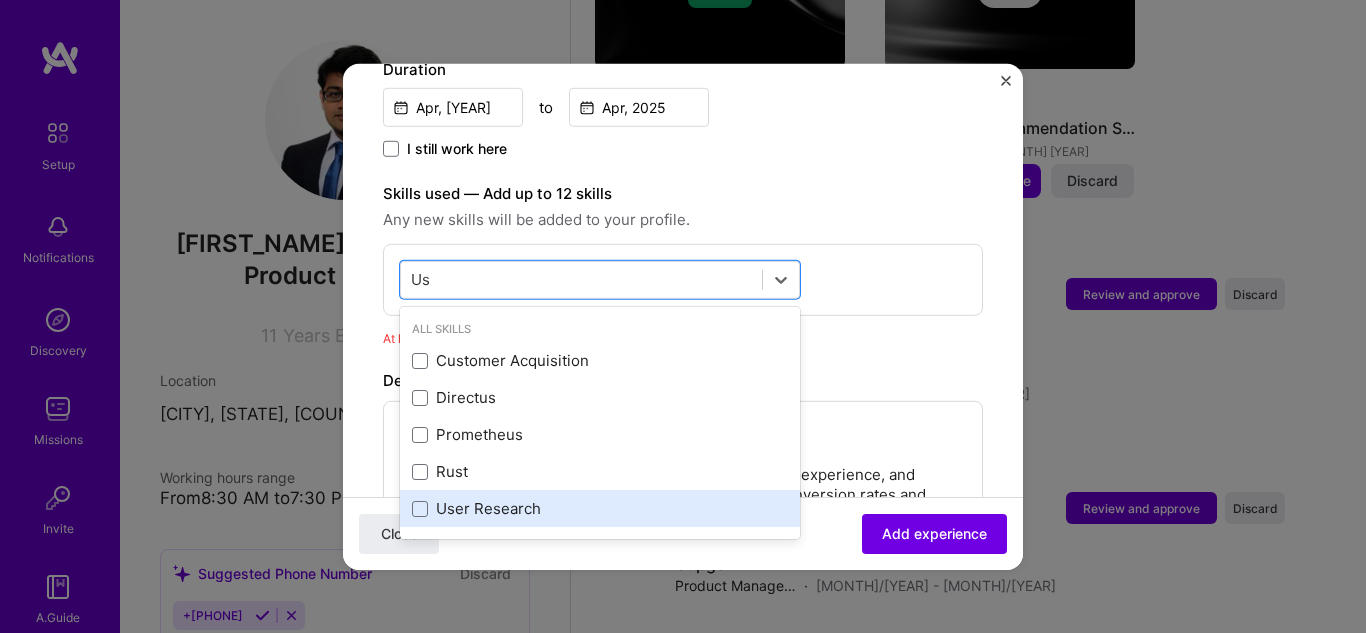 type on "U" 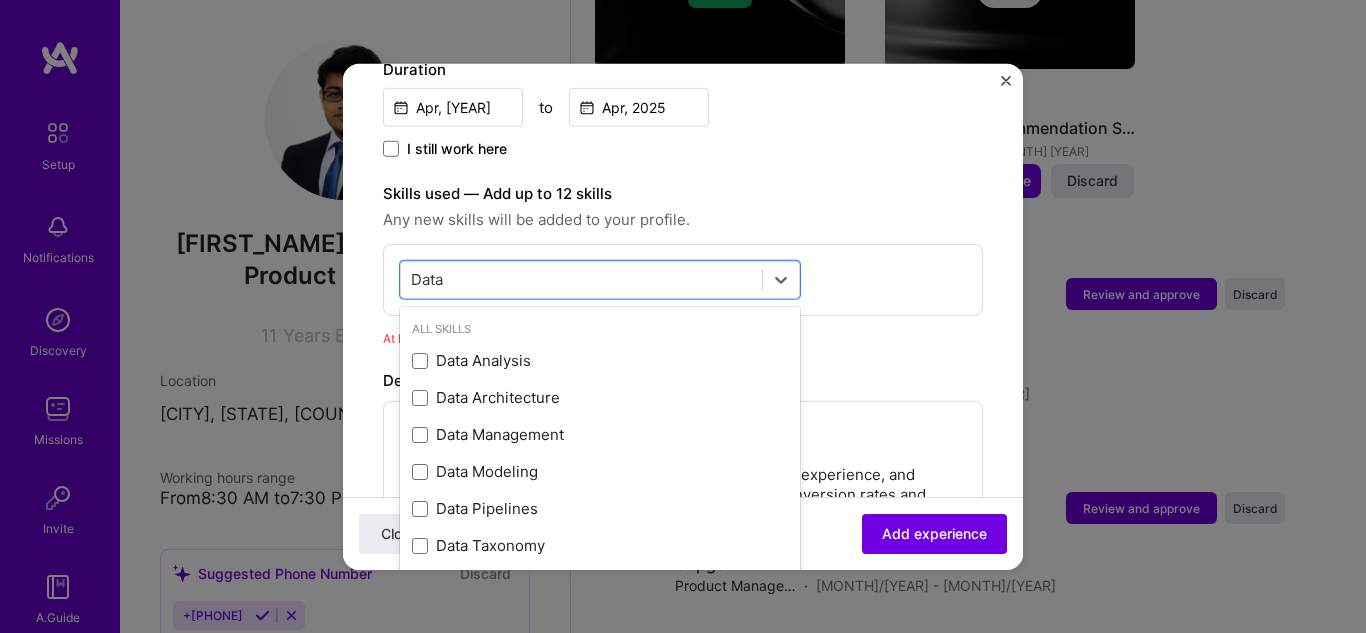 click on "Data Analysis" at bounding box center [600, 360] 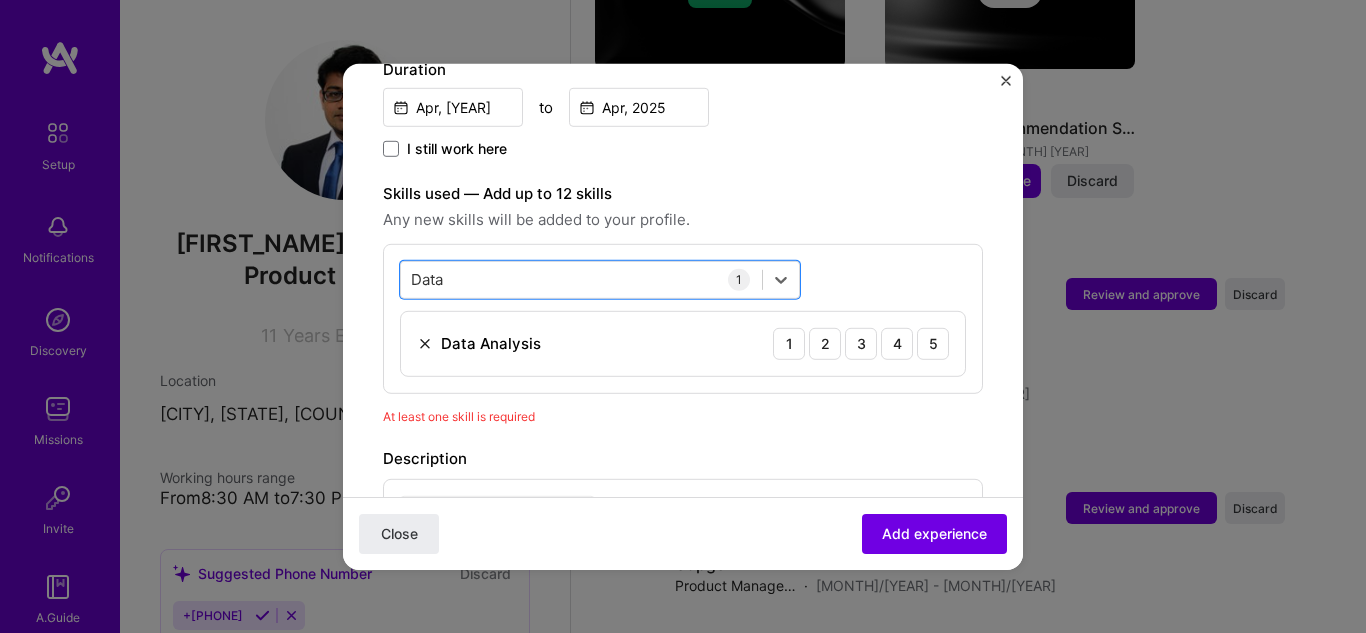 drag, startPoint x: 472, startPoint y: 279, endPoint x: 379, endPoint y: 259, distance: 95.12623 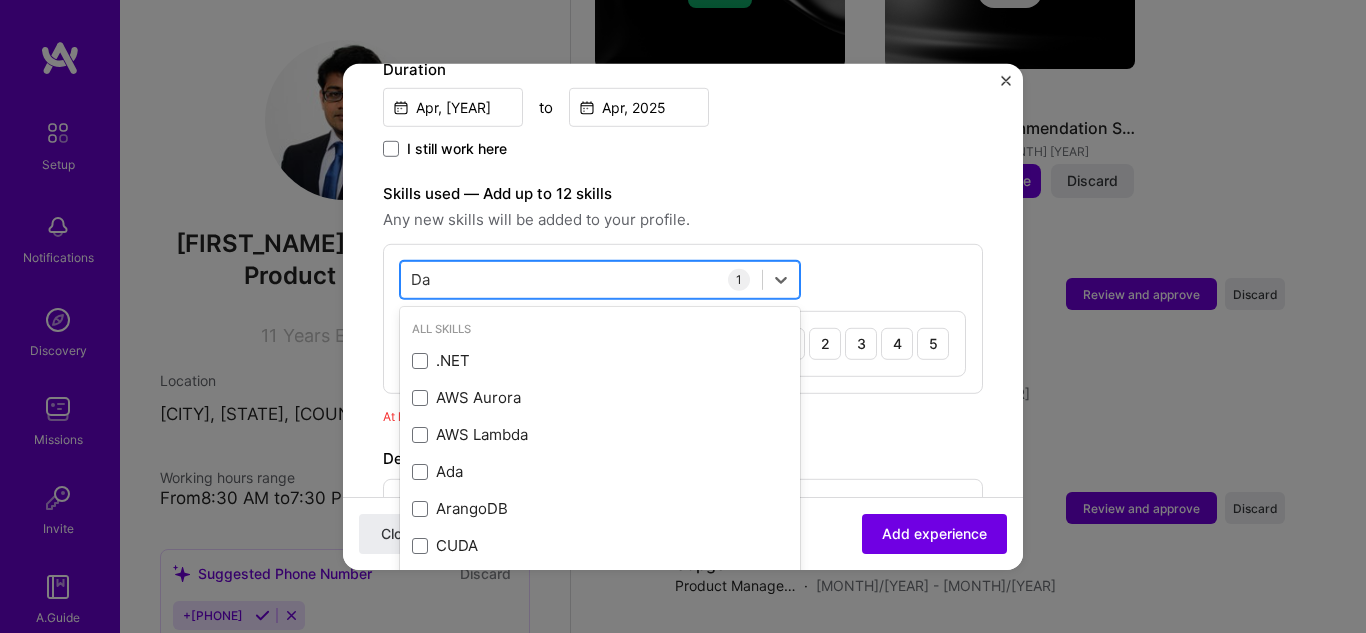 type on "D" 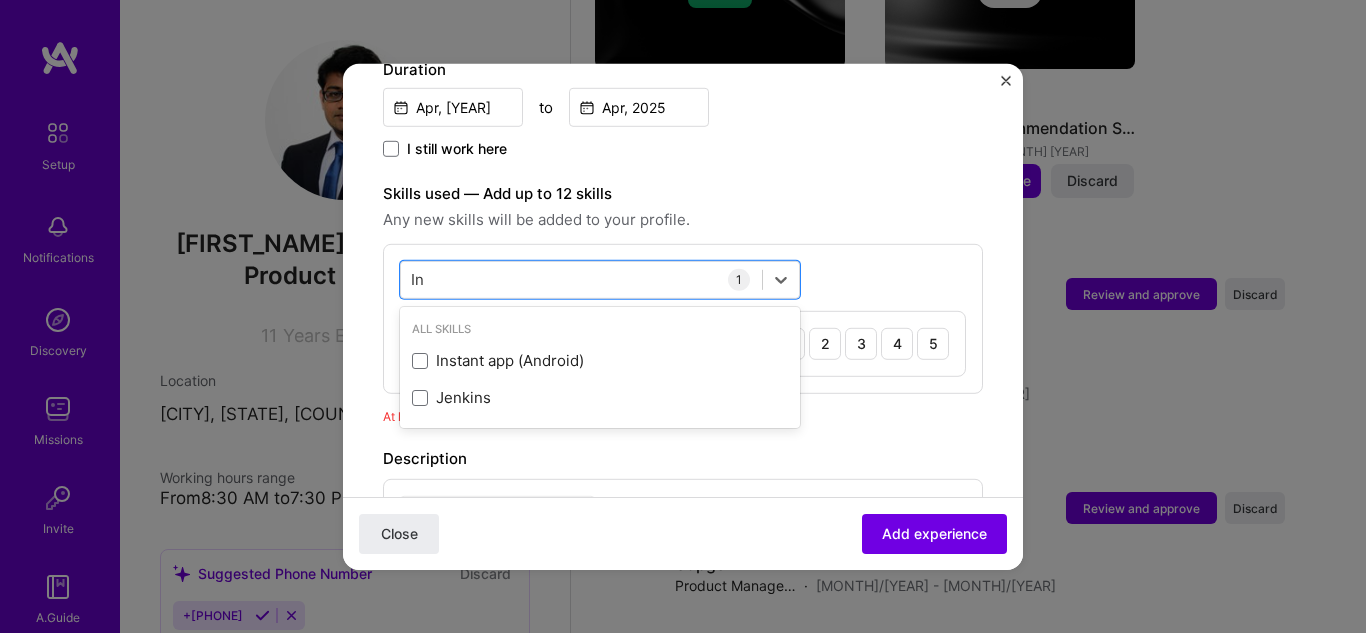 type on "I" 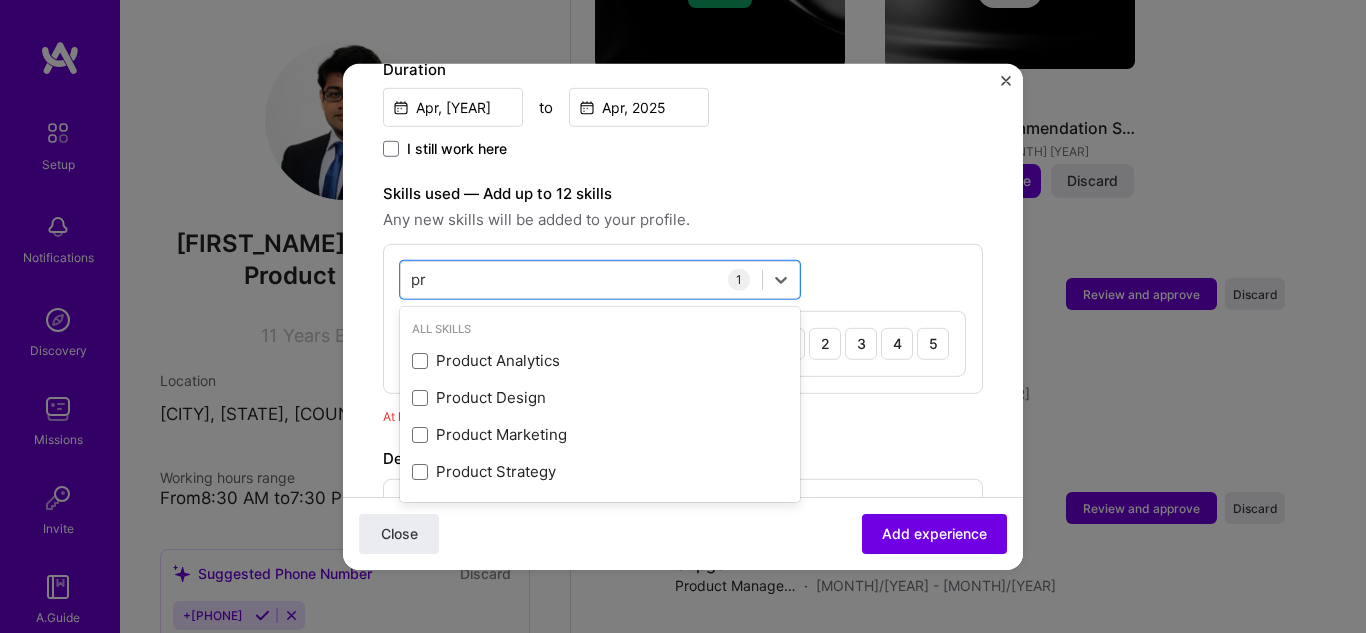 type on "p" 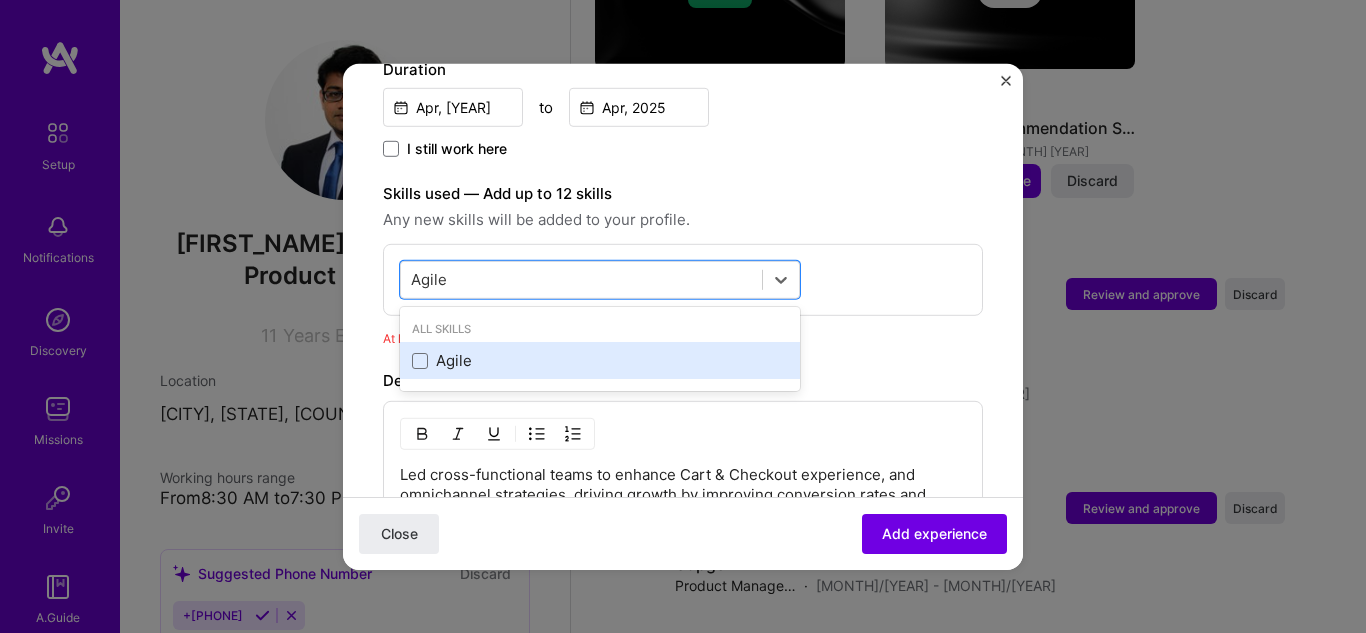click on "Agile" at bounding box center (600, 360) 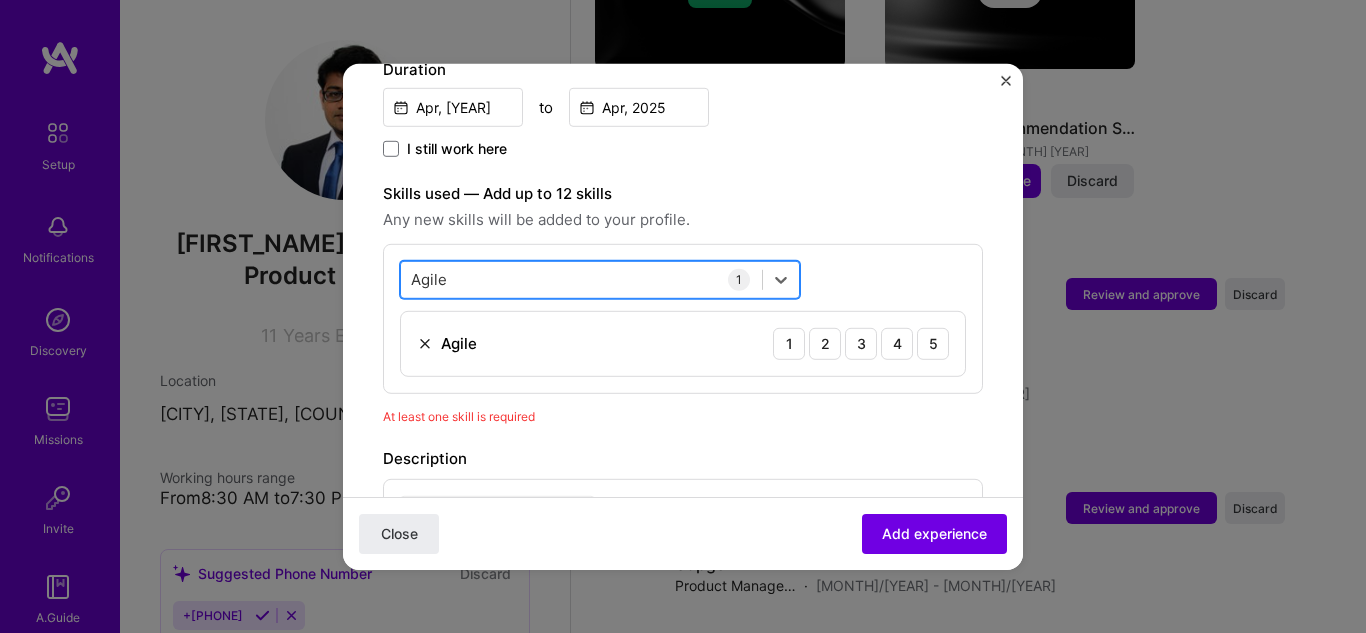 drag, startPoint x: 498, startPoint y: 279, endPoint x: 467, endPoint y: 279, distance: 31 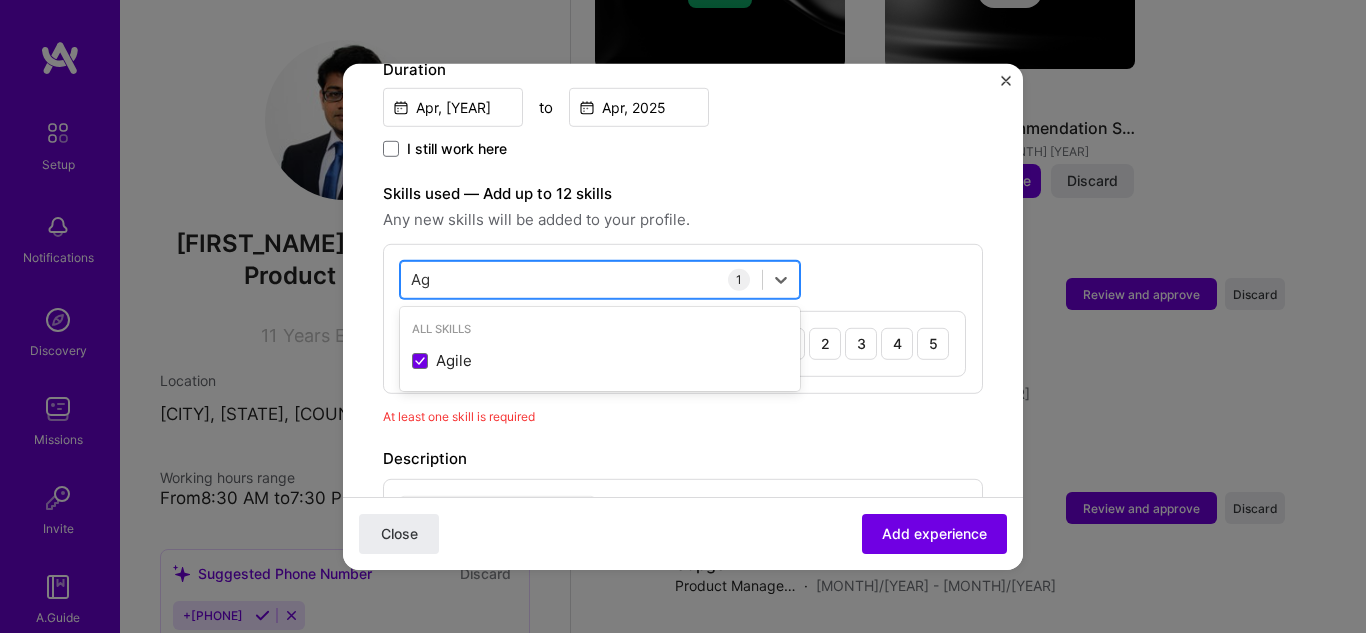 type on "A" 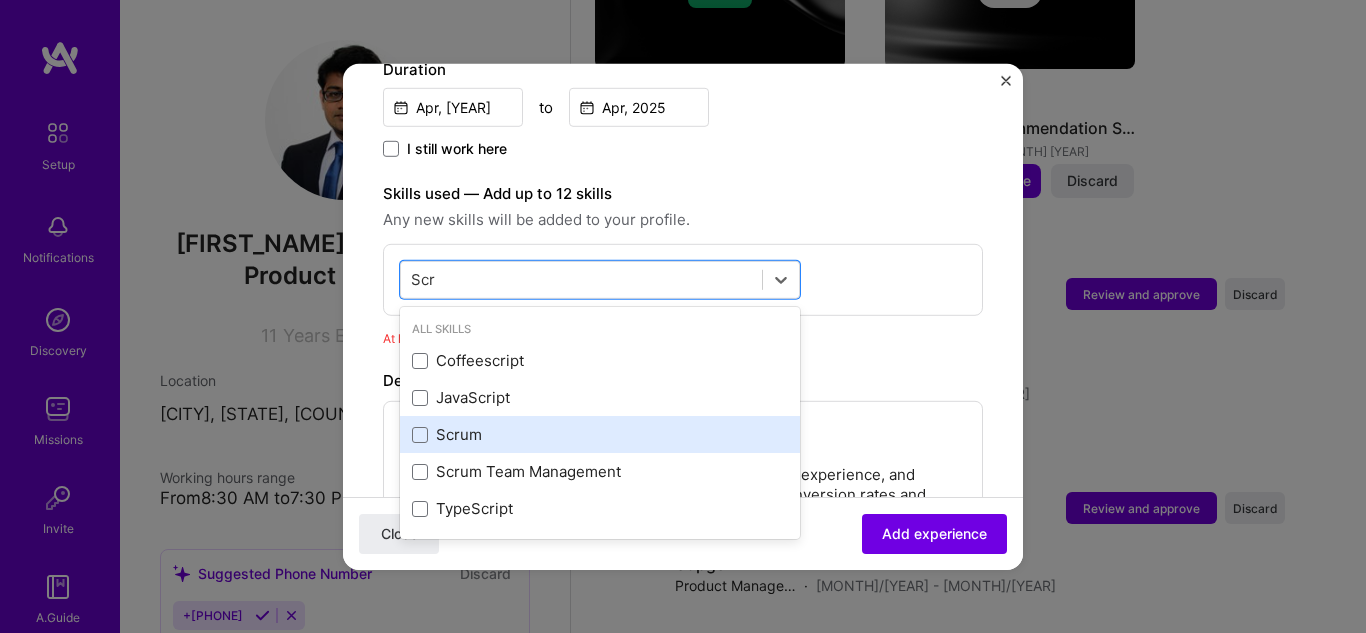 click on "Scrum" at bounding box center (600, 434) 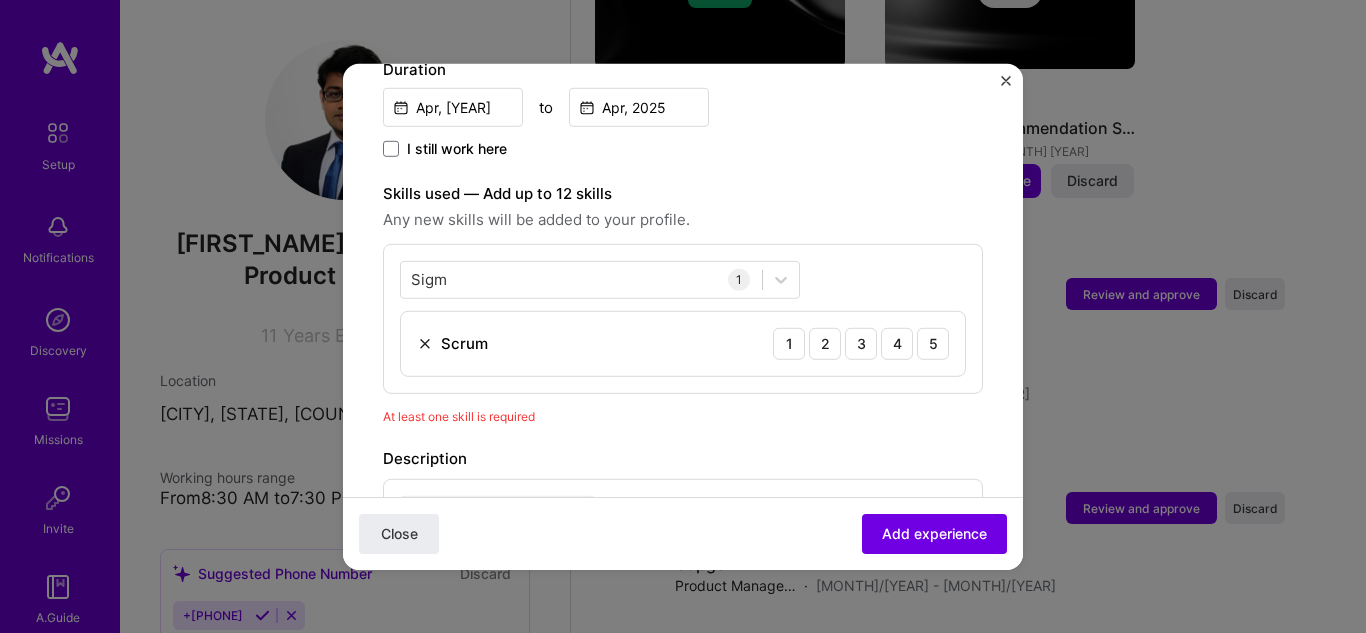 click on "Sigm Sigm 1 Scrum 1 2 3 4 5" at bounding box center (683, 318) 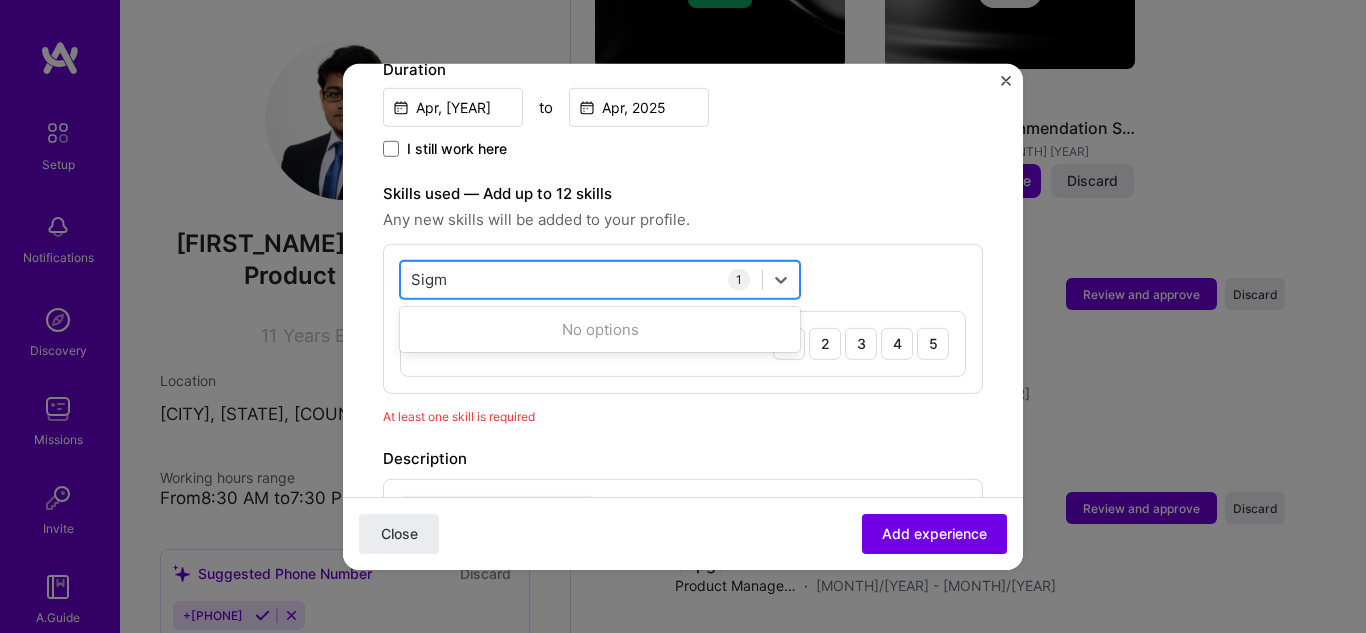 drag, startPoint x: 457, startPoint y: 280, endPoint x: 411, endPoint y: 285, distance: 46.270943 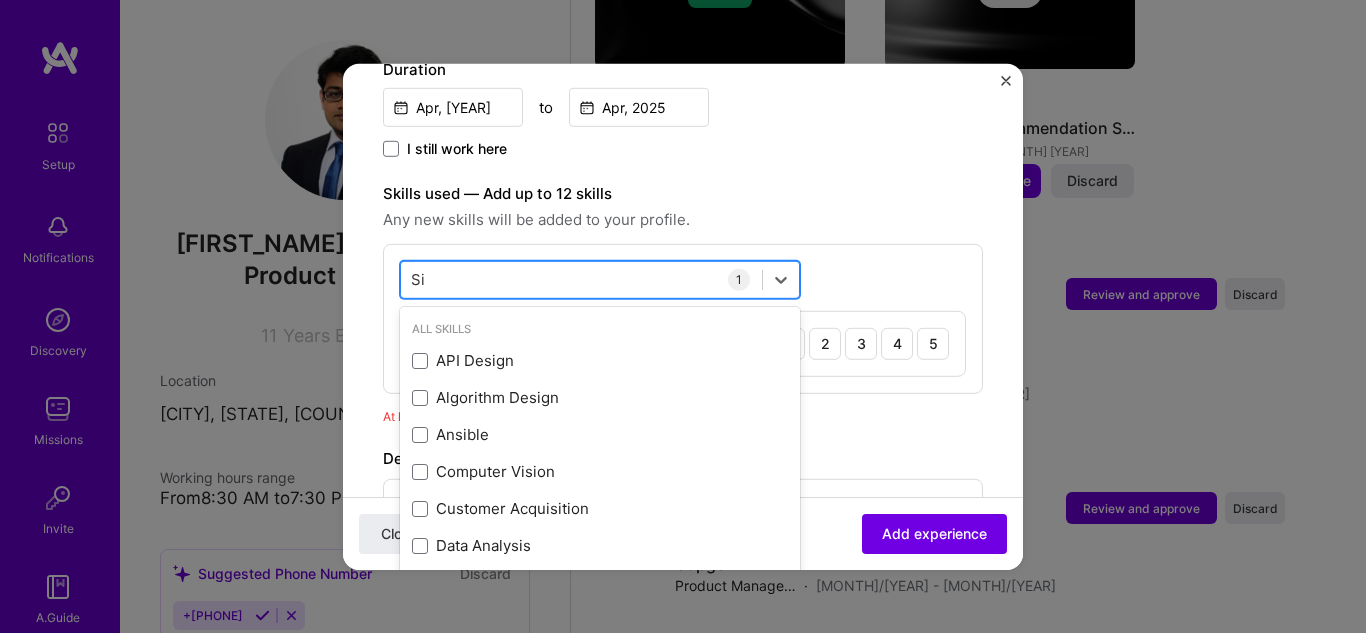 type on "S" 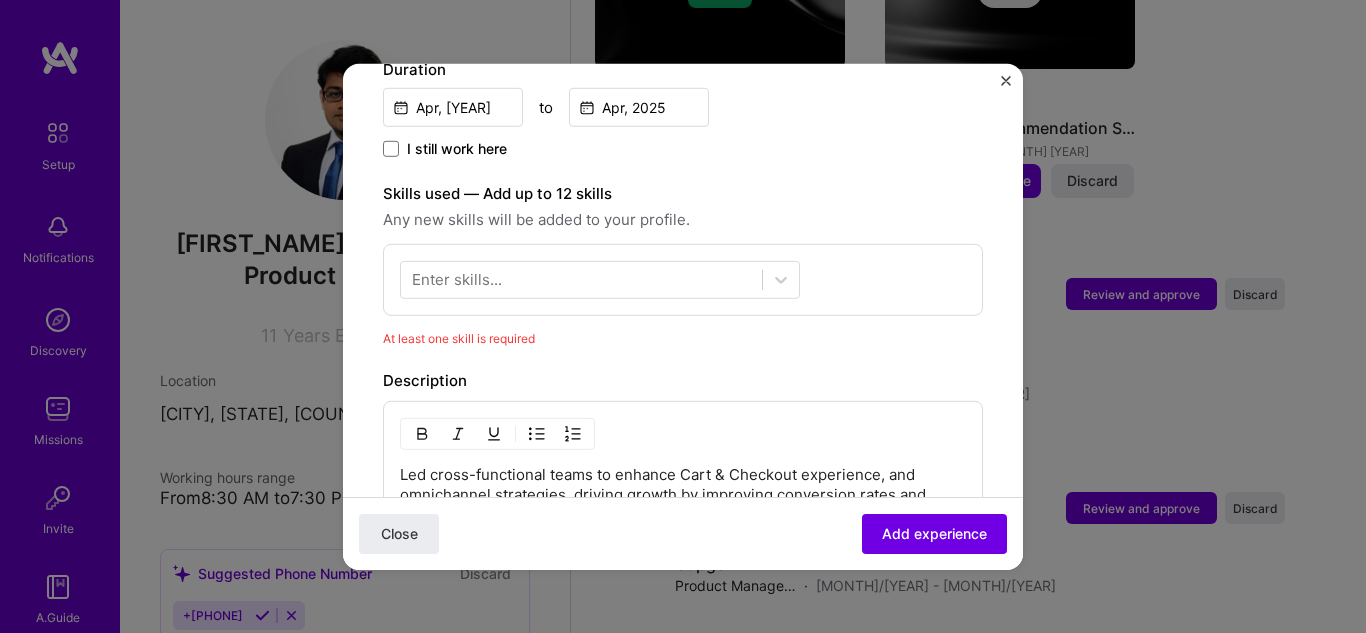 click on "Adding suggested job This job is suggested based on your LinkedIn, resume or A.Team activity. Create a job experience Jobs help companies understand your past experience. Company logo Company name SAKS GLOBAL
Industry Add up to 2 industries. Selected industries 2 Your title and specialization Product Manager, Store Applications Product Manager Duration [MONTH], [YEAR]
to [MONTH], [YEAR]
I still work here Skills used — Add up to 12 skills Any new skills will be added to your profile. Enter skills... At least one skill is required Description 100 characters minimum 397 / 2,000  characters Did this role require you to manage team members? (Optional) Yes, I managed 0 team members. Were you involved from inception to launch (0 - >  1)? (Optional) Zero to one is creation and development of a unique product from the ground up. I was involved in zero to one with this project Related projects (Optional)" at bounding box center [683, 242] 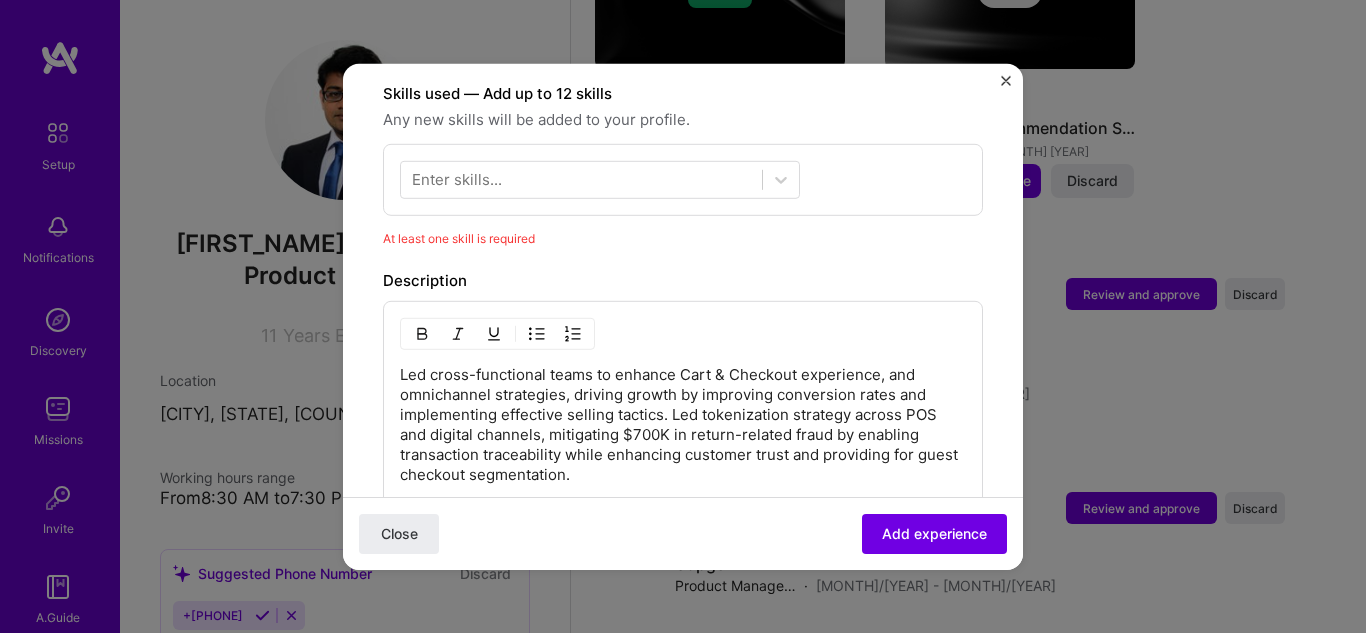 scroll, scrollTop: 574, scrollLeft: 0, axis: vertical 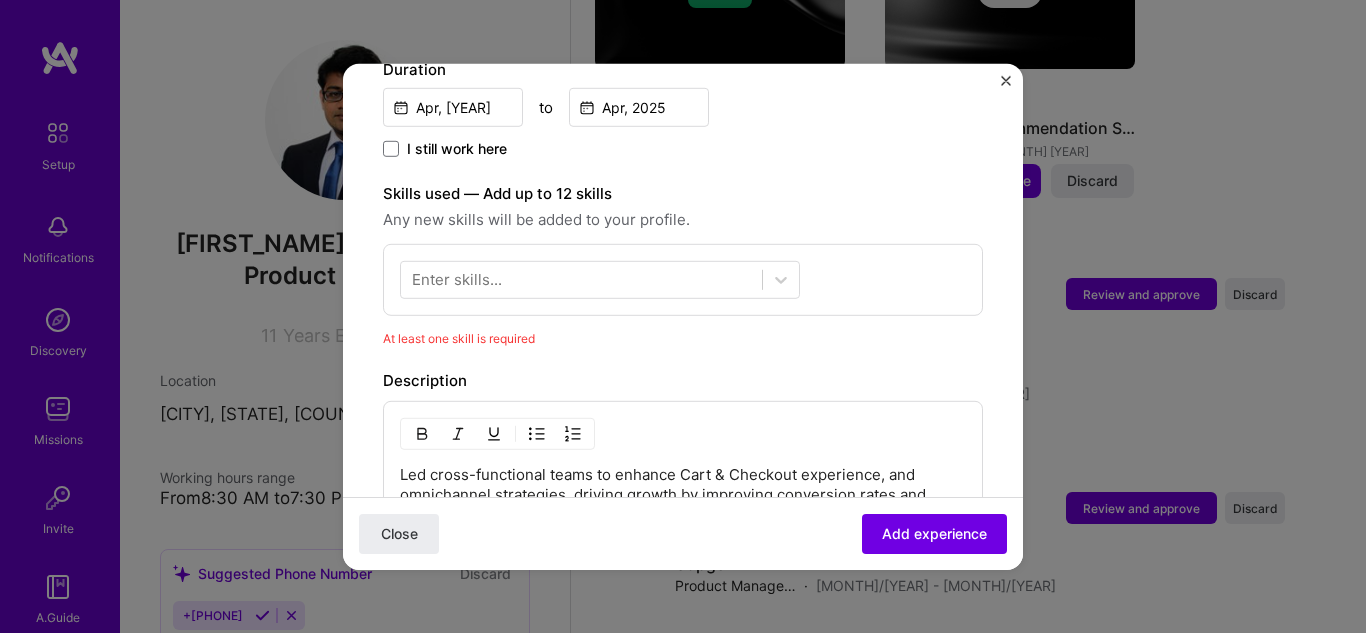 click on "Enter skills..." at bounding box center (457, 279) 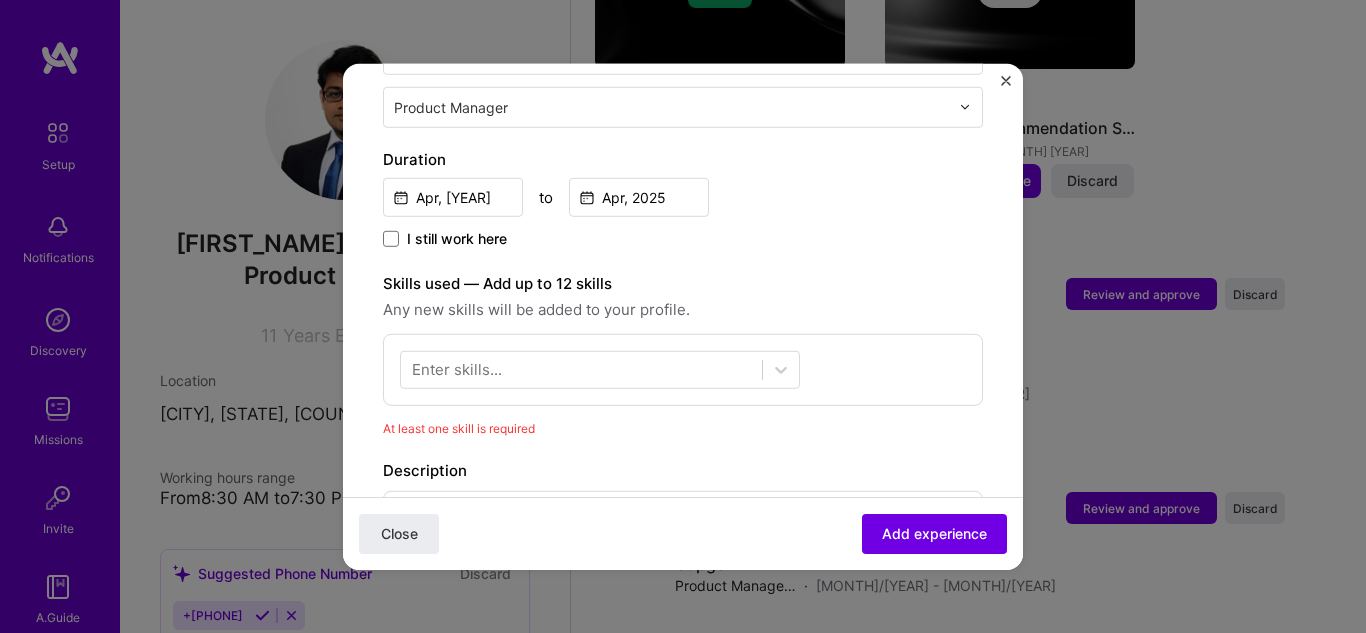 scroll, scrollTop: 474, scrollLeft: 0, axis: vertical 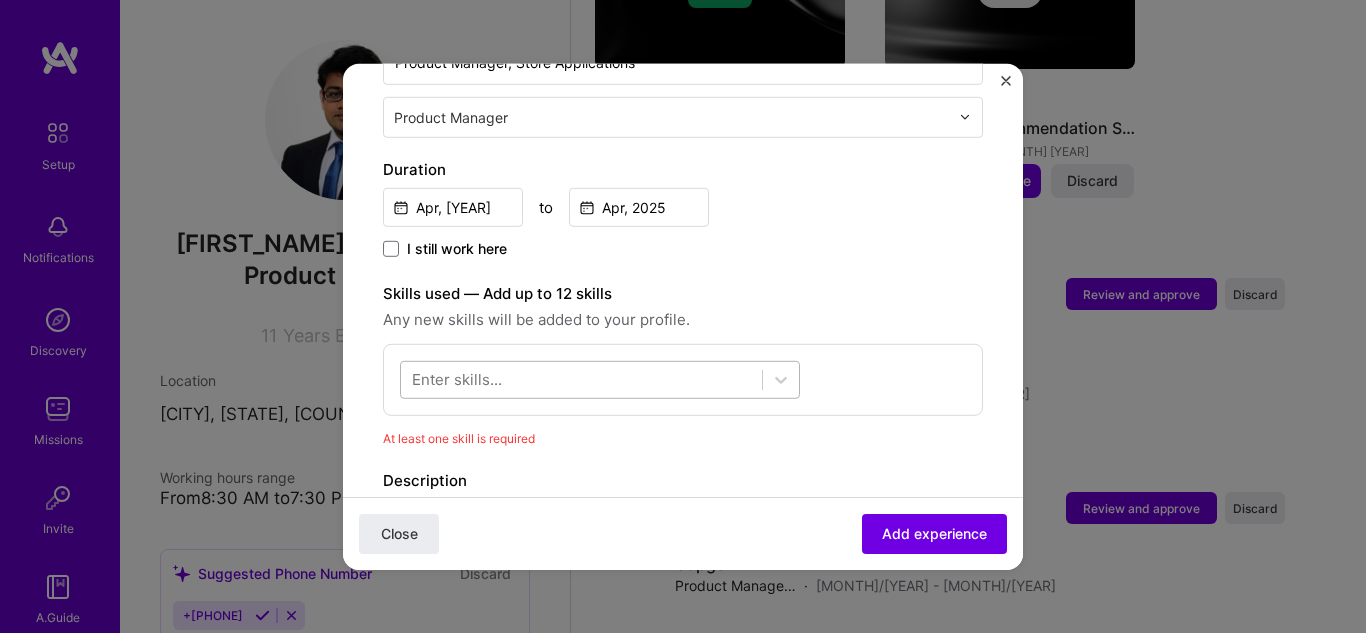 click at bounding box center [581, 379] 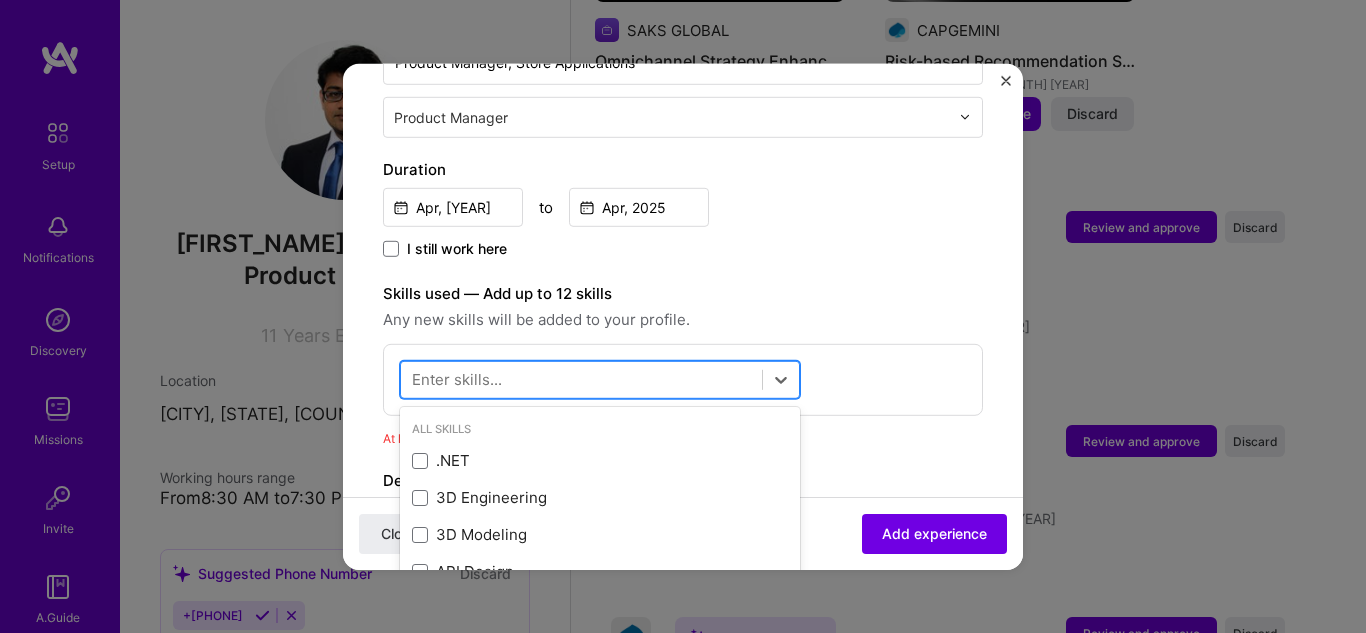 scroll, scrollTop: 1581, scrollLeft: 0, axis: vertical 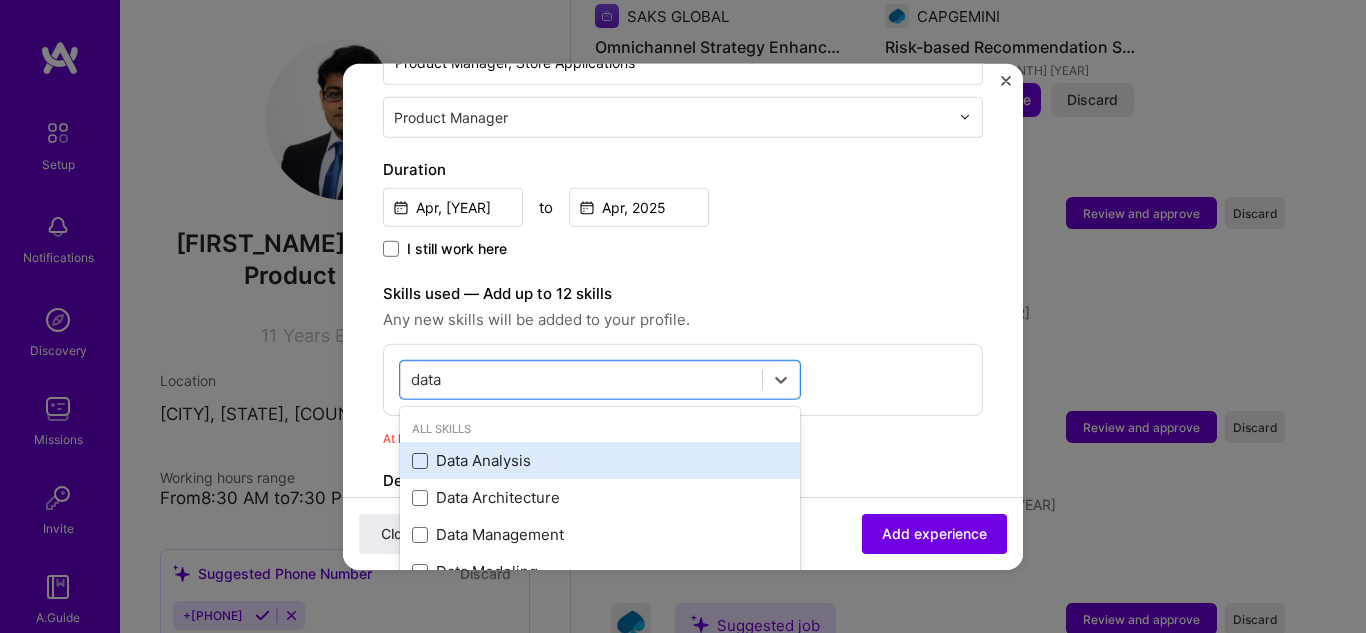 click at bounding box center [420, 461] 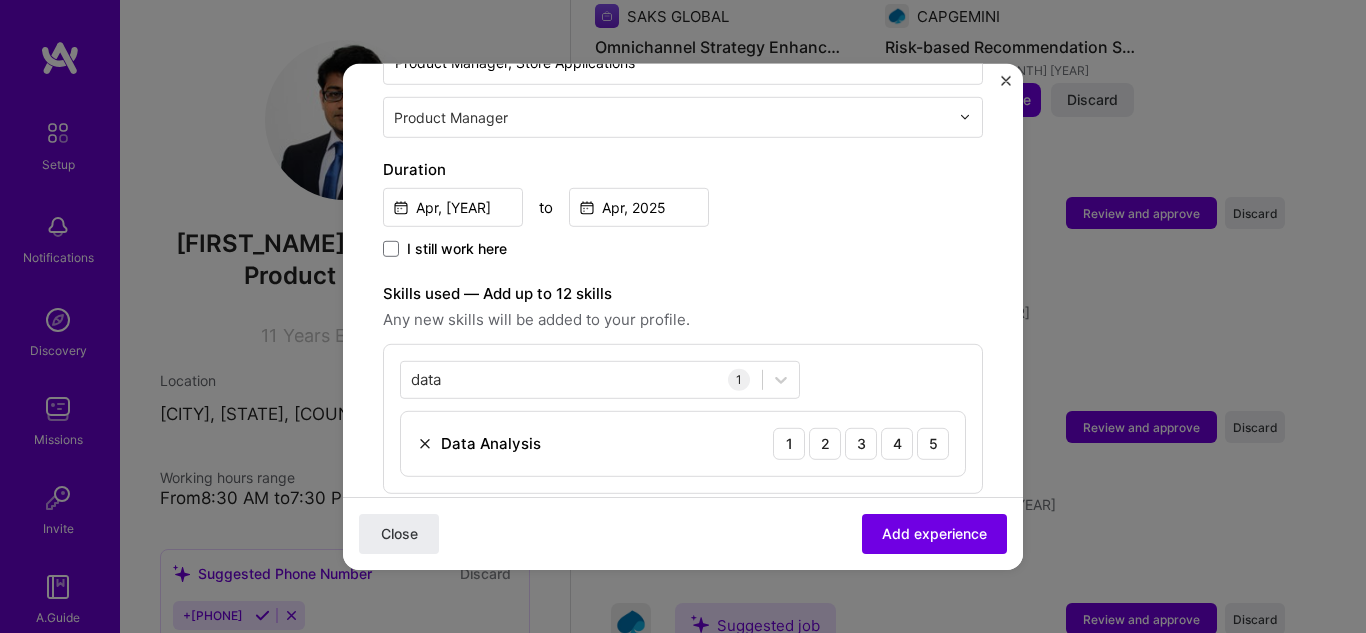 click on "1" at bounding box center [739, 379] 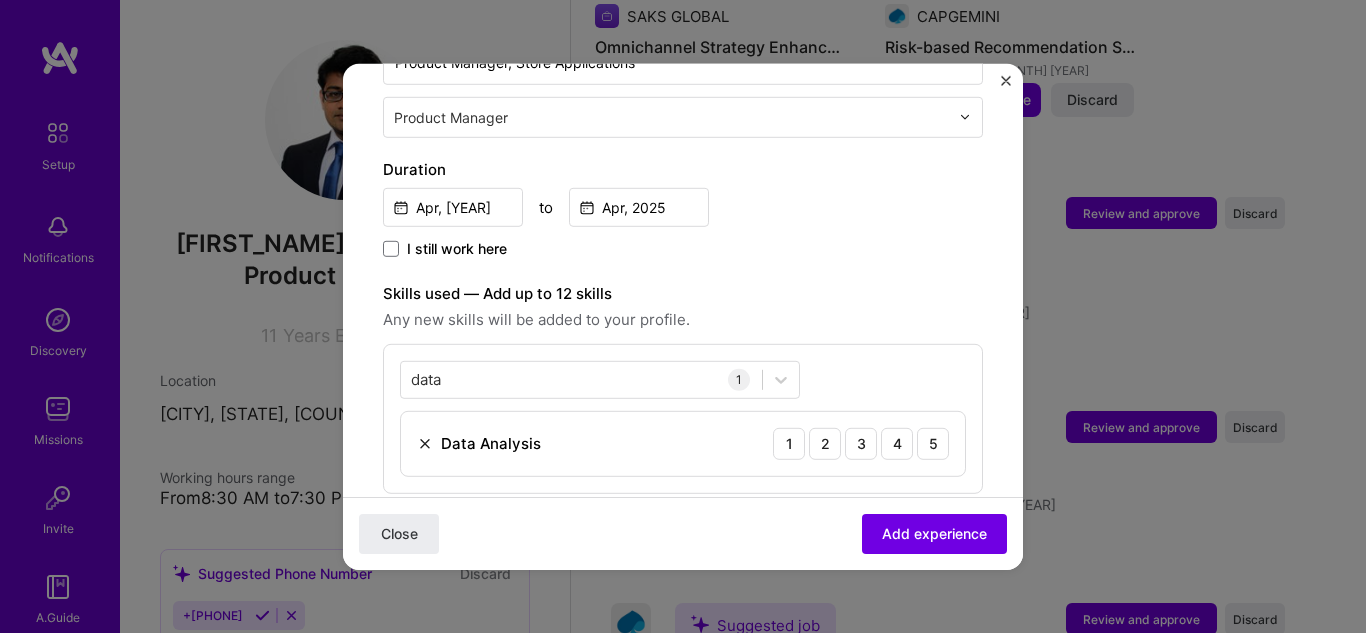 drag, startPoint x: 779, startPoint y: 447, endPoint x: 860, endPoint y: 378, distance: 106.404884 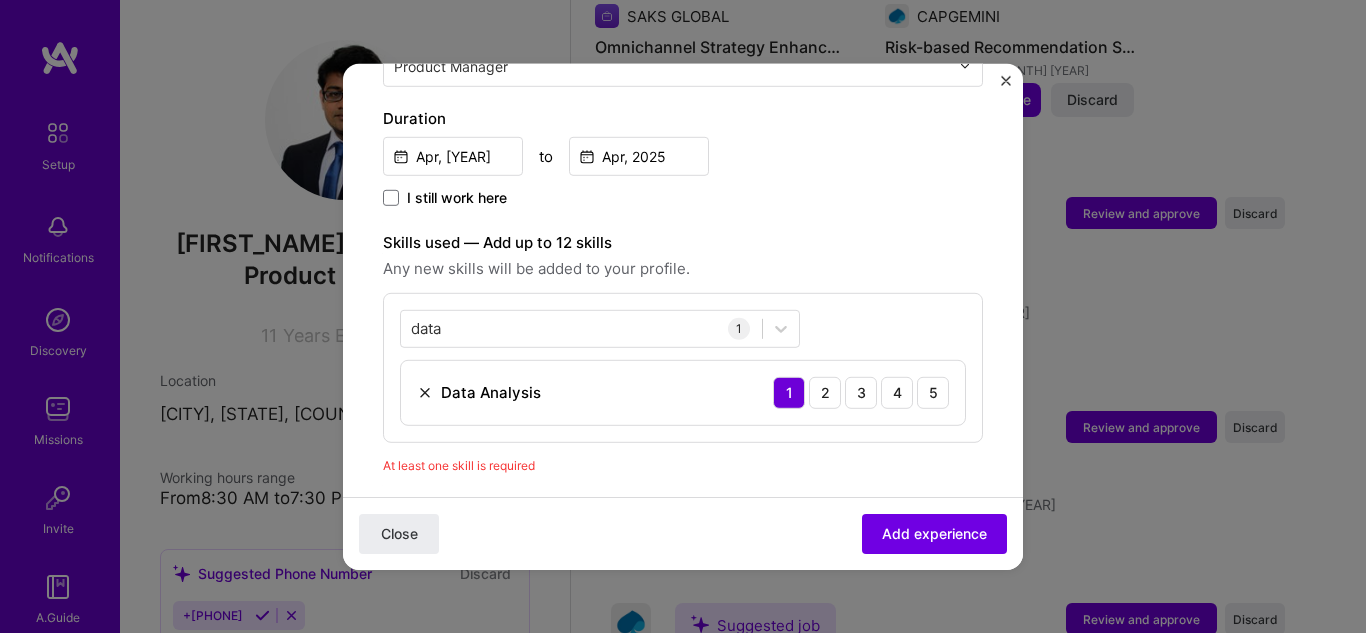 scroll, scrollTop: 574, scrollLeft: 0, axis: vertical 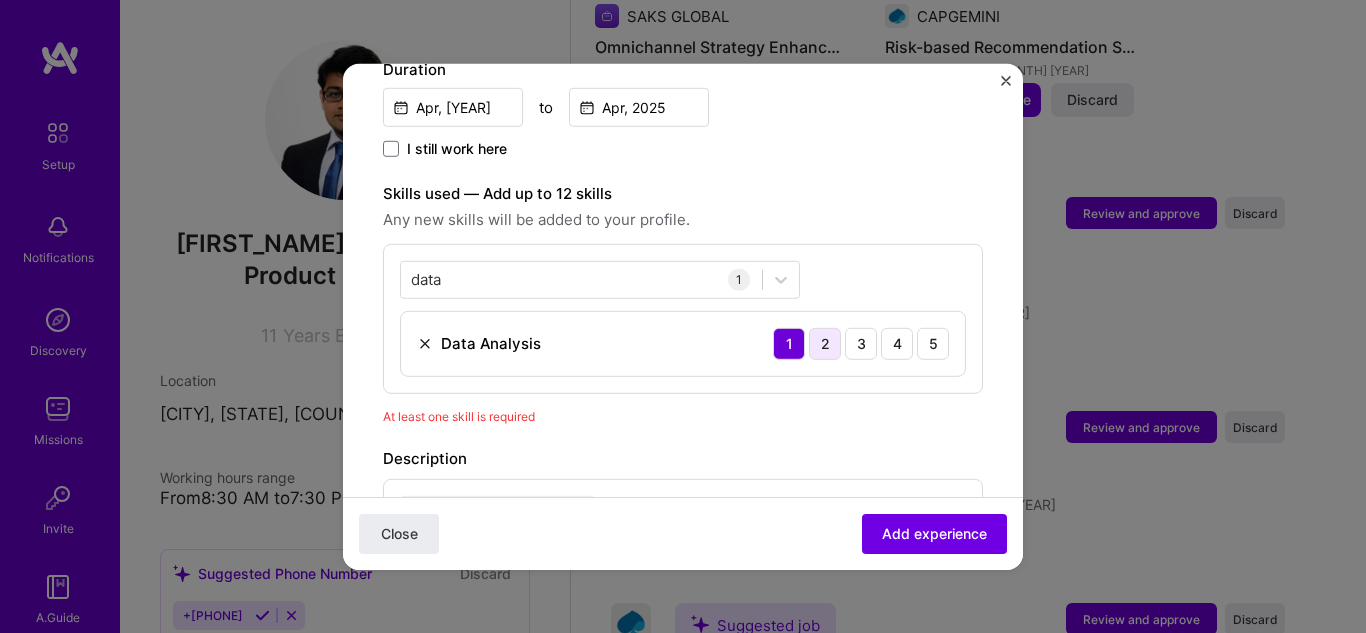 click on "2" at bounding box center (825, 343) 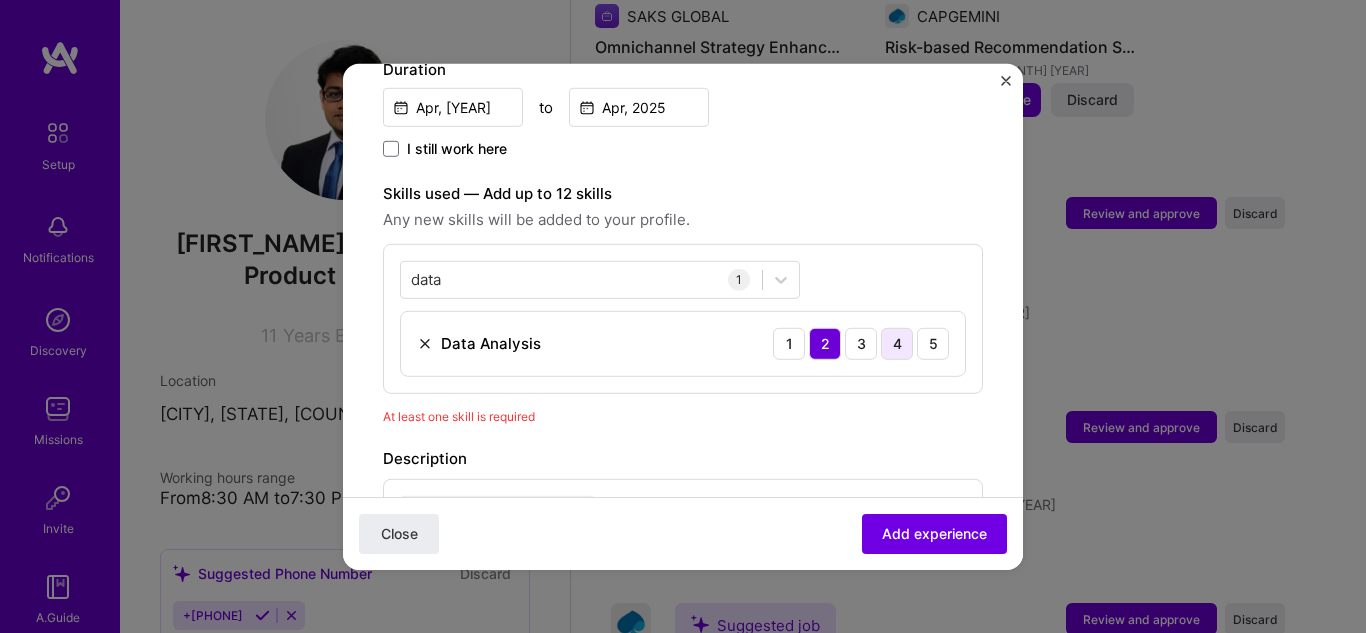 drag, startPoint x: 841, startPoint y: 348, endPoint x: 873, endPoint y: 353, distance: 32.38827 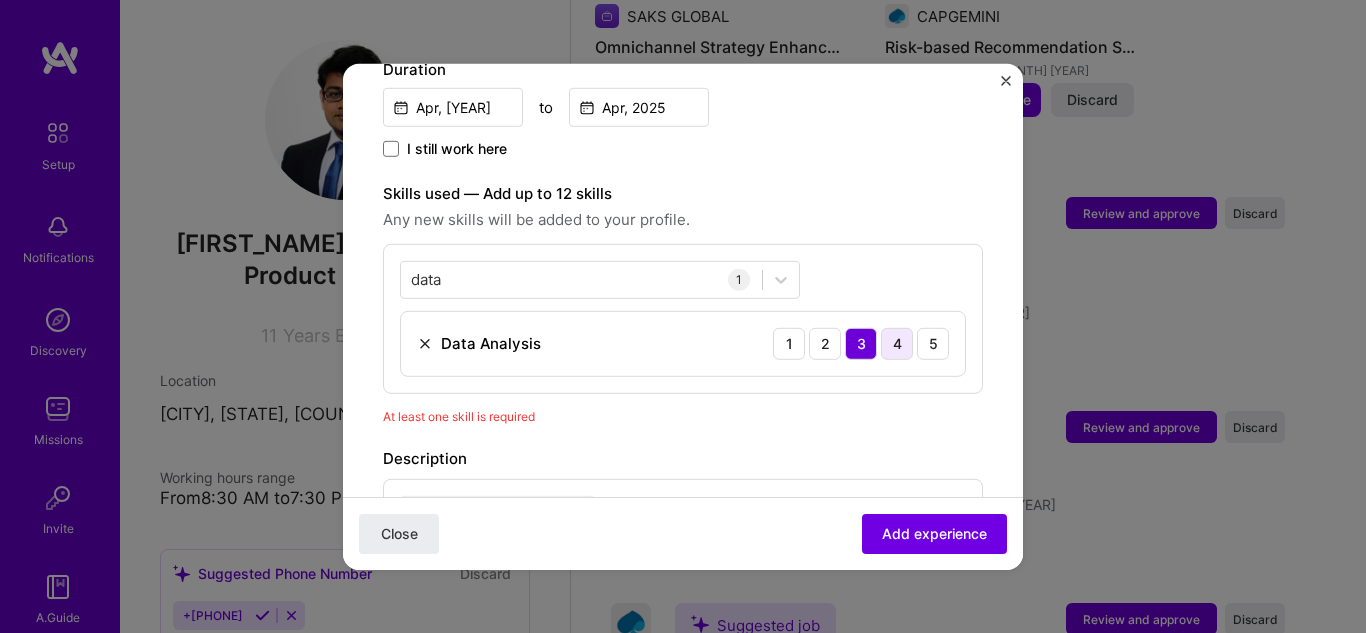 click on "4" at bounding box center [897, 343] 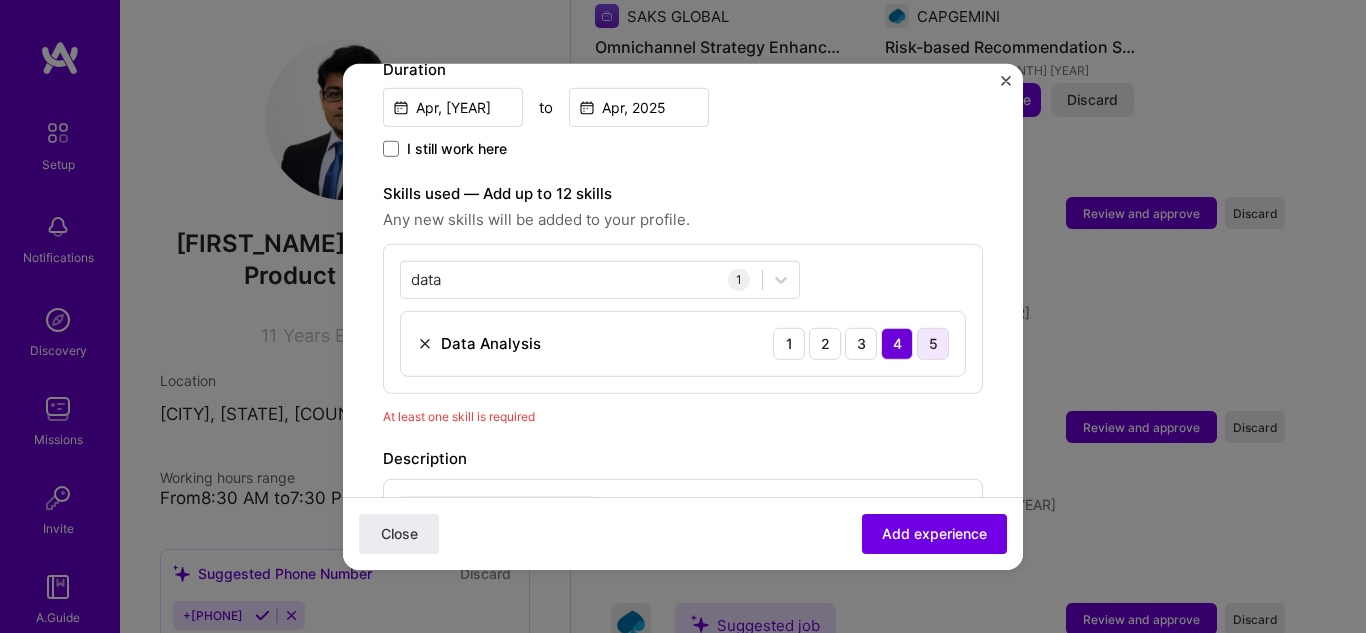 click on "5" at bounding box center (933, 343) 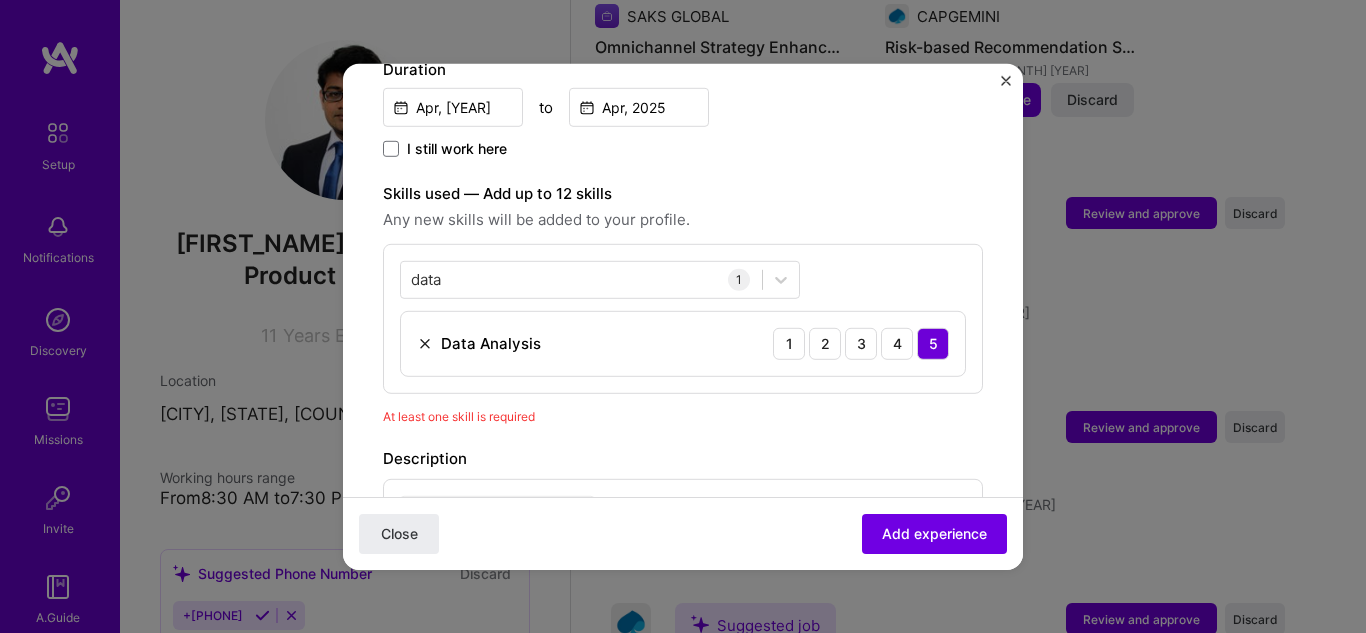 click on "Adding suggested job This job is suggested based on your LinkedIn, resume or A.Team activity. Create a job experience Jobs help companies understand your past experience. Company logo Company name SAKS GLOBAL
Industry Add up to 2 industries. Selected industries 2 Your title and specialization Product Manager, Store Applications Product Manager Duration [MONTH], [YEAR]
to [MONTH], [YEAR]
I still work here Skills used — Add up to 12 skills Any new skills will be added to your profile. data data 1 Data Analysis 1 2 3 4 5 At least one skill is required Description 100 characters minimum 397 / 2,000  characters Did this role require you to manage team members? (Optional) Yes, I managed 0 team members. Were you involved from inception to launch (0 - >  1)? (Optional) Zero to one is creation and development of a unique product from the ground up. I was involved in zero to one with this project Select projects" at bounding box center (683, 338) 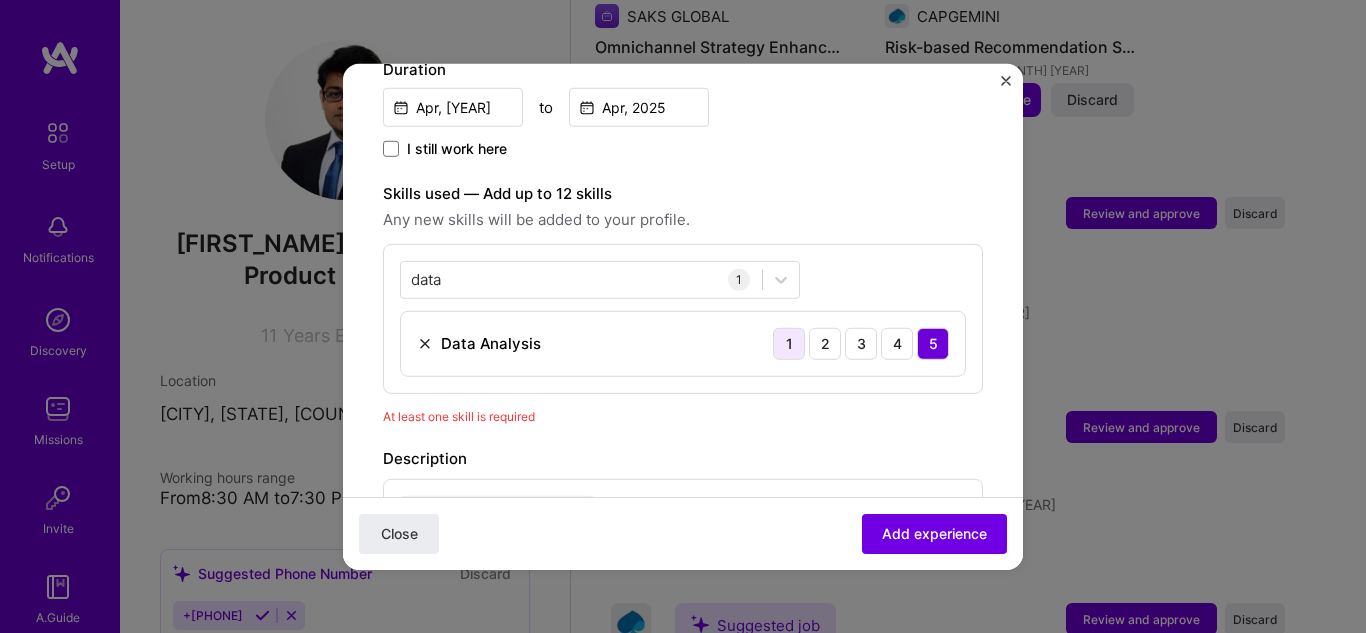 click on "1" at bounding box center (789, 343) 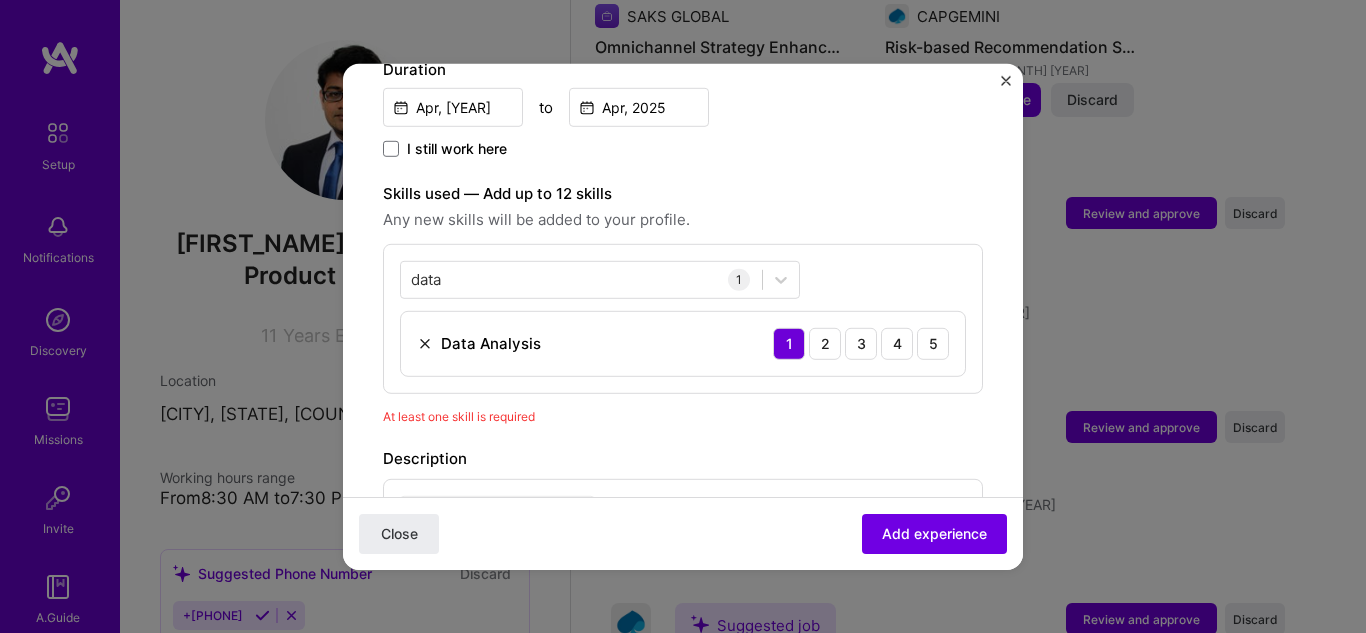 drag, startPoint x: 925, startPoint y: 346, endPoint x: 803, endPoint y: 320, distance: 124.73973 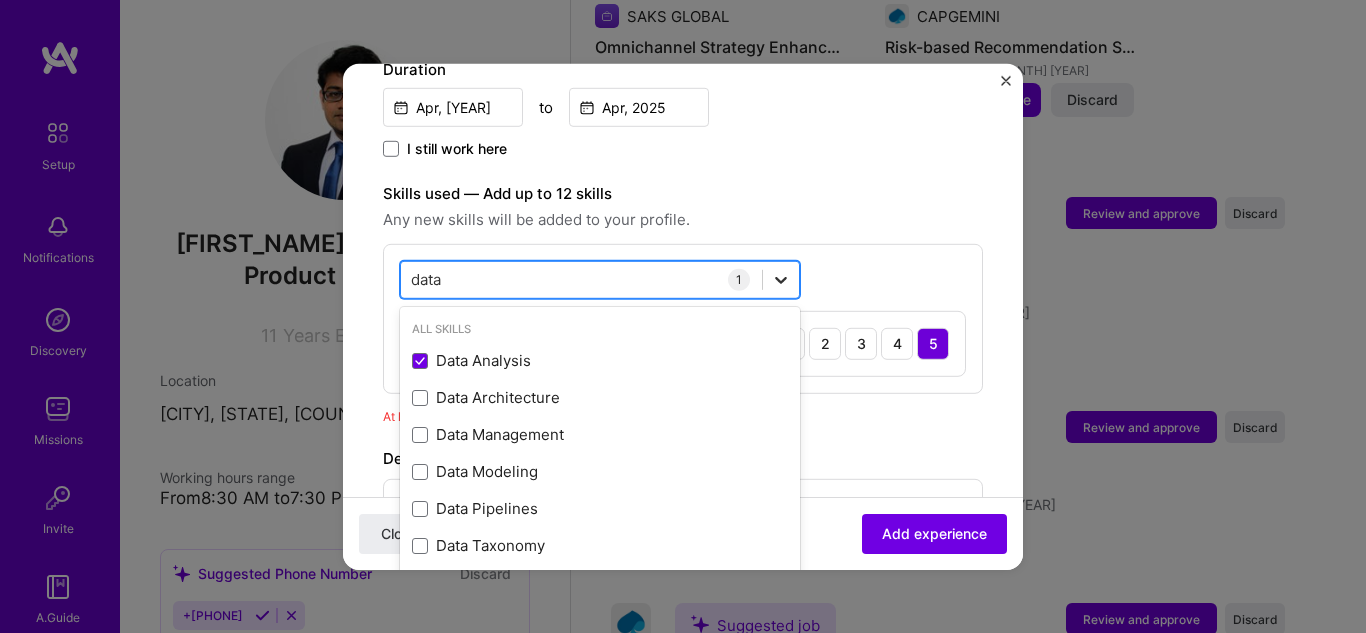 click 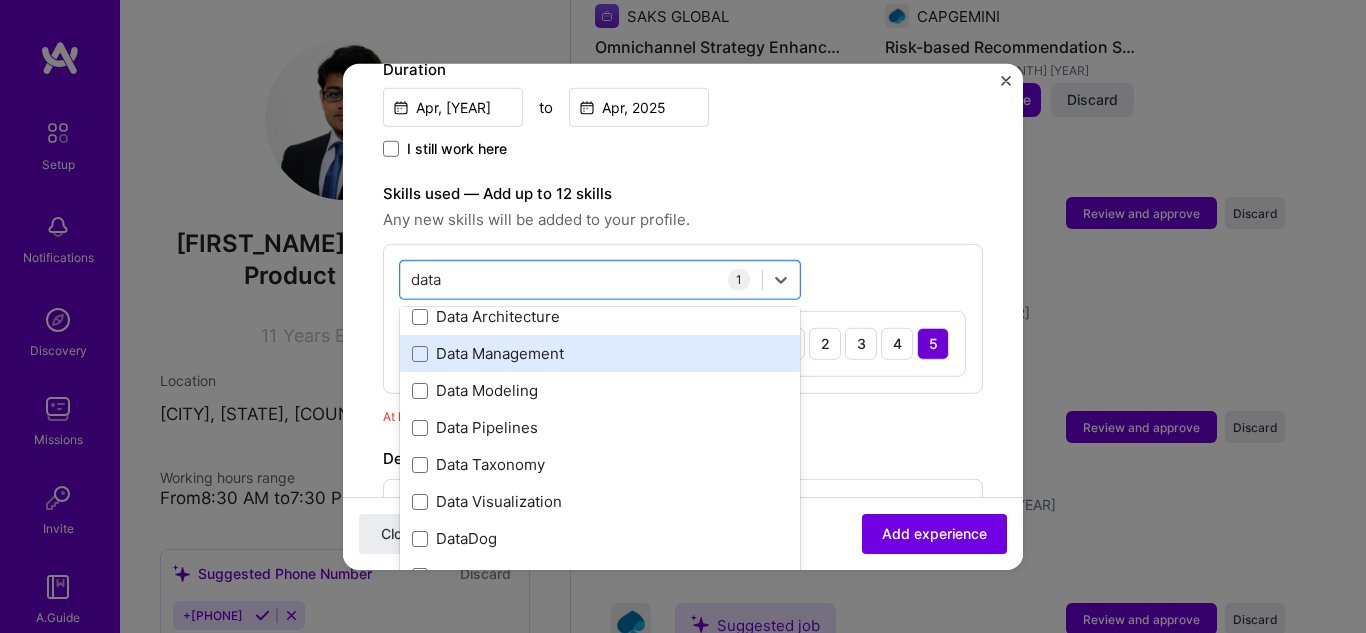 scroll, scrollTop: 0, scrollLeft: 0, axis: both 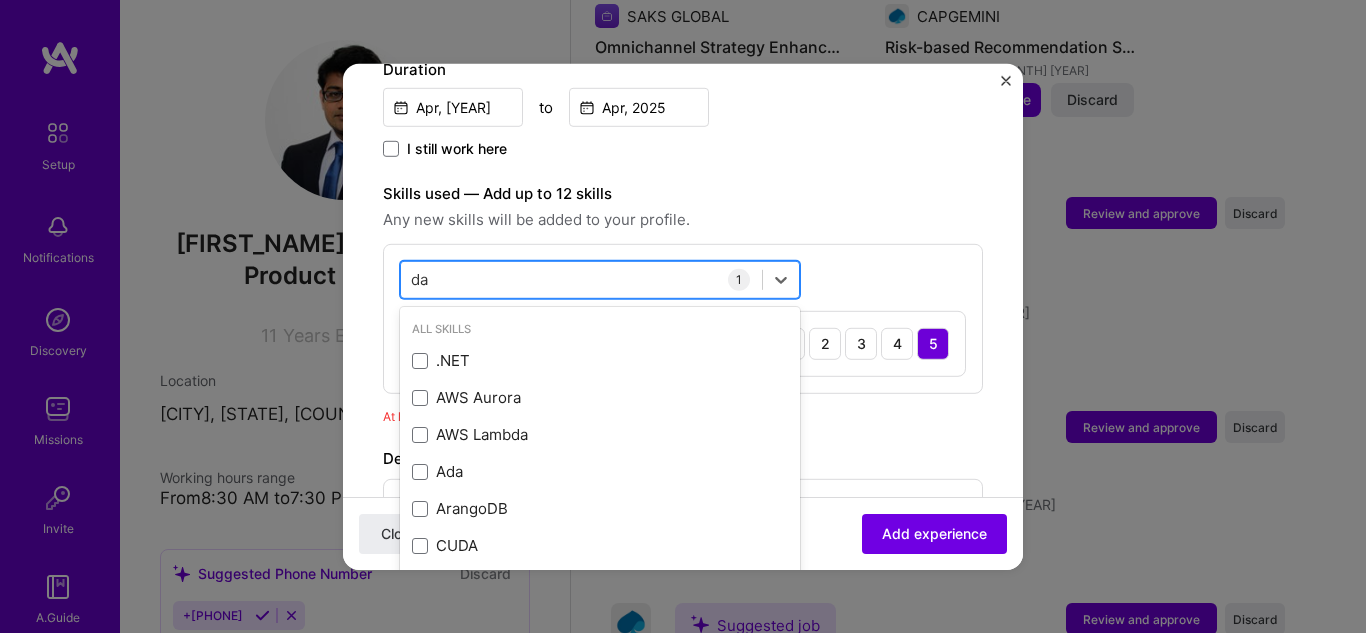 type on "d" 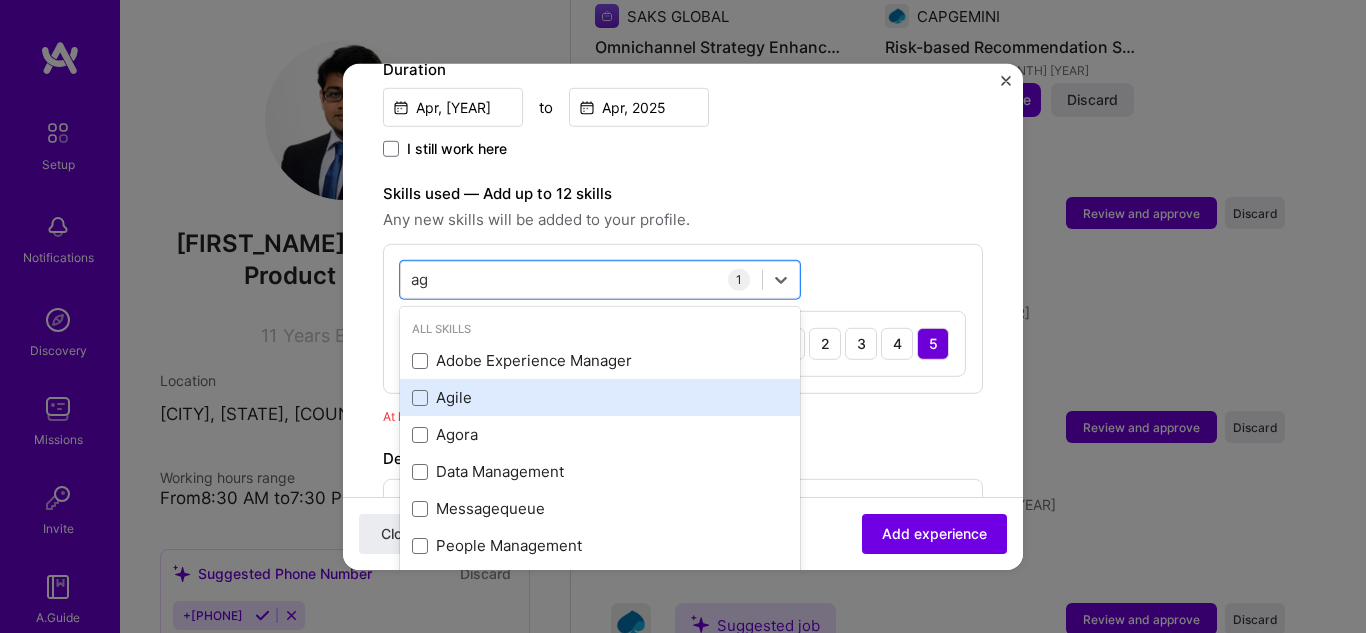 click on "Agile" at bounding box center [600, 397] 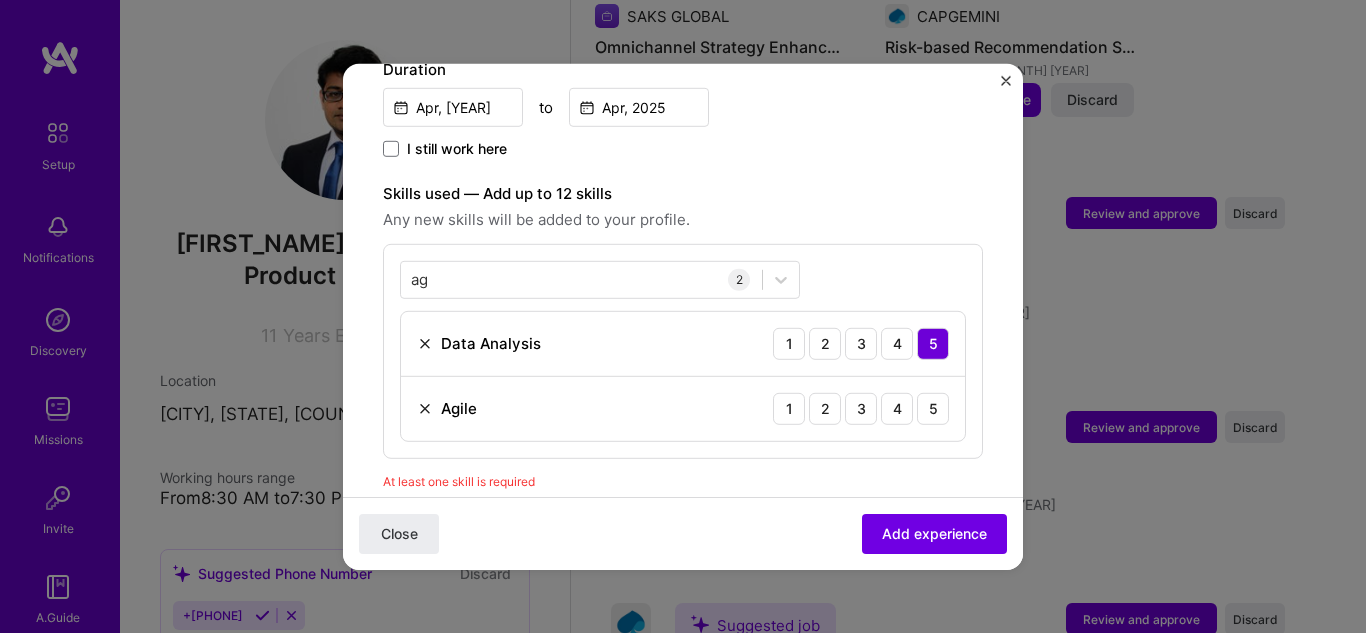 click on "Any new skills will be added to your profile." at bounding box center [683, 219] 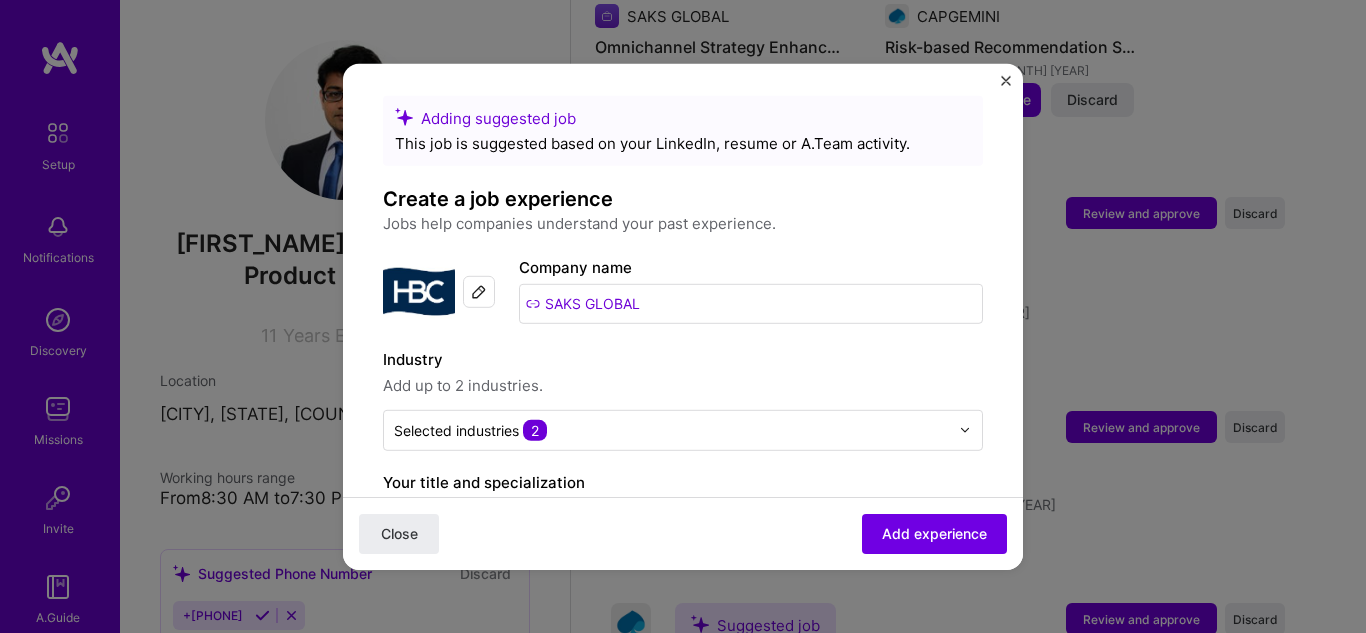 scroll, scrollTop: 0, scrollLeft: 0, axis: both 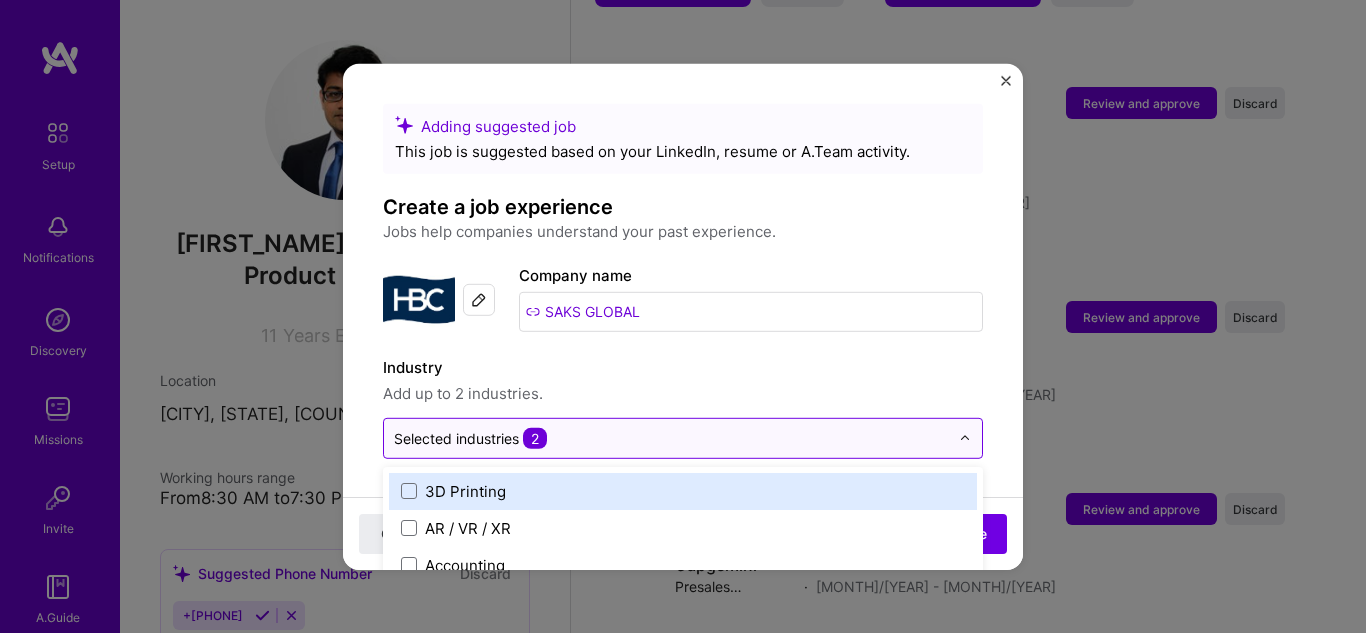 click at bounding box center [965, 438] 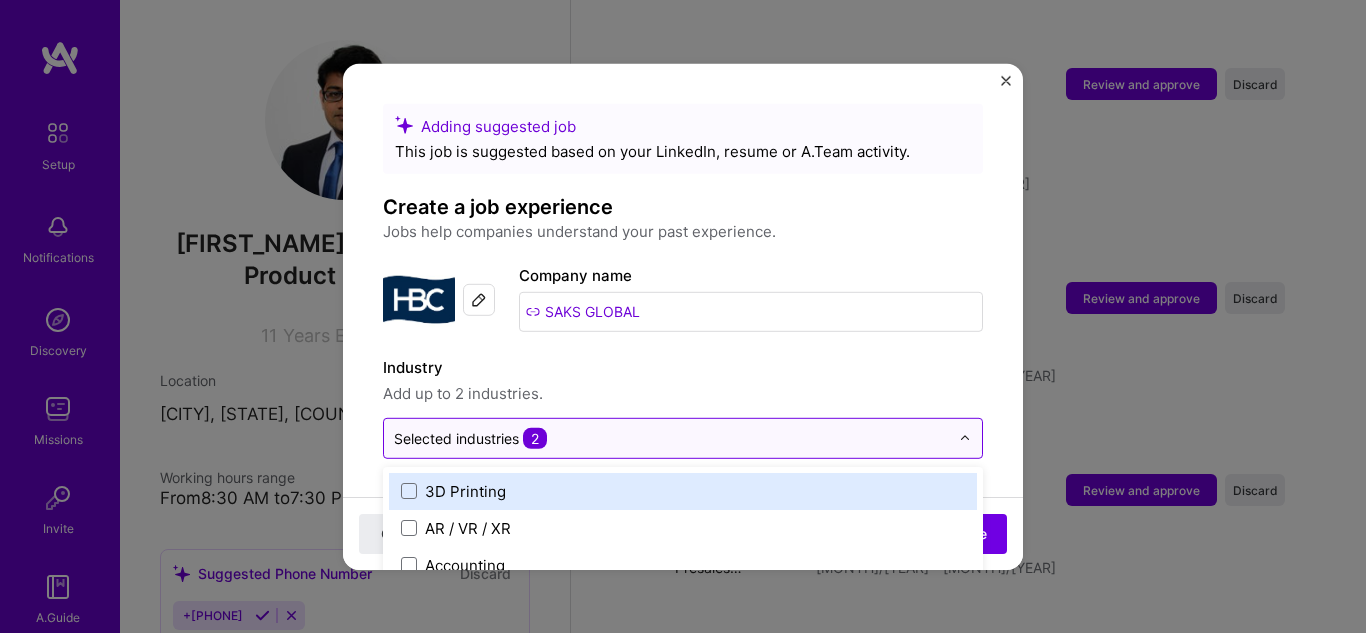 scroll, scrollTop: 1722, scrollLeft: 0, axis: vertical 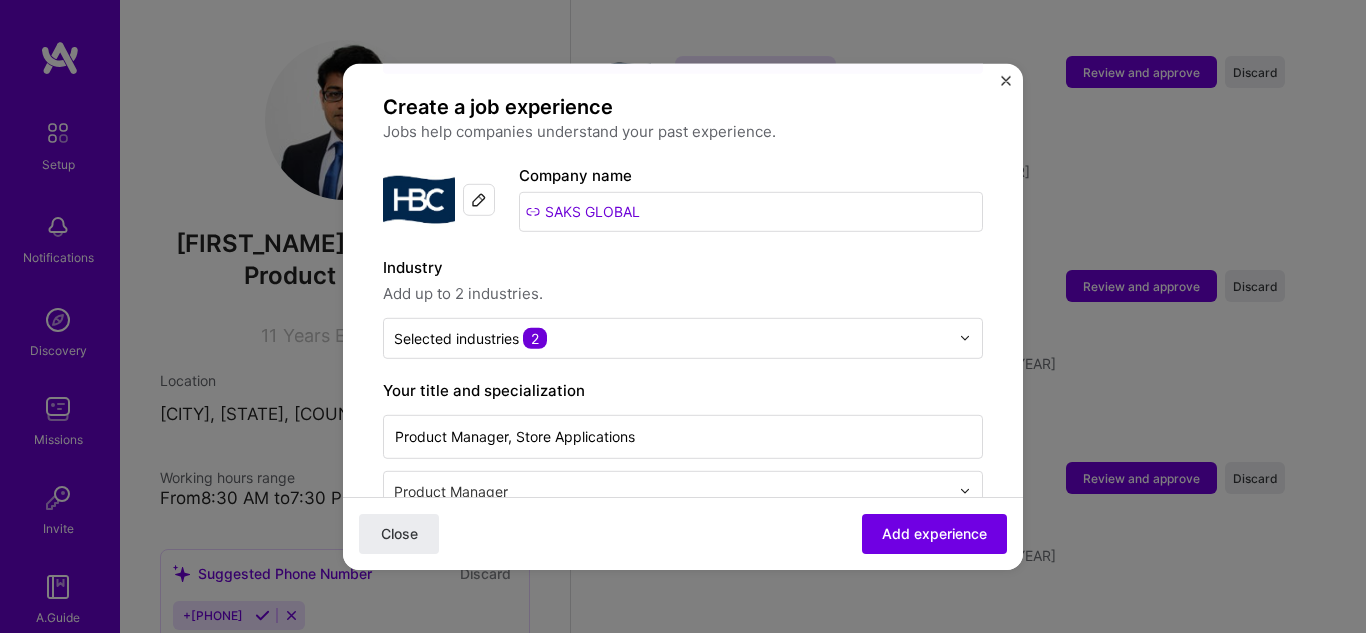 click on "Adding suggested job This job is suggested based on your LinkedIn, resume or A.Team activity. Create a job experience Jobs help companies understand your past experience. Company logo Company name SAKS GLOBAL
Industry Add up to 2 industries. Selected industries 2 Your title and specialization Product Manager, Store Applications Product Manager Duration Apr, [YEAR]
to Apr, [YEAR]
I still work here Skills used — Add up to 12 skills Any new skills will be added to your profile. ag ag 2 Data Analysis 1 2 3 4 5 Agile 1 2 3 4 5 At least one skill is required Description 100 characters minimum 397 / 2,000  characters Did this role require you to manage team members? (Optional) Yes, I managed 0 team members. Were you involved from inception to launch (0 - >  1)? (Optional) Zero to one is creation and development of a unique product from the ground up. I was involved in zero to one with this project Close" at bounding box center (683, 844) 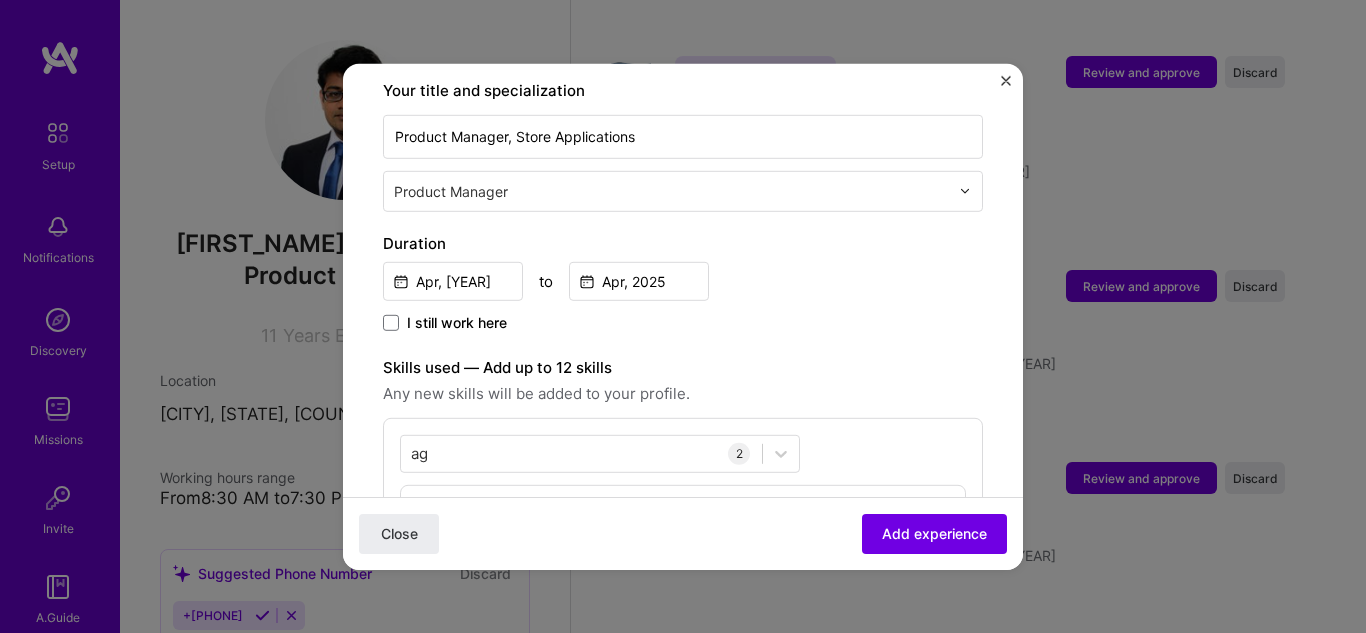 scroll, scrollTop: 600, scrollLeft: 0, axis: vertical 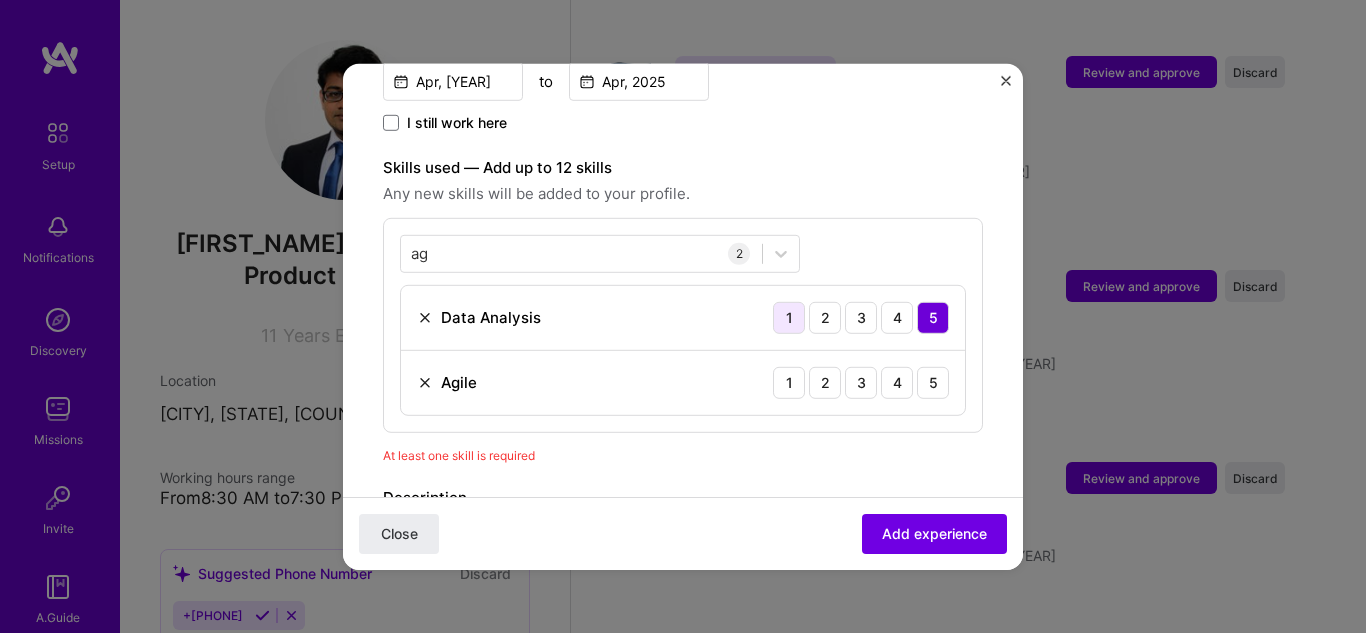 click on "1" at bounding box center [789, 317] 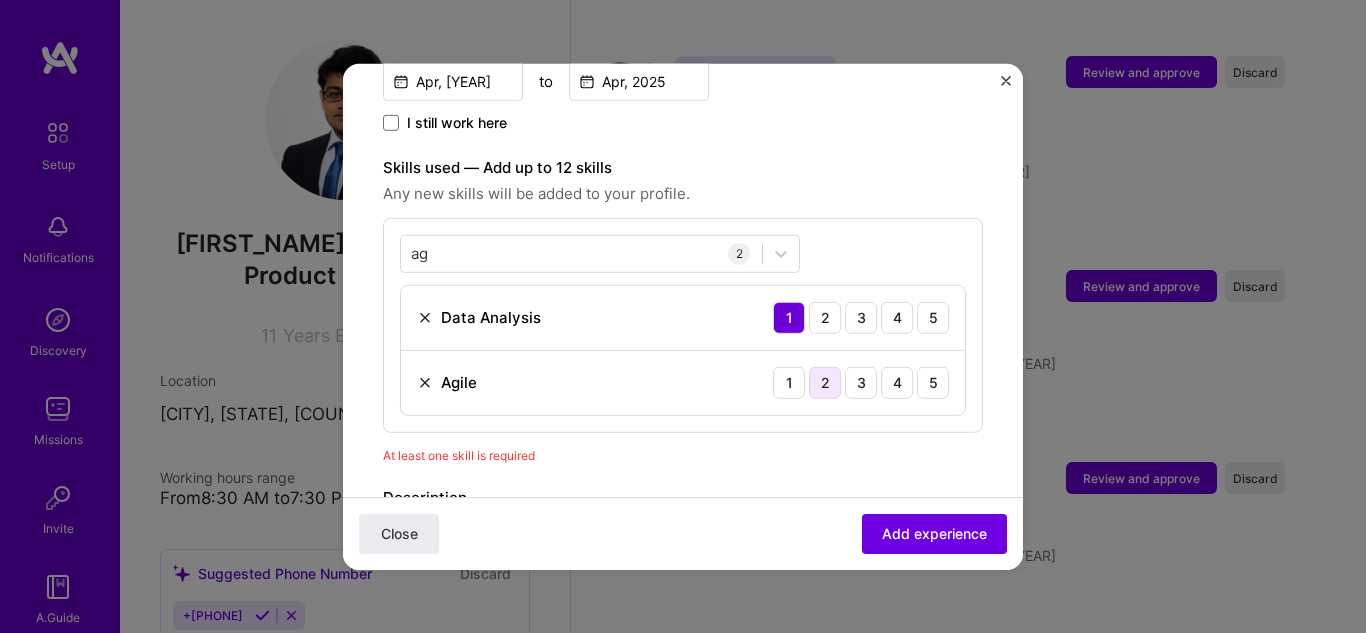 click on "2" at bounding box center (825, 382) 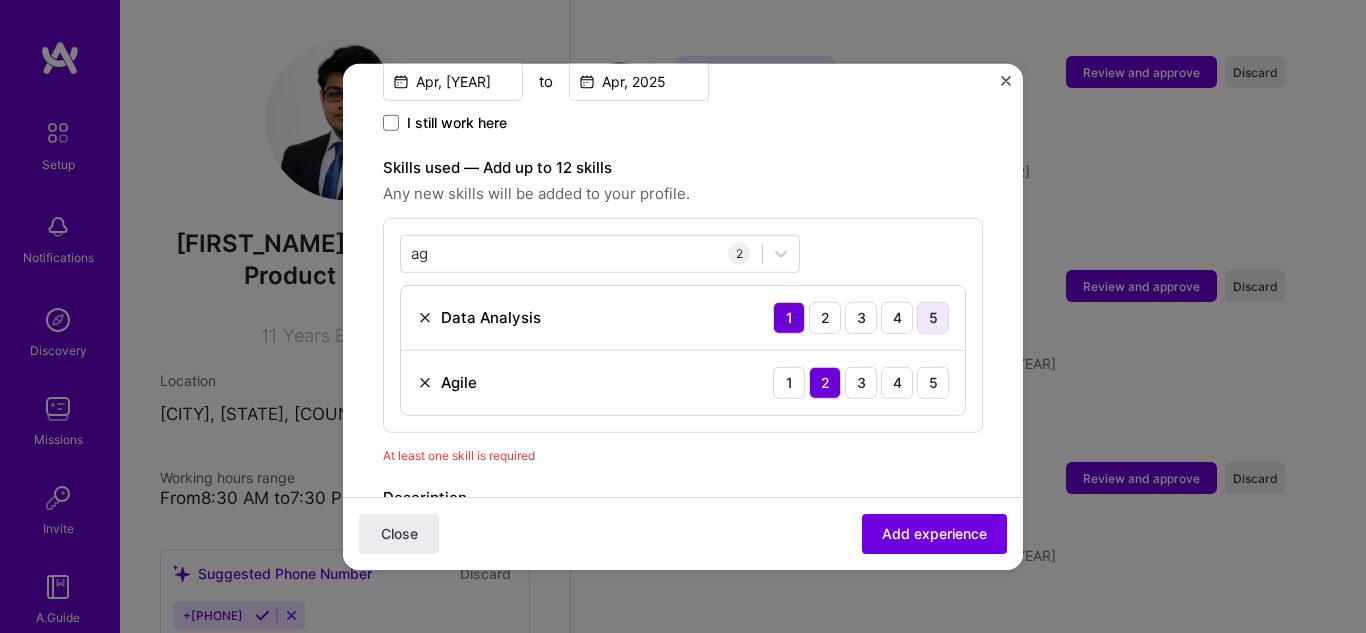 click on "5" at bounding box center [933, 317] 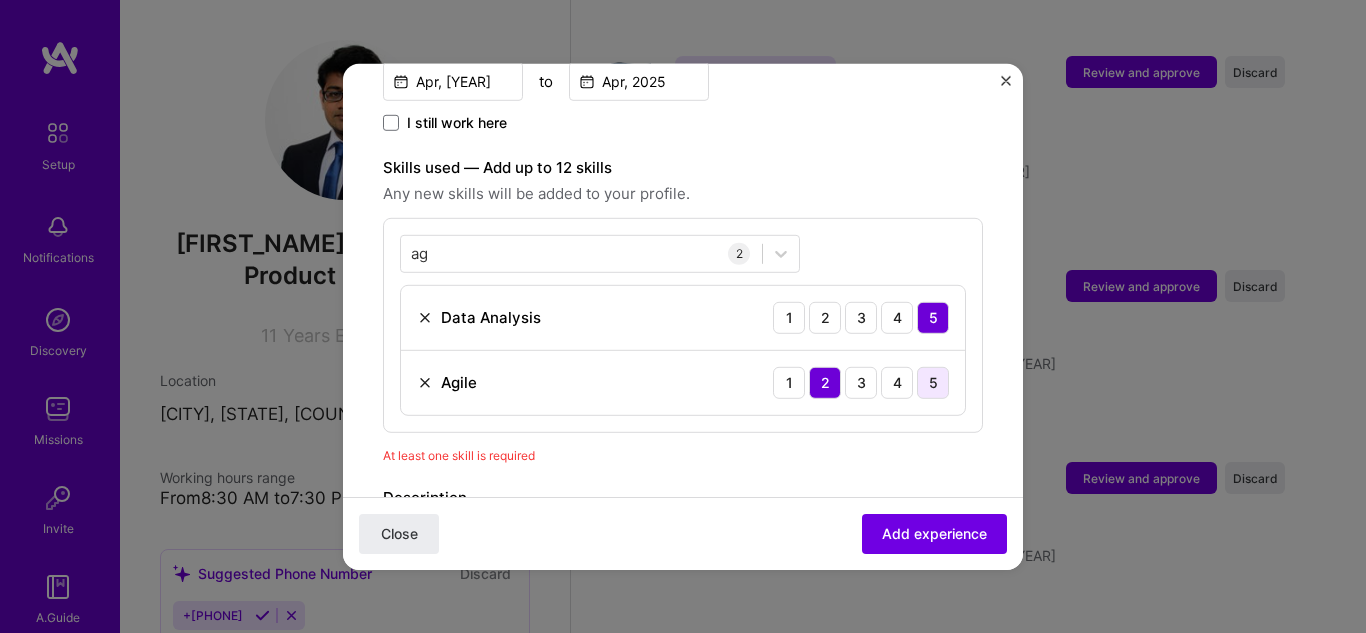 click on "5" at bounding box center (933, 382) 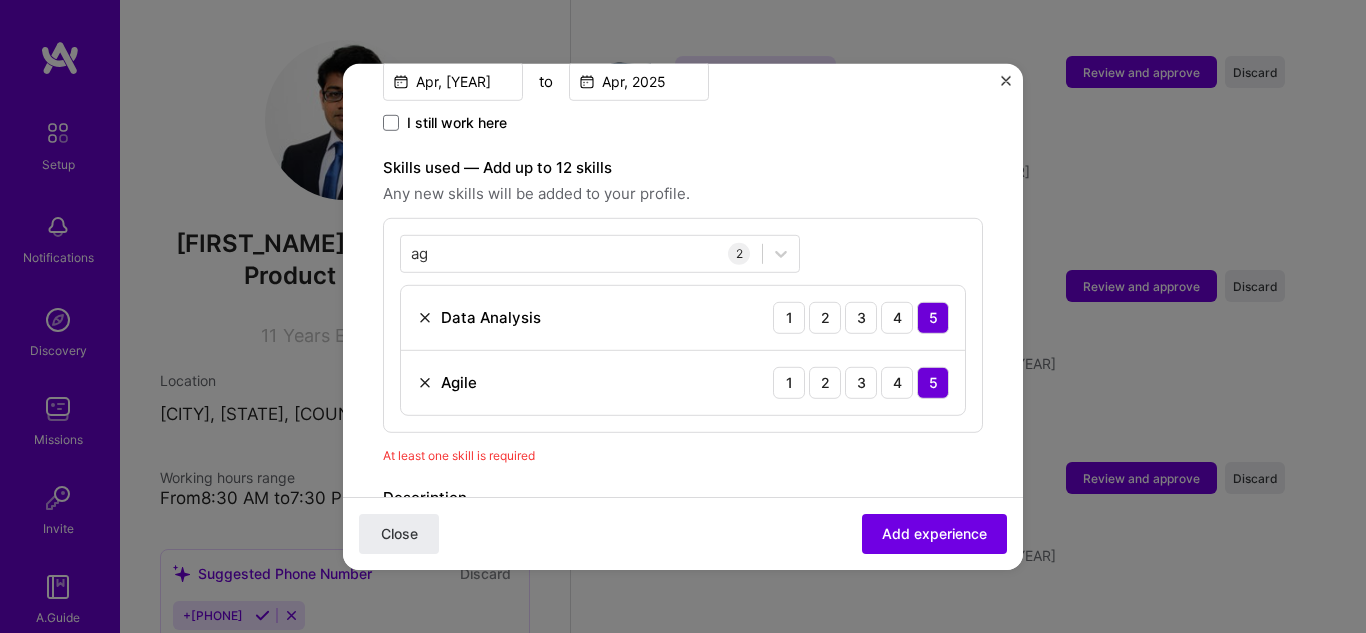 click on "Adding suggested job This job is suggested based on your LinkedIn, resume or A.Team activity. Create a job experience Jobs help companies understand your past experience. Company logo Company name SAKS GLOBAL
Industry Add up to 2 industries. Selected industries 2 Your title and specialization Product Manager, Store Applications Product Manager Duration Apr, [YEAR]
to Apr, [YEAR]
I still work here Skills used — Add up to 12 skills Any new skills will be added to your profile. ag ag 2 Data Analysis 1 2 3 4 5 Agile 1 2 3 4 5 At least one skill is required Description 100 characters minimum 397 / 2,000  characters Did this role require you to manage team members? (Optional) Yes, I managed 0 team members. Were you involved from inception to launch (0 - >  1)? (Optional) Zero to one is creation and development of a unique product from the ground up. I was involved in zero to one with this project Close" at bounding box center [683, 344] 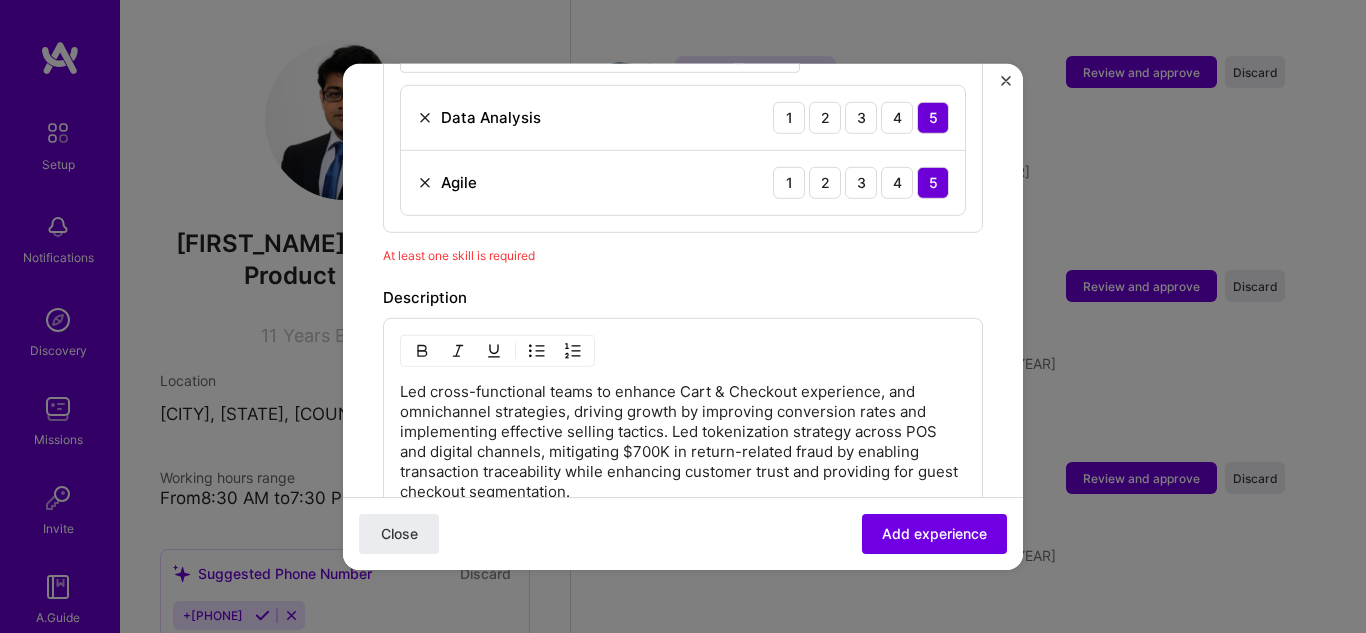 scroll, scrollTop: 600, scrollLeft: 0, axis: vertical 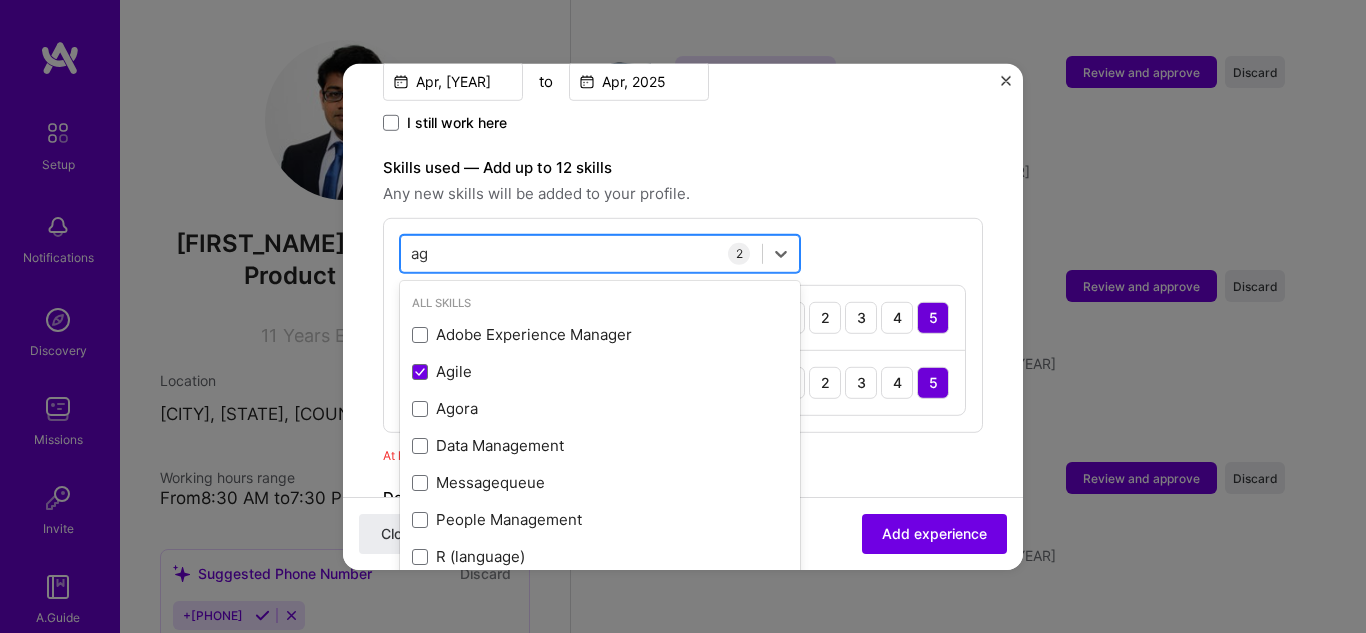 click on "ag ag" at bounding box center [581, 253] 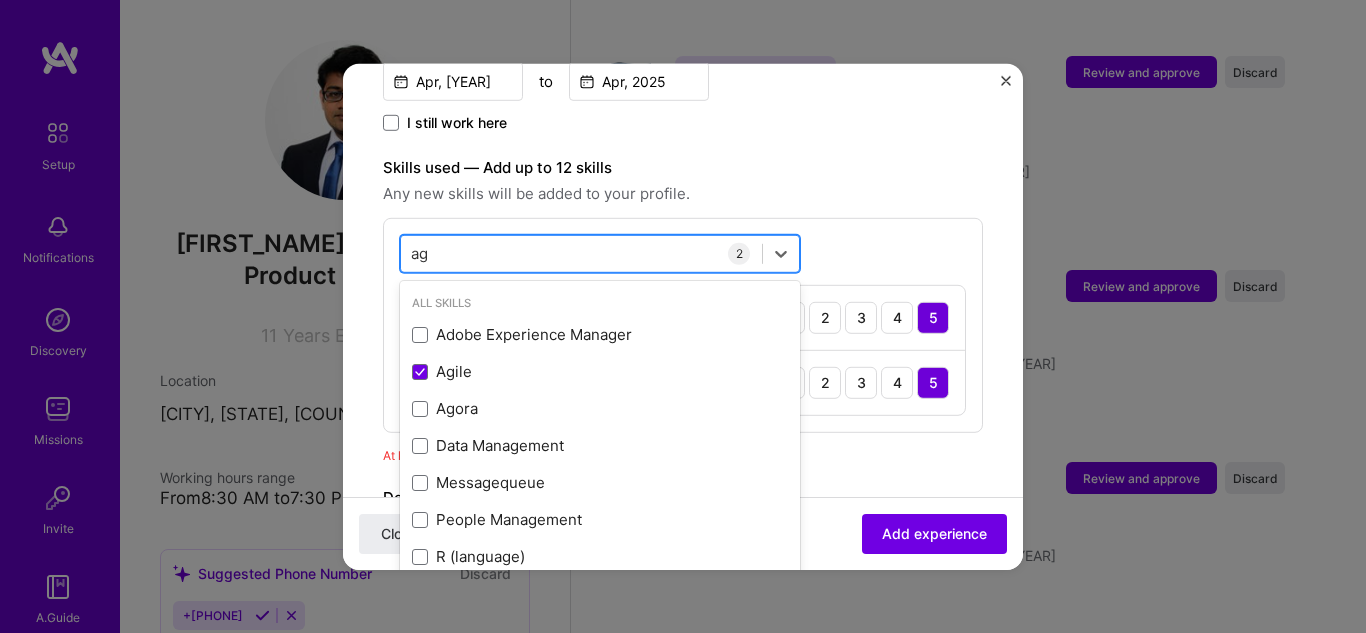 type on "a" 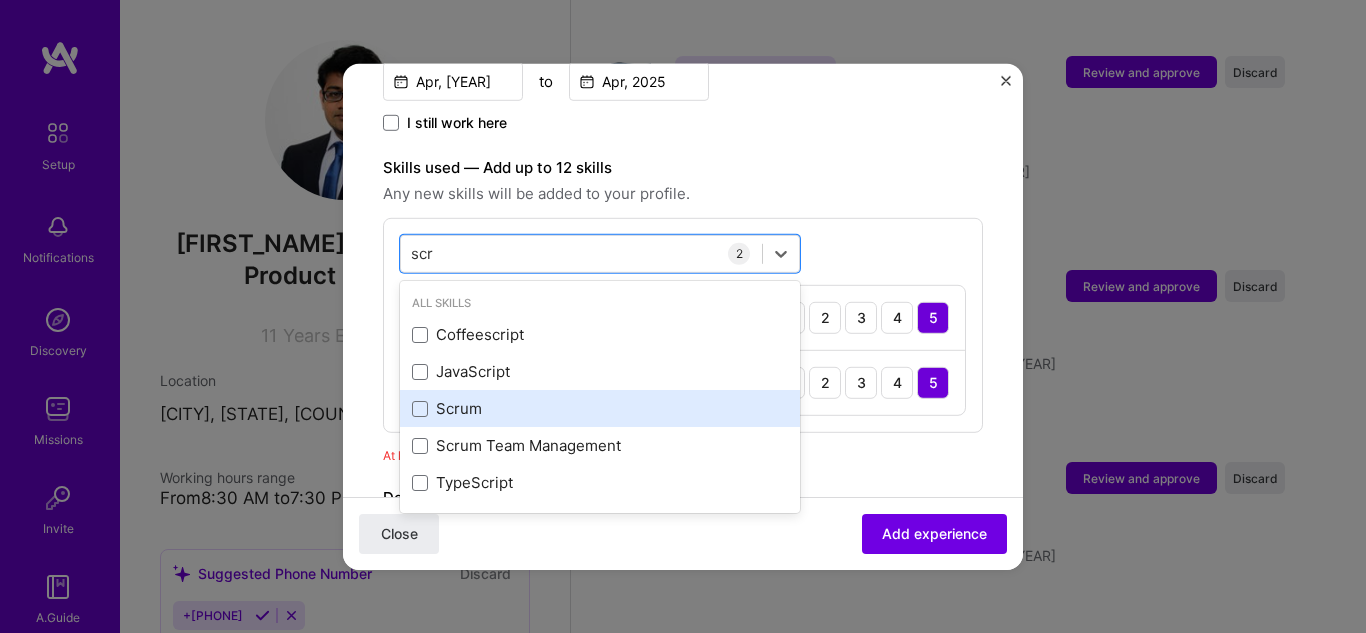 click on "Scrum" at bounding box center (600, 408) 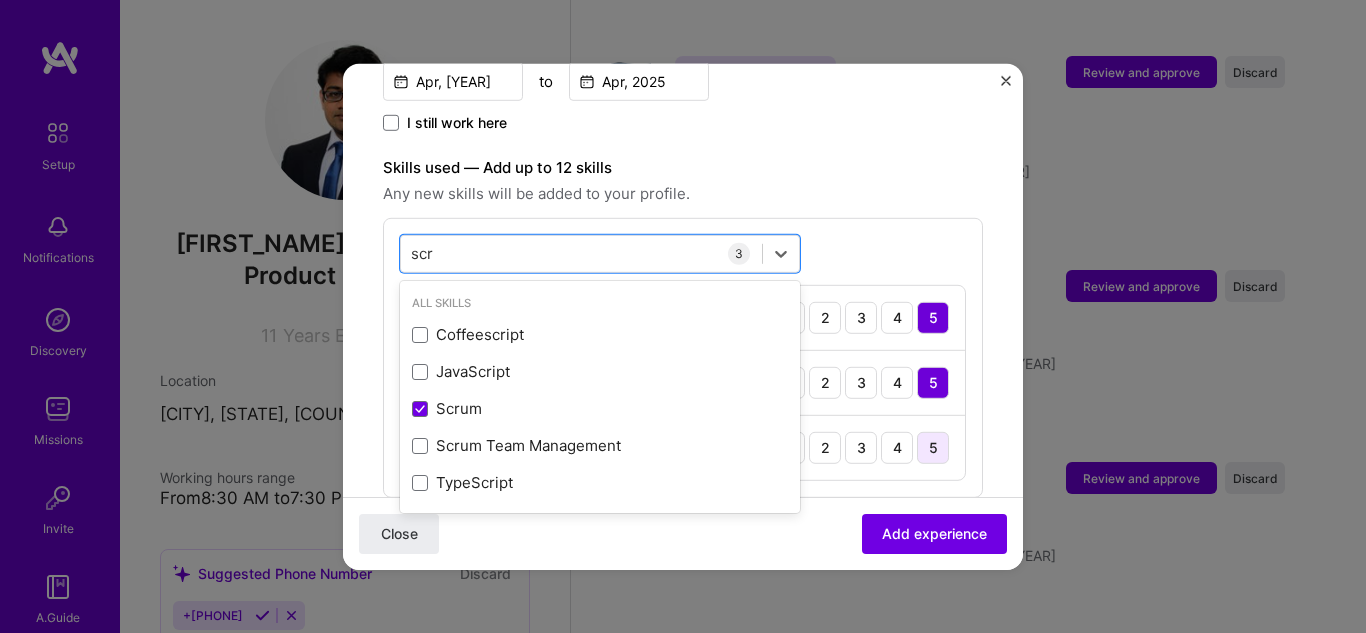 click on "5" at bounding box center (933, 447) 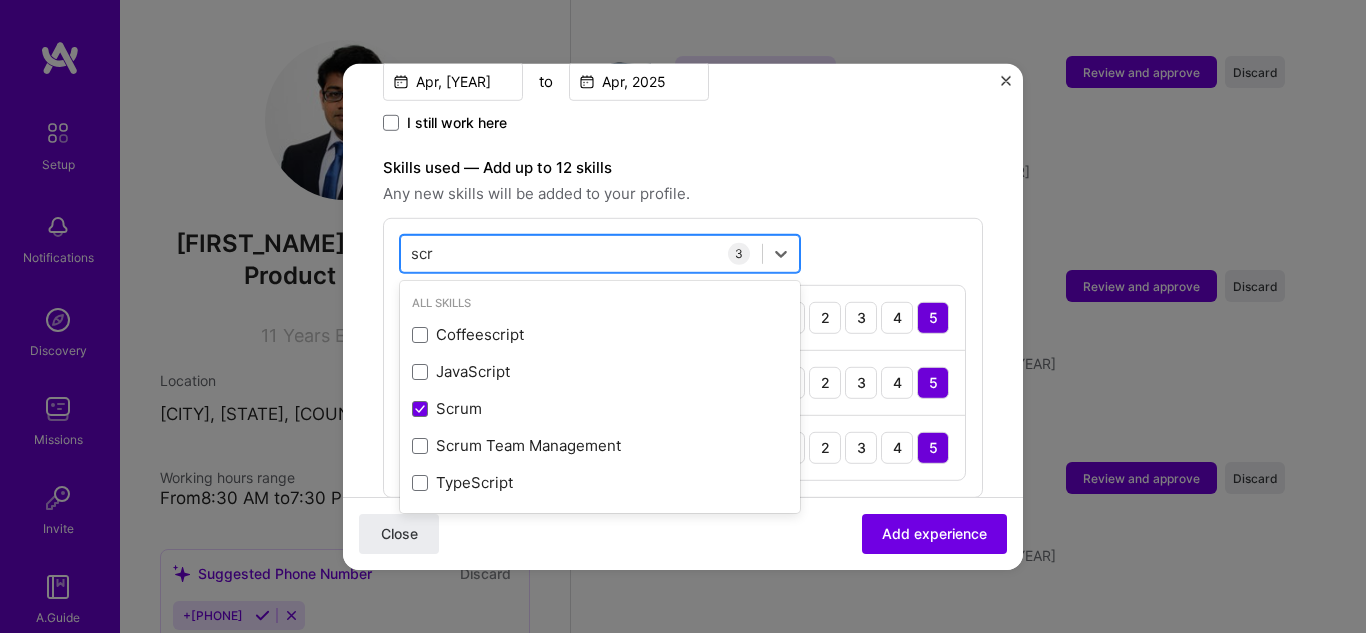 click on "scr scr" at bounding box center (581, 253) 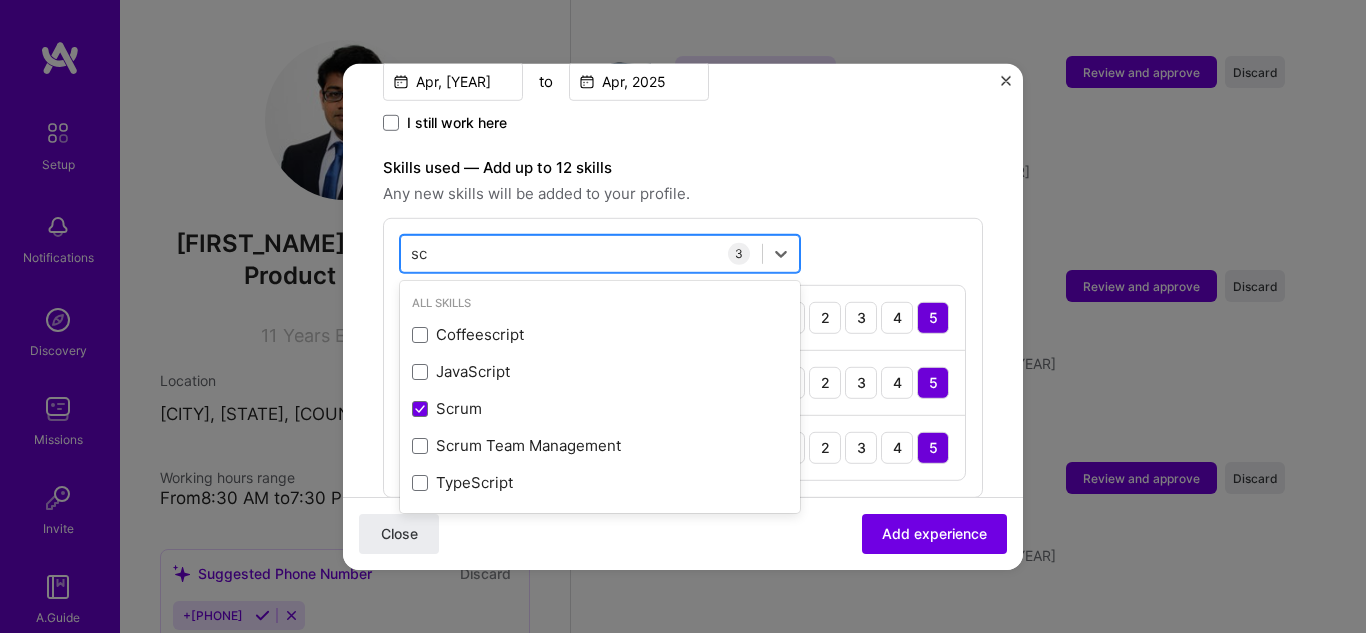 type on "s" 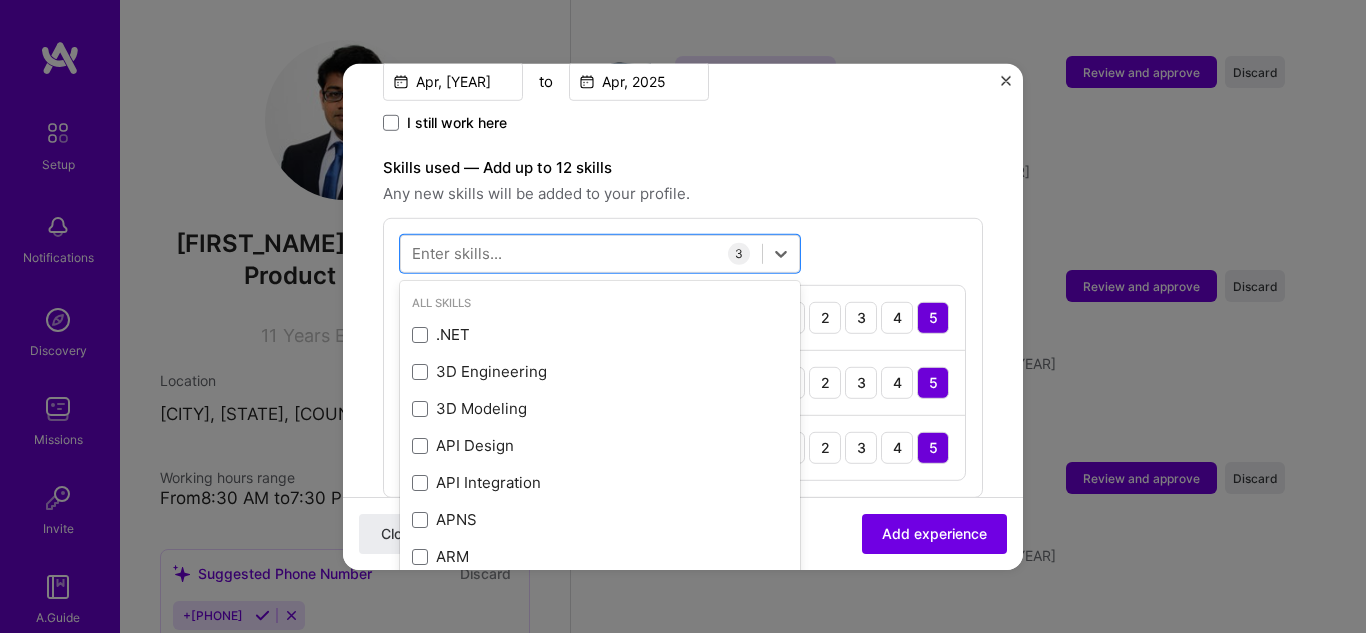 type 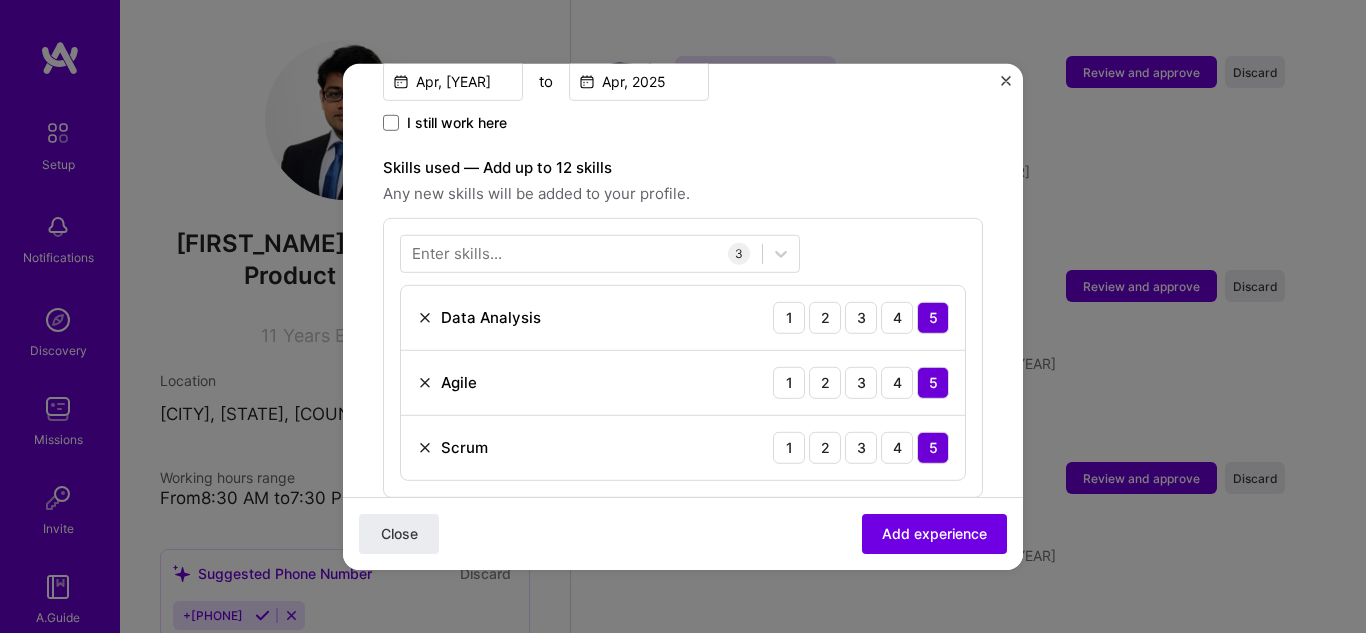 click on "Skills used — Add up to 12 skills" at bounding box center (683, 167) 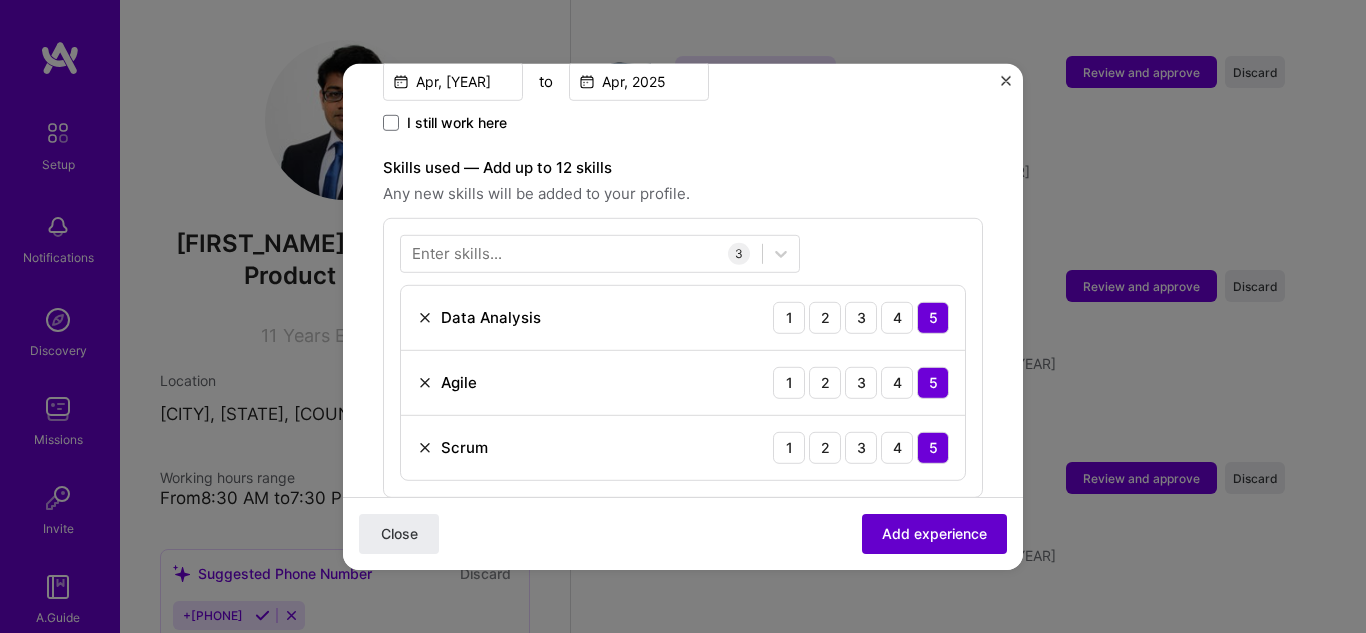 click on "Add experience" at bounding box center [934, 534] 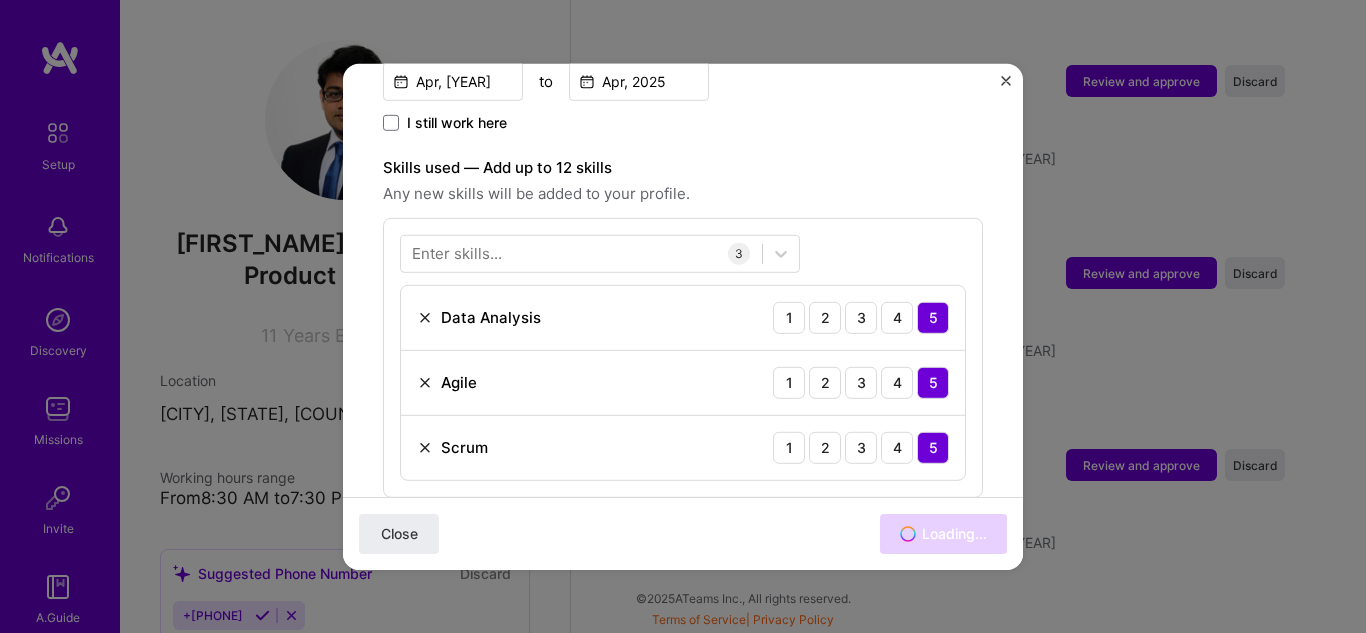 scroll, scrollTop: 1713, scrollLeft: 0, axis: vertical 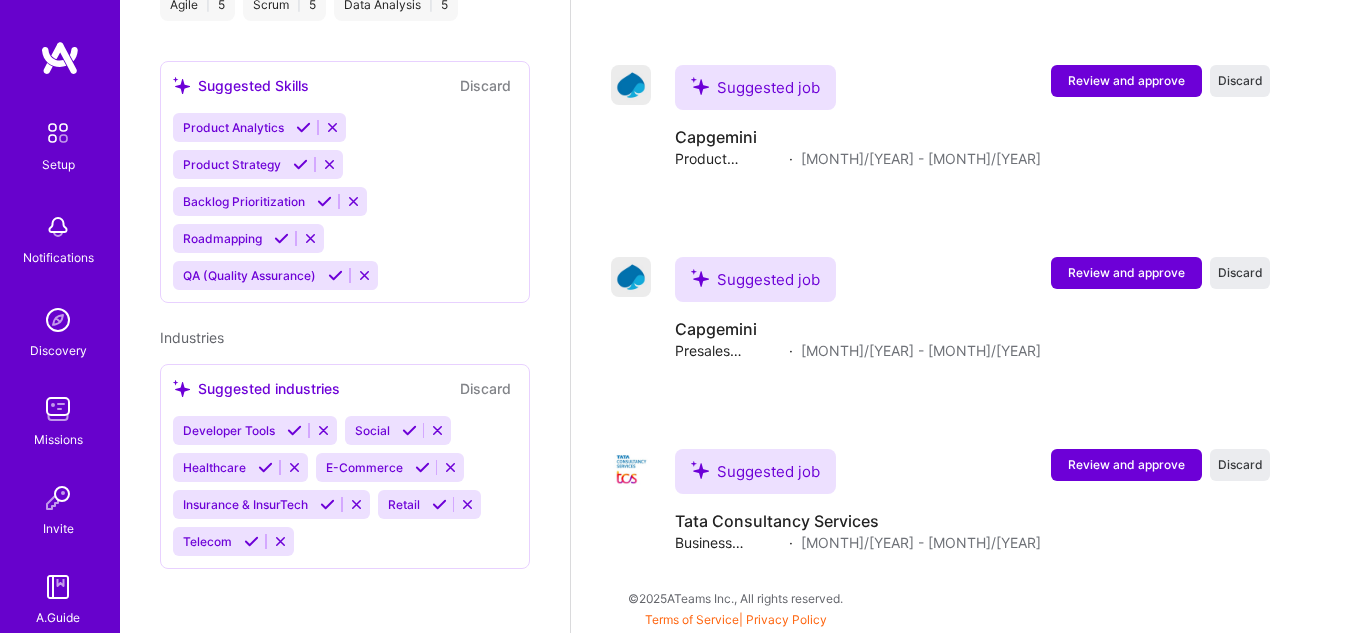 click at bounding box center [303, 127] 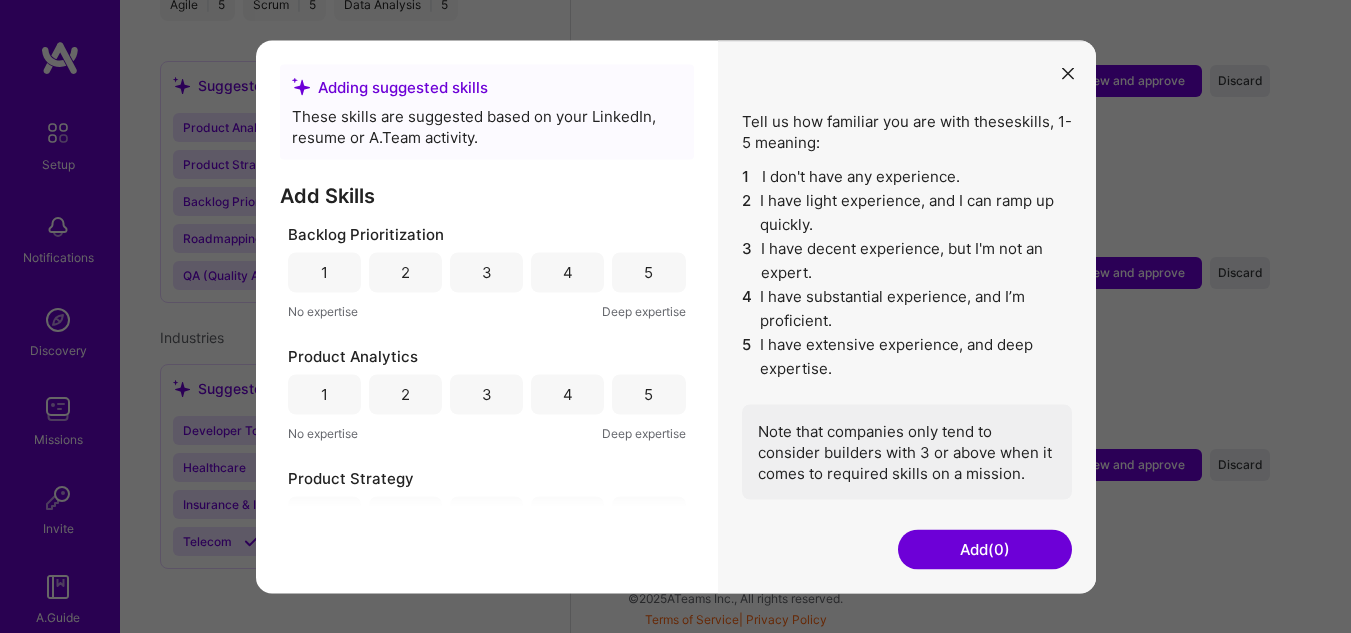 click at bounding box center (1068, 74) 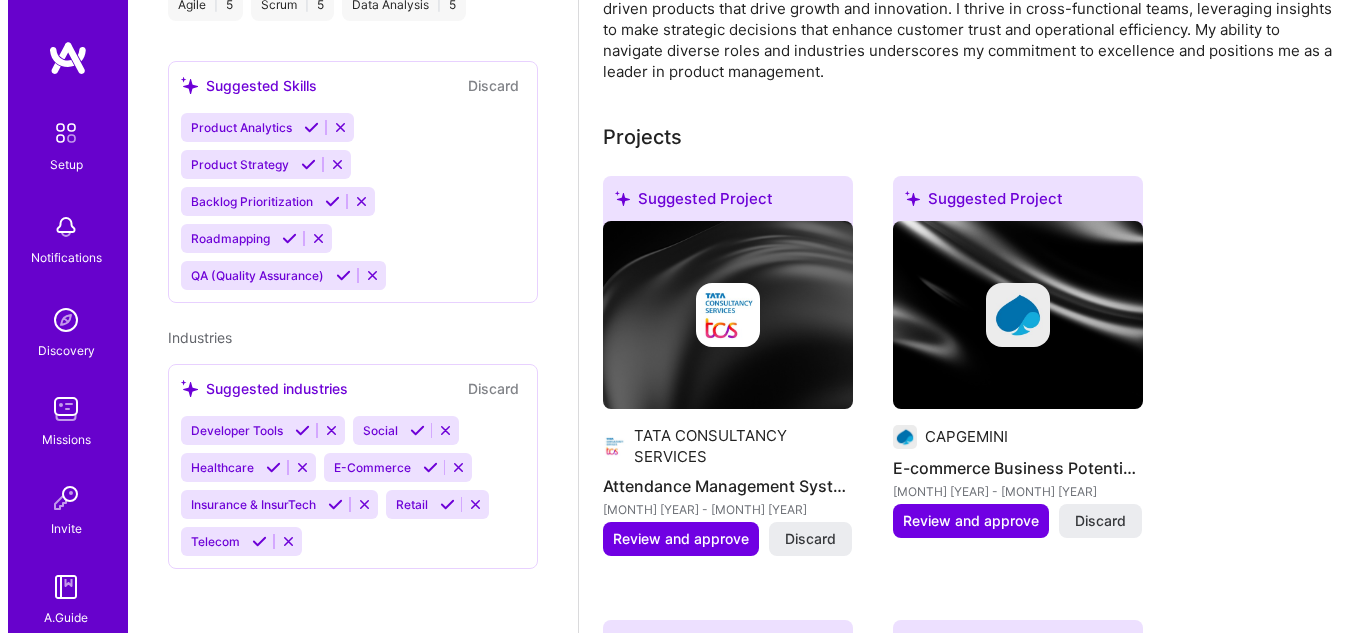 scroll, scrollTop: 1013, scrollLeft: 0, axis: vertical 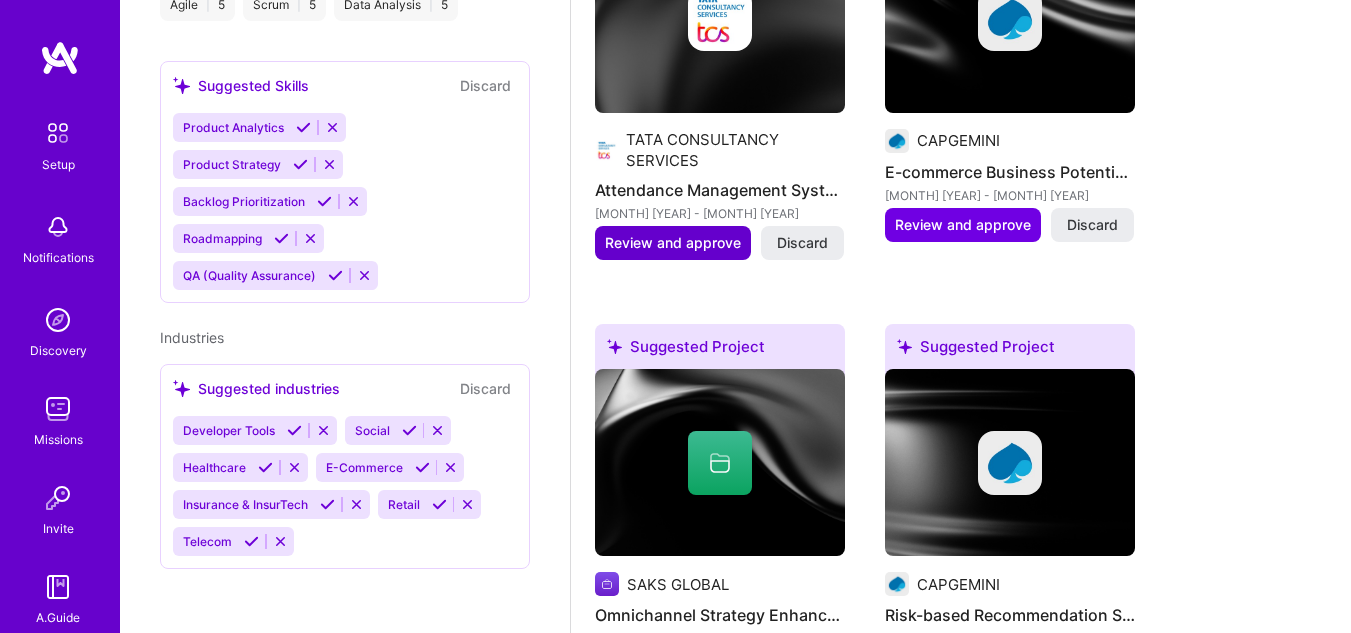 click on "Review and approve" at bounding box center [673, 243] 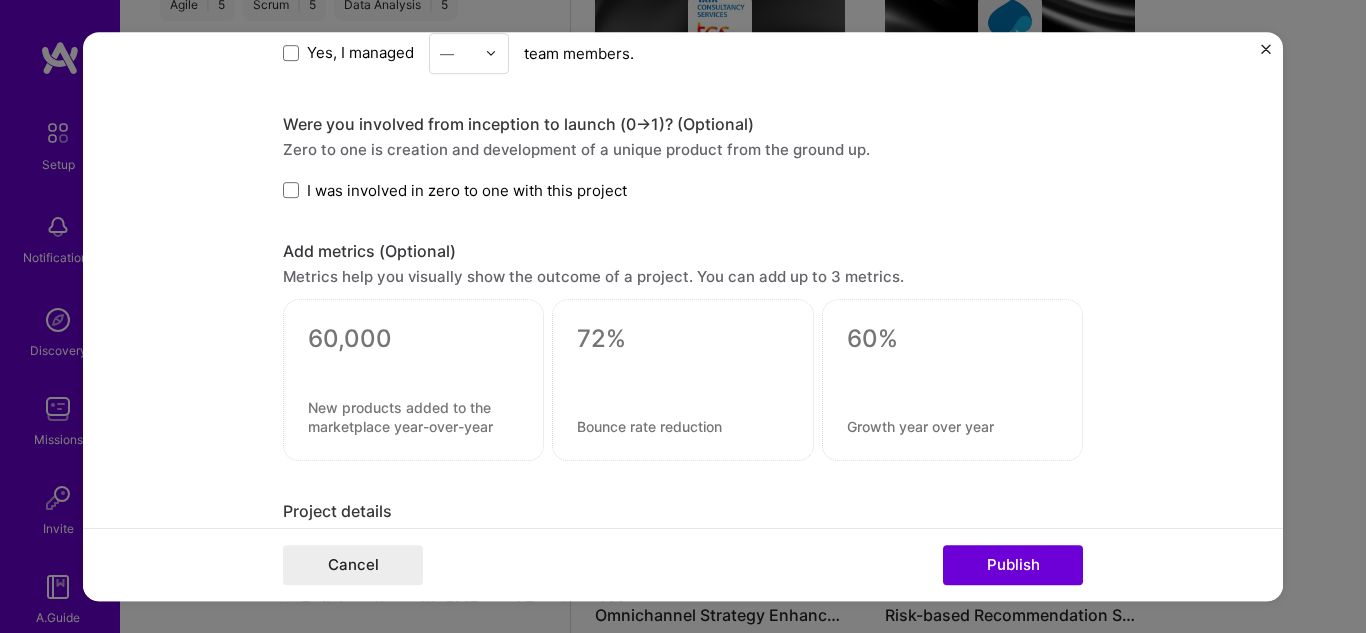 scroll, scrollTop: 1674, scrollLeft: 0, axis: vertical 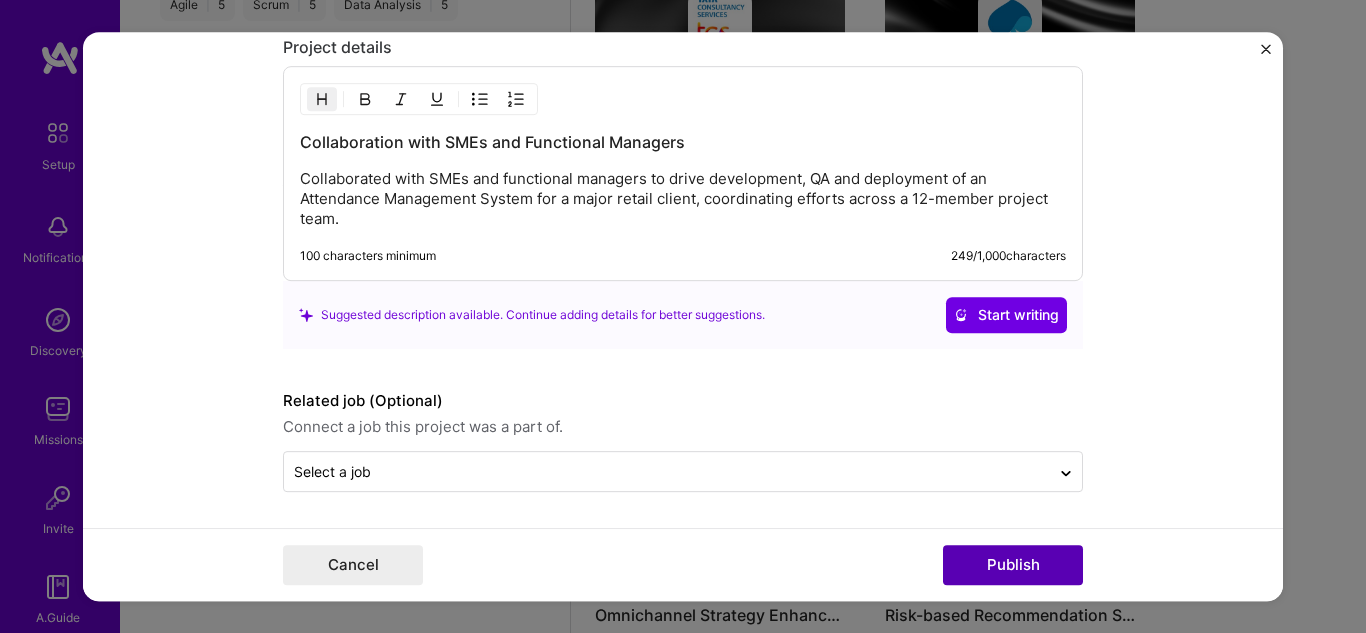 click on "Publish" at bounding box center [1013, 565] 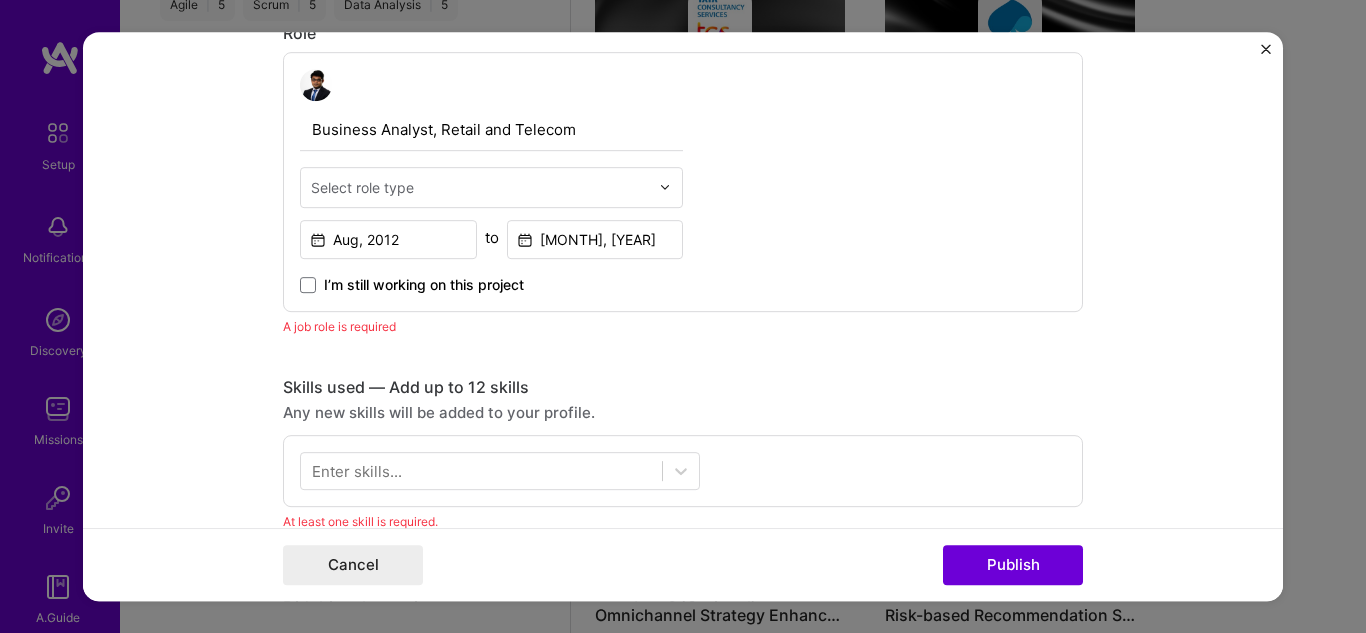 scroll, scrollTop: 671, scrollLeft: 0, axis: vertical 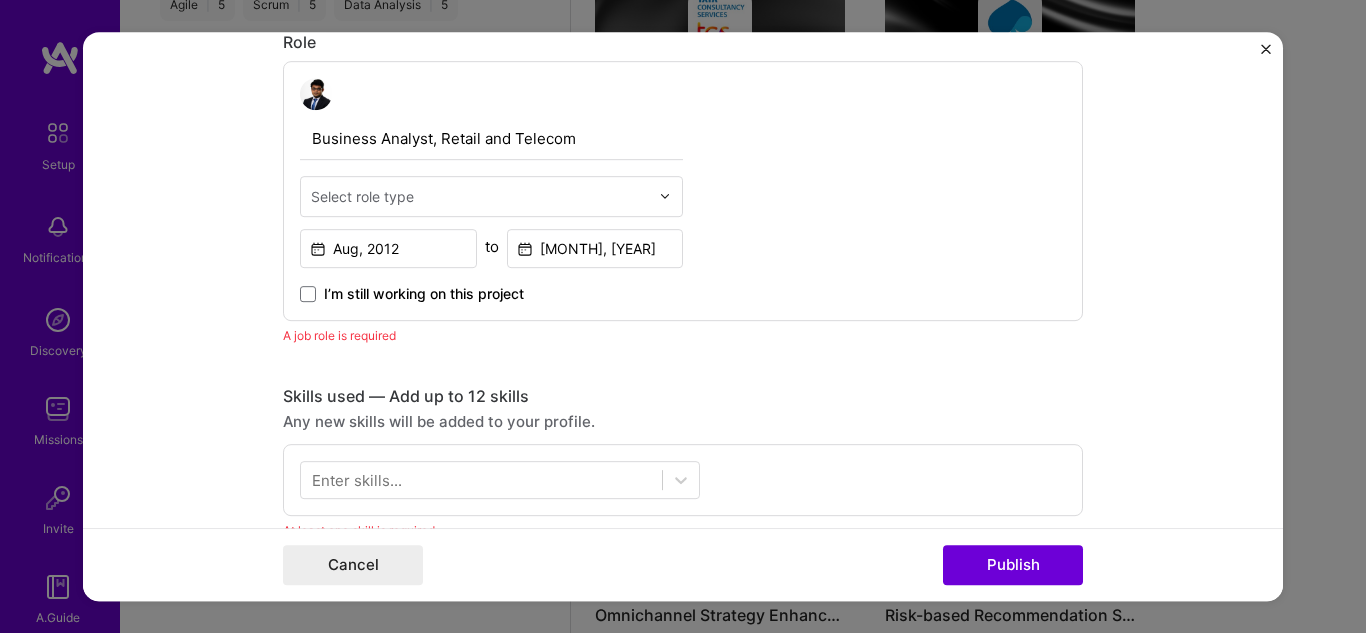 click at bounding box center [665, 196] 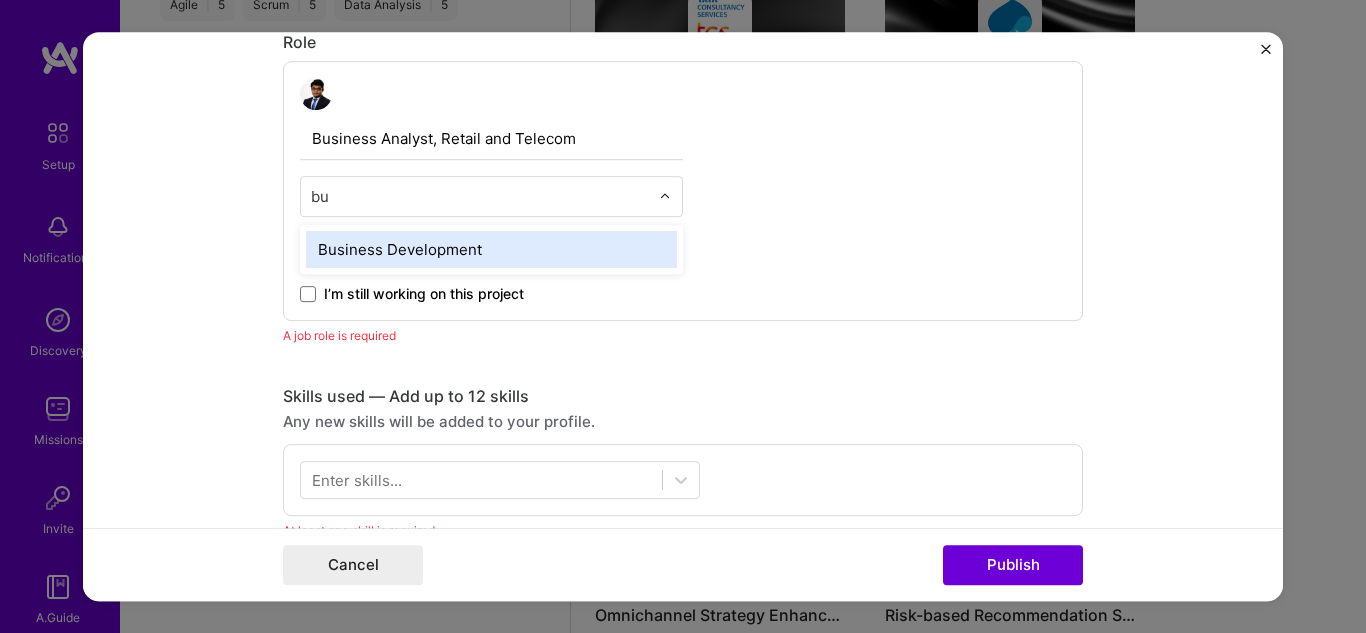 type on "b" 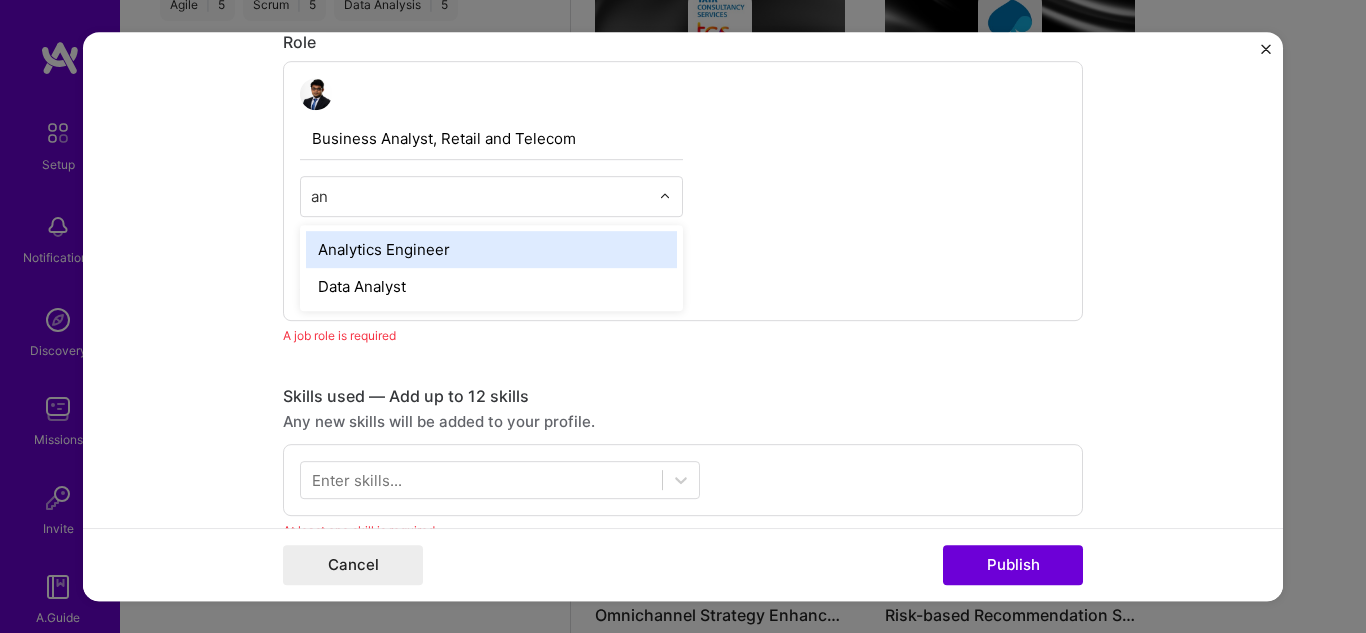 type on "a" 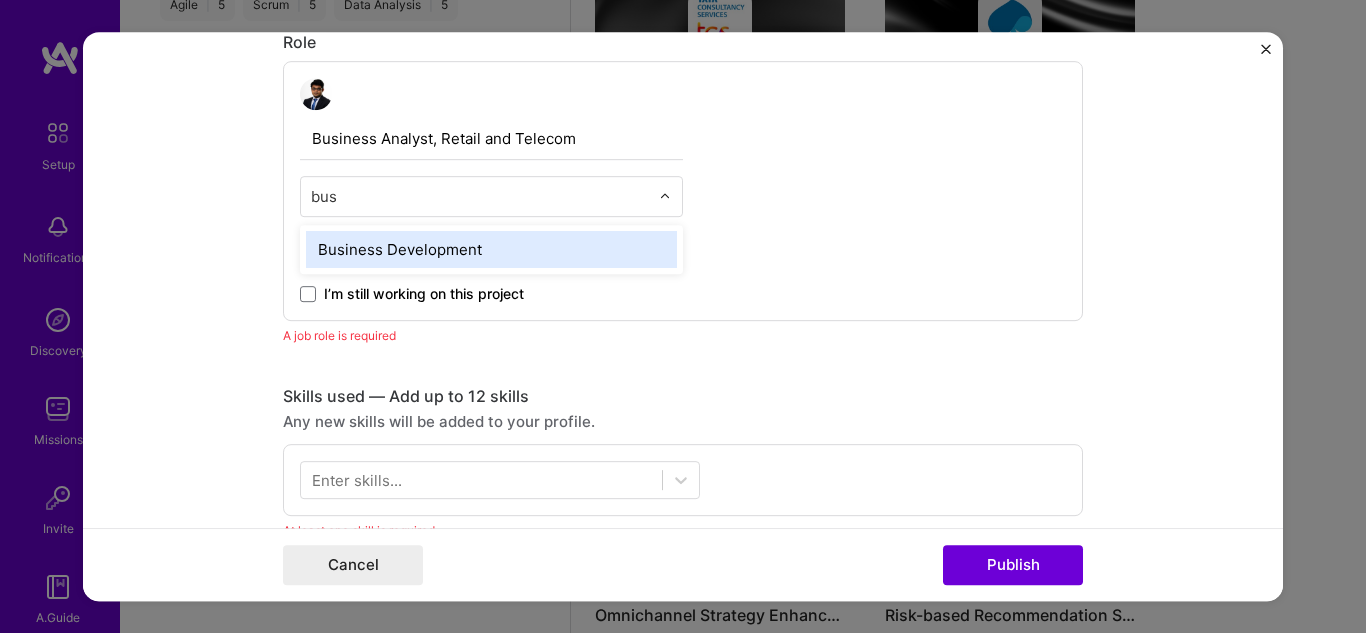 type on "busi" 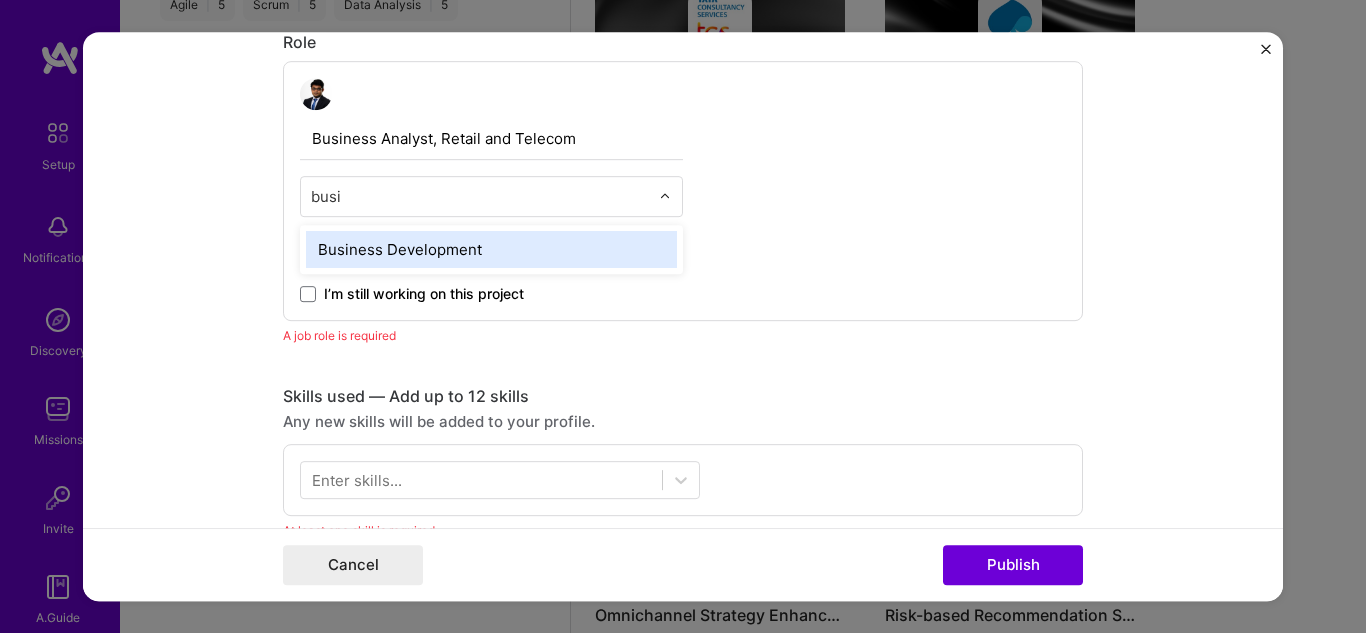 click on "Business Development" at bounding box center [491, 249] 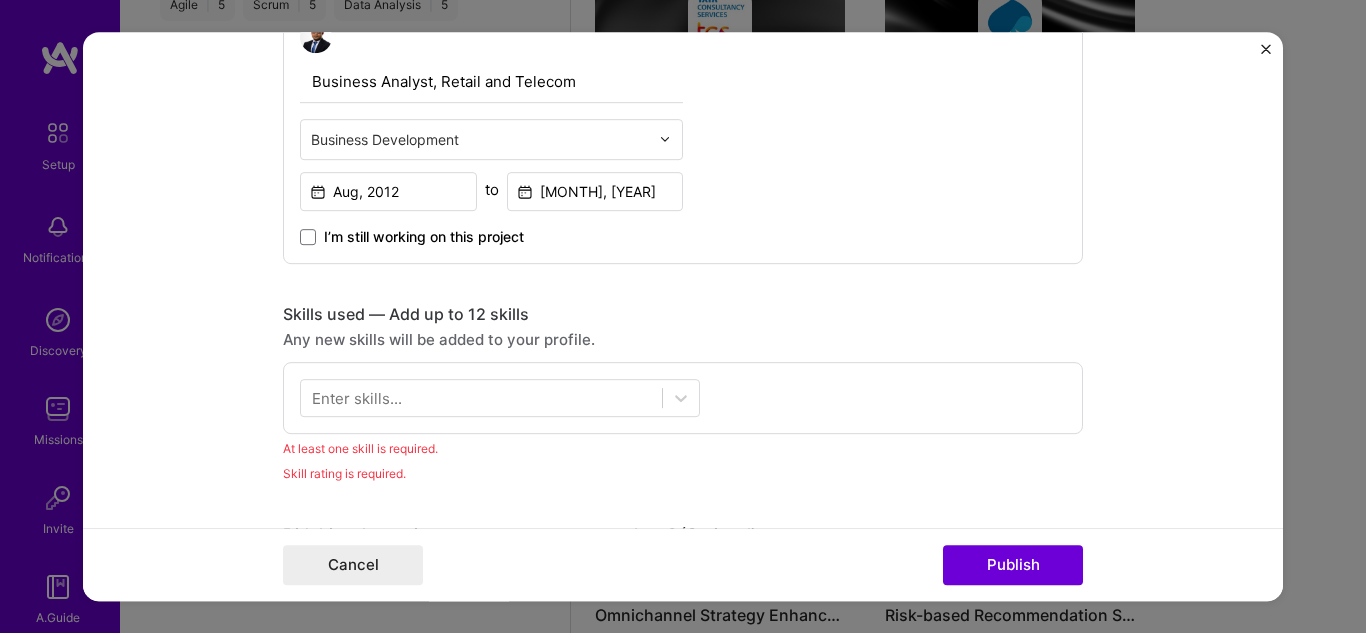 scroll, scrollTop: 771, scrollLeft: 0, axis: vertical 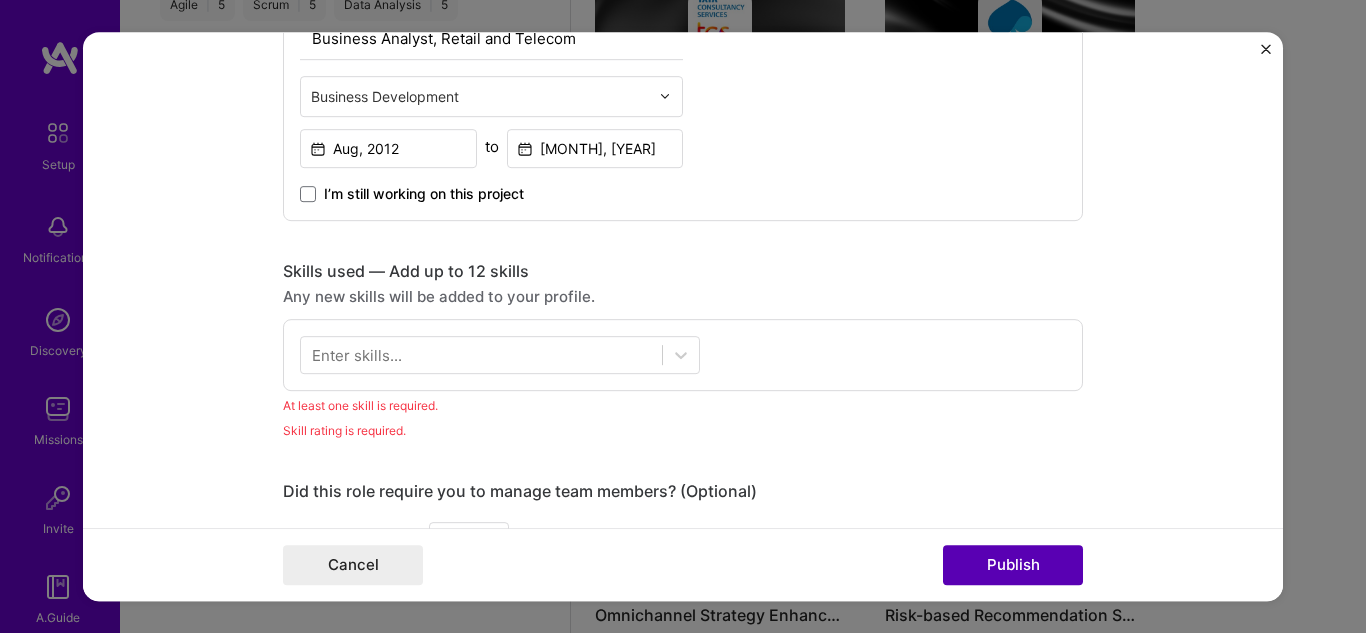 click on "Publish" at bounding box center (1013, 565) 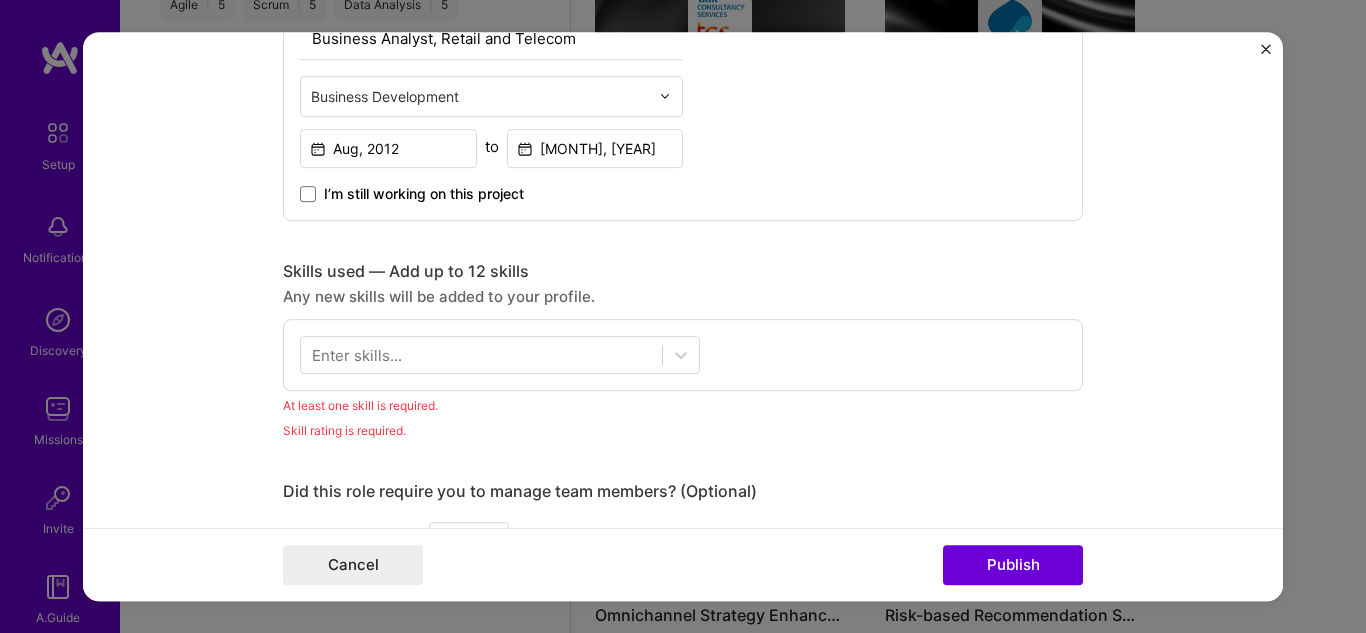 scroll, scrollTop: 1000, scrollLeft: 0, axis: vertical 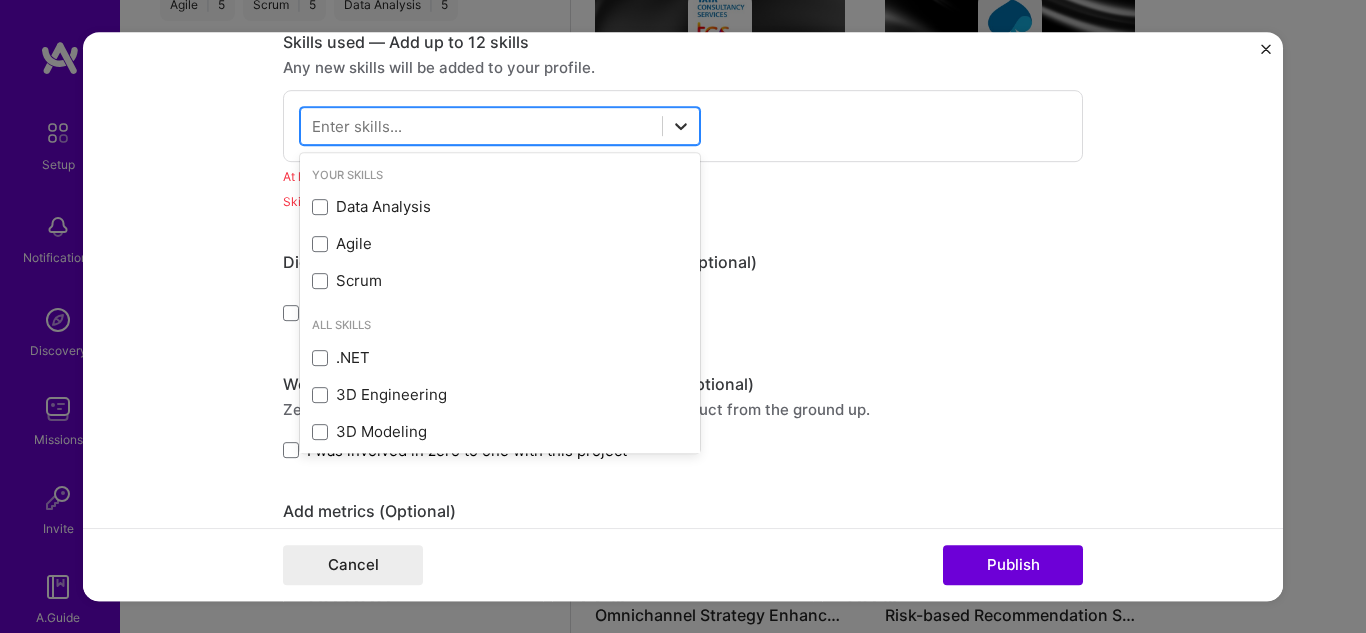 click 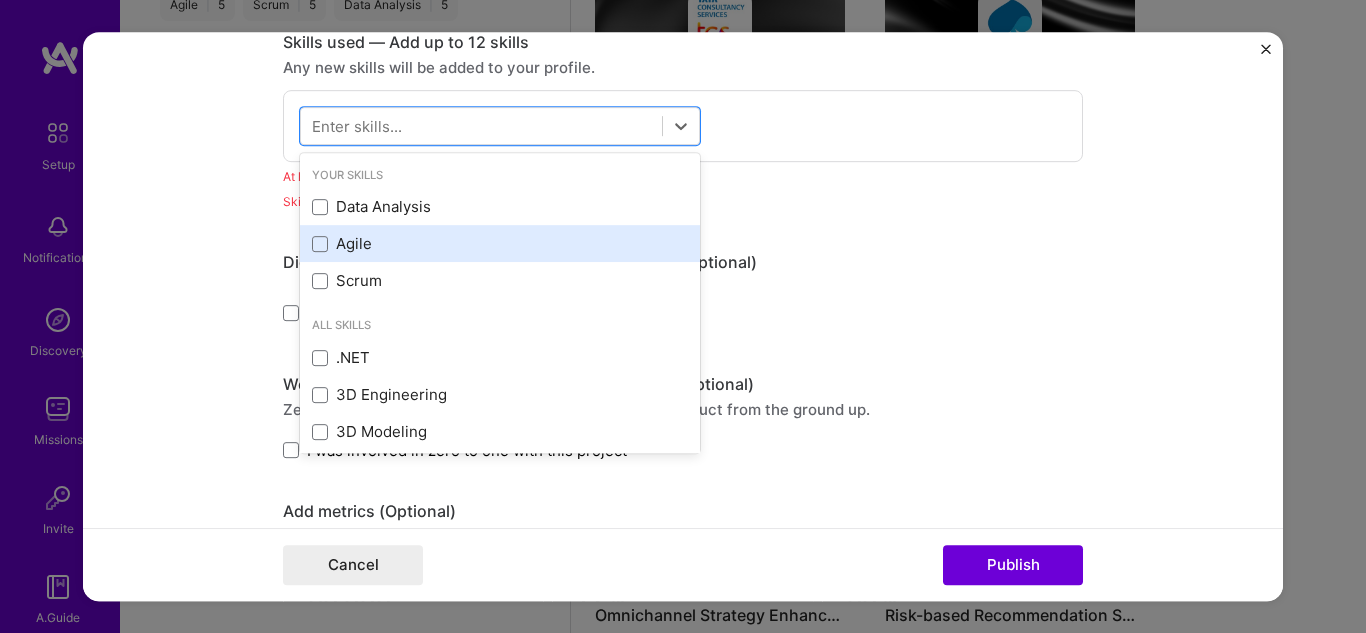 click on "Data Analysis" at bounding box center [500, 206] 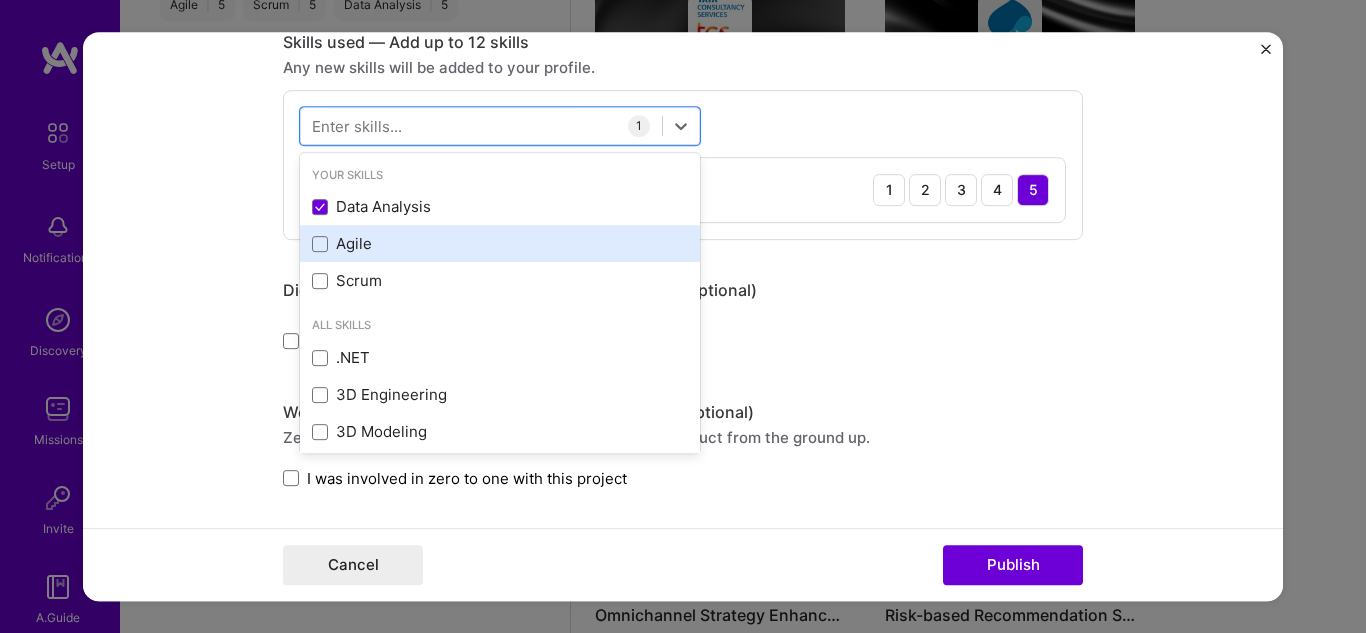 click on "Agile" at bounding box center [500, 243] 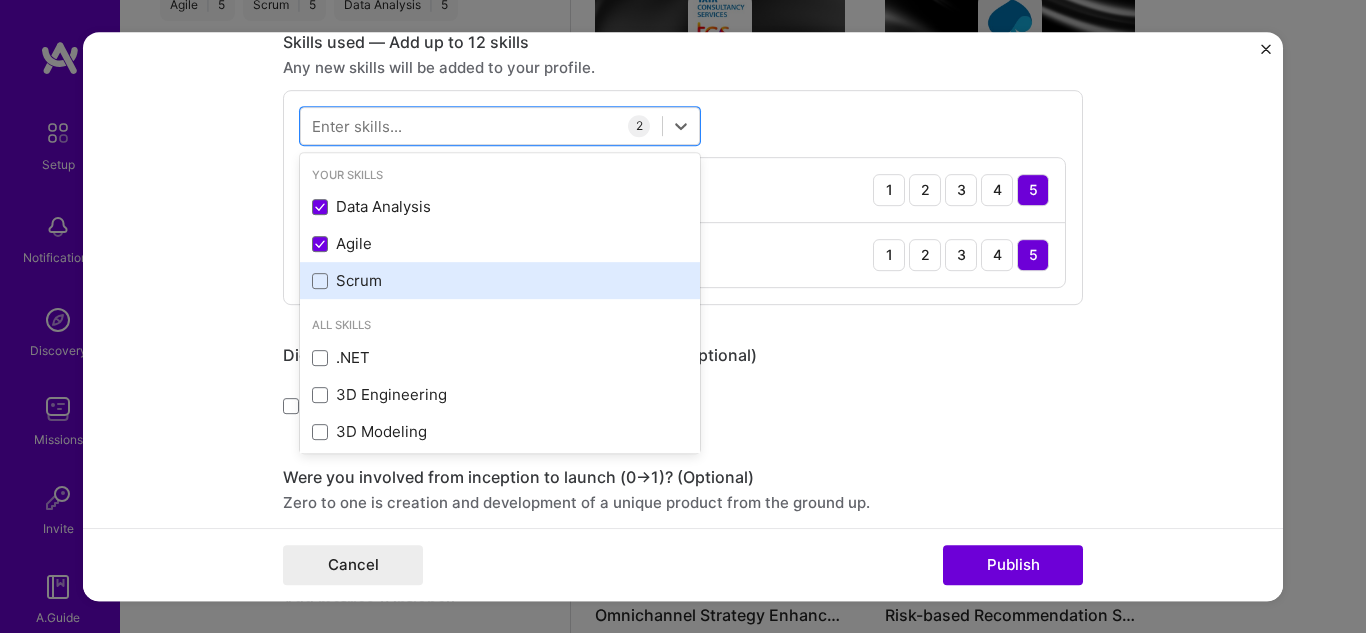 drag, startPoint x: 346, startPoint y: 277, endPoint x: 368, endPoint y: 285, distance: 23.409399 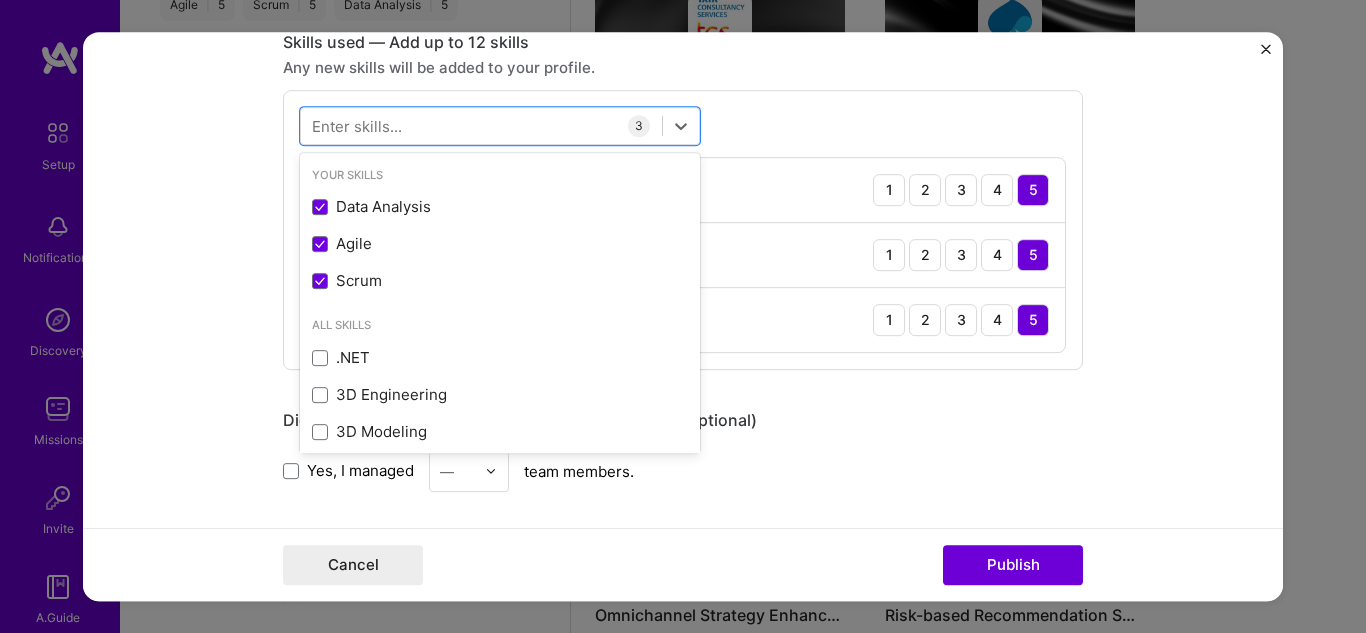 click on "Editing suggested project This project is suggested based on your LinkedIn, resume or A.Team activity. Project title Attendance Management System Development Company TATA CONSULTANCY SERVICES
Project industry Industry 2 Project Link (Optional)
Drag and drop an image or   Upload file Upload file We recommend uploading at least 4 images. 1600x1200px or higher recommended. Max 5MB each. Role Business Analyst, Retail and Telecom Business Development Aug, 2012
to Jun, 2016
I’m still working on this project Skills used — Add up to 12 skills Any new skills will be added to your profile. option Scrum, selected. option Scrum selected, 0 of 2. 378 results available. Use Up and Down to choose options, press Enter to select the currently focused option, press Escape to exit the menu, press Tab to select the option and exit the menu. Your Skills Data Analysis Agile Scrum All Skills .NET APNS" at bounding box center (683, 223) 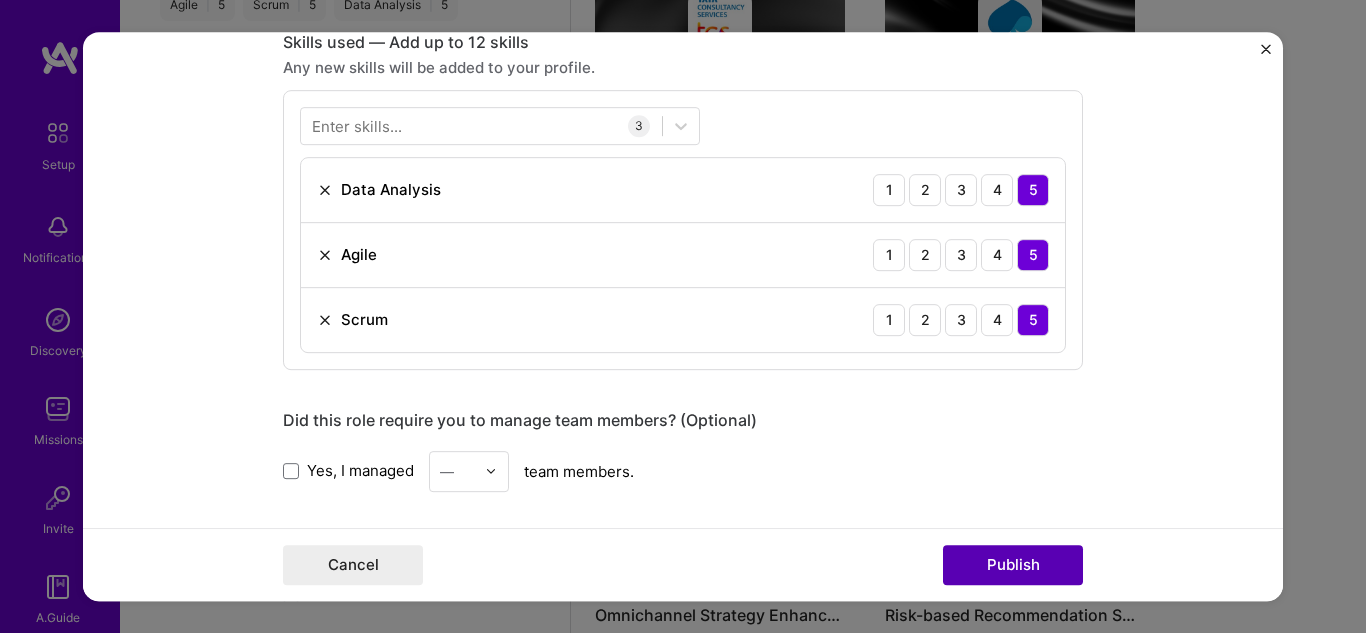 click on "Publish" at bounding box center (1013, 565) 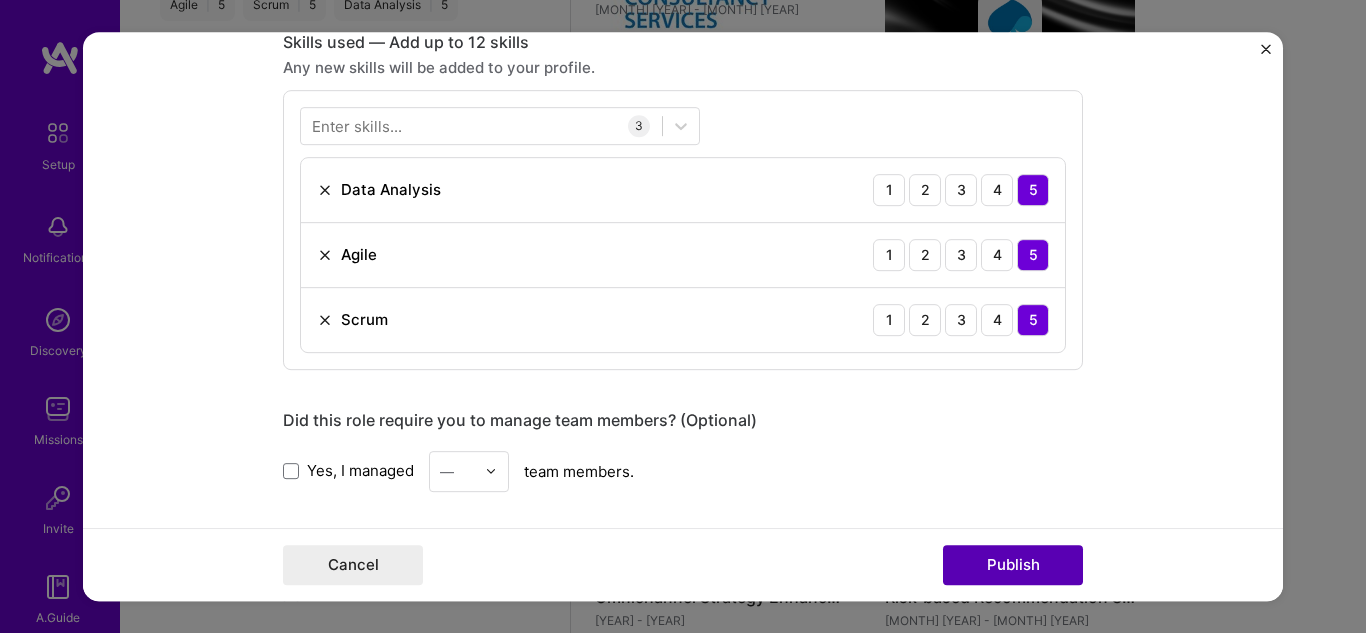 type 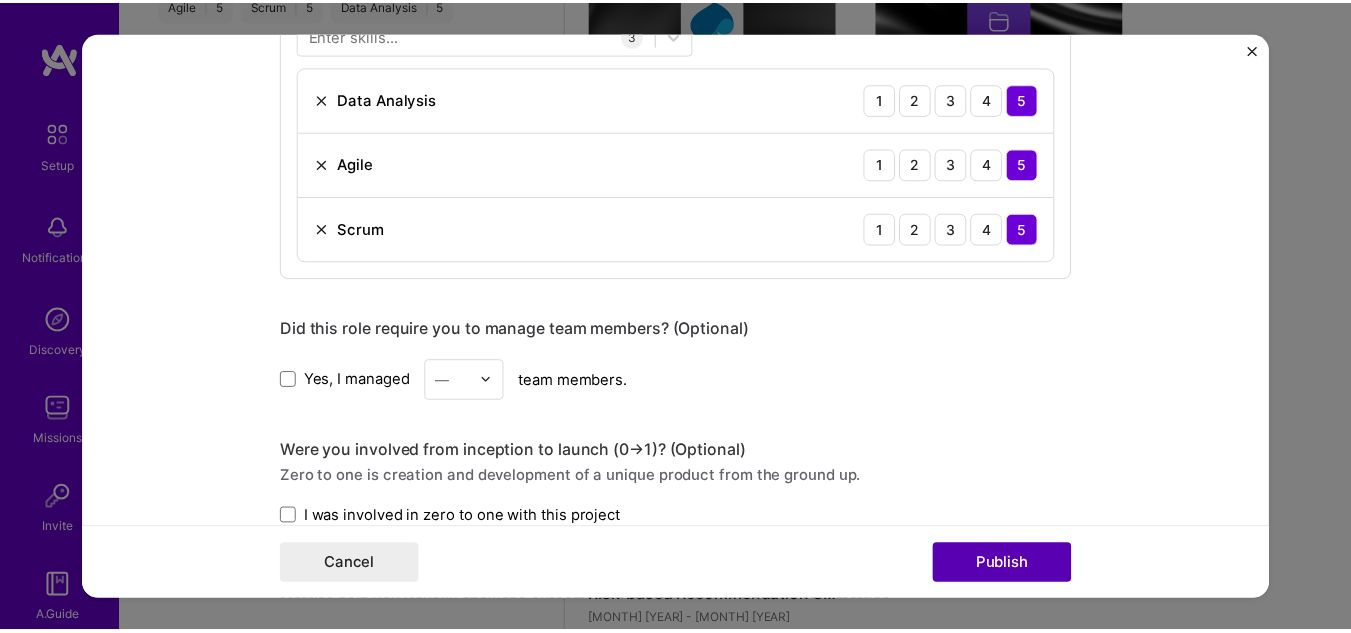 scroll, scrollTop: 909, scrollLeft: 0, axis: vertical 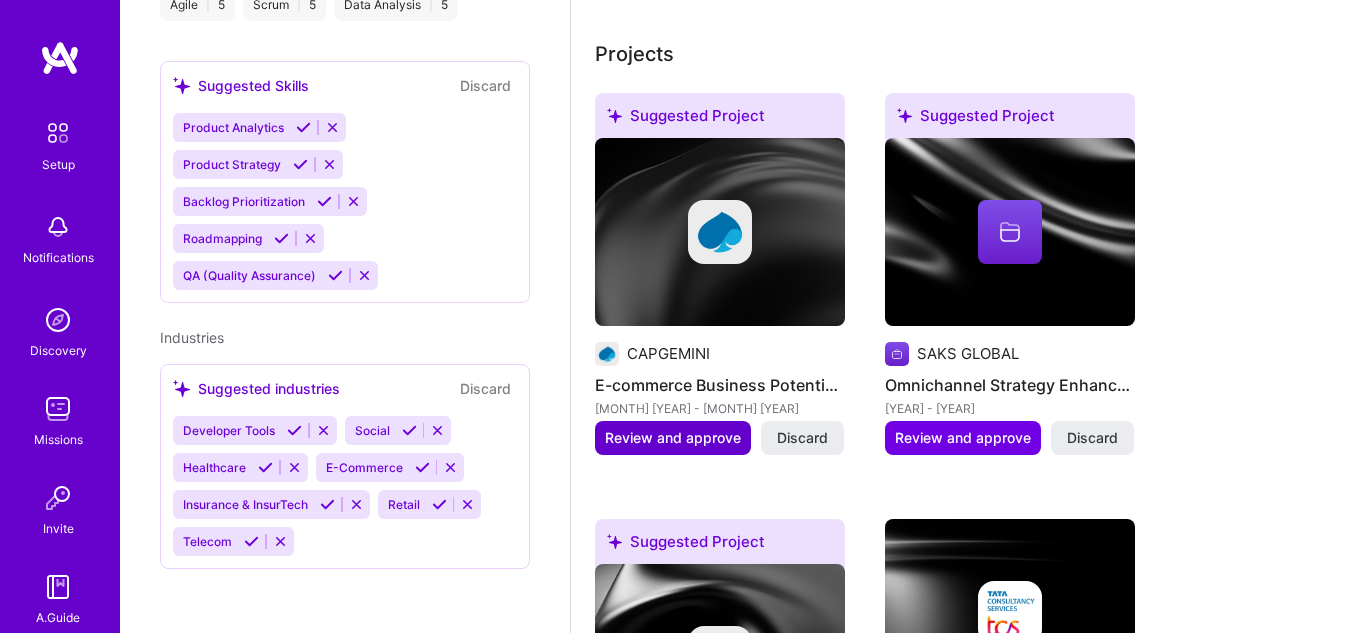 click on "Review and approve" at bounding box center [673, 438] 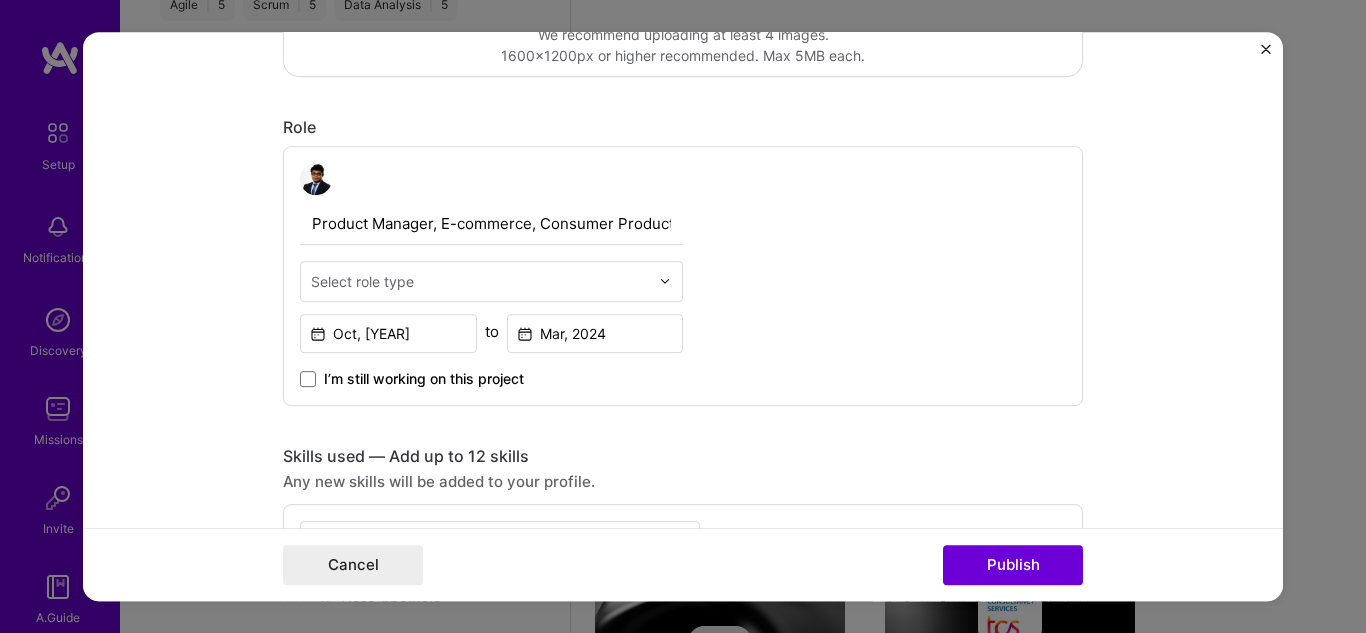 scroll, scrollTop: 800, scrollLeft: 0, axis: vertical 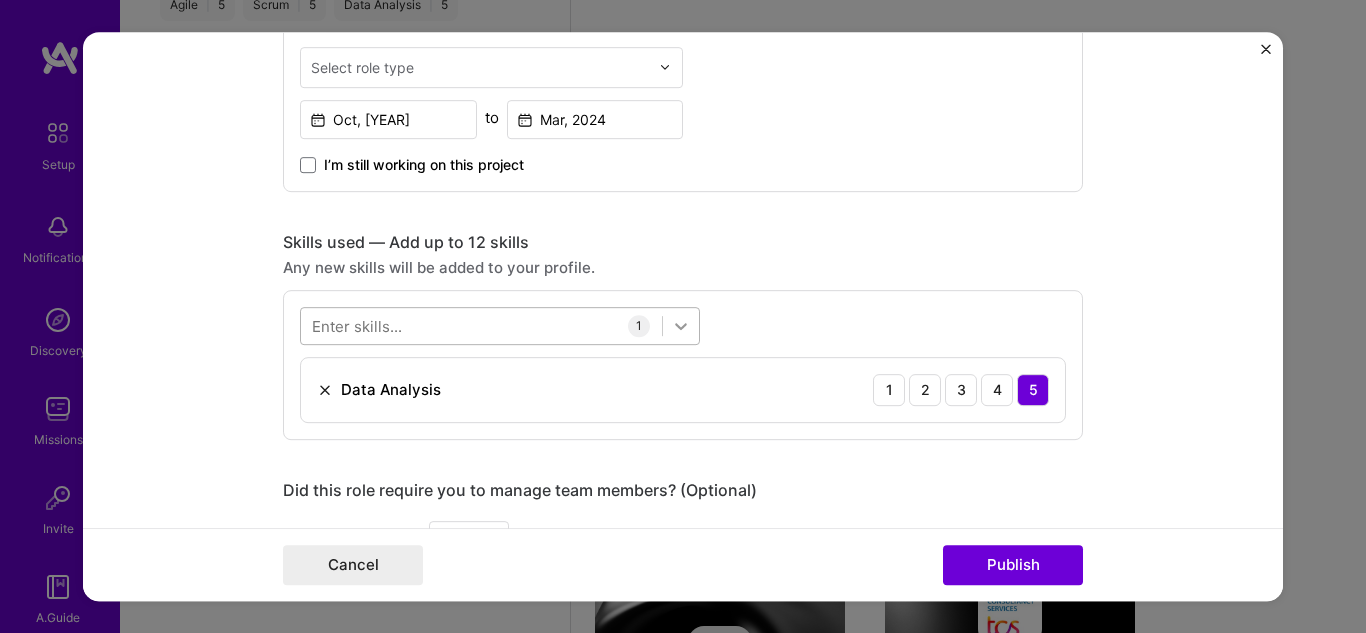 click 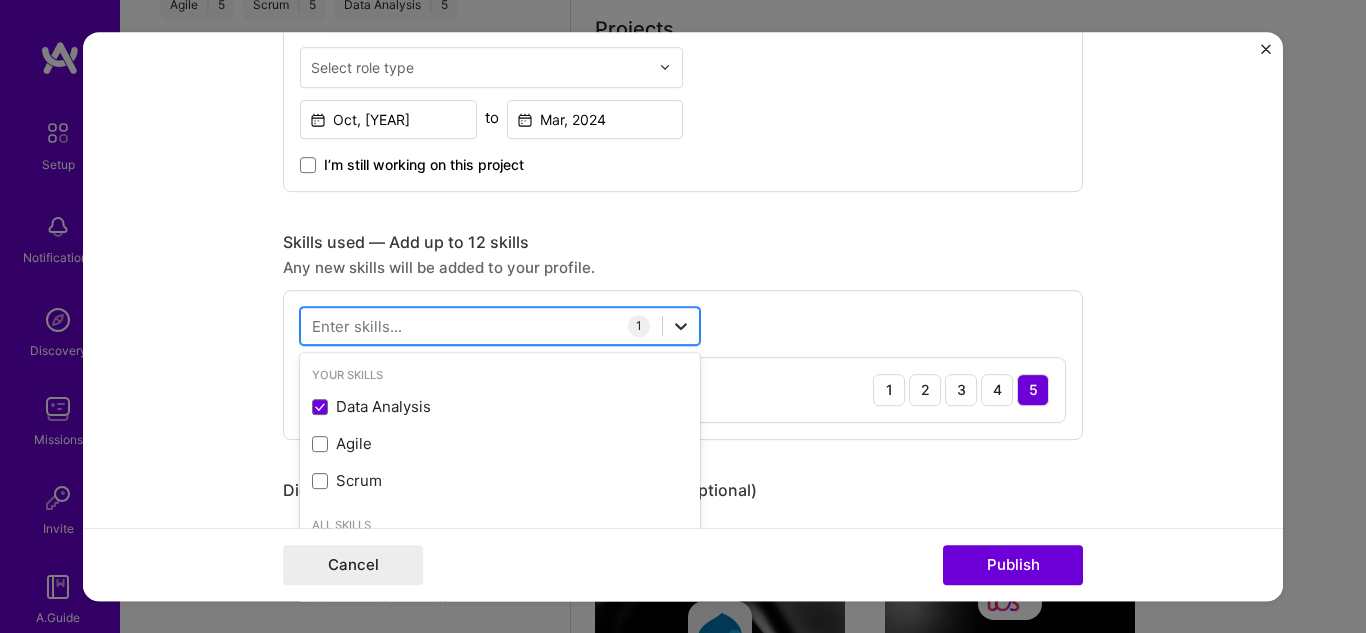 scroll, scrollTop: 828, scrollLeft: 0, axis: vertical 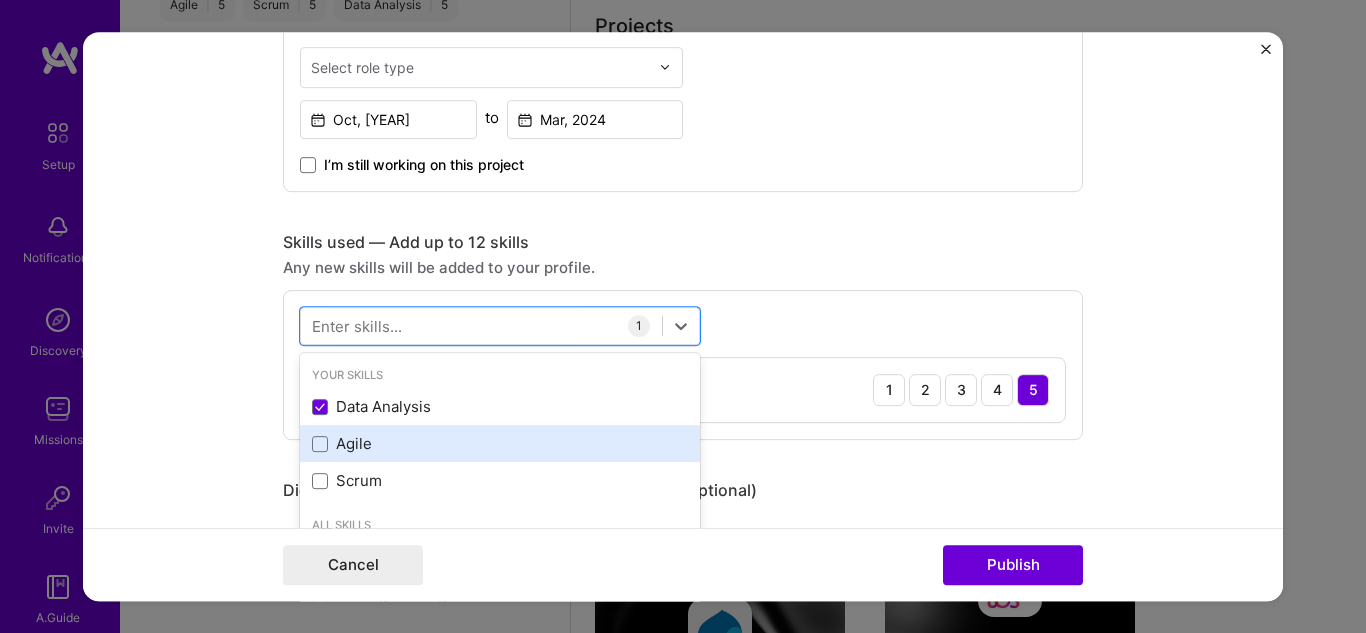 click on "Agile" at bounding box center [500, 443] 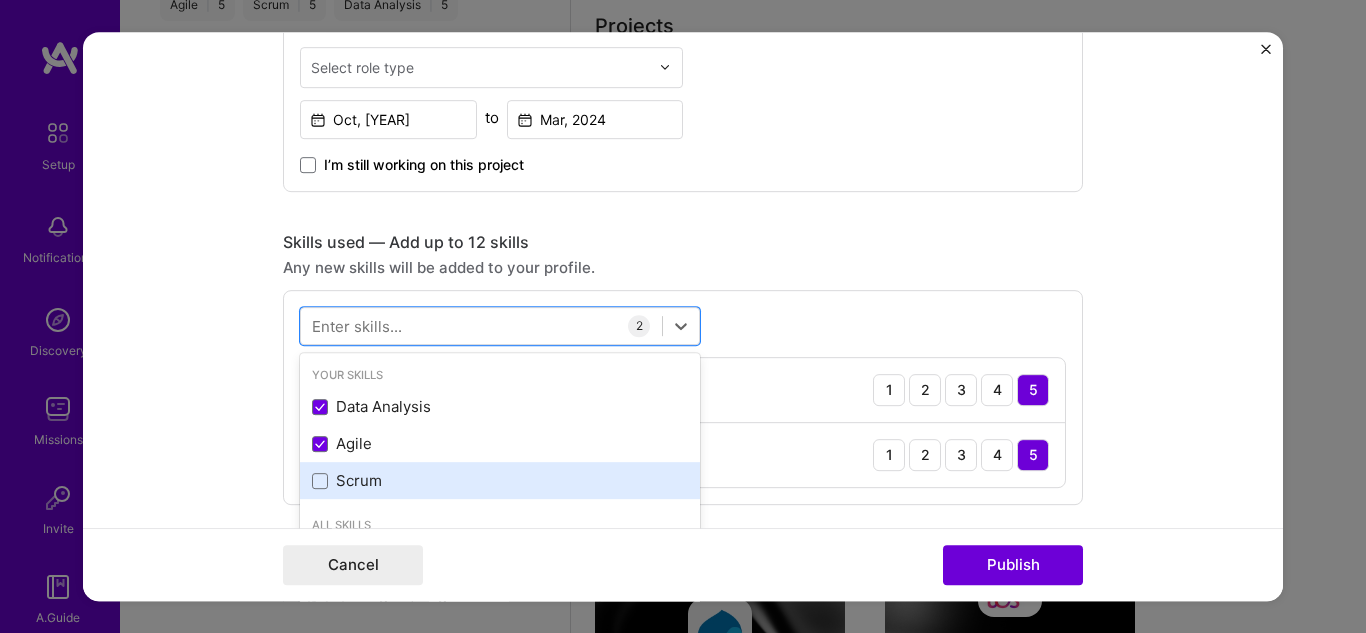 click on "Scrum" at bounding box center [500, 480] 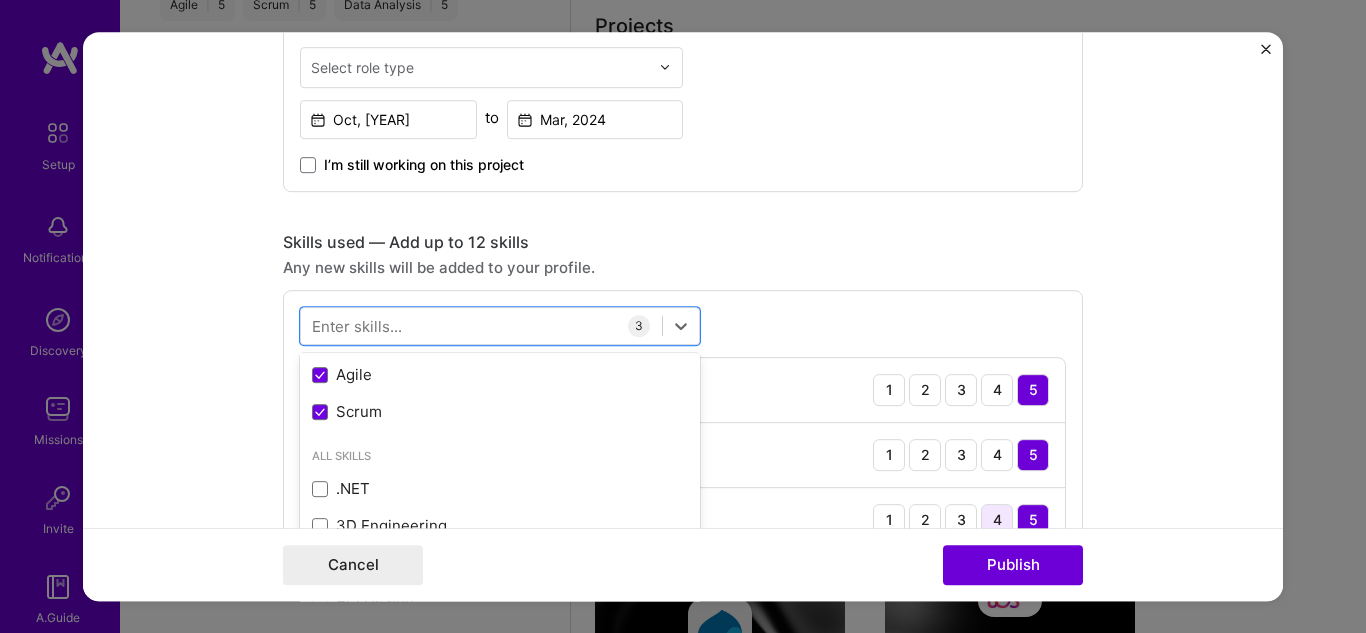 scroll, scrollTop: 100, scrollLeft: 0, axis: vertical 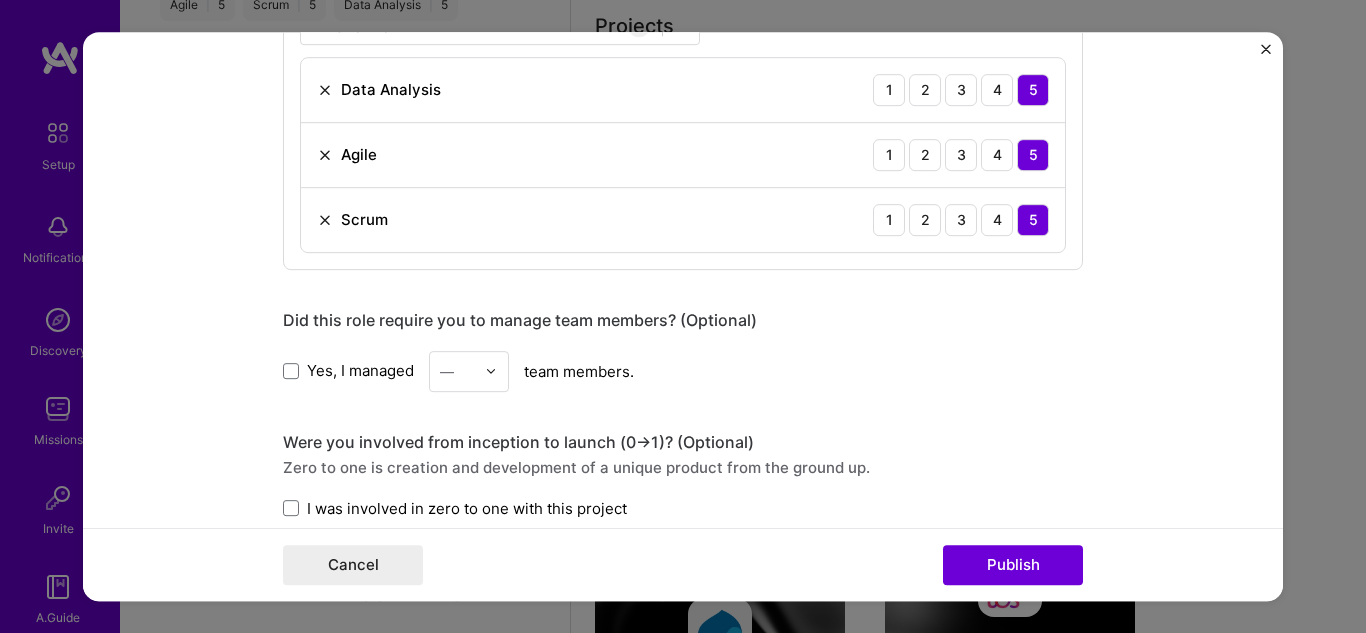 click on "Editing suggested project This project is suggested based on your LinkedIn, resume or A.Team activity. Project title E-commerce Business Potential Unlocking Company CAPGEMINI
Project industry Industry 2 Project Link (Optional)
Drag and drop an image or   Upload file Upload file We recommend uploading at least 4 images. 1600x1200px or higher recommended. Max 5MB each. Role Product Manager, E-commerce, Consumer Products & Retail Select role type [MONTH], [YEAR]
to [MONTH], [YEAR]
I’m still working on this project Skills used — Add up to 12 skills Any new skills will be added to your profile. Enter skills... 3 Data Analysis 1 2 3 4 5 Agile 1 2 3 4 5 Scrum 1 2 3 4 5 Did this role require you to manage team members? (Optional) Yes, I managed — team members. Were you involved from inception to launch (0  ->  1)? (Optional) I was involved in zero to one with this project Add metrics (Optional)" at bounding box center (683, 317) 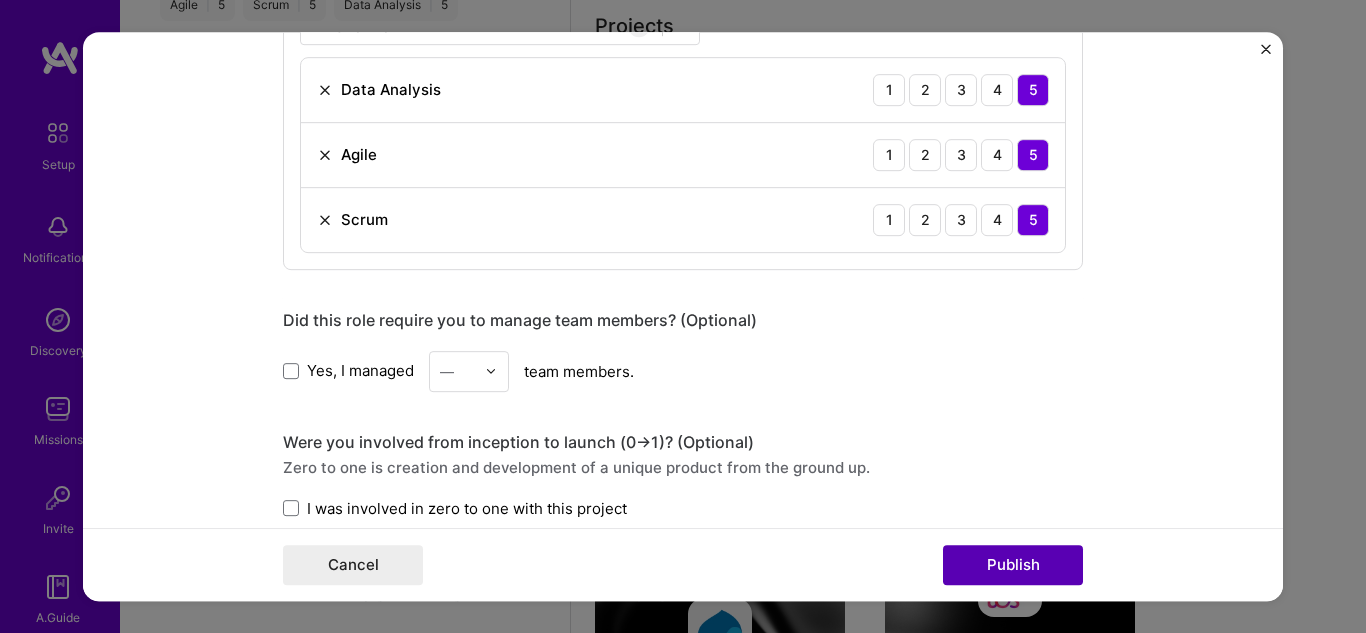 click on "Publish" at bounding box center (1013, 565) 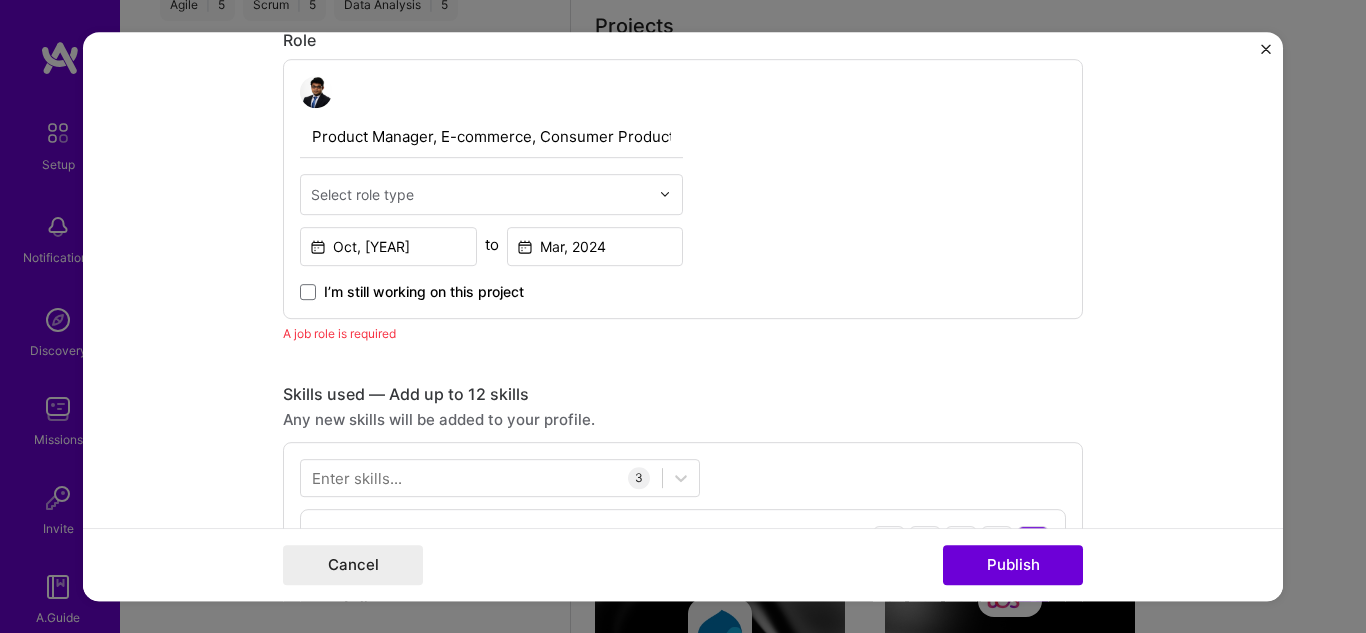 scroll, scrollTop: 671, scrollLeft: 0, axis: vertical 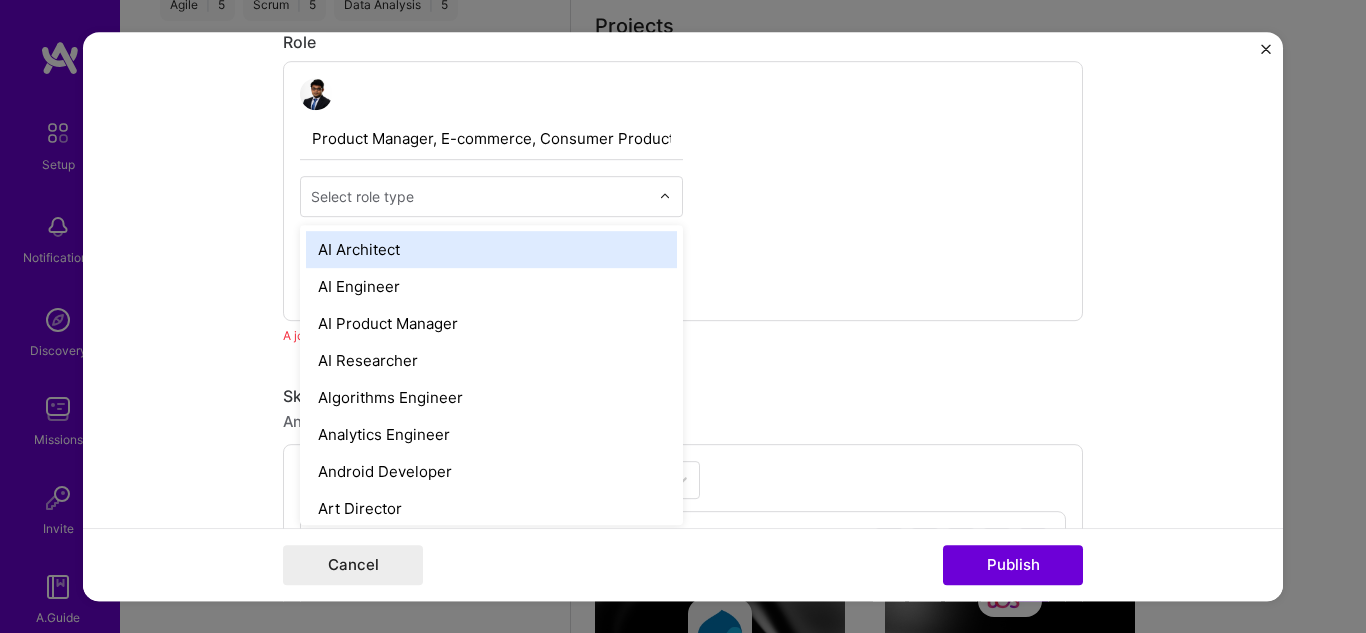 click at bounding box center [480, 196] 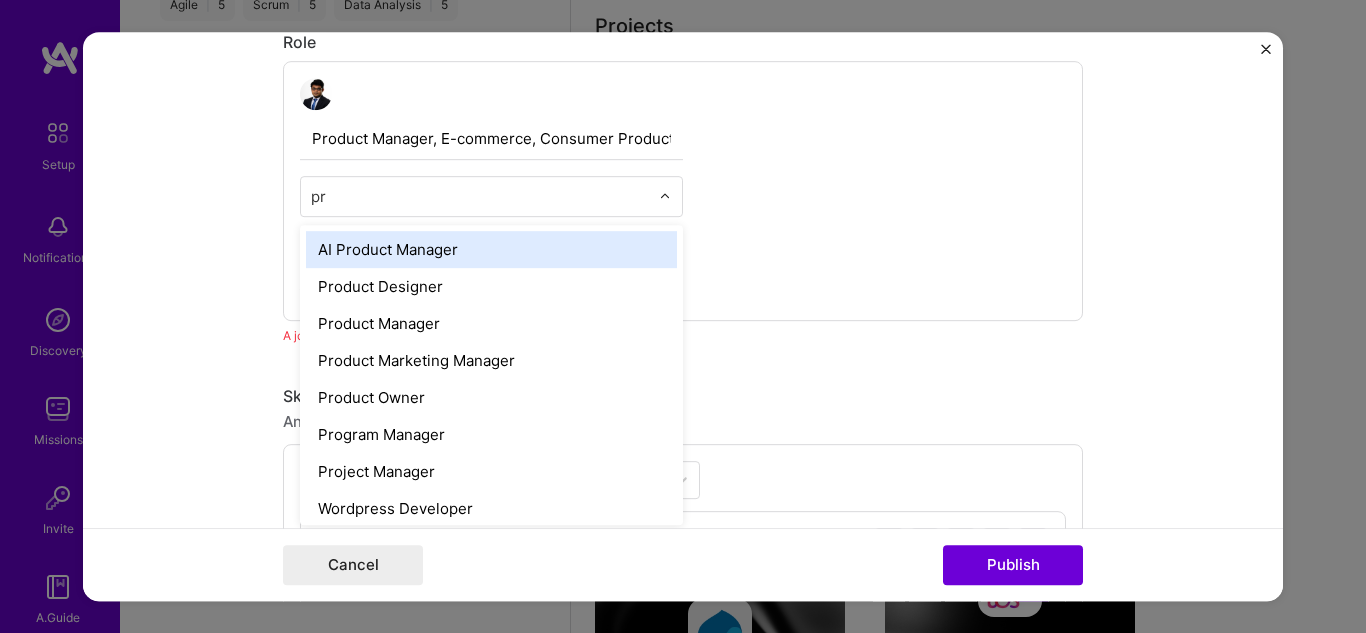 type on "pro" 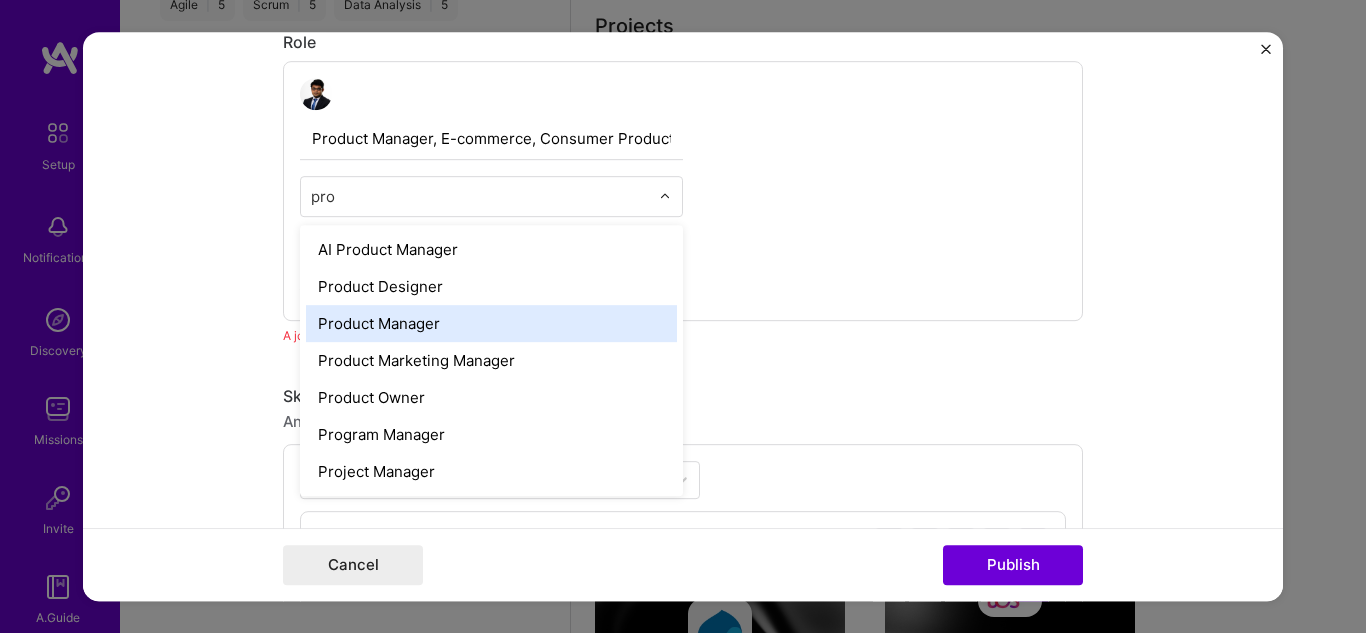 click on "Product Manager" at bounding box center [491, 323] 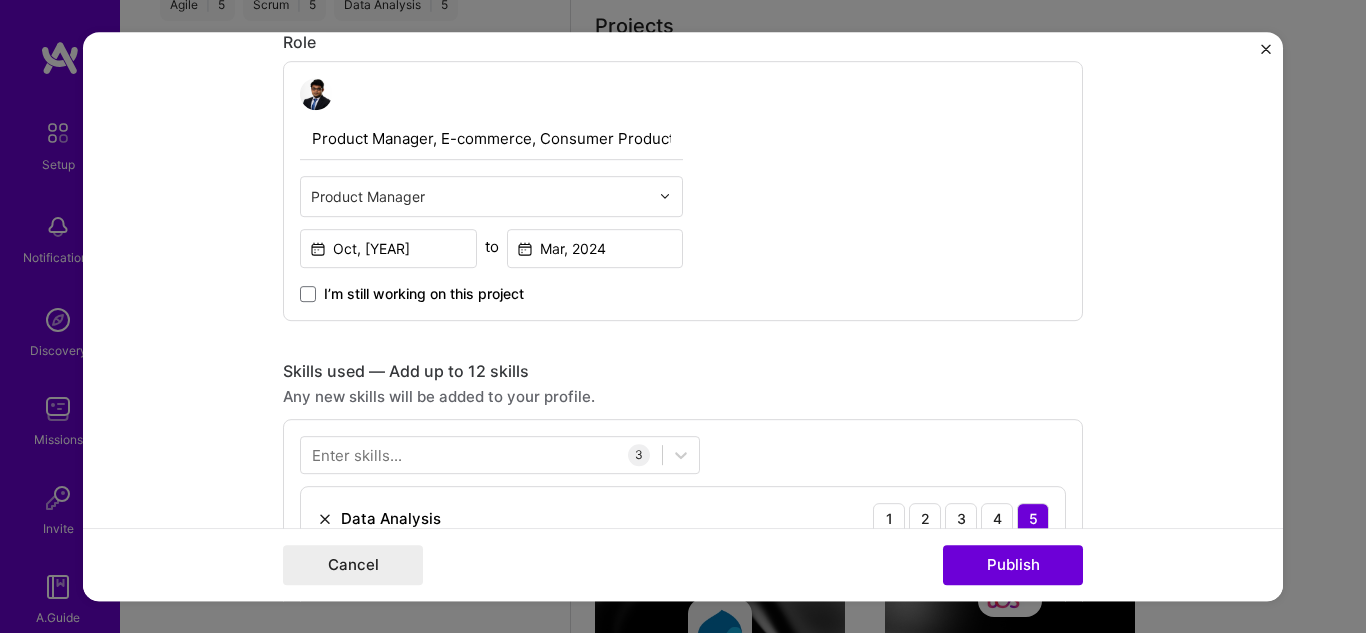 click on "Editing suggested project This project is suggested based on your LinkedIn, resume or A.Team activity. Project title E-commerce Business Potential Unlocking Company CAPGEMINI
Project industry Industry 2 Project Link (Optional)
Drag and drop an image or   Upload file Upload file We recommend uploading at least 4 images. 1600x1200px or higher recommended. Max 5MB each. Role Product Manager, E-commerce, Consumer Products & Retail option Product Manager, selected.   Select is focused ,type to refine list, press Down to open the menu,  Product Manager Oct, [YEAR]
to Mar, [YEAR]
I’m still working on this project Skills used — Add up to 12 skills Any new skills will be added to your profile. Enter skills... 3 Data Analysis 1 2 3 4 5 Agile 1 2 3 4 5 Scrum 1 2 3 4 5 Did this role require you to manage team members? (Optional) Yes, I managed — team members. ->  1)? (Optional) Project details" at bounding box center (683, 317) 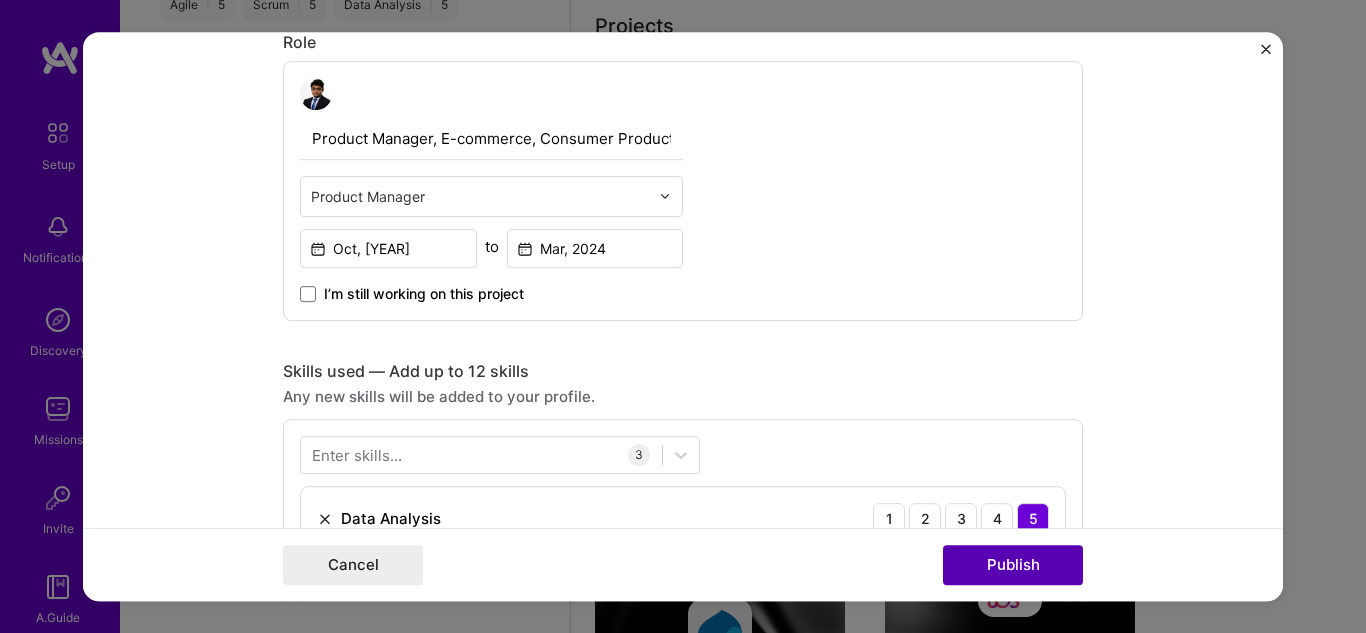 click on "Publish" at bounding box center [1013, 565] 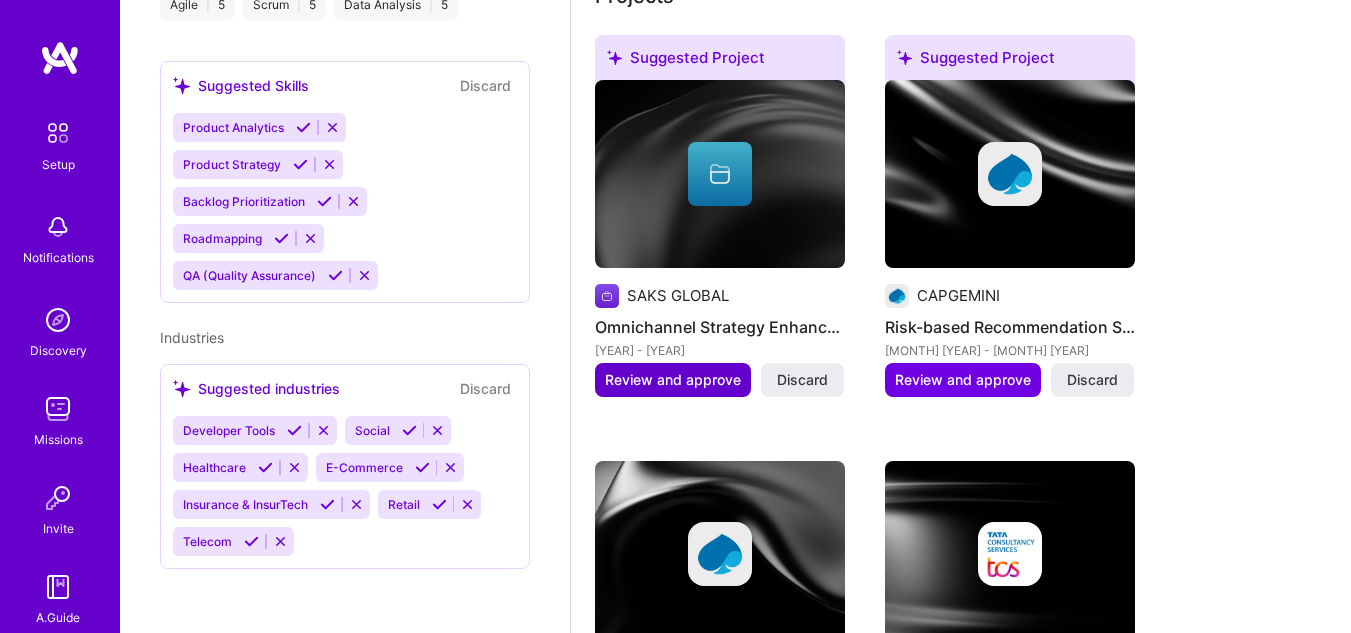 click on "Review and approve" at bounding box center (673, 380) 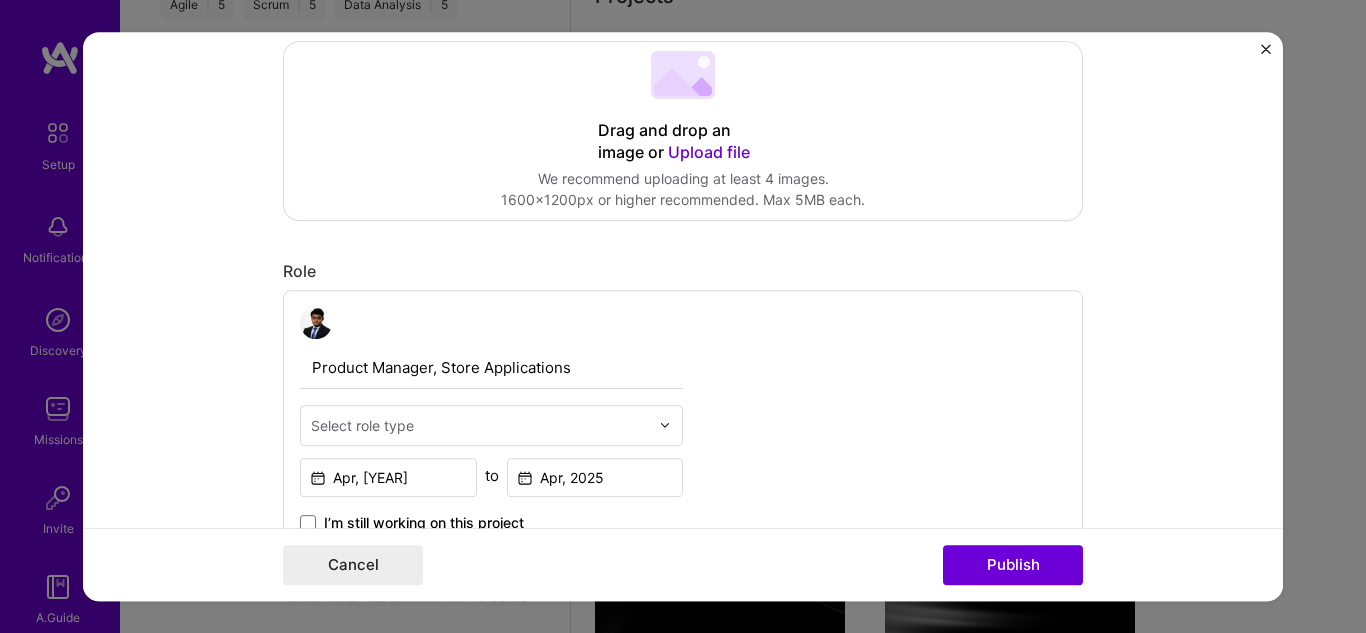 scroll, scrollTop: 500, scrollLeft: 0, axis: vertical 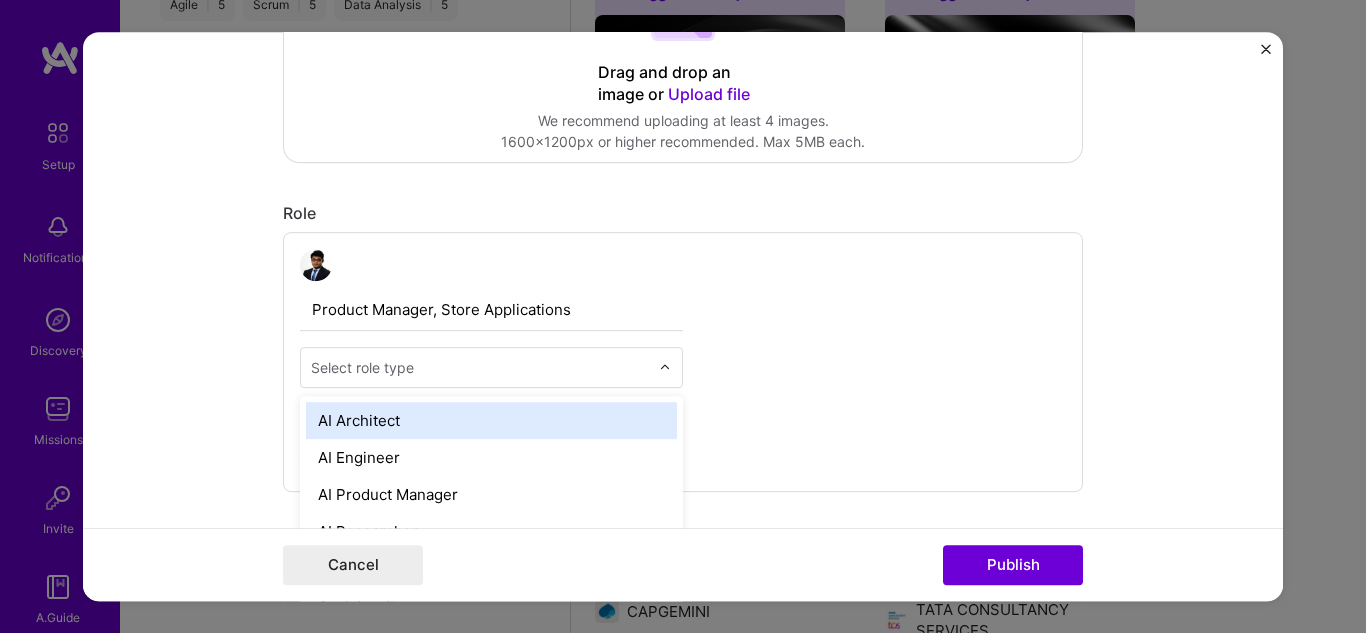 click at bounding box center [665, 367] 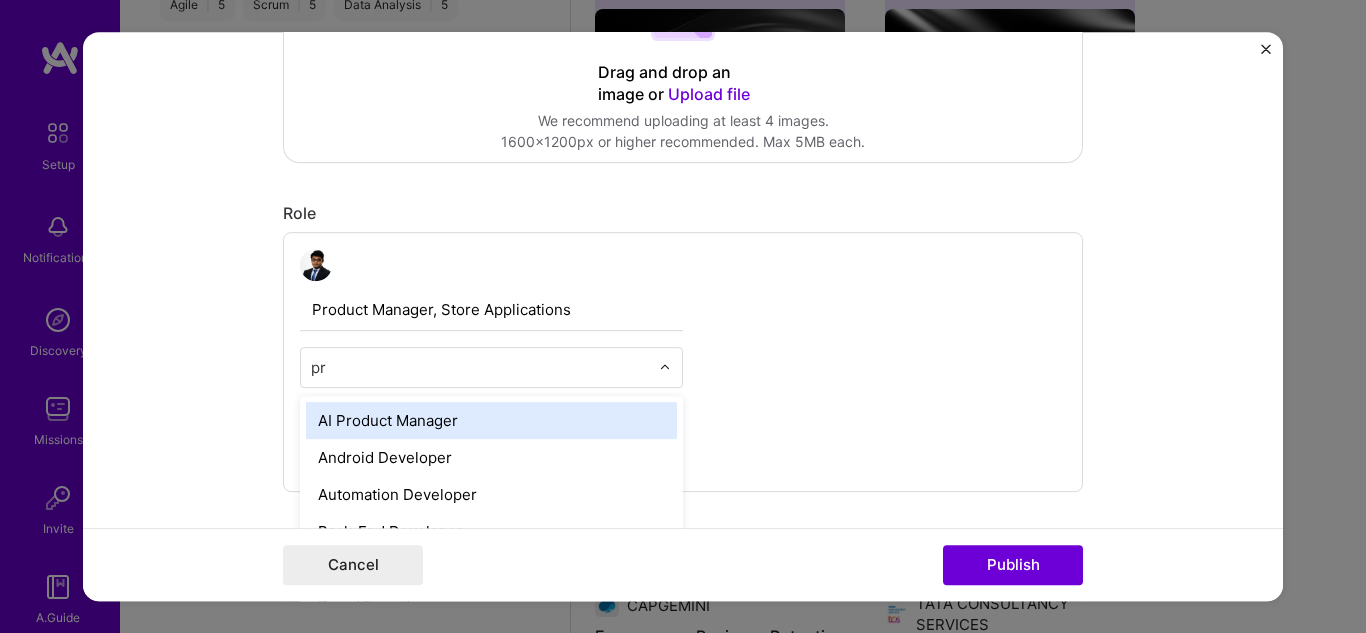 type on "pro" 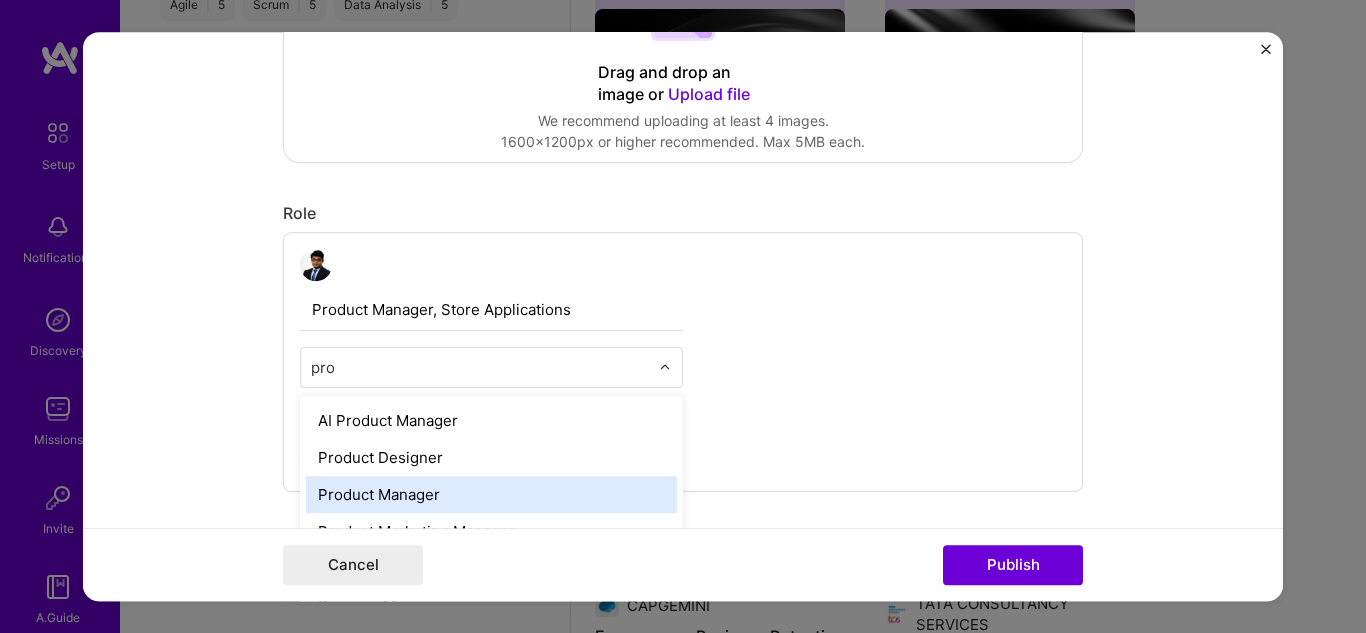 type 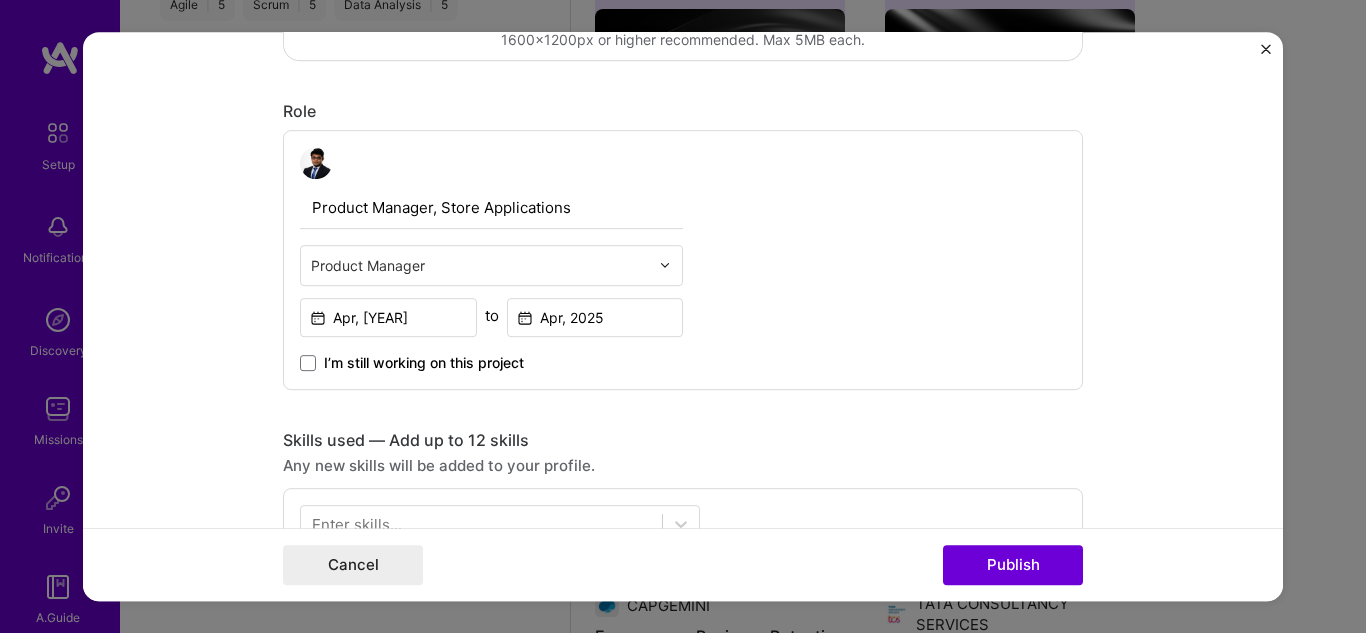 scroll, scrollTop: 700, scrollLeft: 0, axis: vertical 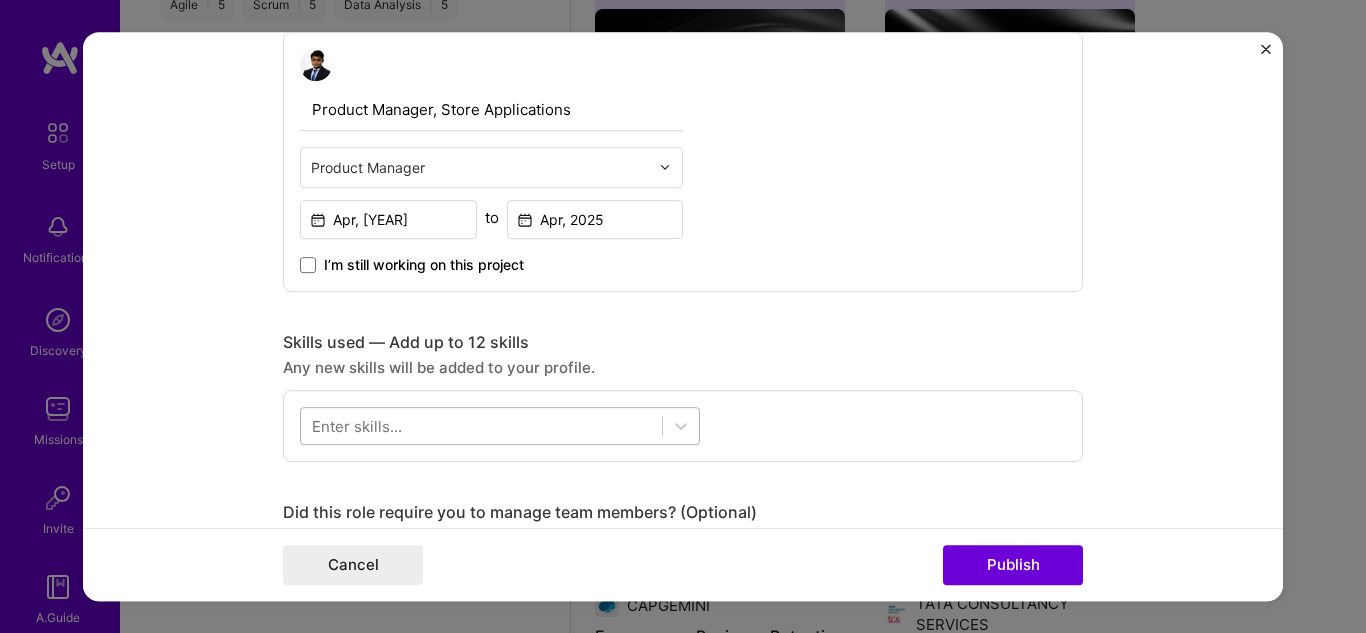 click at bounding box center [481, 425] 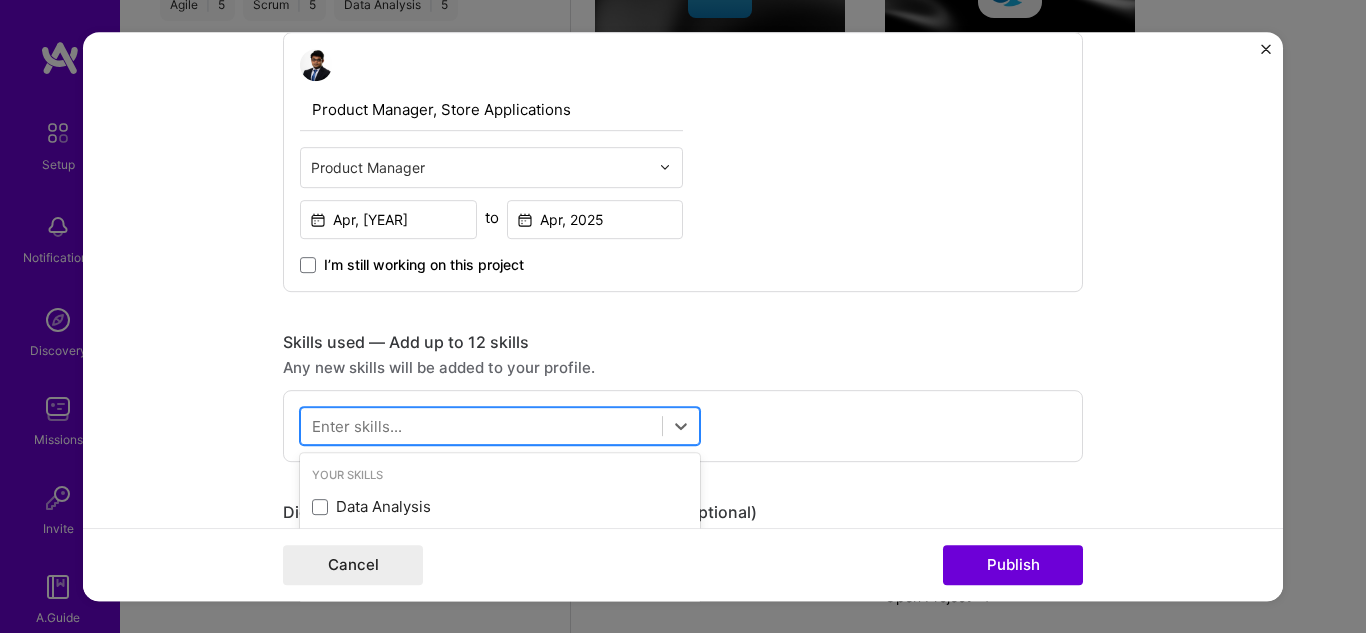 scroll, scrollTop: 1027, scrollLeft: 0, axis: vertical 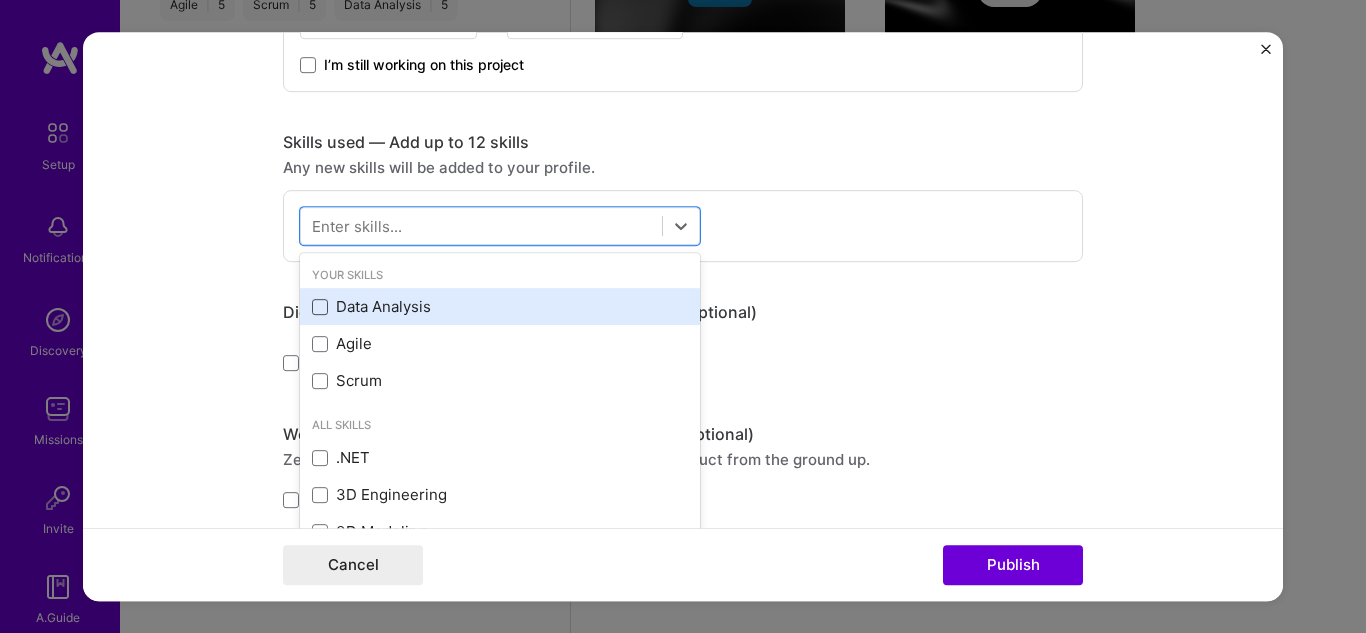click at bounding box center [320, 307] 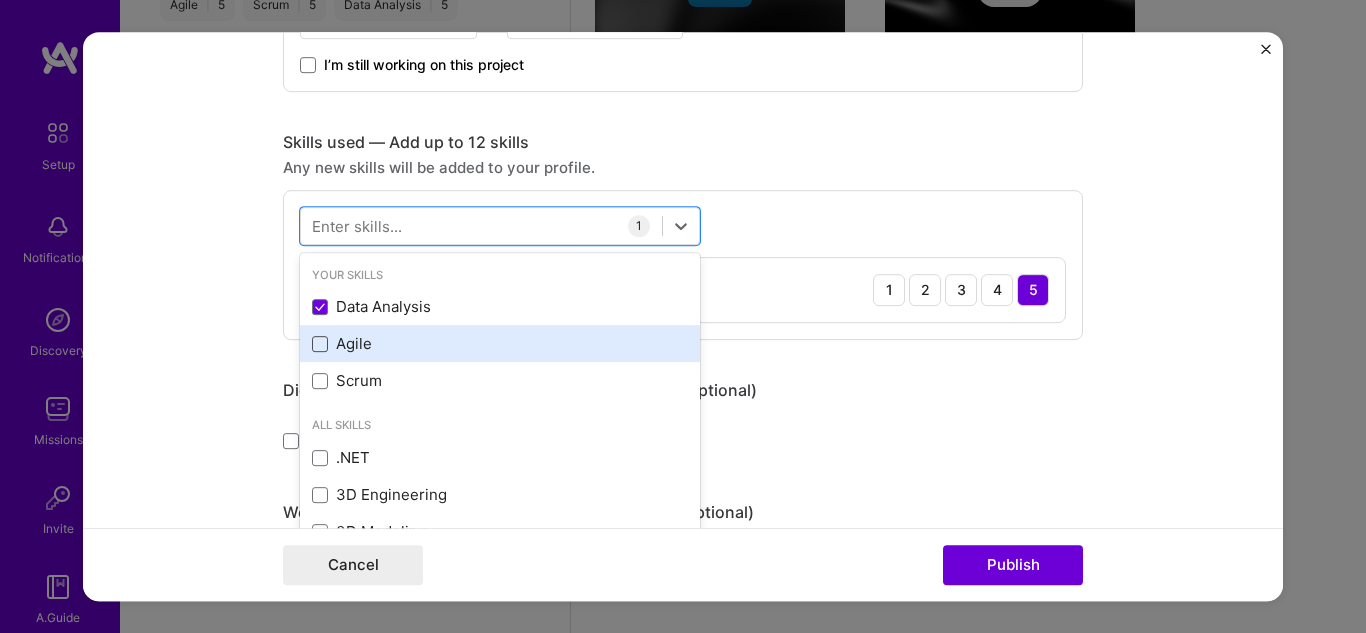 click at bounding box center [320, 344] 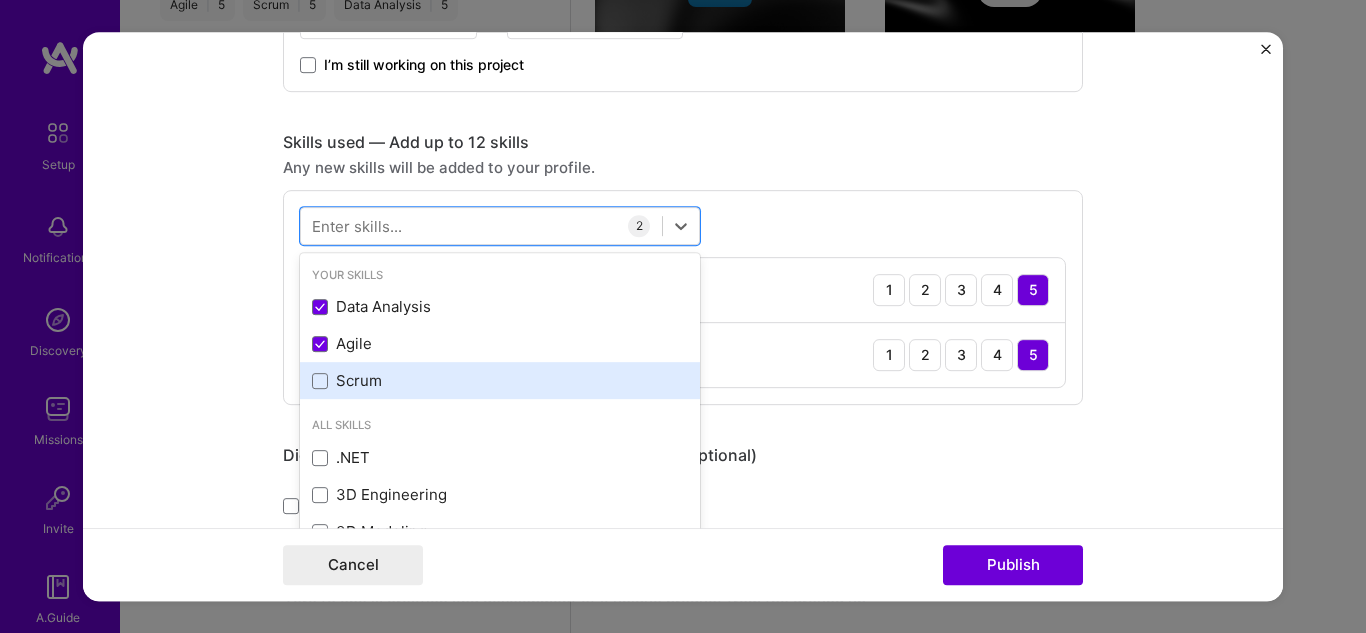 click on "Scrum" at bounding box center [500, 380] 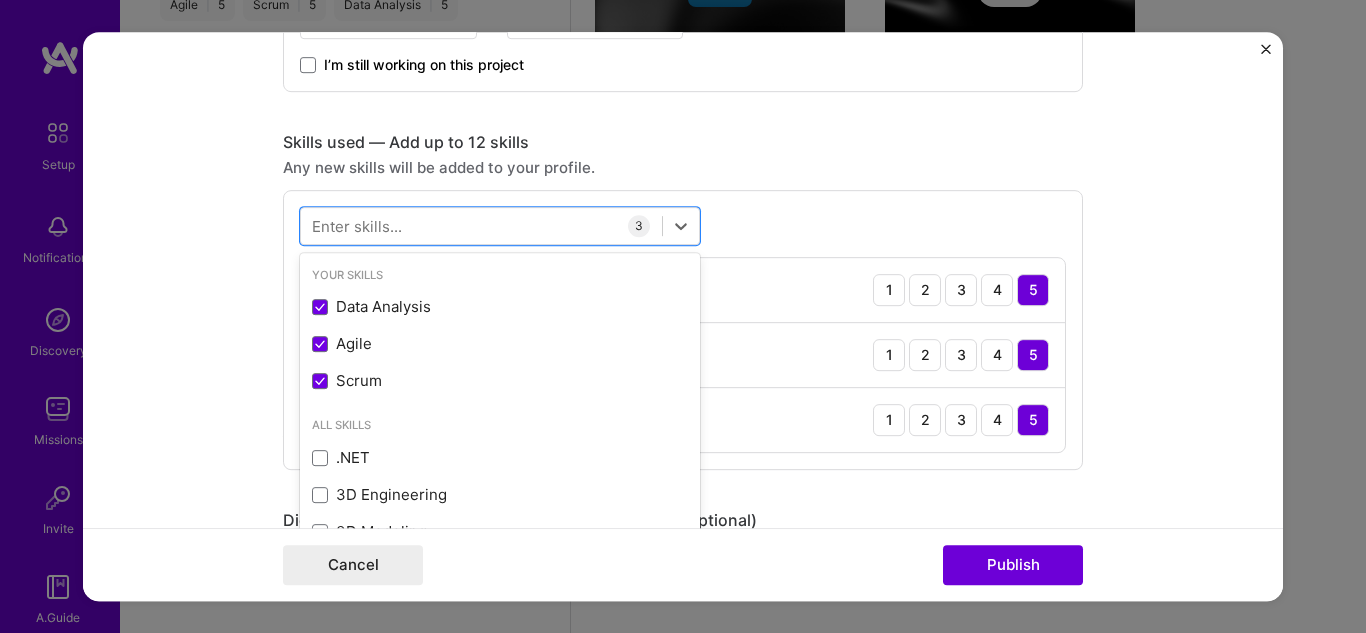 click on "Editing suggested project This project is suggested based on your LinkedIn, resume or A.Team activity. Project title Omnichannel Strategy Enhancement Company SAKS GLOBAL
Project industry Industry 2 Project Link (Optional)
Drag and drop an image or   Upload file Upload file We recommend uploading at least 4 images. 1600x1200px or higher recommended. Max 5MB each. Role Product Manager, Store Applications Product Manager Apr, [YEAR]
to Apr, [YEAR]
I’m still working on this project Skills used — Add up to 12 skills Any new skills will be added to your profile. option Scrum, selected. option Scrum selected, 0 of 2. 378 results available. Use Up and Down to choose options, press Enter to select the currently focused option, press Escape to exit the menu, press Tab to select the option and exit the menu. Your Skills Data Analysis Agile Scrum All Skills .NET 3D Engineering 3D Modeling APNS C" at bounding box center [683, 317] 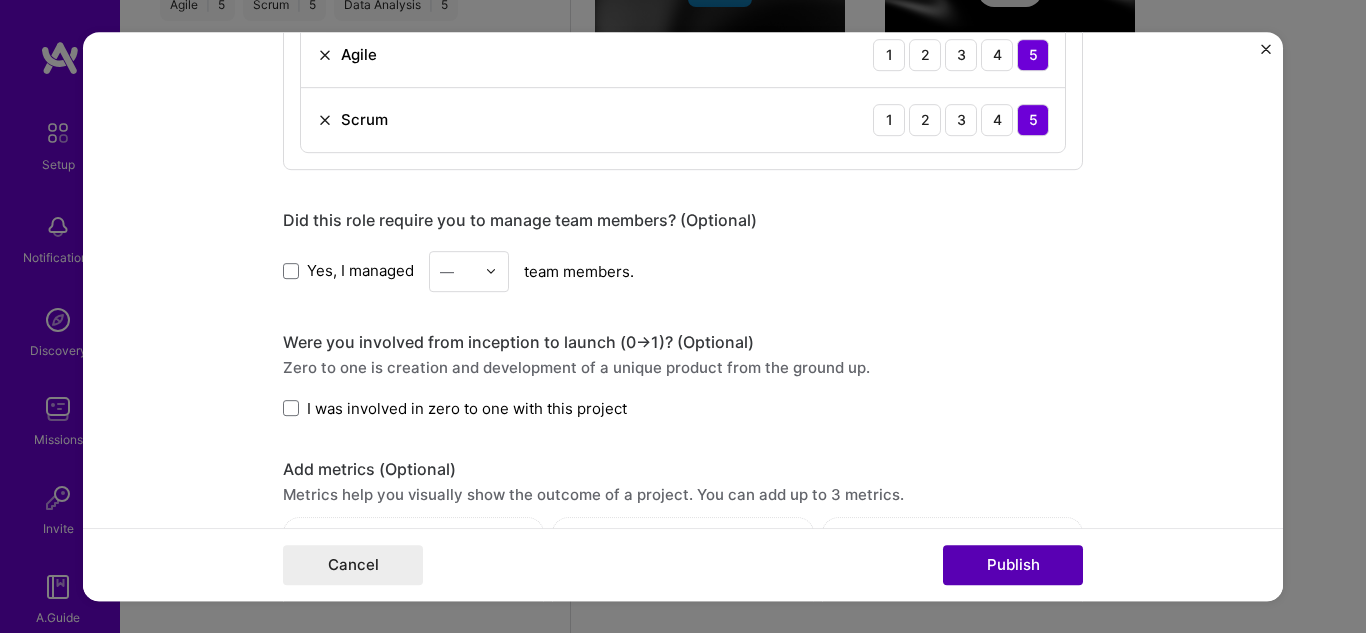 click on "Publish" at bounding box center [1013, 565] 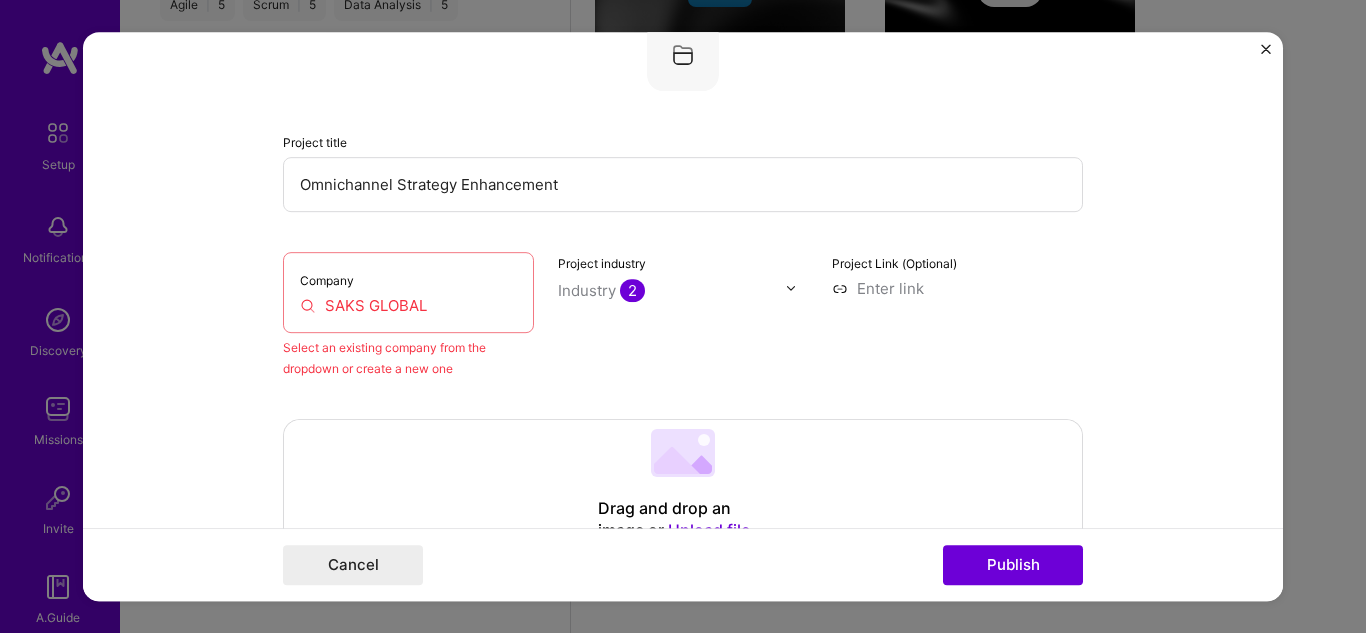 scroll, scrollTop: 131, scrollLeft: 0, axis: vertical 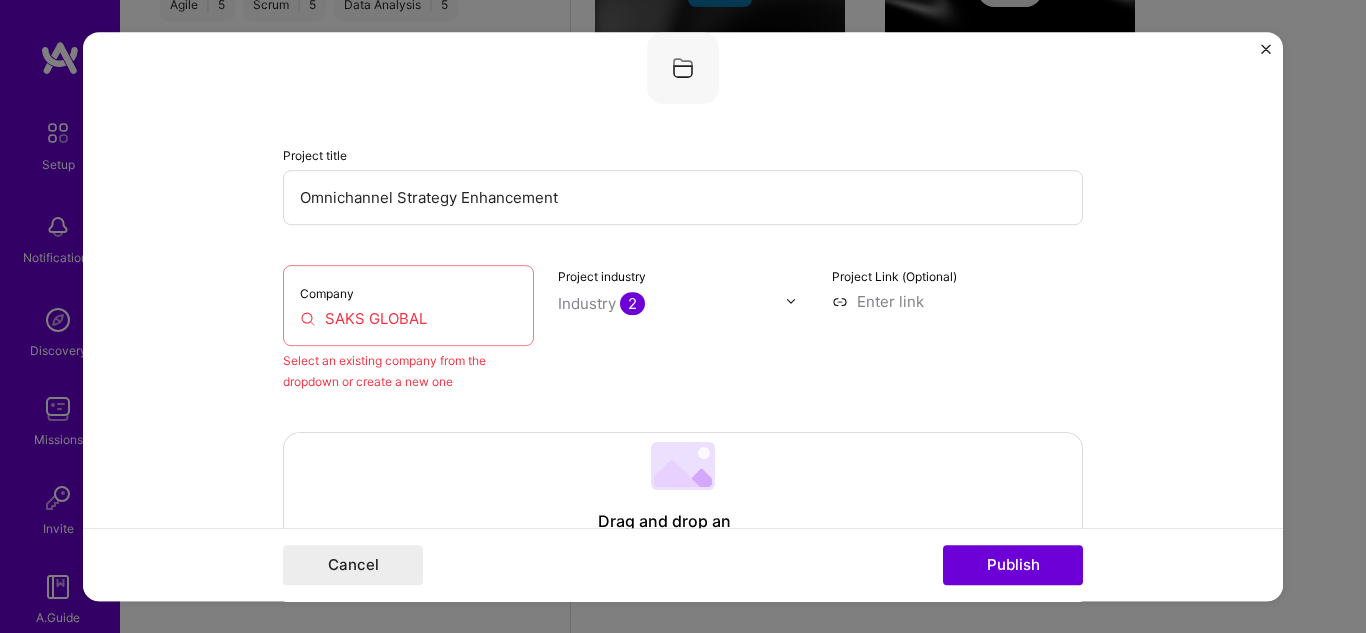 click on "SAKS GLOBAL" at bounding box center [408, 318] 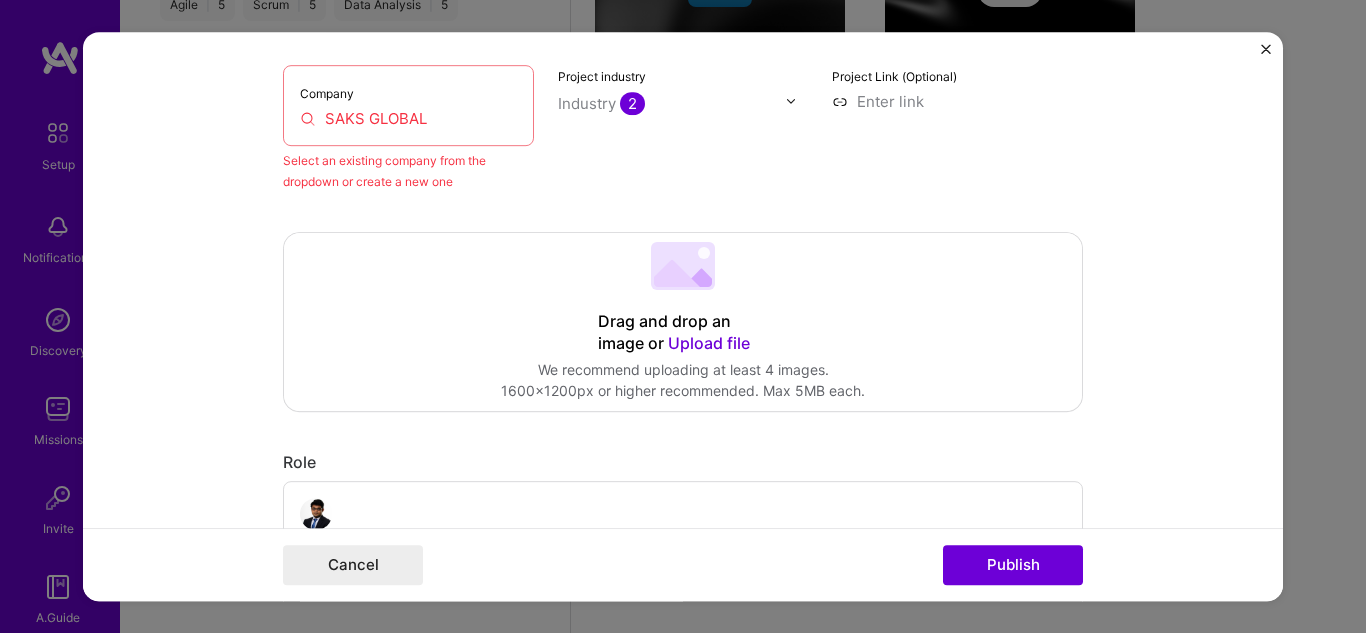 scroll, scrollTop: 131, scrollLeft: 0, axis: vertical 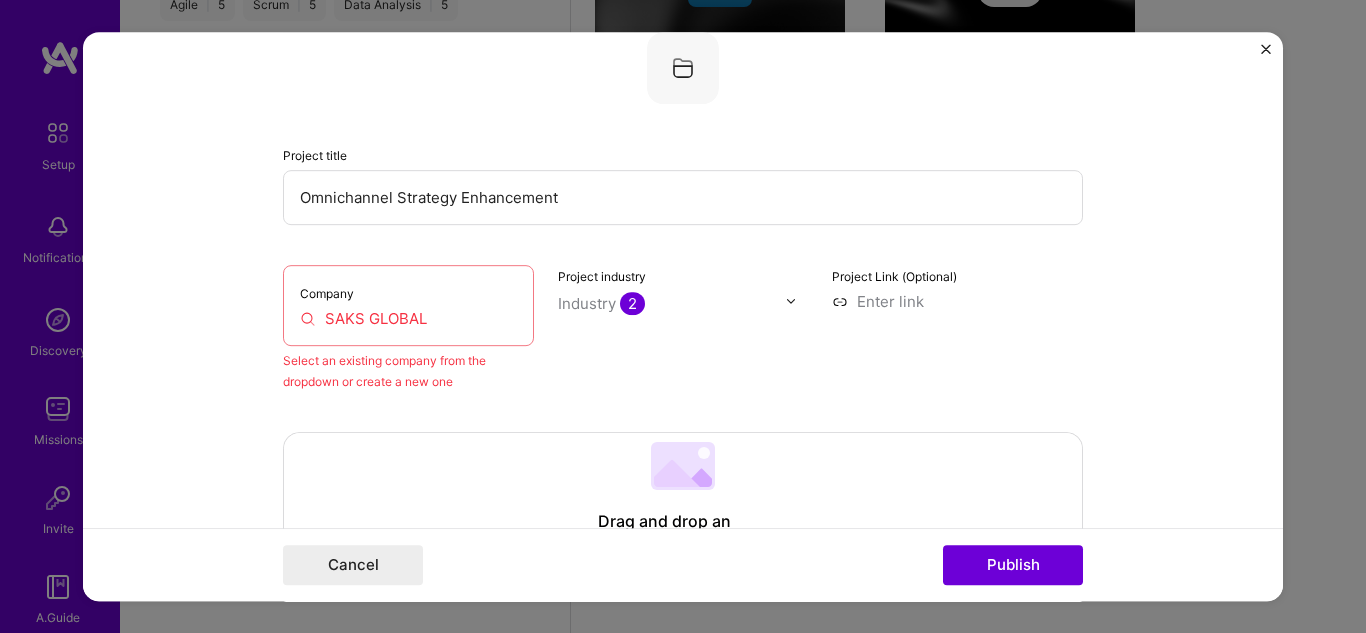 click on "Project Link (Optional)" at bounding box center (957, 328) 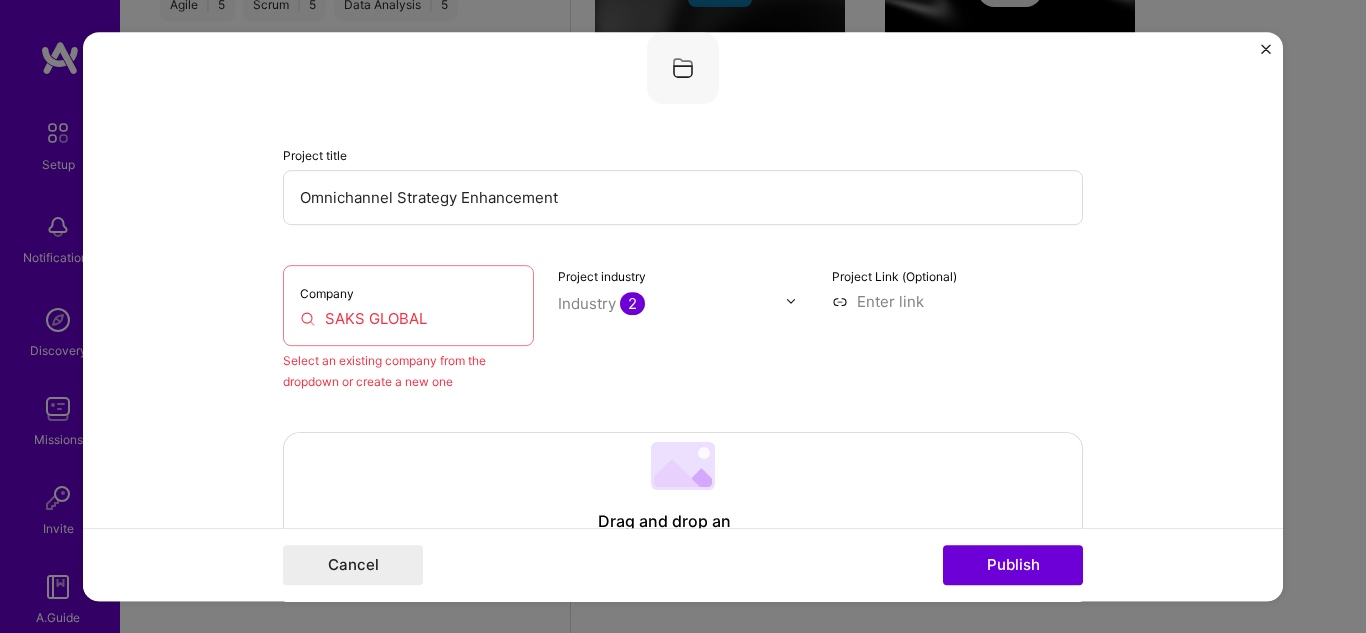 click on "SAKS GLOBAL" at bounding box center (408, 318) 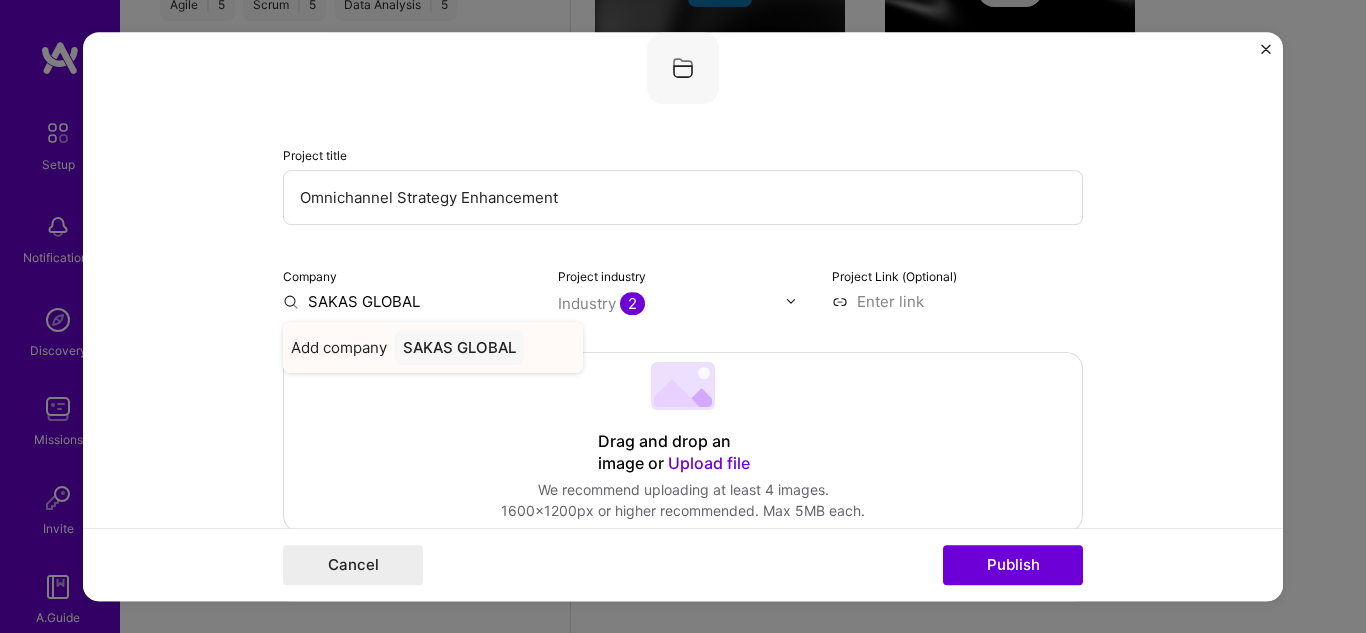 click on "SAKAS GLOBAL" at bounding box center [459, 347] 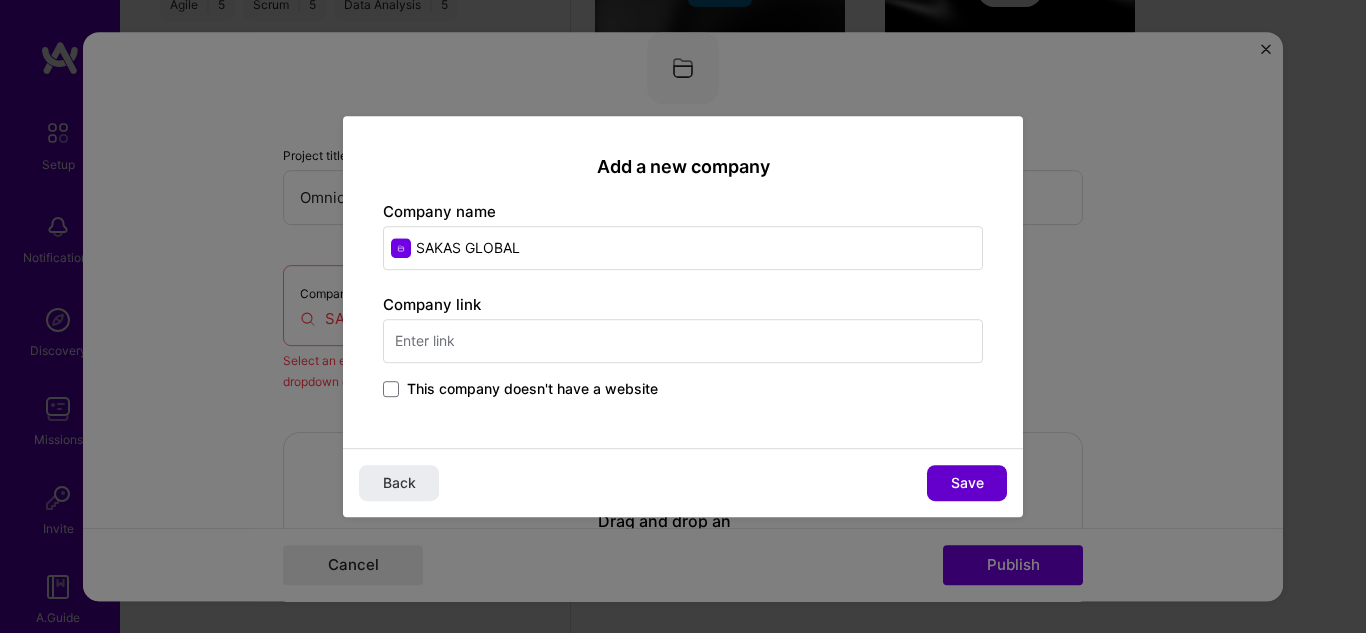 click on "Save" at bounding box center [967, 483] 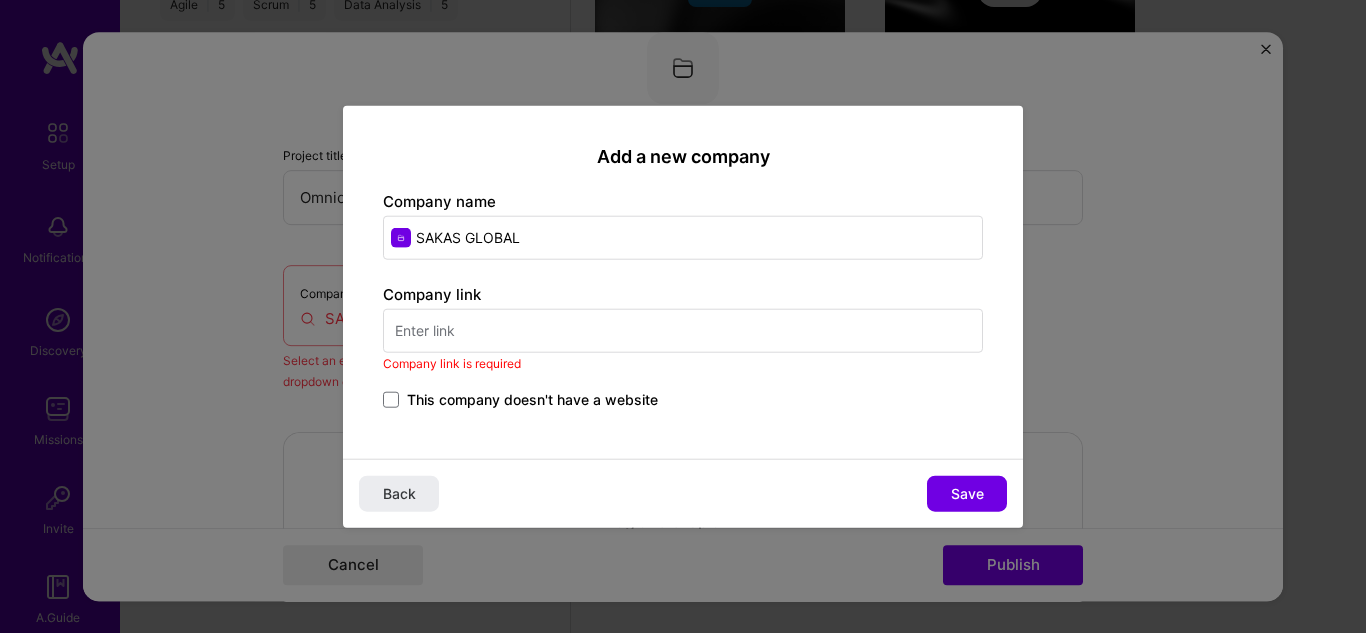 click at bounding box center (683, 331) 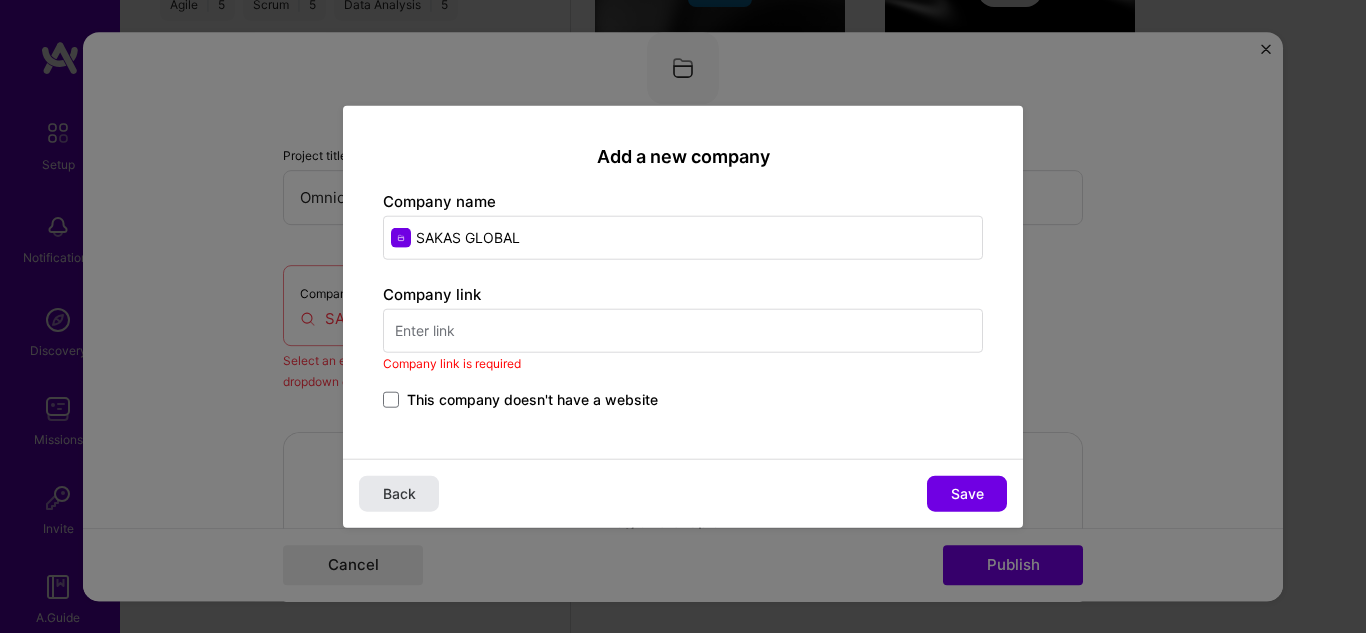 click on "Back" at bounding box center (399, 494) 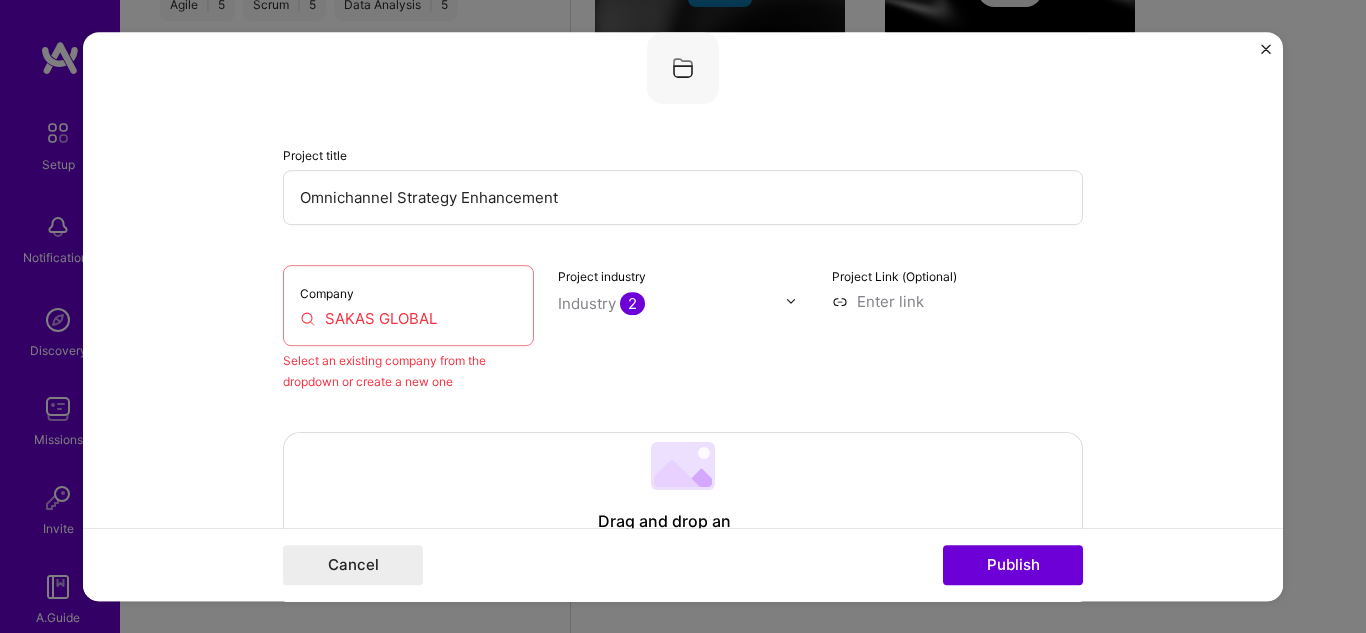 click on "SAKAS GLOBAL" at bounding box center [408, 318] 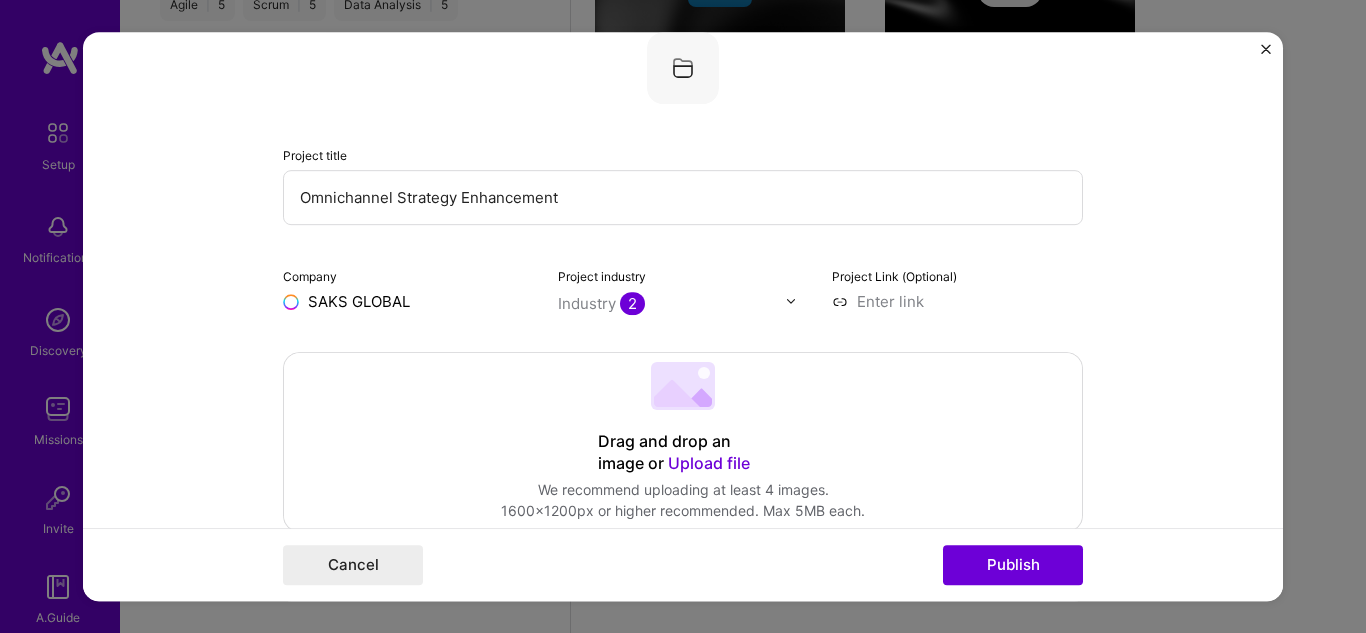 type on "SAKS GLOBAL" 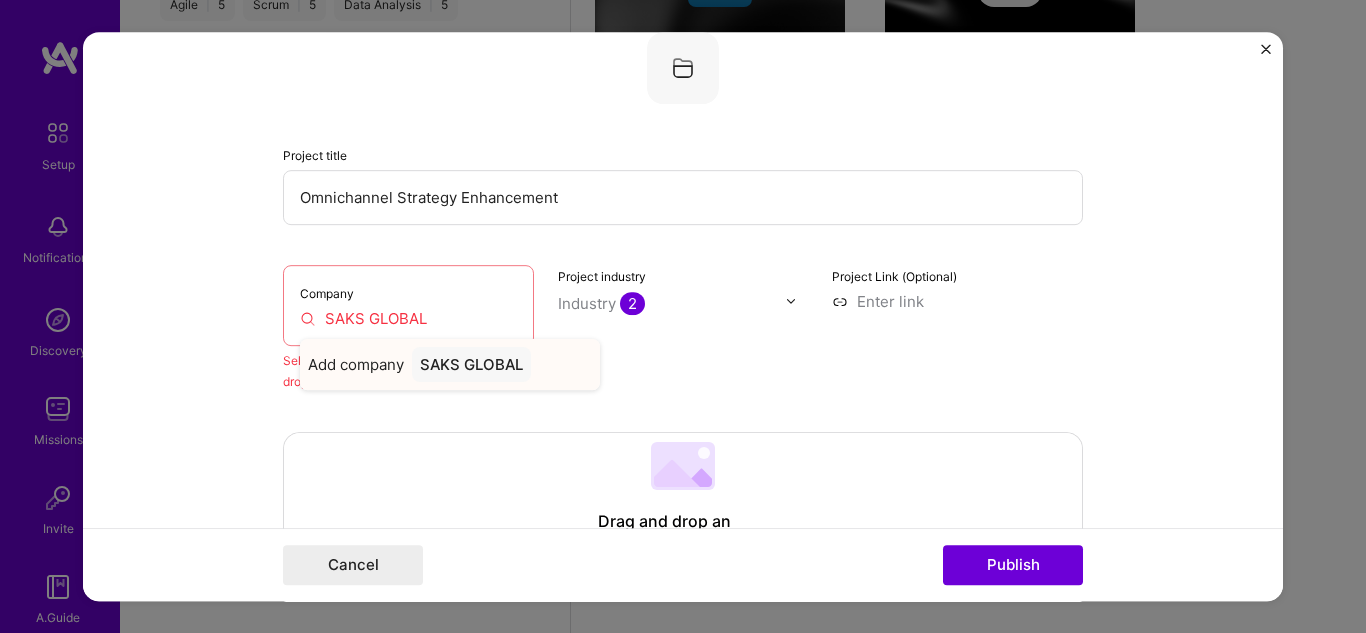 click on "SAKS GLOBAL" at bounding box center (471, 364) 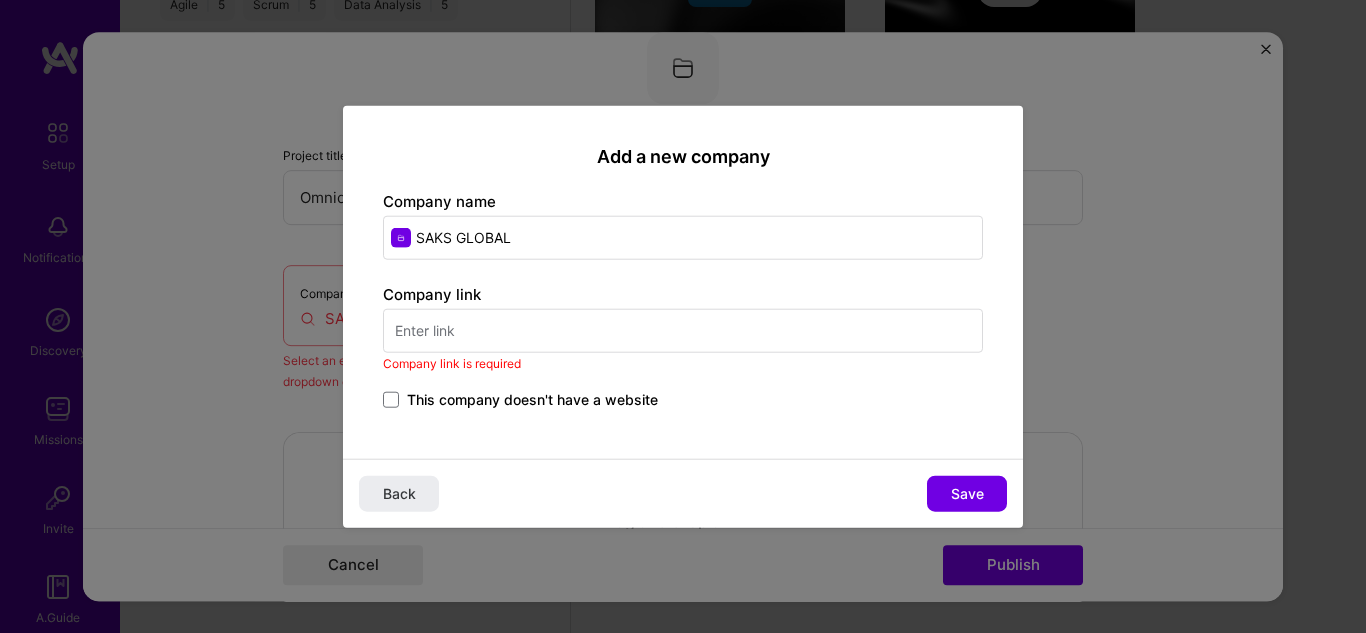 click at bounding box center [683, 331] 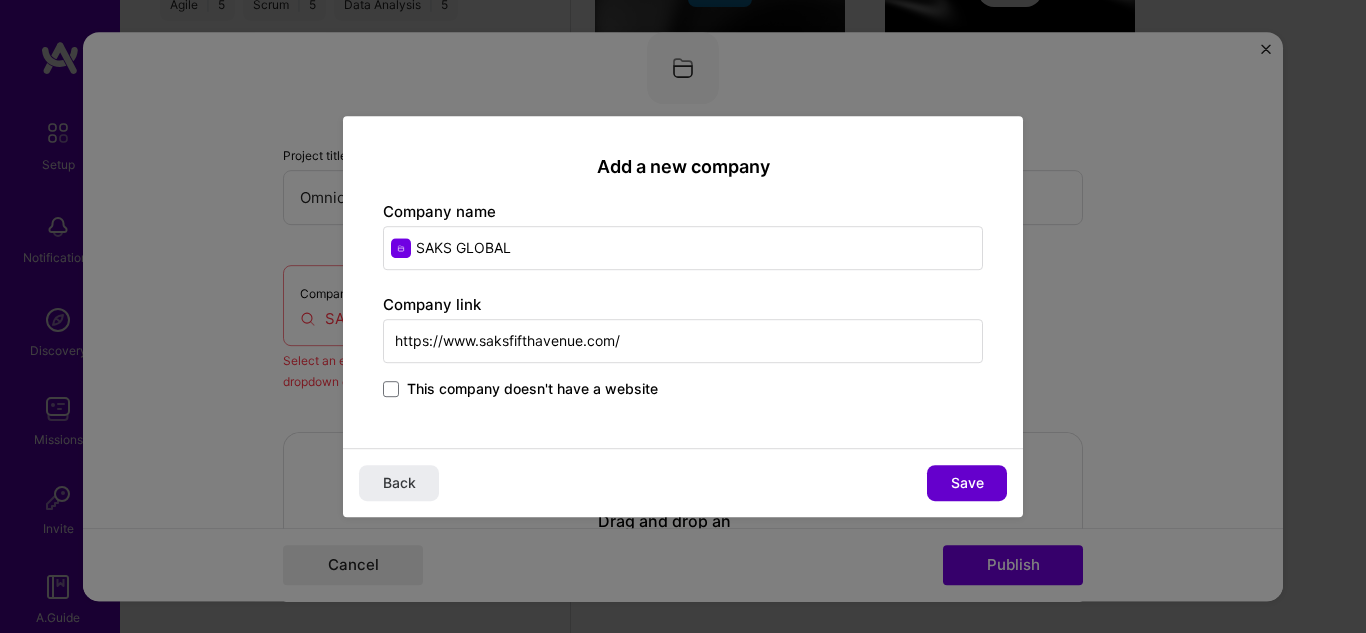 type on "https://www.saksfifthavenue.com/" 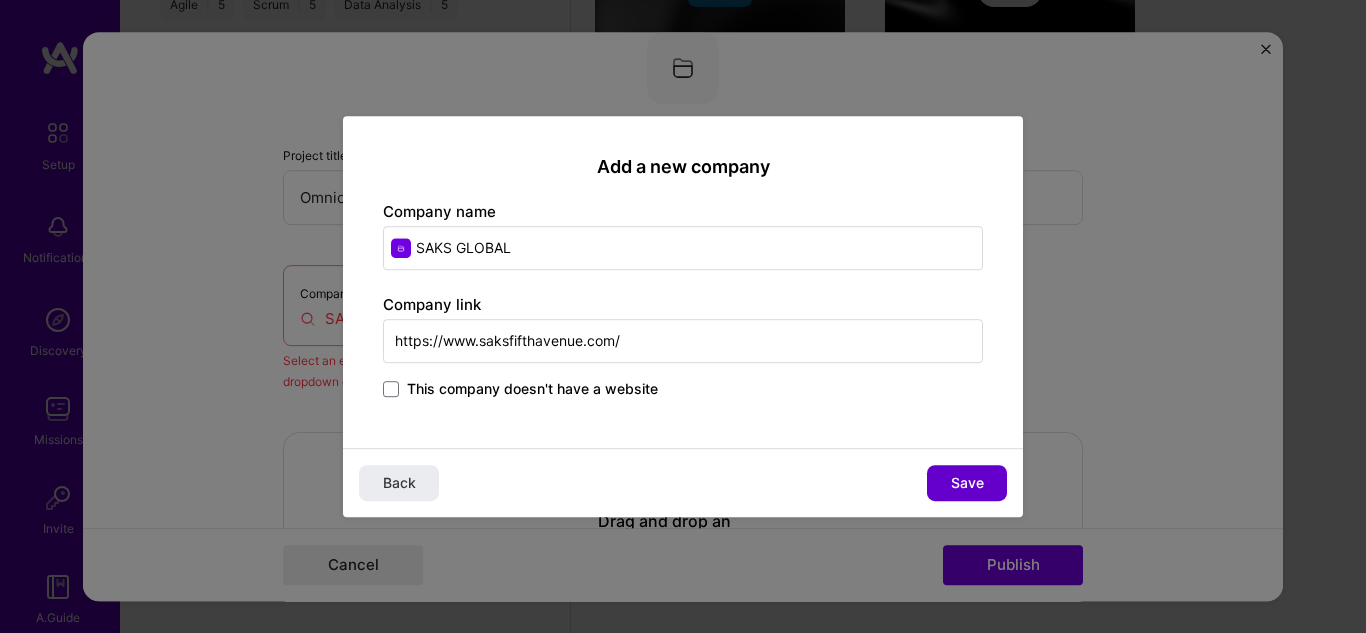 click on "Save" at bounding box center [967, 483] 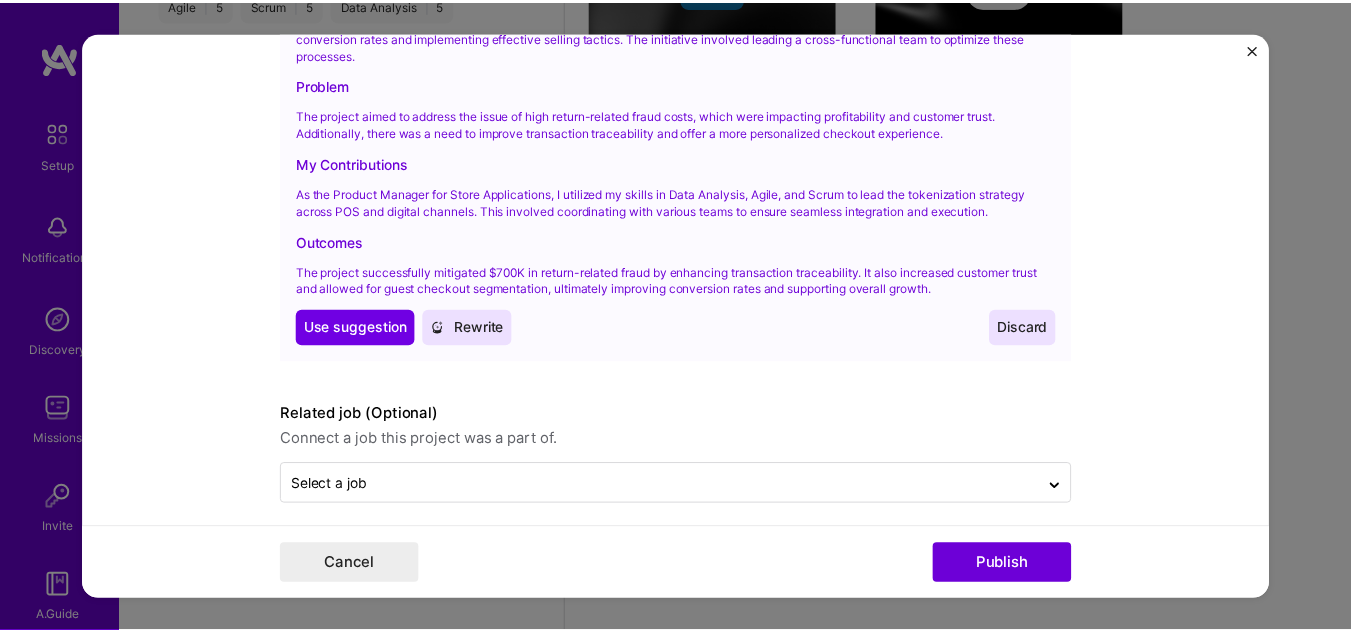 scroll, scrollTop: 2263, scrollLeft: 0, axis: vertical 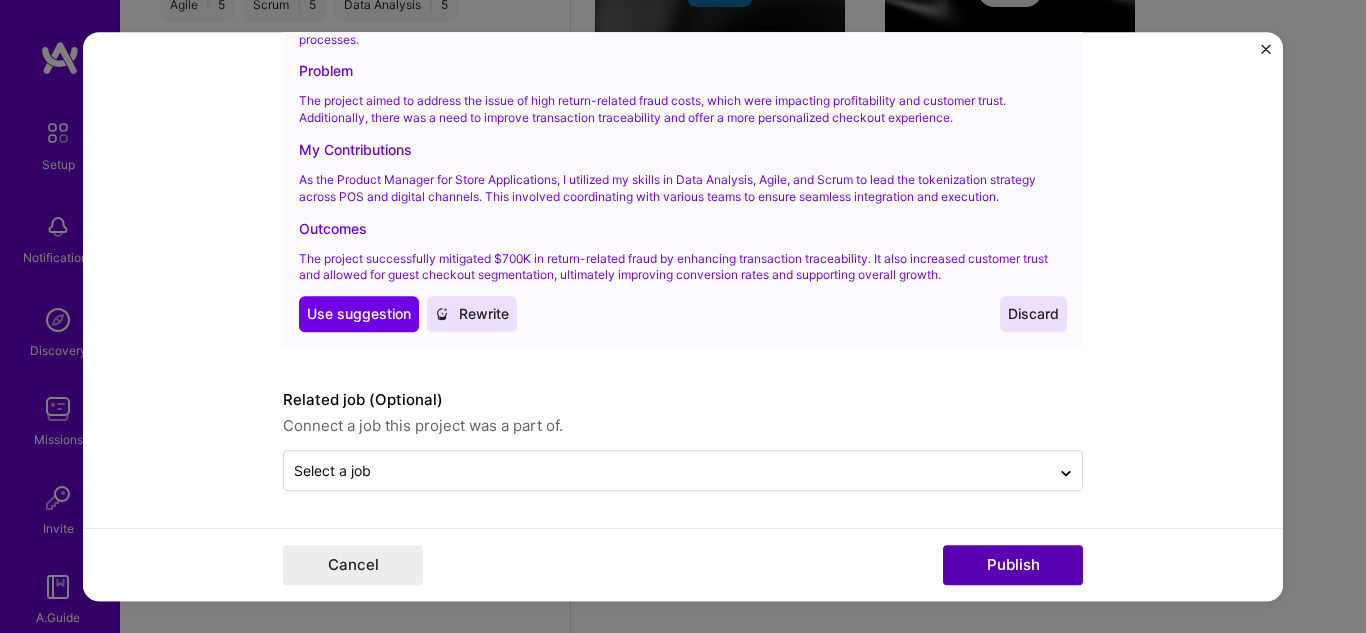 click on "Publish" at bounding box center [1013, 565] 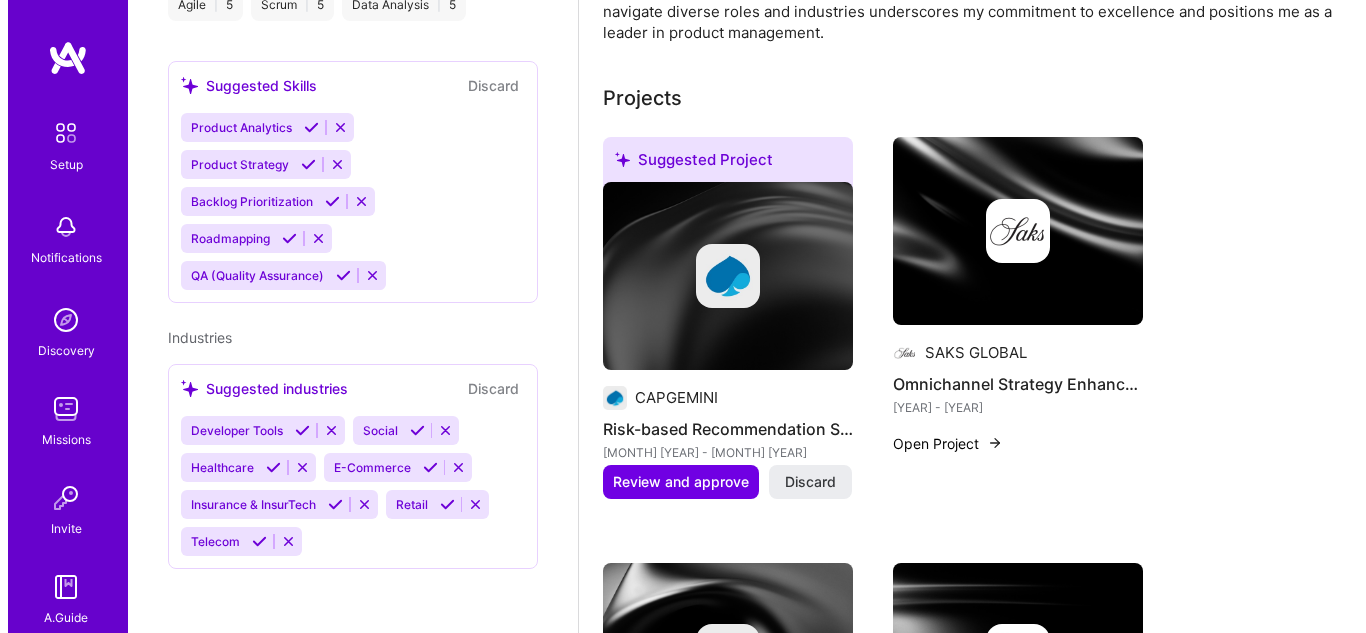 scroll, scrollTop: 727, scrollLeft: 0, axis: vertical 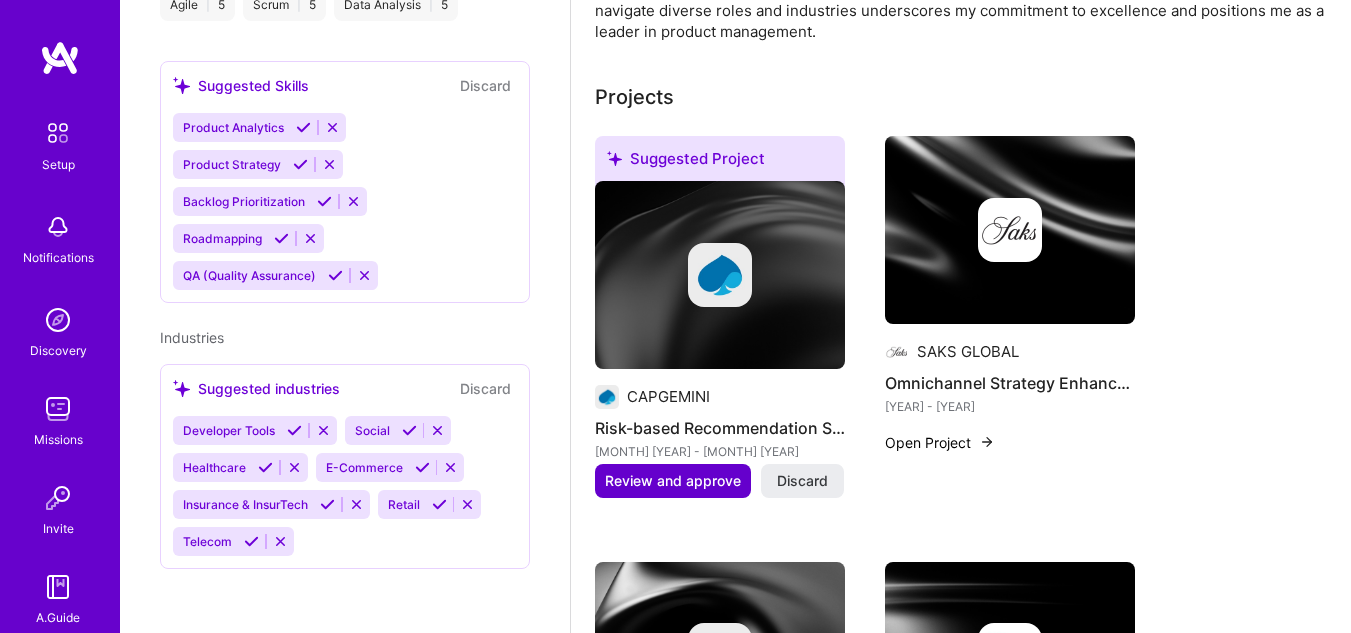 click on "Review and approve" at bounding box center (673, 481) 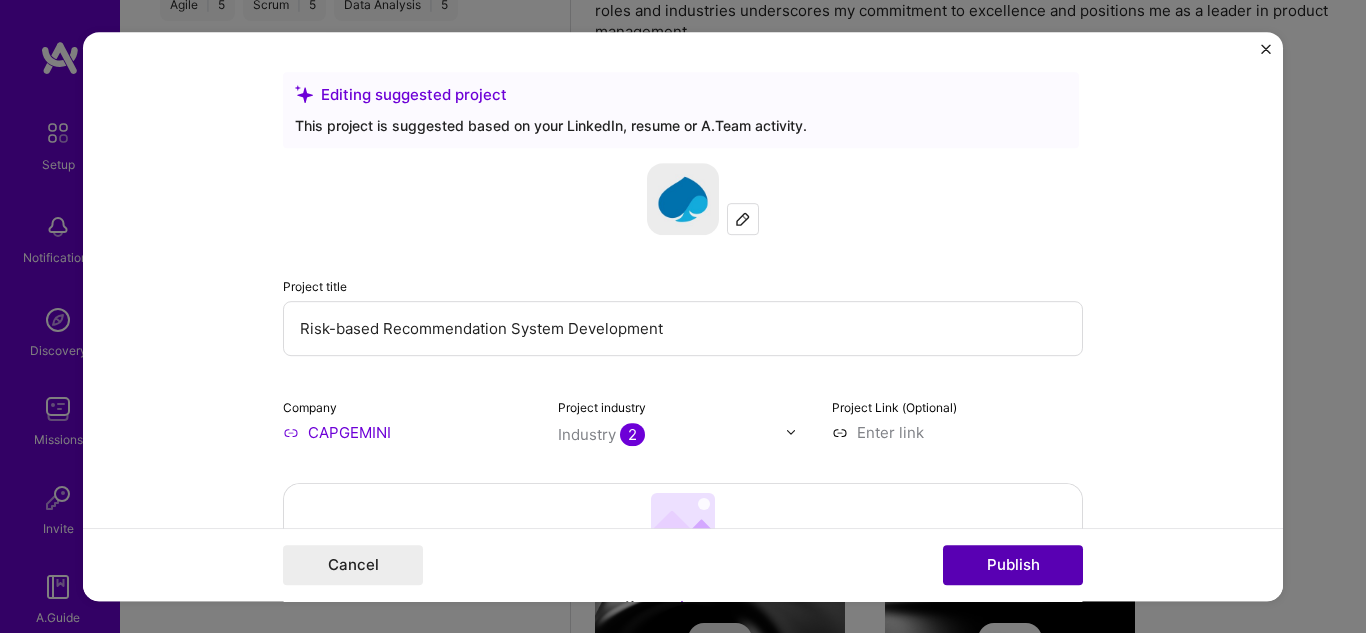 click on "Publish" at bounding box center (1013, 565) 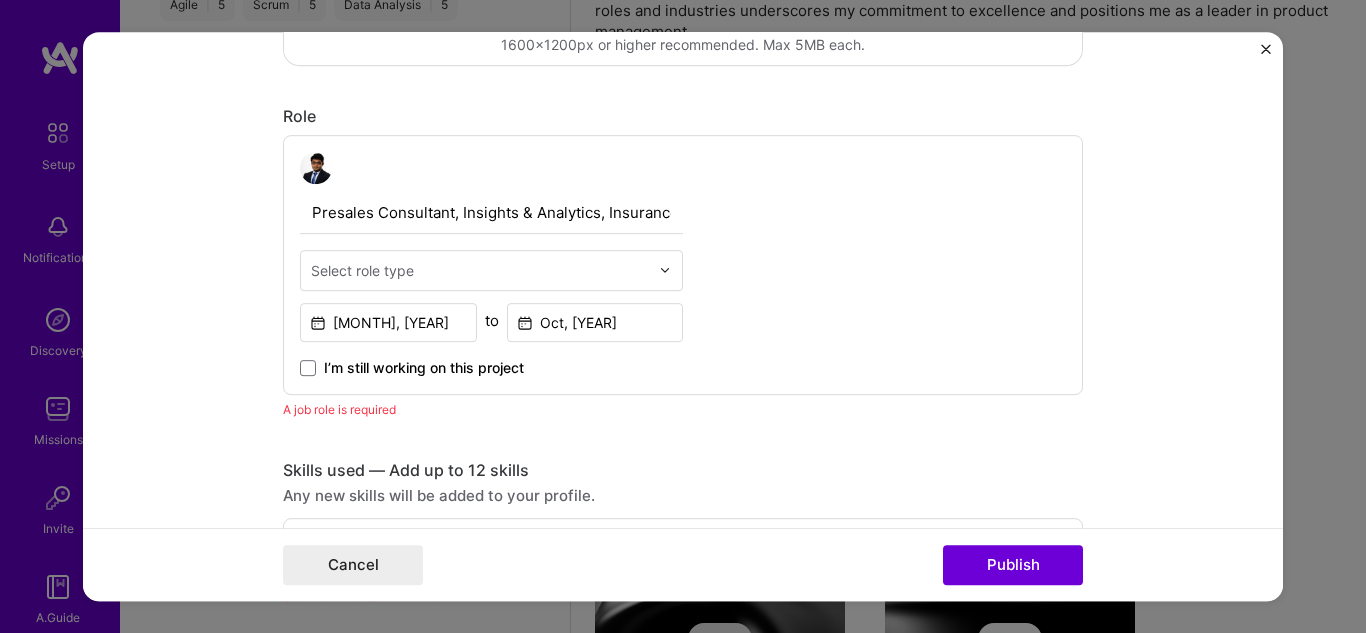 scroll, scrollTop: 671, scrollLeft: 0, axis: vertical 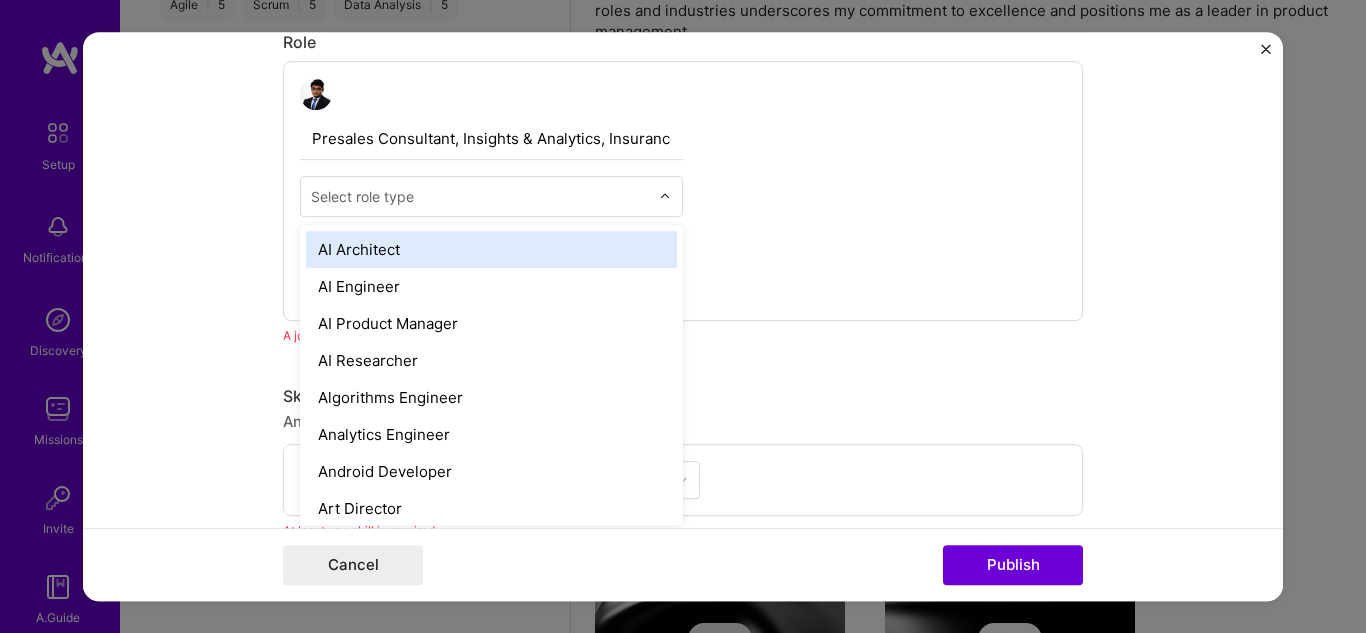 click at bounding box center [480, 196] 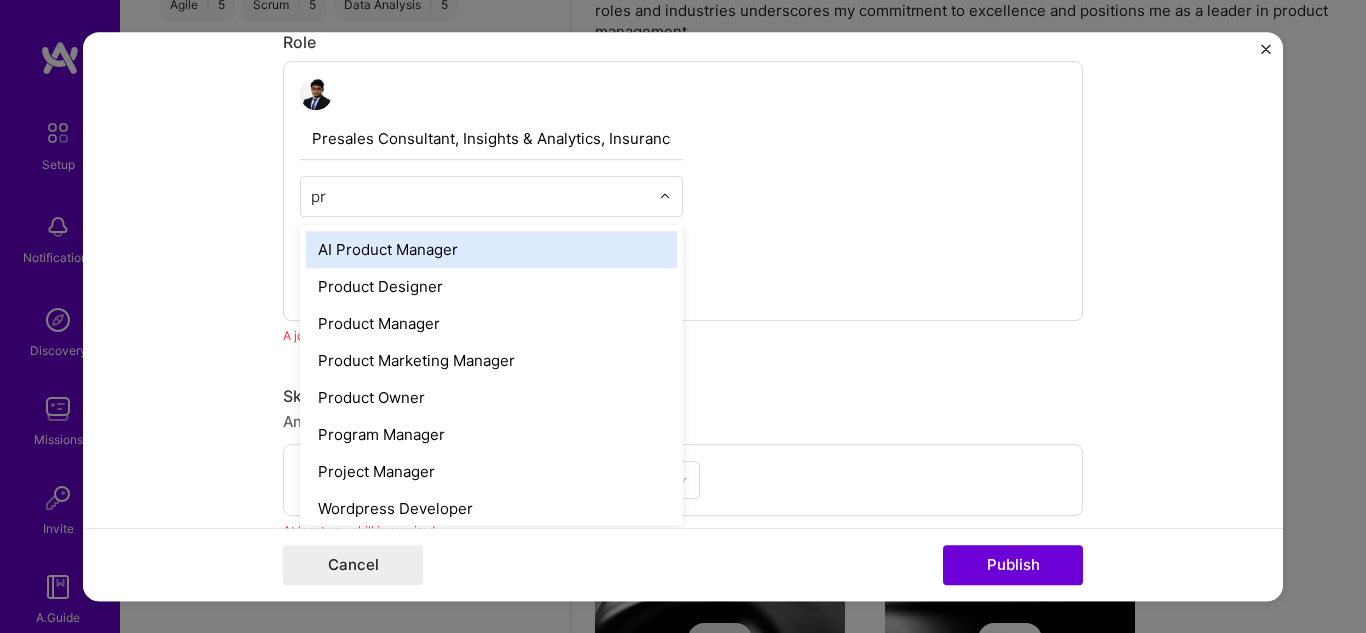 type on "pro" 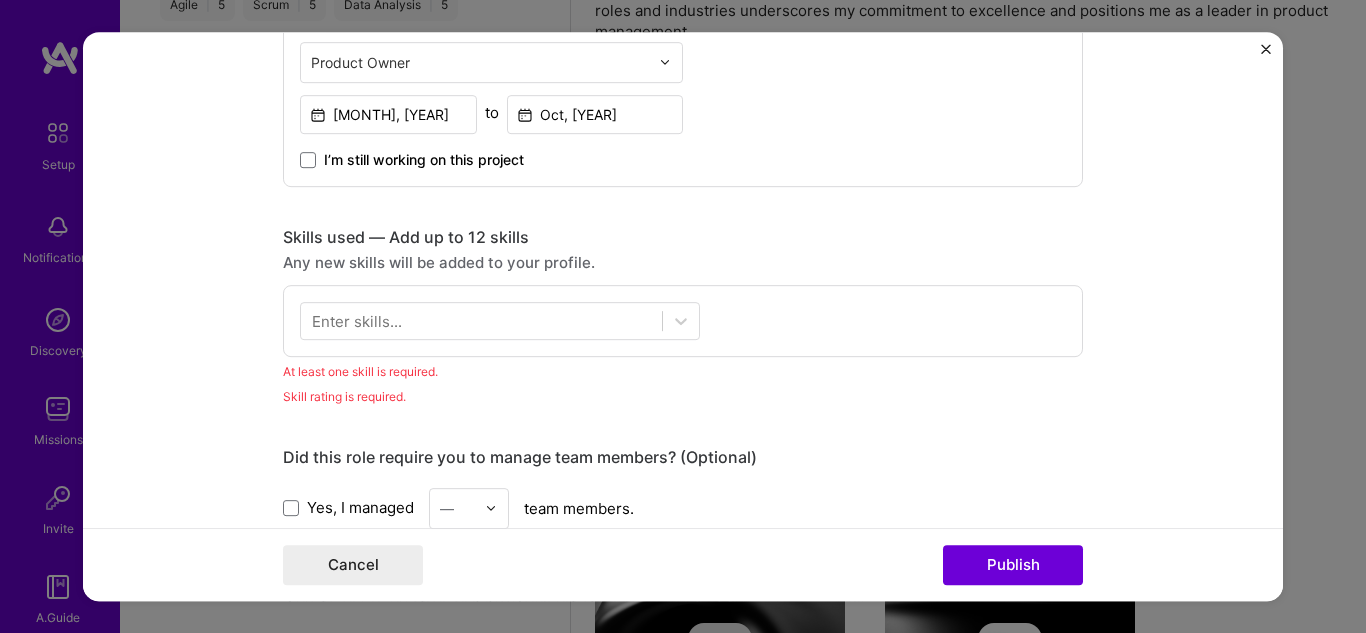 scroll, scrollTop: 771, scrollLeft: 0, axis: vertical 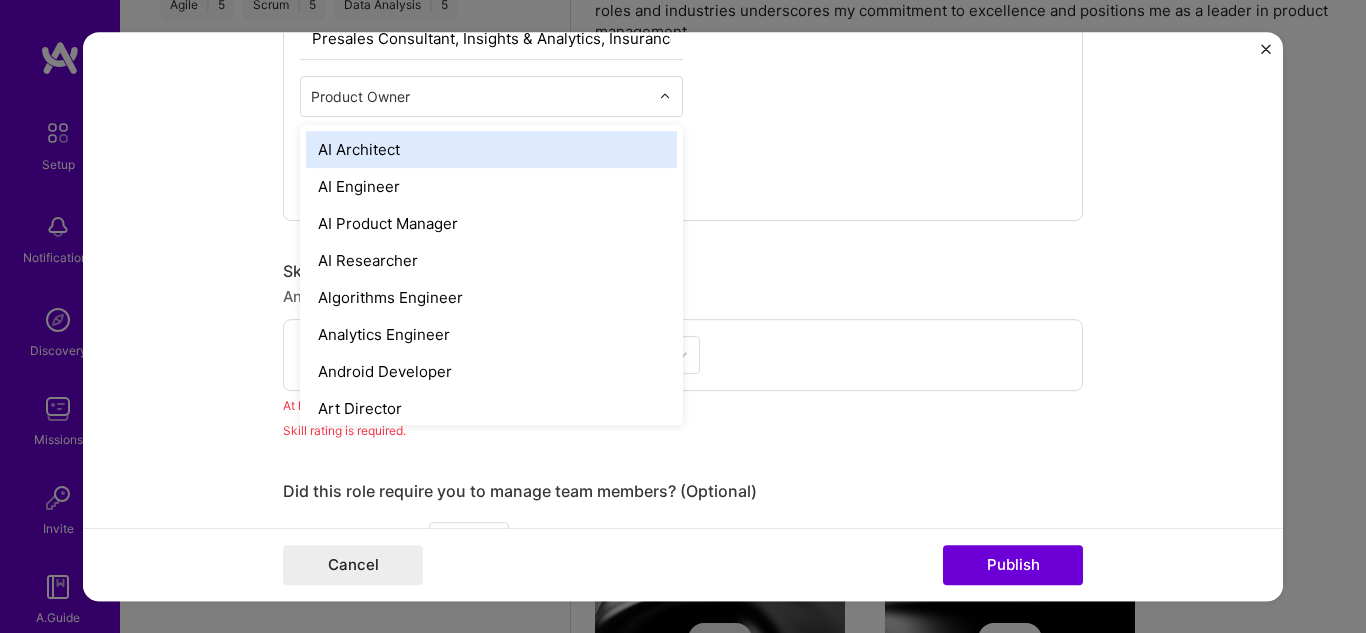 click at bounding box center (480, 96) 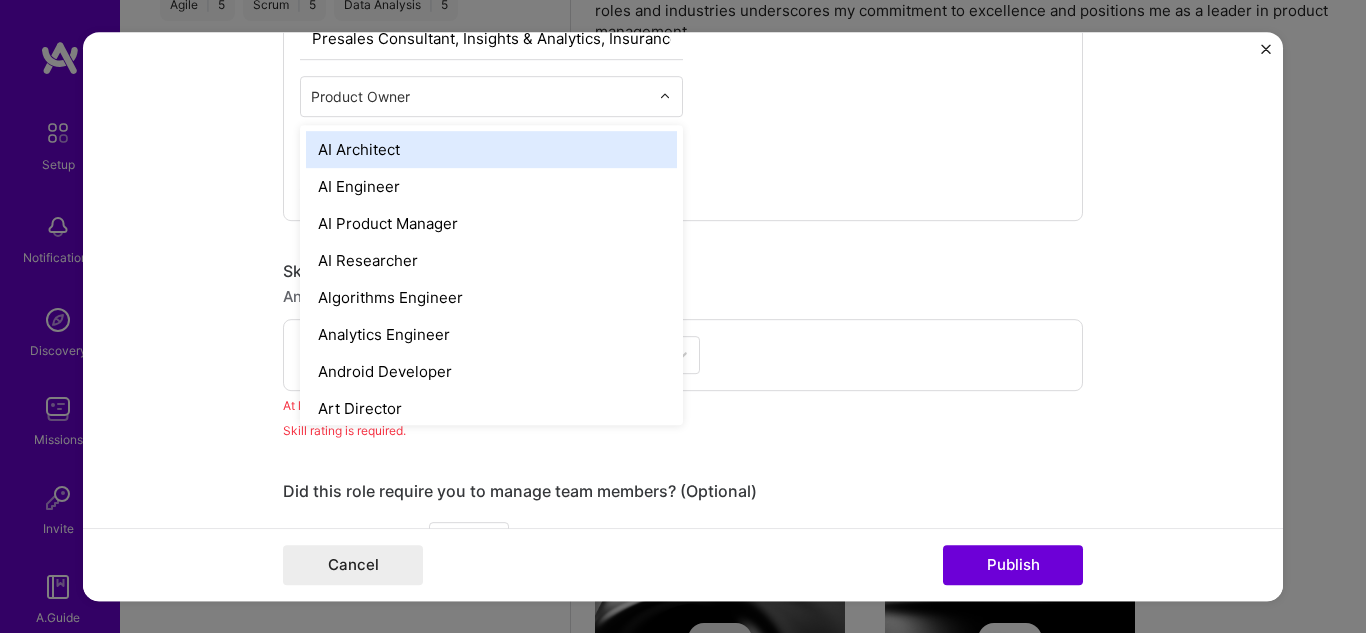 drag, startPoint x: 435, startPoint y: 93, endPoint x: 262, endPoint y: 92, distance: 173.00288 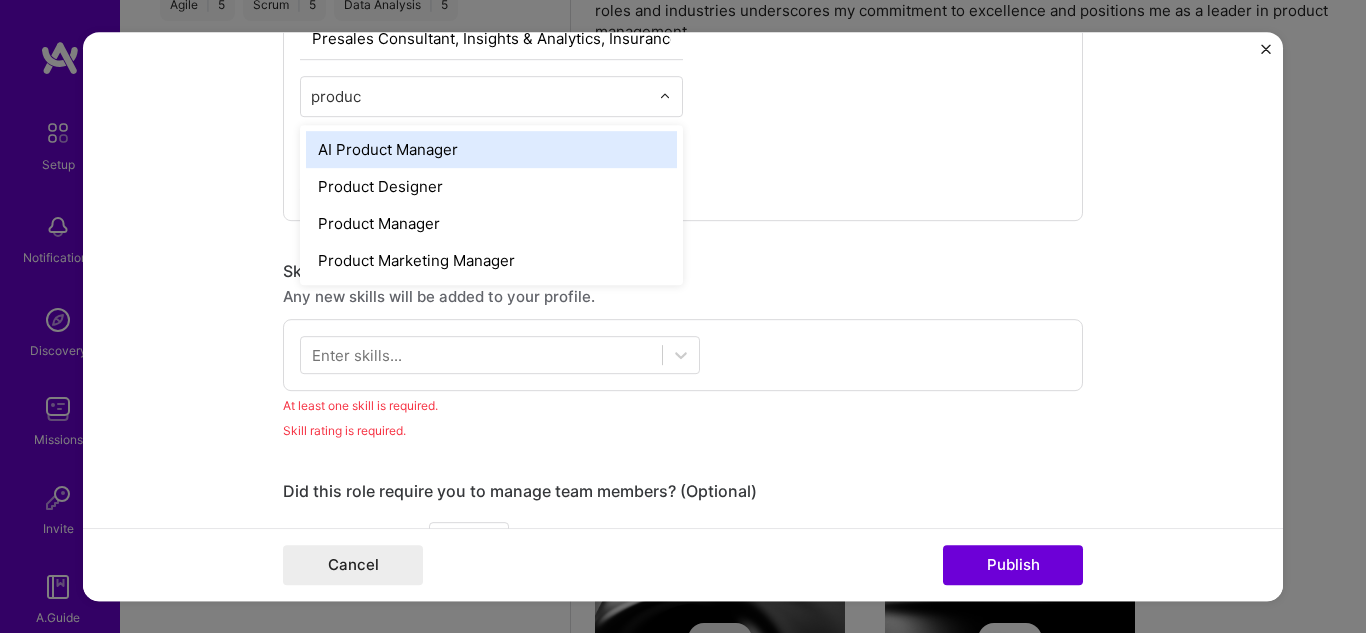 type on "product" 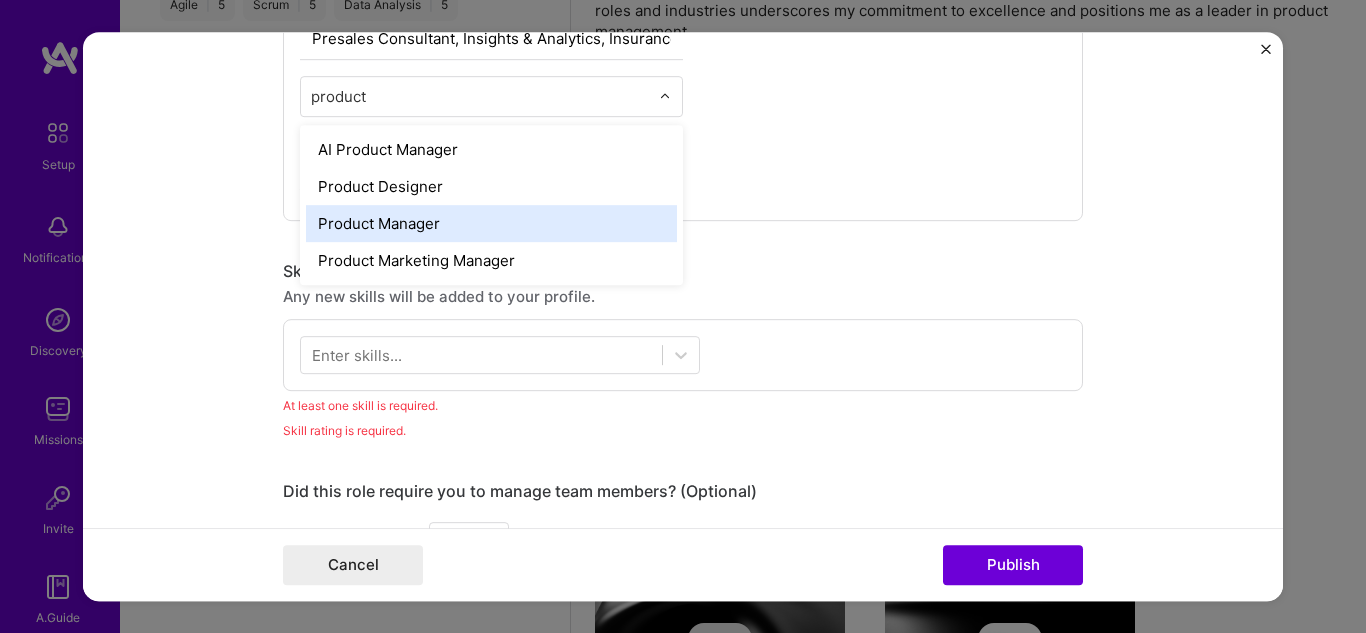 click on "Product Manager" at bounding box center (491, 223) 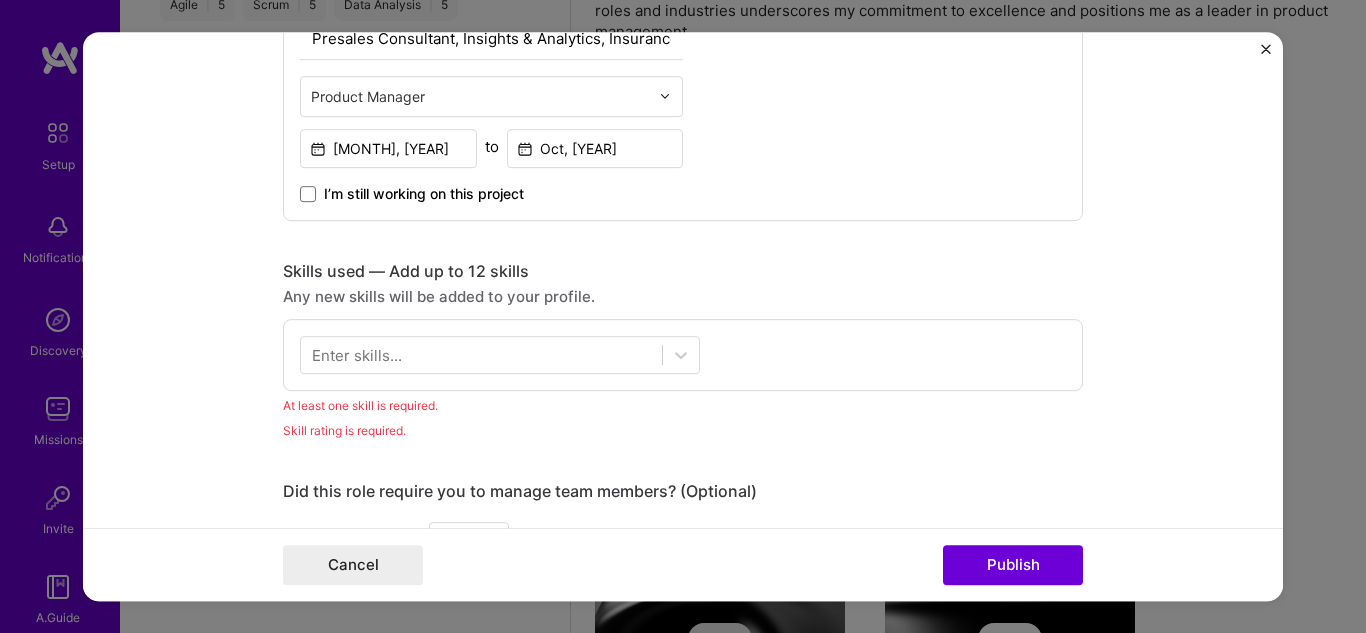 click on "Editing suggested project This project is suggested based on your LinkedIn, resume or A.Team activity. Project title Risk-based Recommendation System Development Company CAPGEMINI
Project industry Industry 2 Project Link (Optional)
Drag and drop an image or   Upload file Upload file We recommend uploading at least 4 images. 1600x1200px or higher recommended. Max 5MB each. Role Presales Consultant, Insights & Analytics, Insurance and Retail Product Manager Jun, 2018
to Oct, 2019
I’m still working on this project Skills used — Add up to 12 skills Any new skills will be added to your profile. Enter skills... At least one skill is required. Skill rating is required. Did this role require you to manage team members? (Optional) Yes, I managed — team members. Were you involved from inception to launch (0  ->  1)? (Optional) I was involved in zero to one with this project   332 / 1,000" at bounding box center [683, 317] 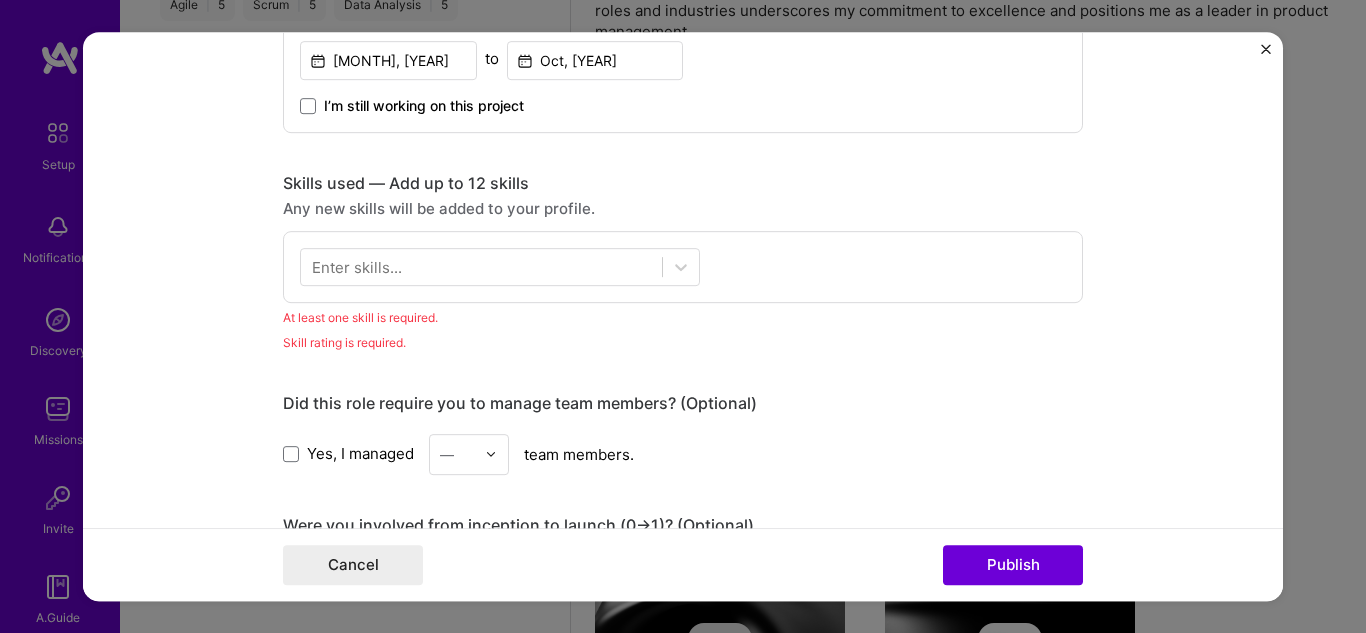 scroll, scrollTop: 971, scrollLeft: 0, axis: vertical 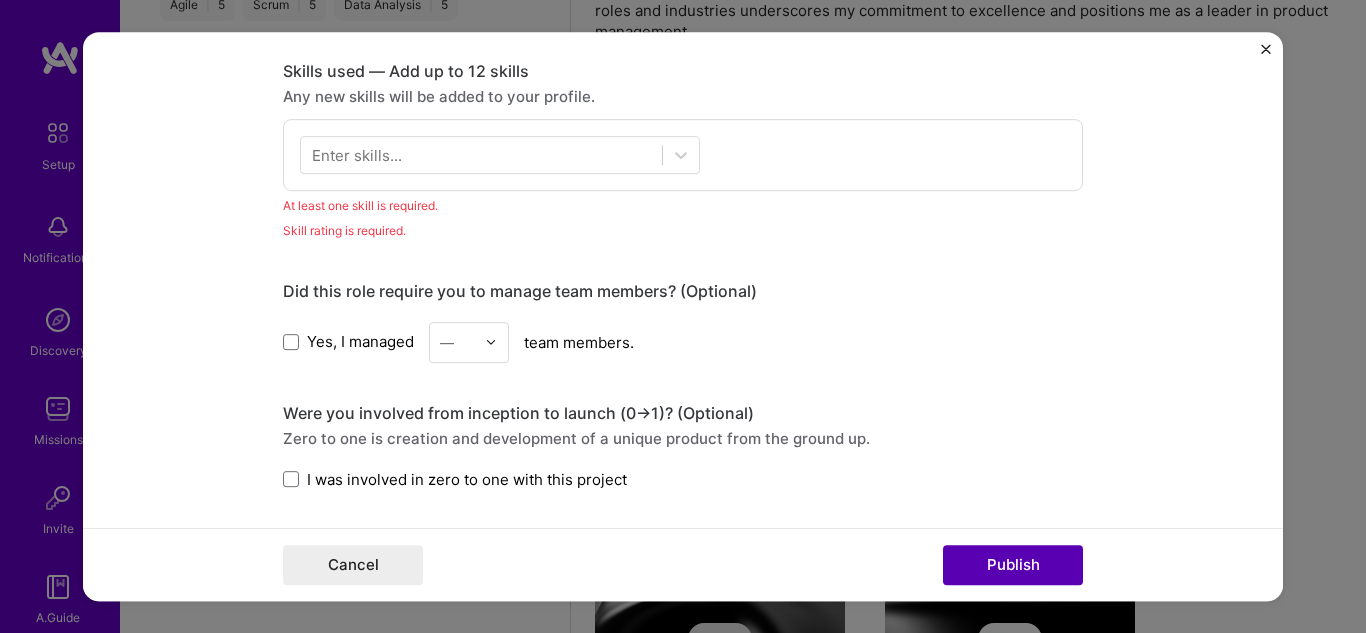 click on "Publish" at bounding box center (1013, 565) 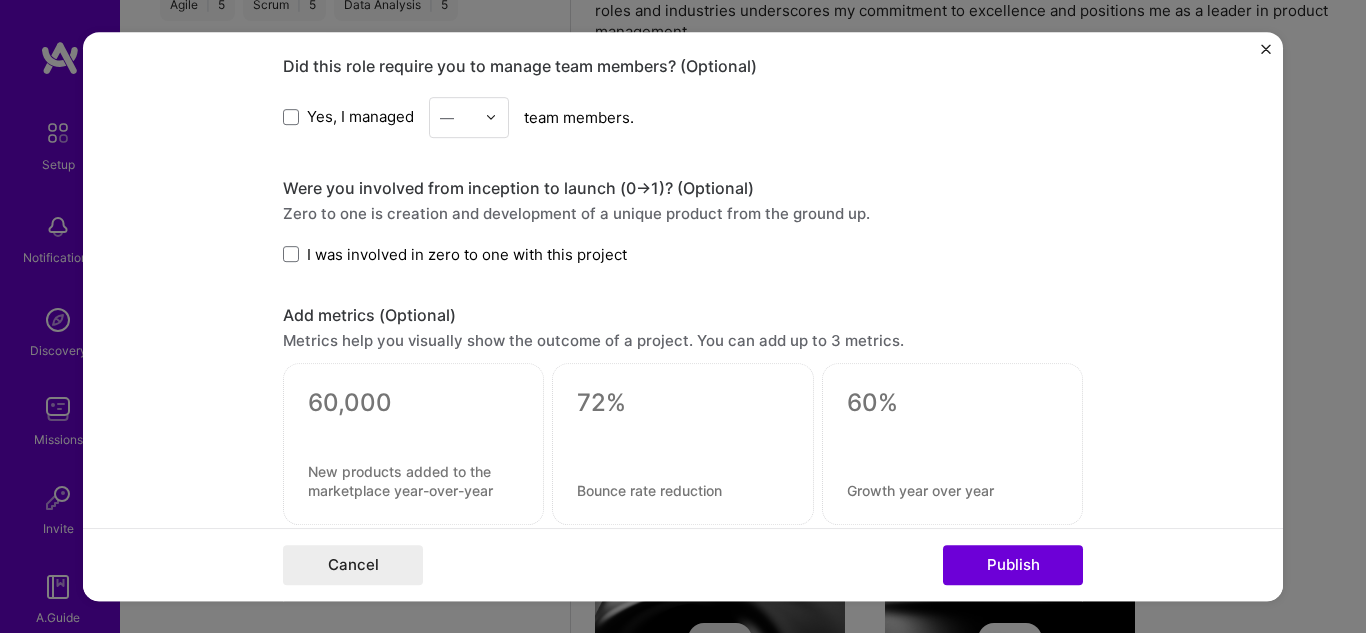 scroll, scrollTop: 1000, scrollLeft: 0, axis: vertical 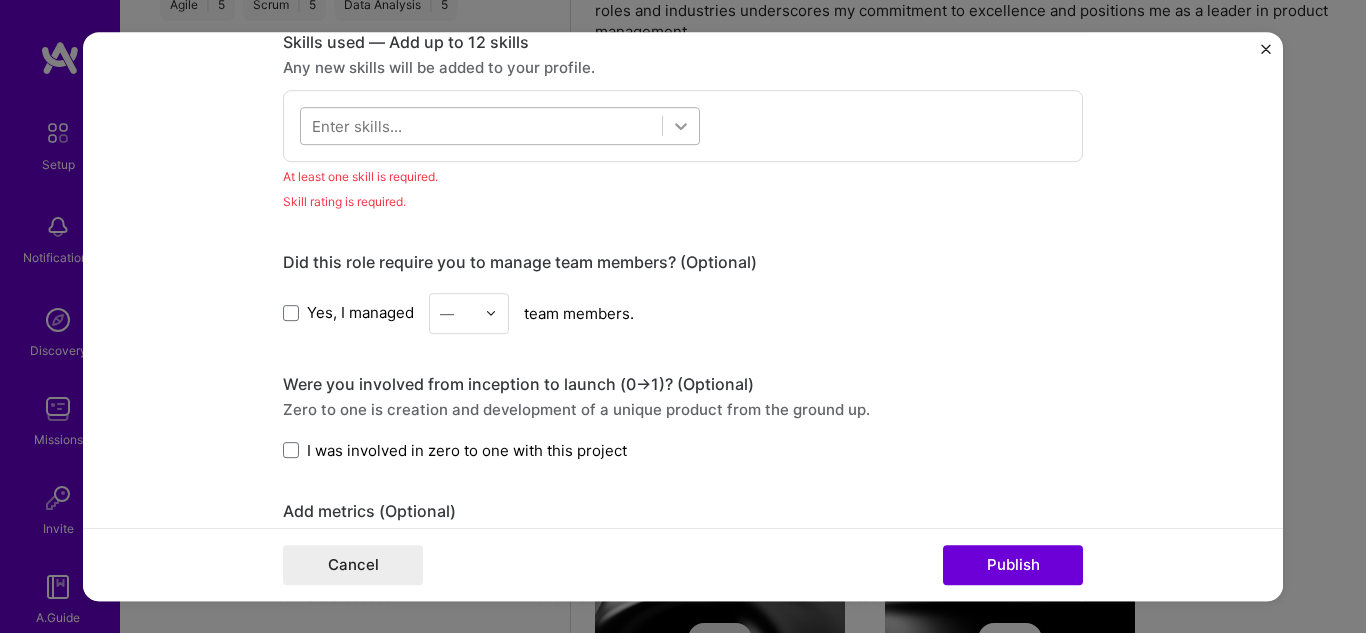 click 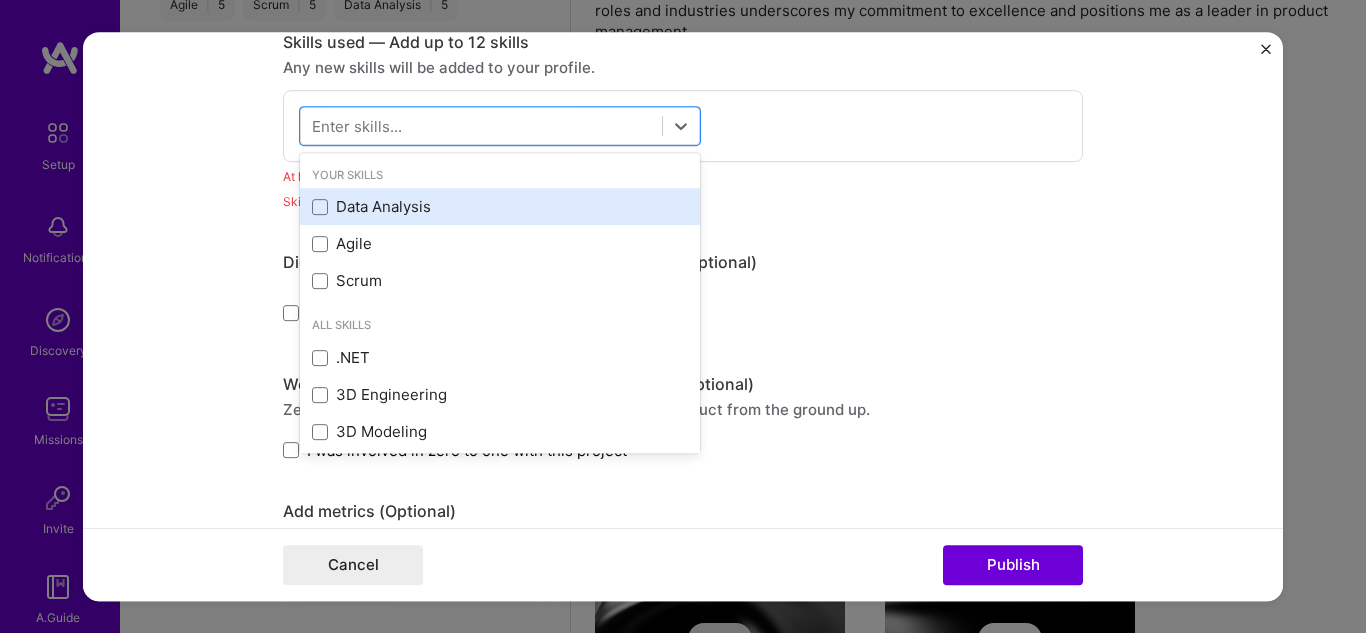 click on "Data Analysis" at bounding box center [500, 206] 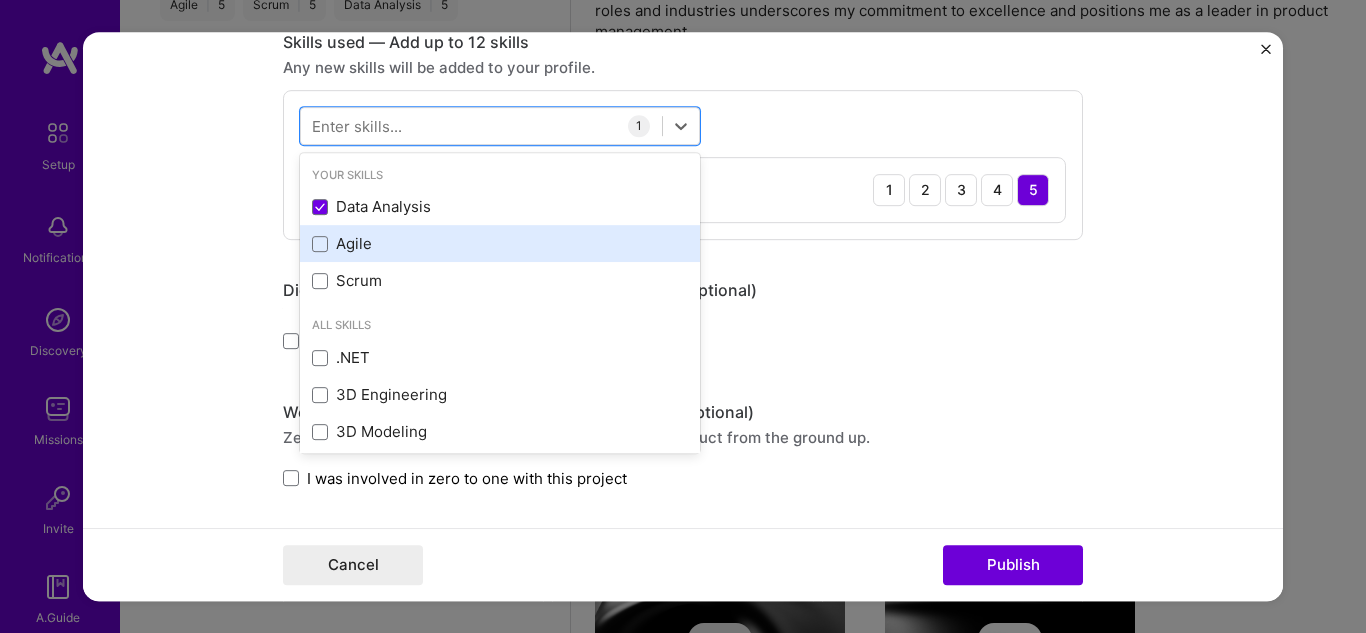 click on "Agile" at bounding box center [500, 243] 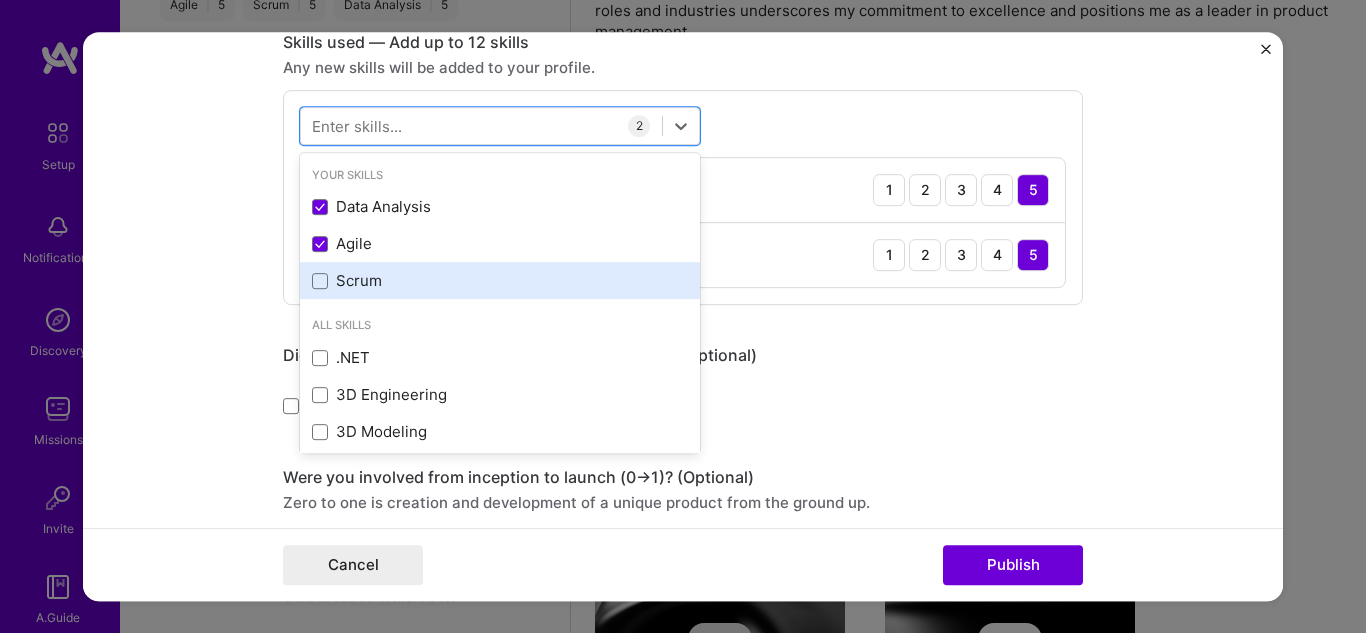 click on "Scrum" at bounding box center [500, 280] 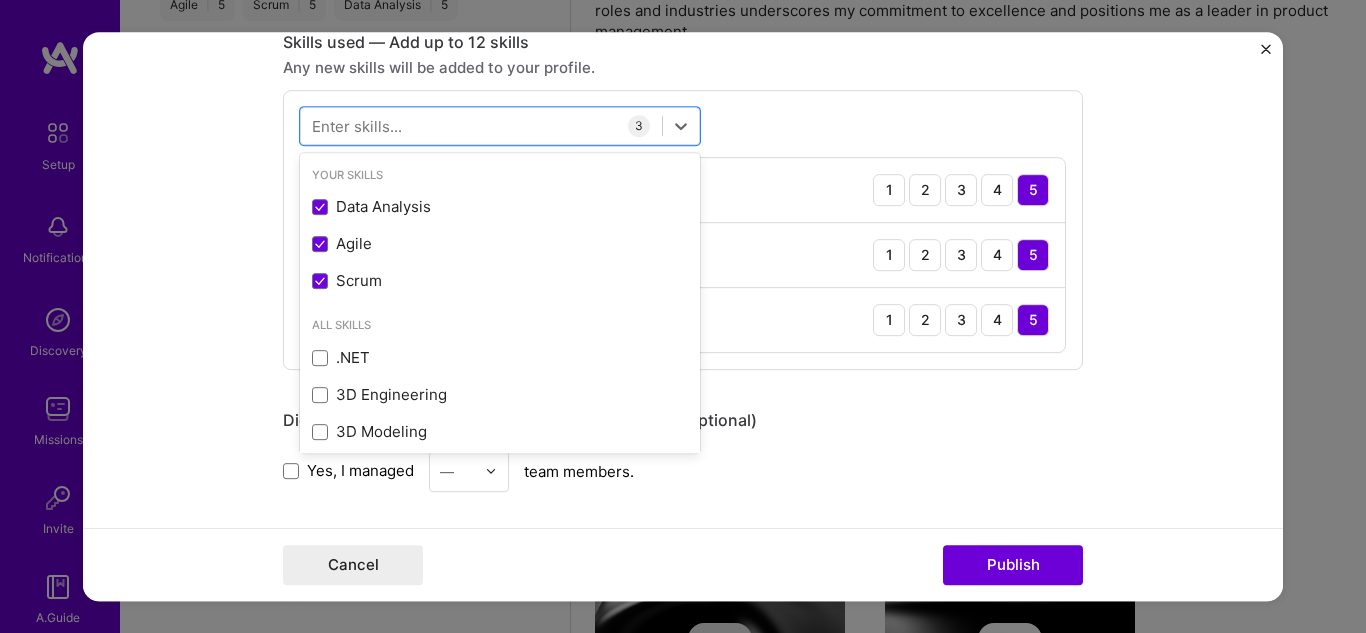 click on "Editing suggested project This project is suggested based on your LinkedIn, resume or A.Team activity. Project title Risk-based Recommendation System Development Company CAPGEMINI
Project industry Industry 2 Project Link (Optional)
Drag and drop an image or   Upload file Upload file We recommend uploading at least 4 images. 1600x1200px or higher recommended. Max 5MB each. Role Presales Consultant, Insights & Analytics, Insurance and Retail Product Manager Jun, 2018
to Oct, 2019
I’m still working on this project Skills used — Add up to 12 skills Any new skills will be added to your profile. option Scrum, selected. option Scrum selected, 0 of 2. 378 results available. Use Up and Down to choose options, press Enter to select the currently focused option, press Escape to exit the menu, press Tab to select the option and exit the menu. Your Skills Data Analysis Agile Scrum All Skills" at bounding box center (683, 223) 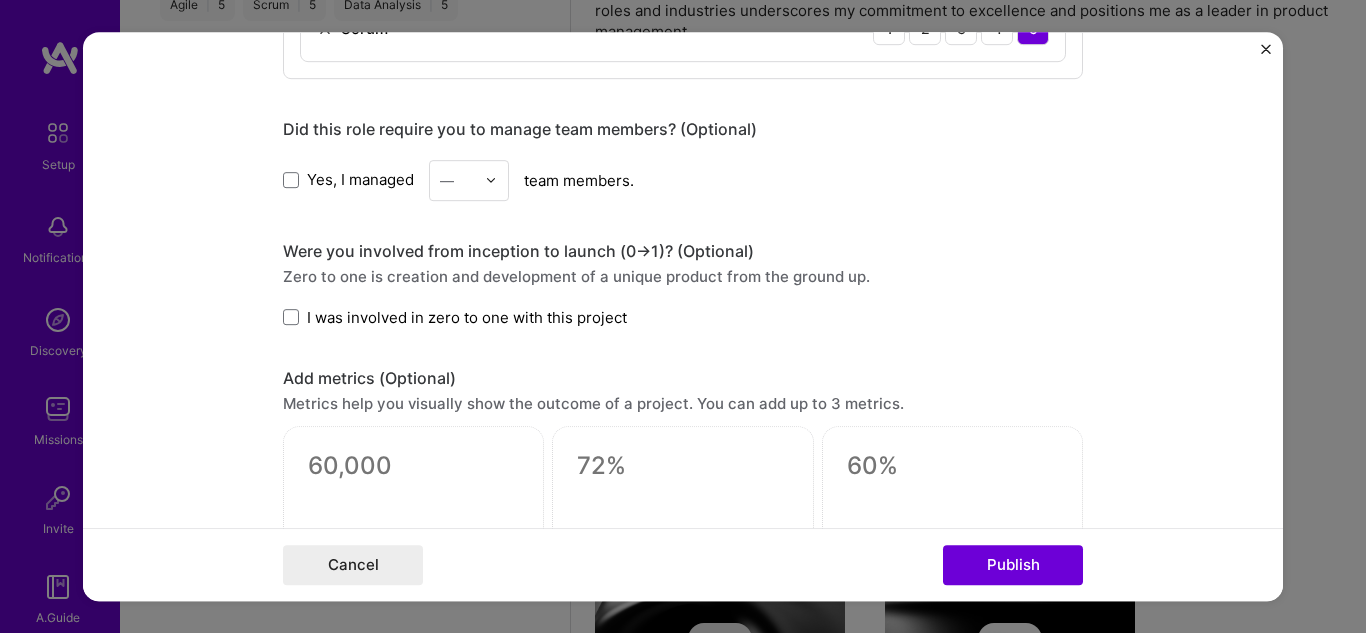 scroll, scrollTop: 1500, scrollLeft: 0, axis: vertical 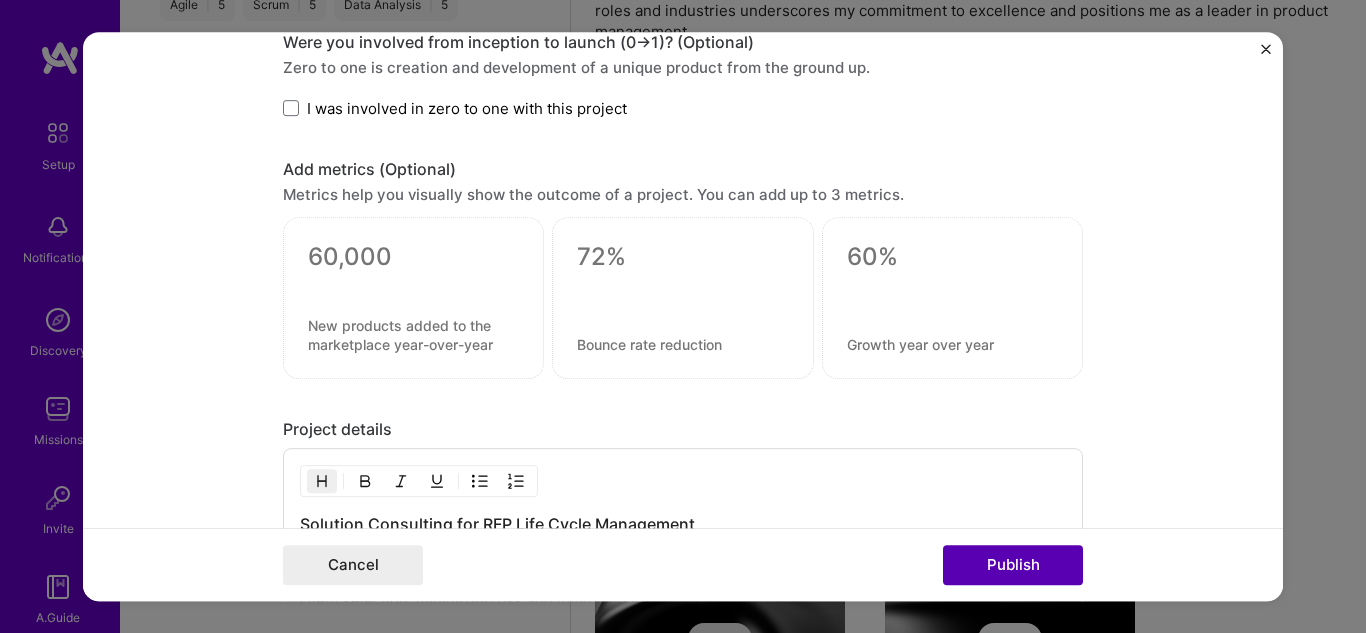 click on "Publish" at bounding box center [1013, 565] 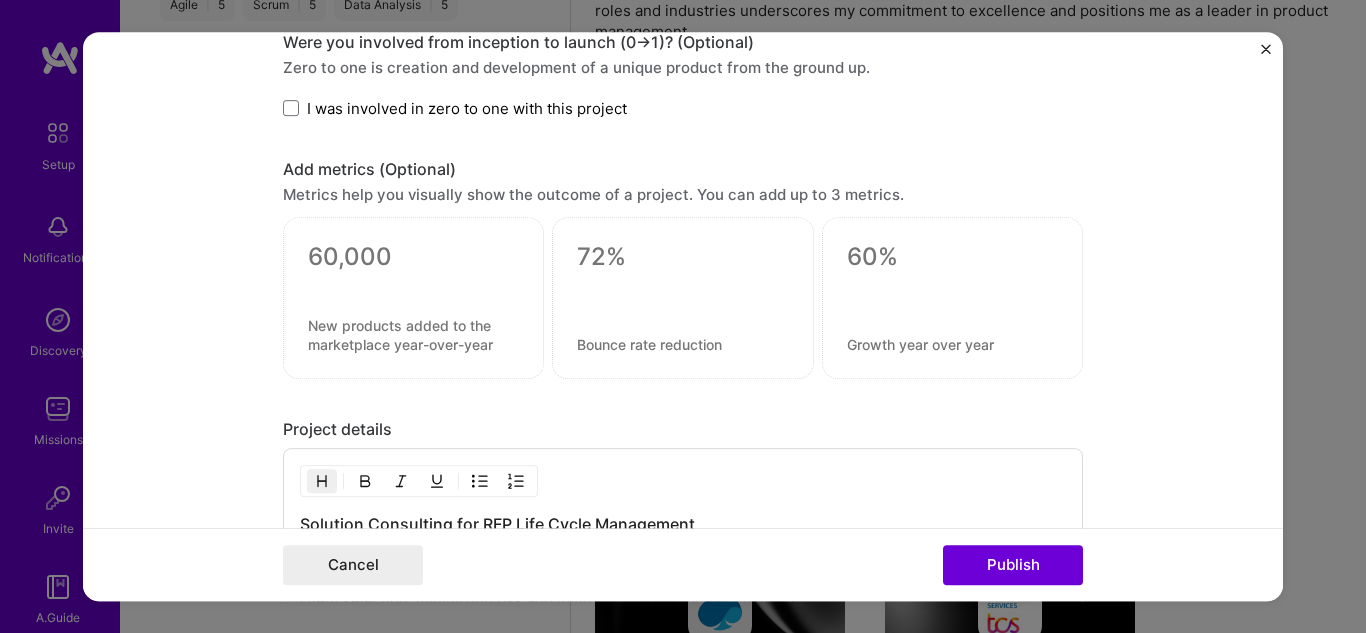 type 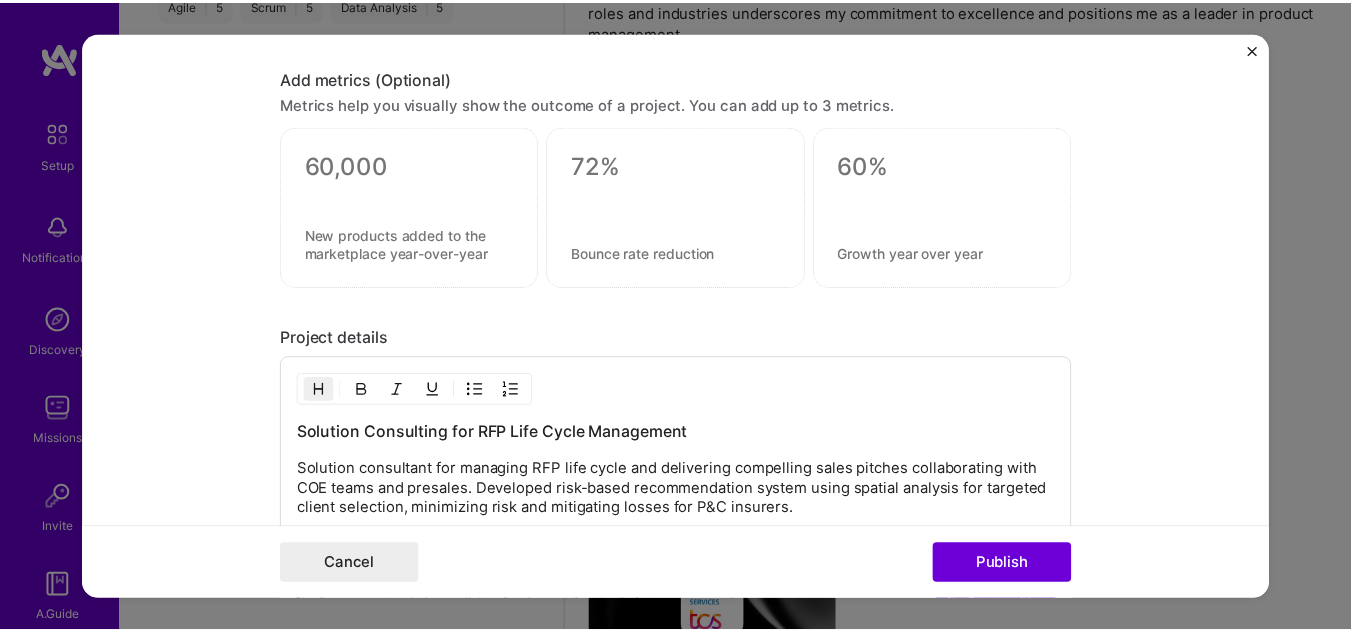 scroll, scrollTop: 1409, scrollLeft: 0, axis: vertical 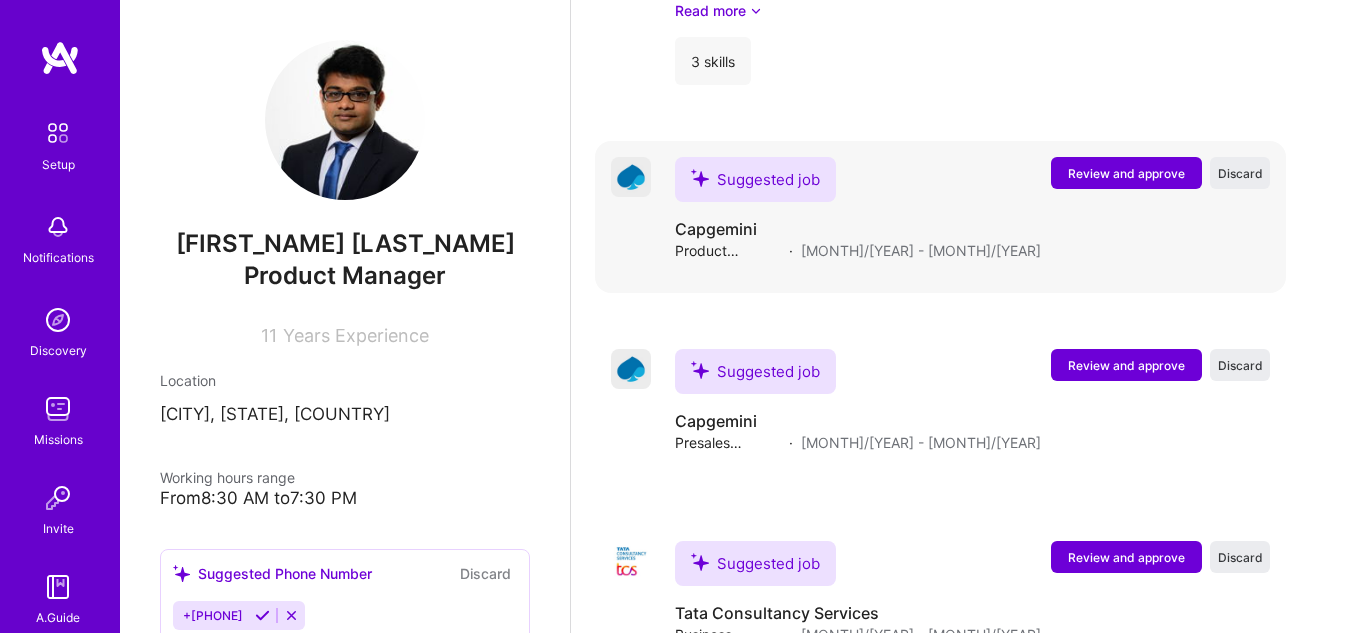 click on "Review and approve" at bounding box center [1126, 173] 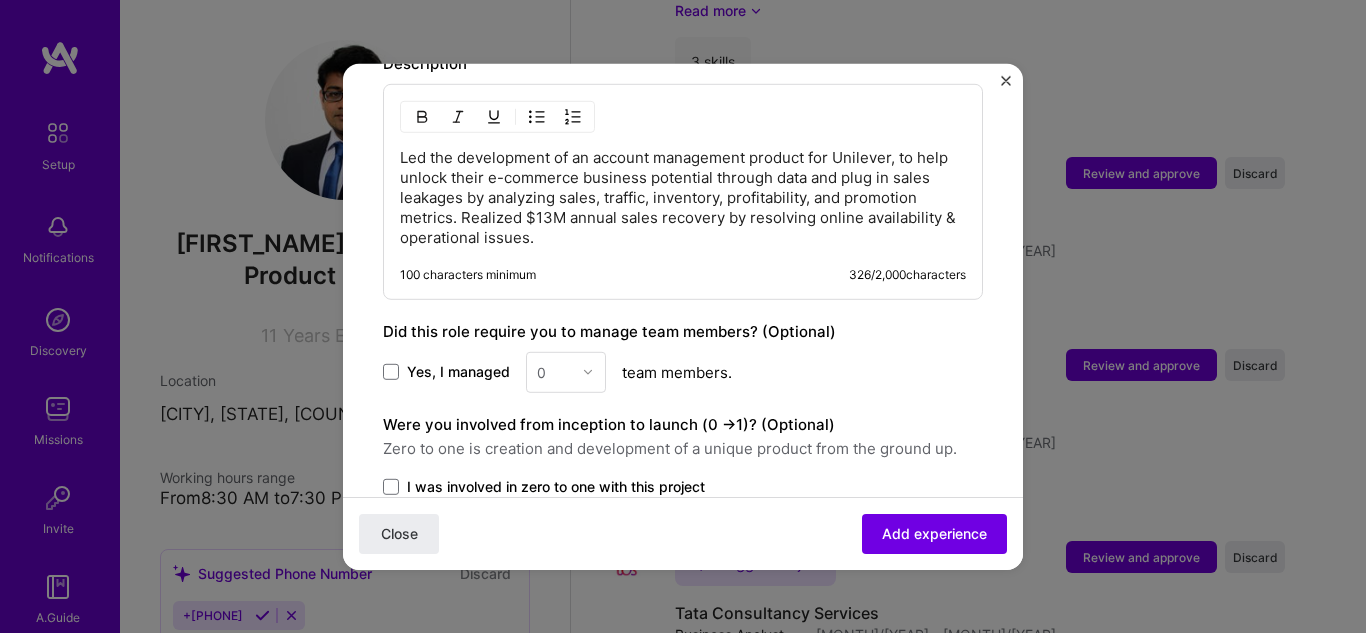 scroll, scrollTop: 1021, scrollLeft: 0, axis: vertical 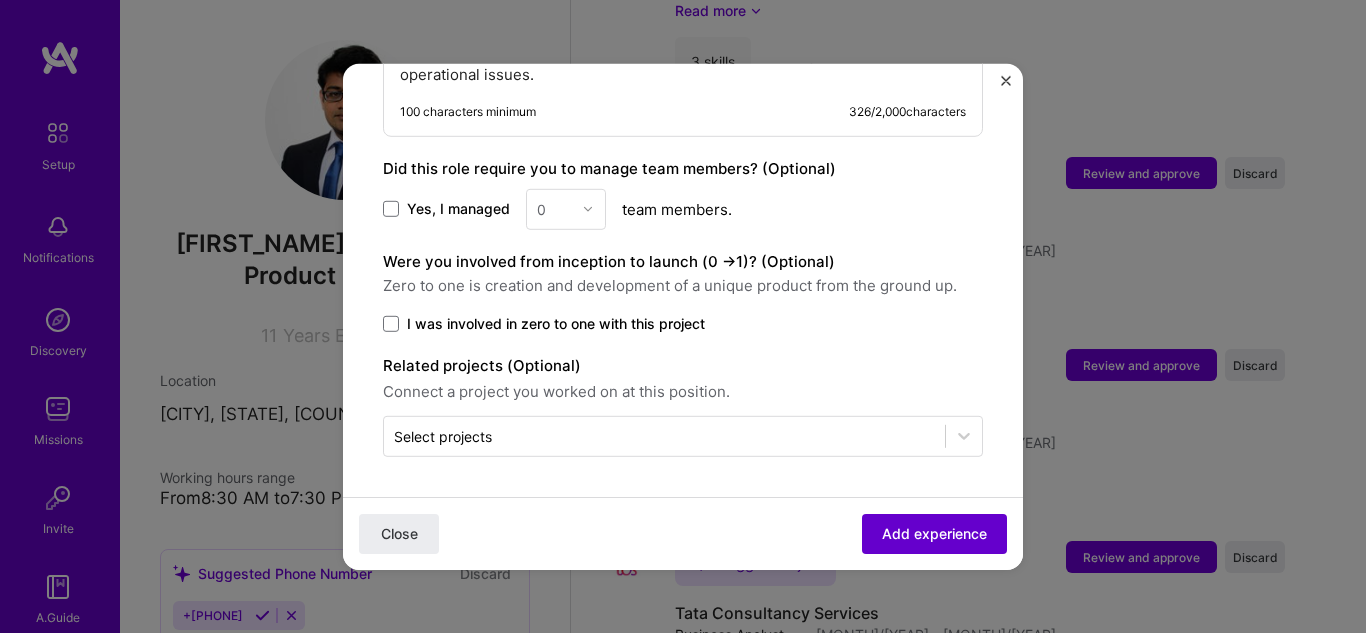 click on "Add experience" at bounding box center (934, 533) 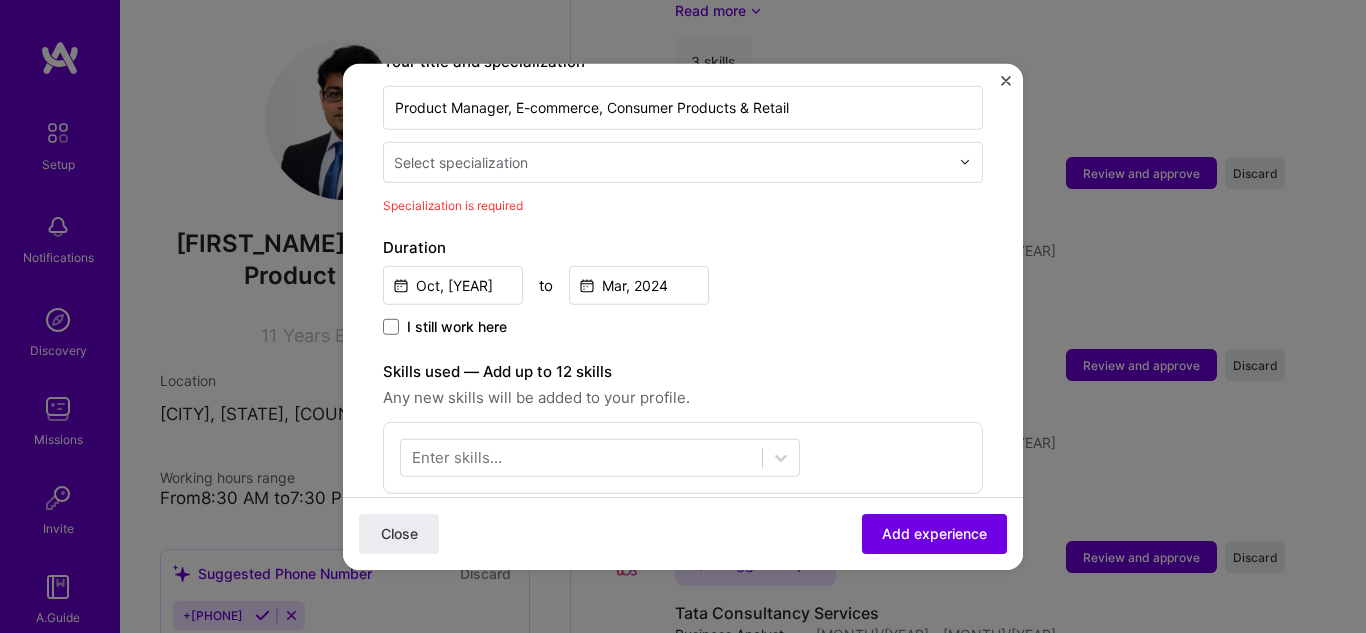 scroll, scrollTop: 415, scrollLeft: 0, axis: vertical 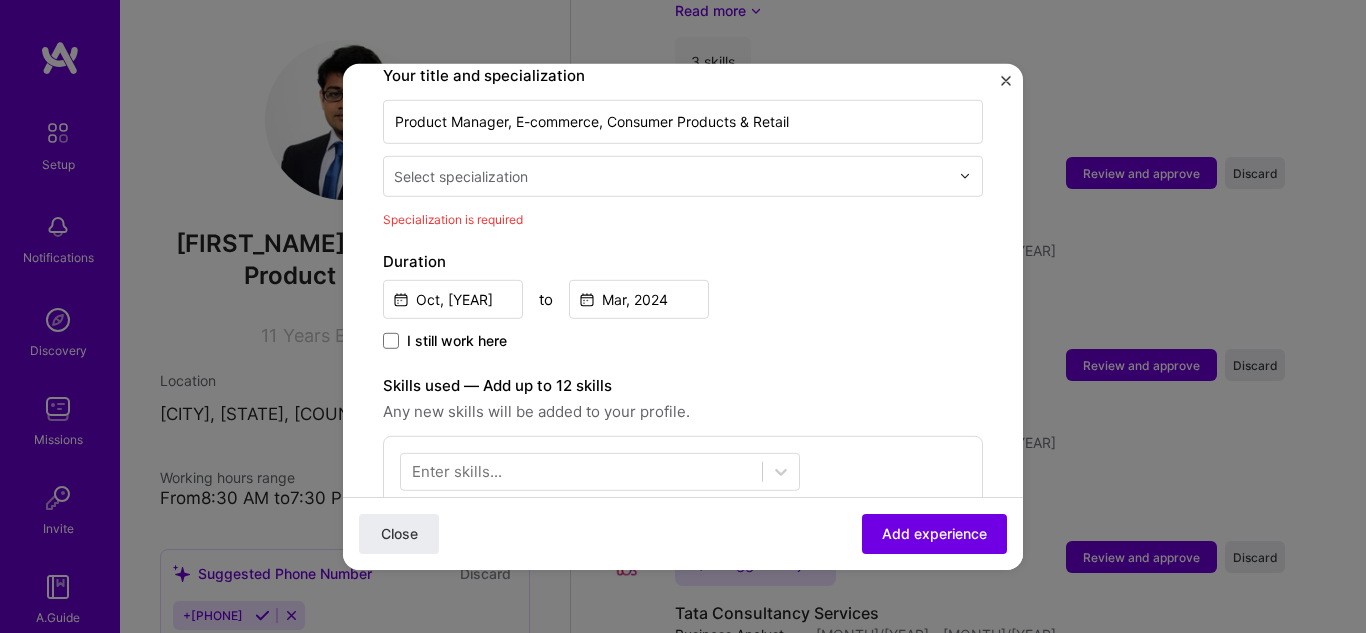 click at bounding box center [673, 175] 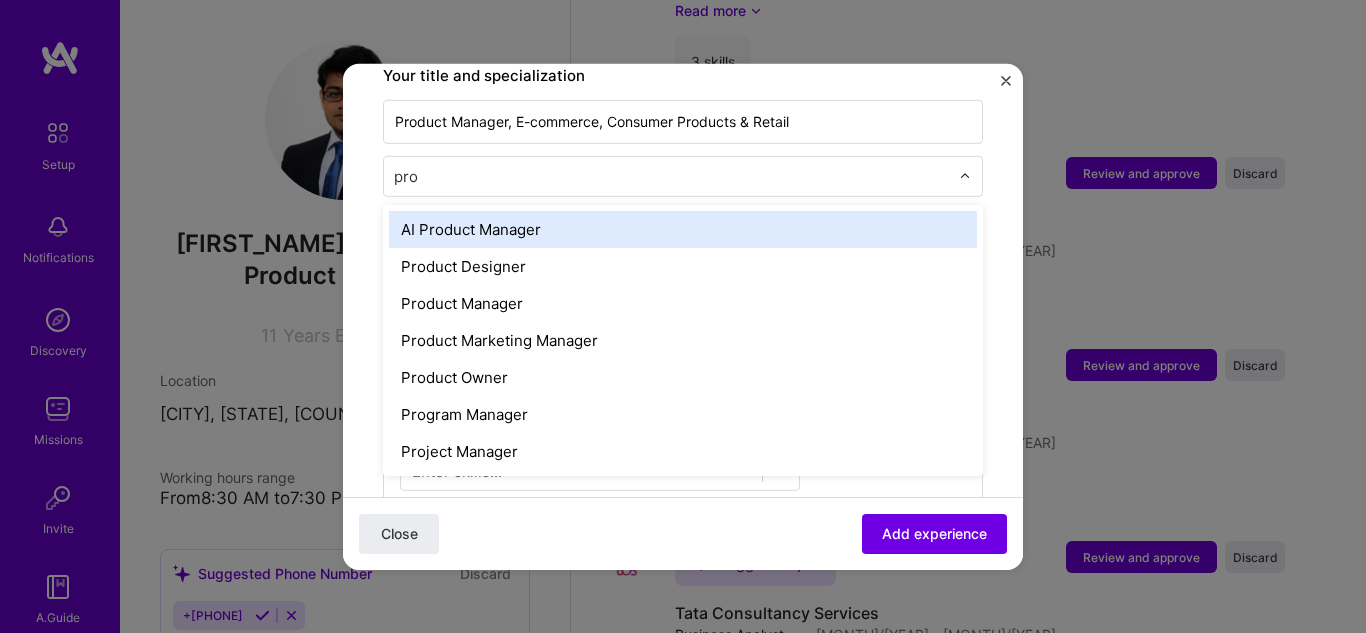 type on "prod" 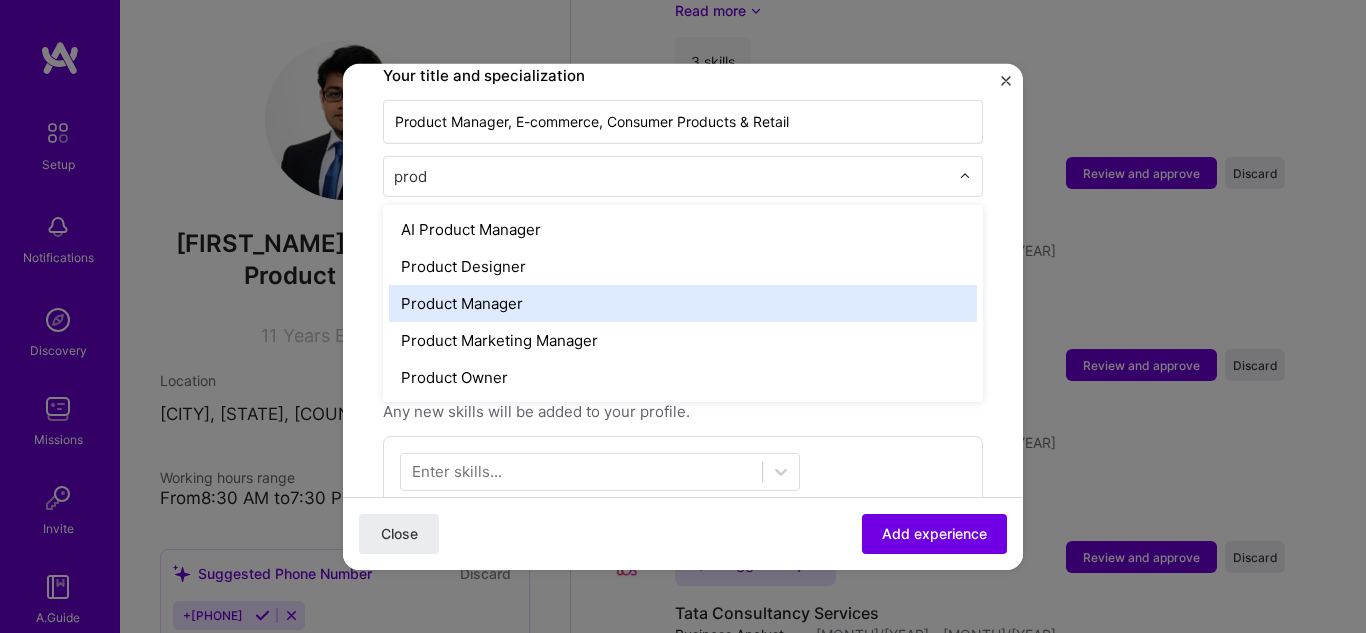 click on "Product Manager" at bounding box center [683, 302] 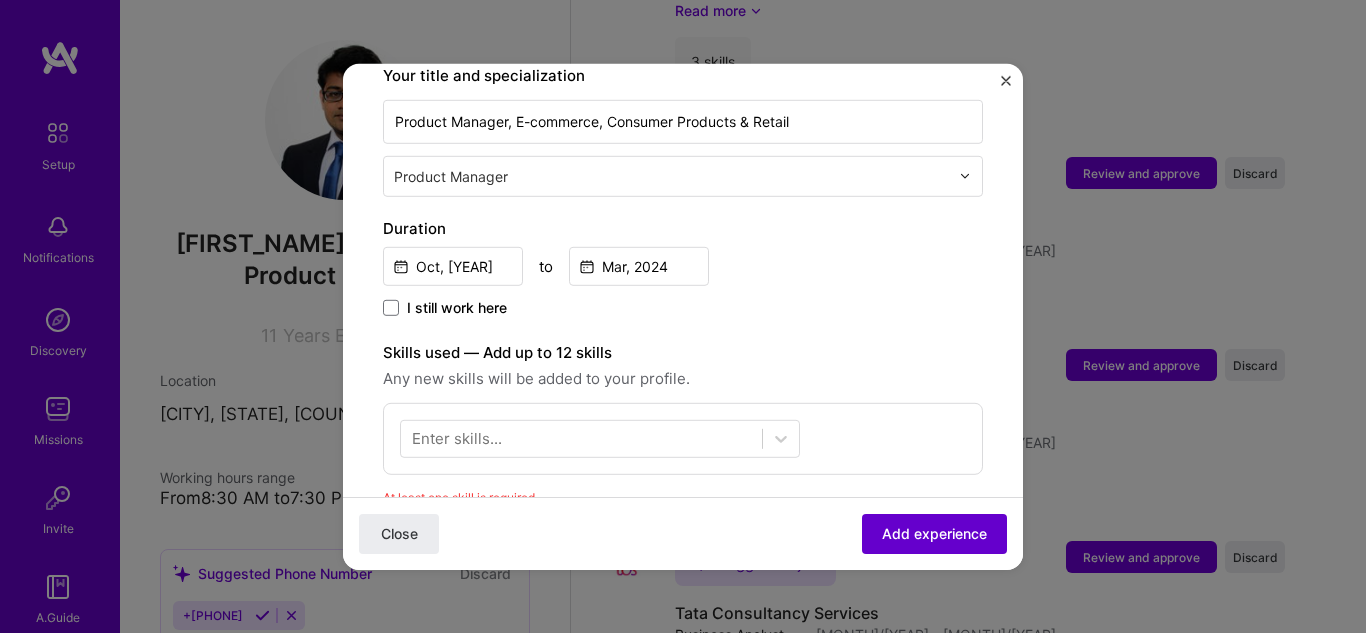 click on "Add experience" at bounding box center [934, 534] 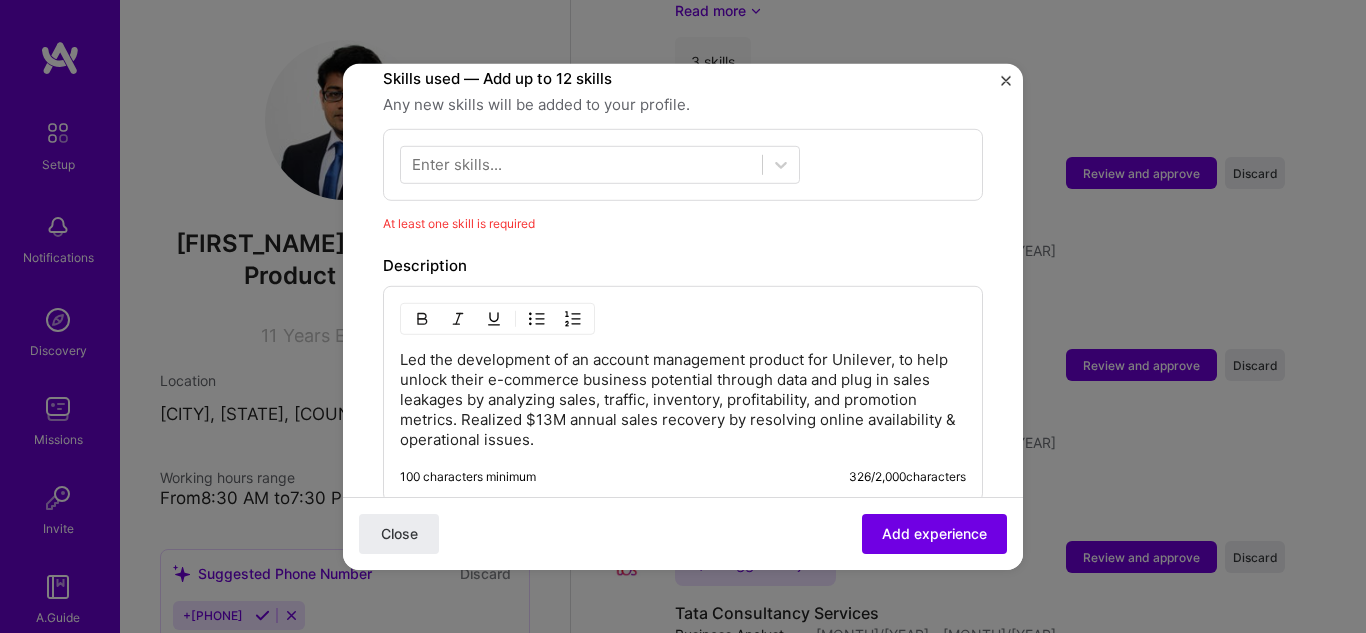 scroll, scrollTop: 692, scrollLeft: 0, axis: vertical 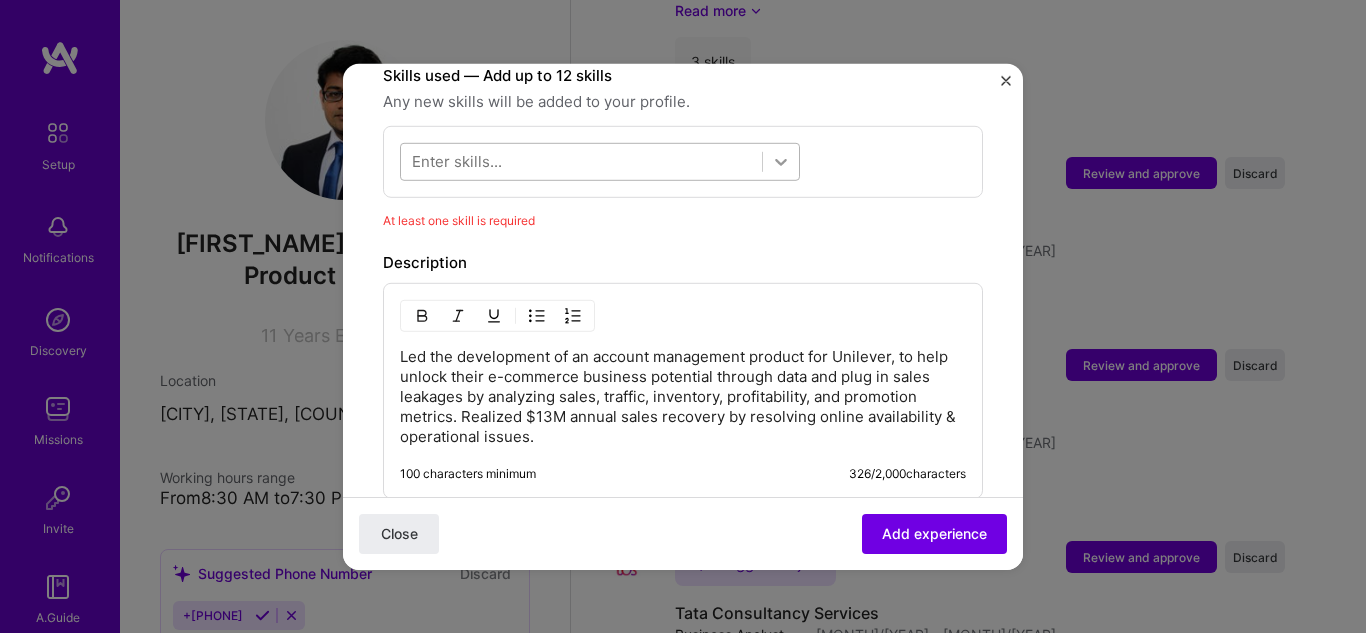 click 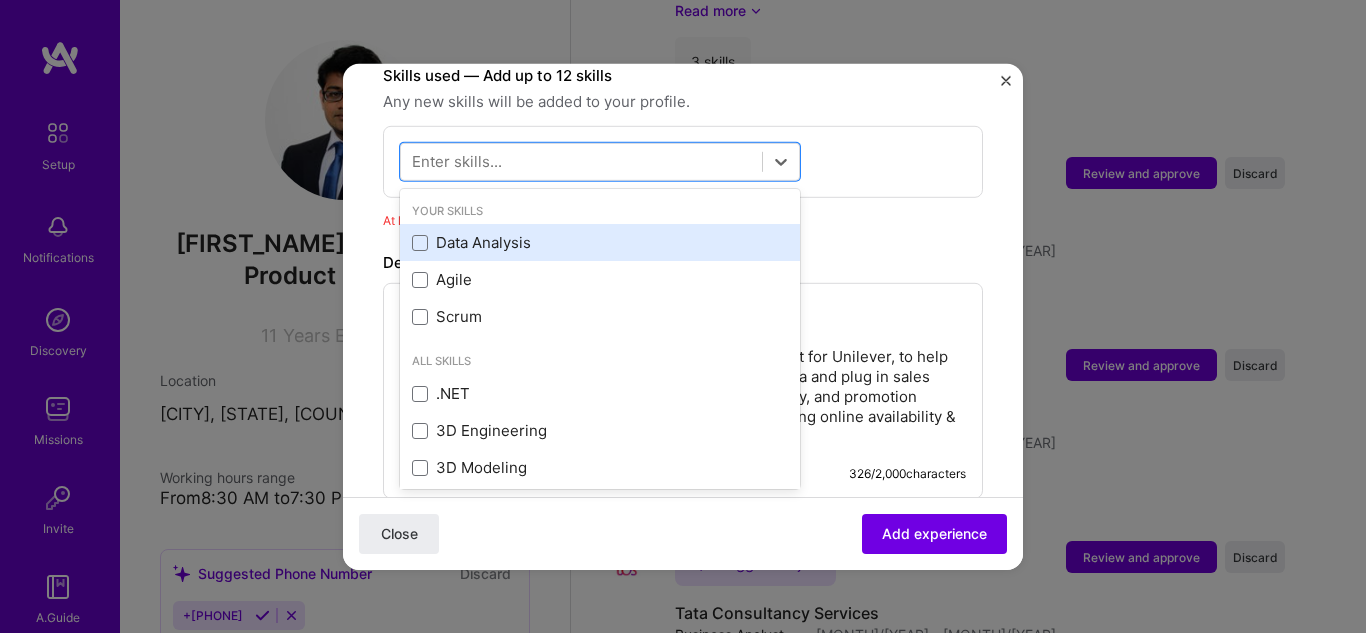 click on "Data Analysis" at bounding box center (600, 242) 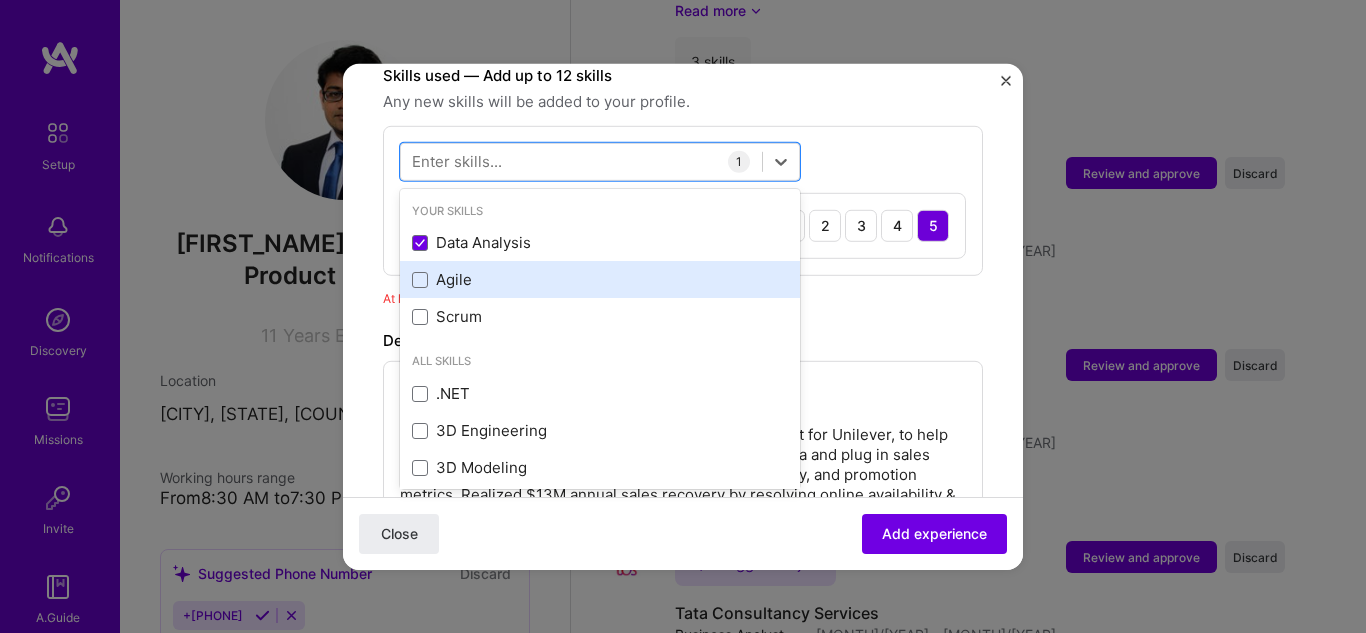 click on "Agile" at bounding box center [600, 279] 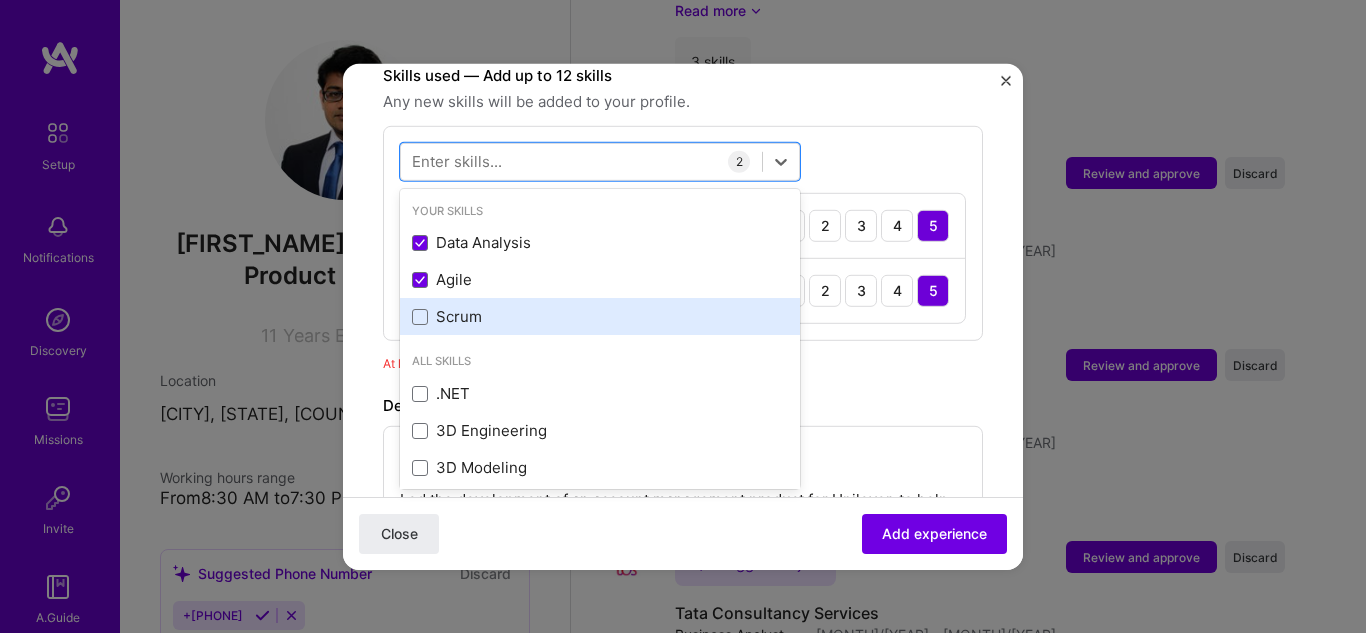 click on "Scrum" at bounding box center (600, 316) 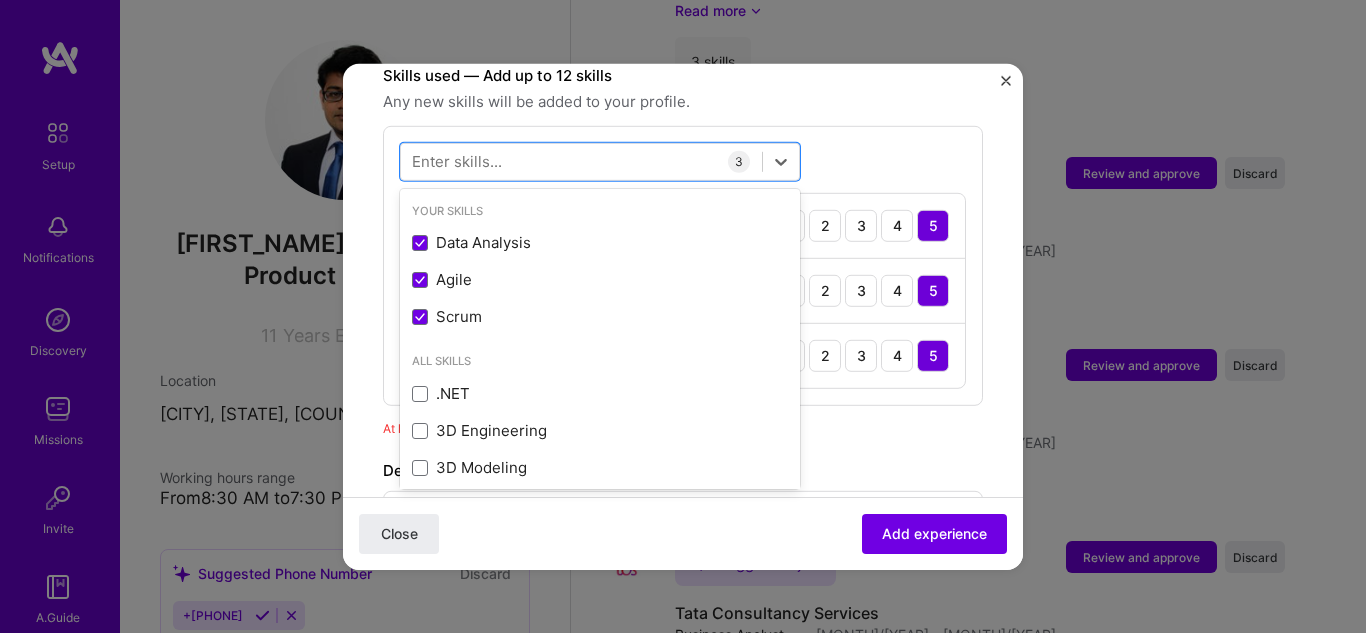 click on "Any new skills will be added to your profile." at bounding box center (683, 101) 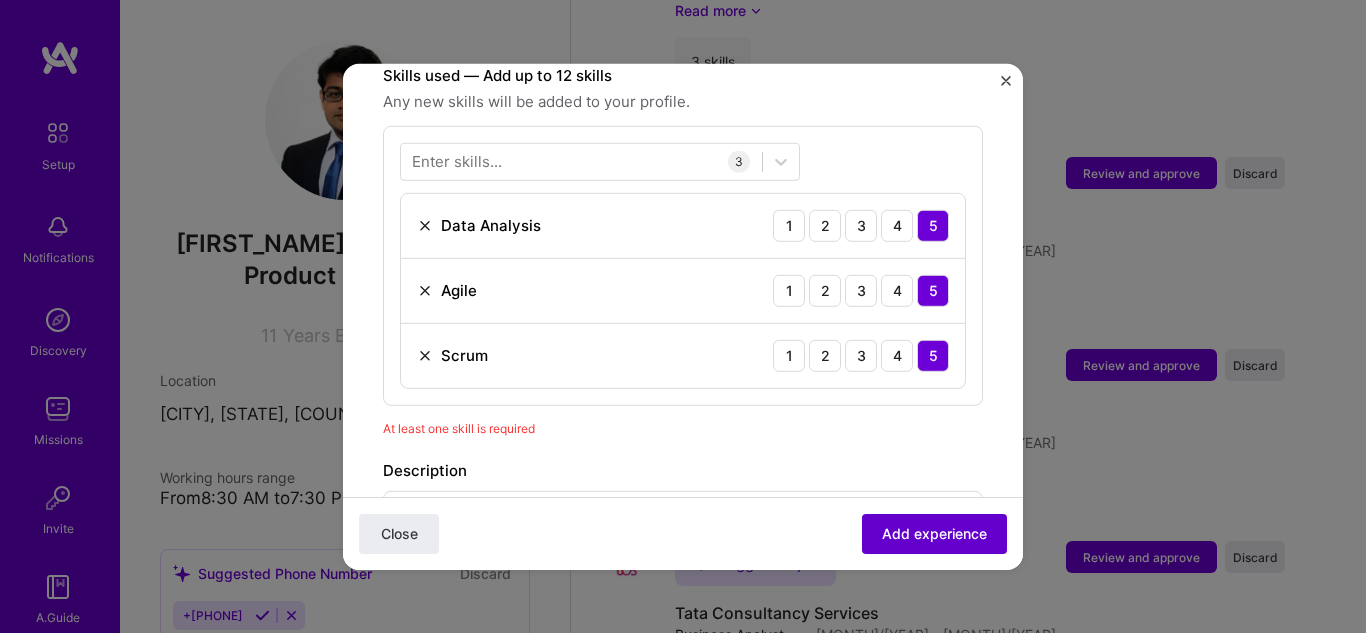 click on "Add experience" at bounding box center (934, 534) 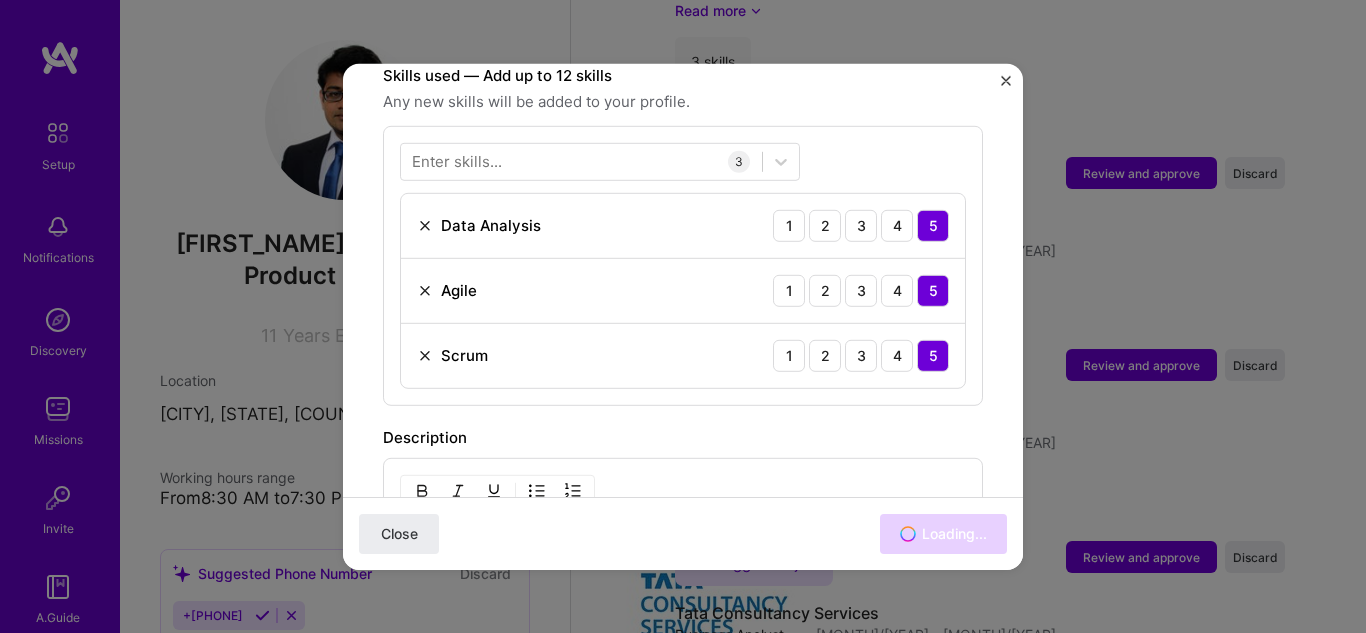 scroll, scrollTop: 1800, scrollLeft: 0, axis: vertical 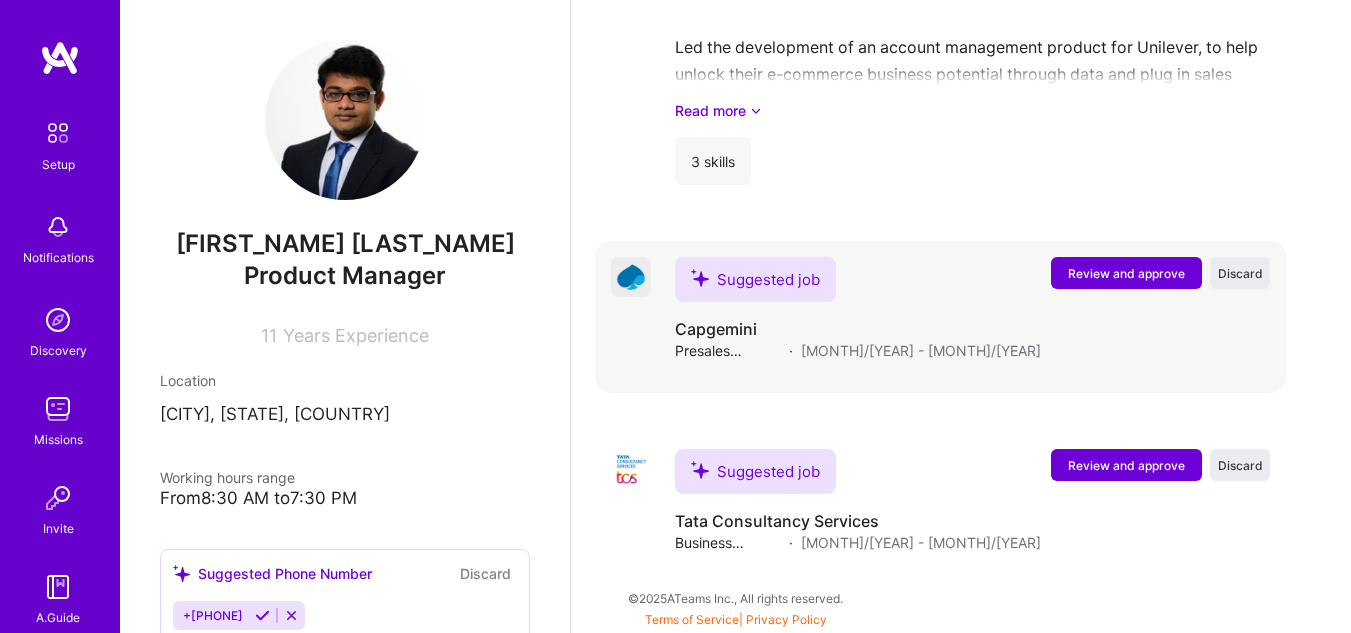 click on "Review and approve" at bounding box center [1126, 273] 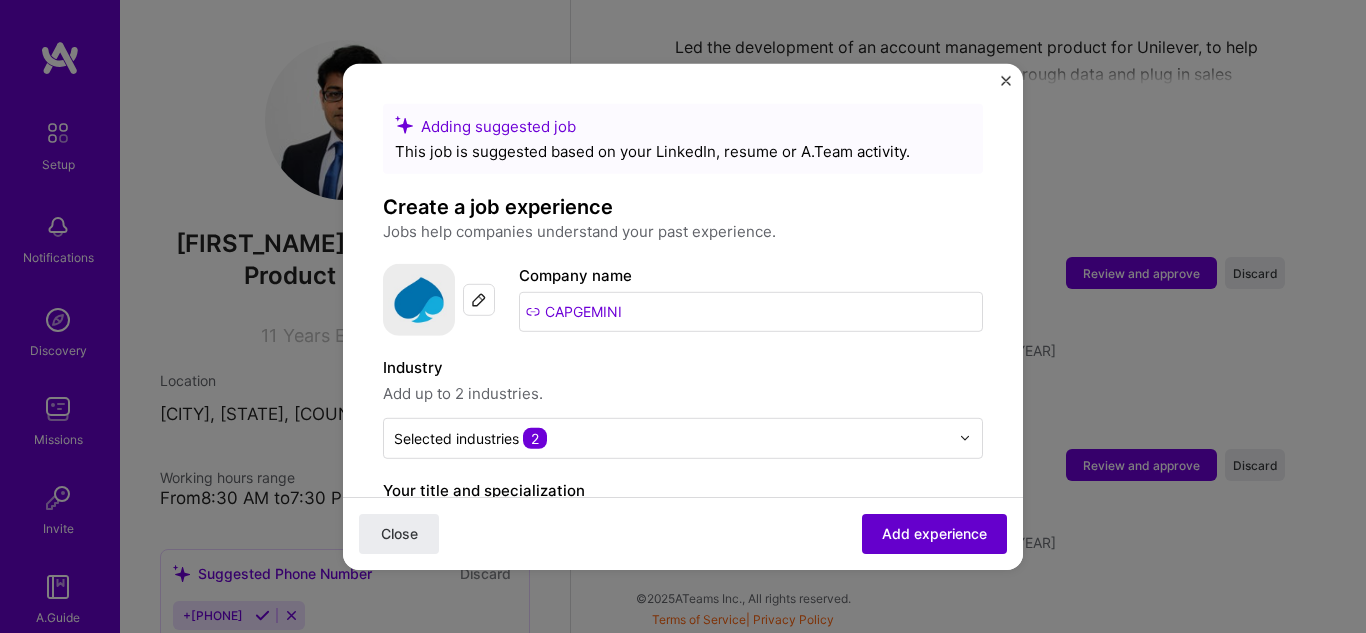 click on "Add experience" at bounding box center (934, 534) 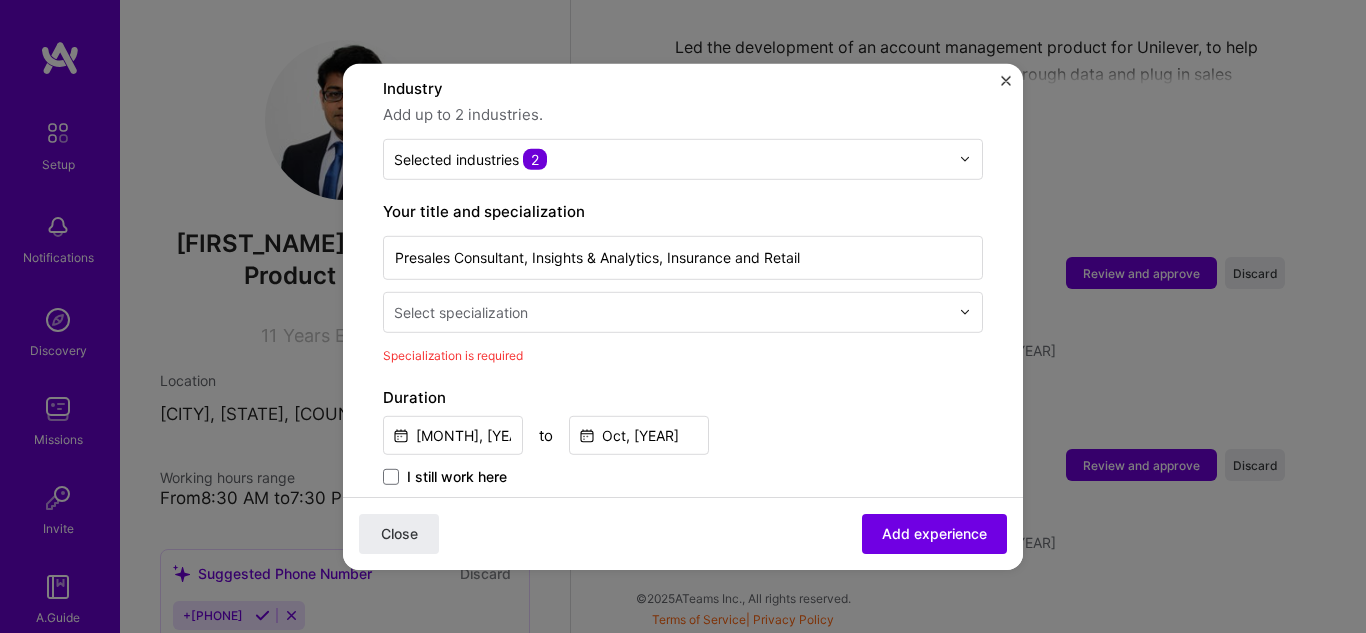 scroll, scrollTop: 415, scrollLeft: 0, axis: vertical 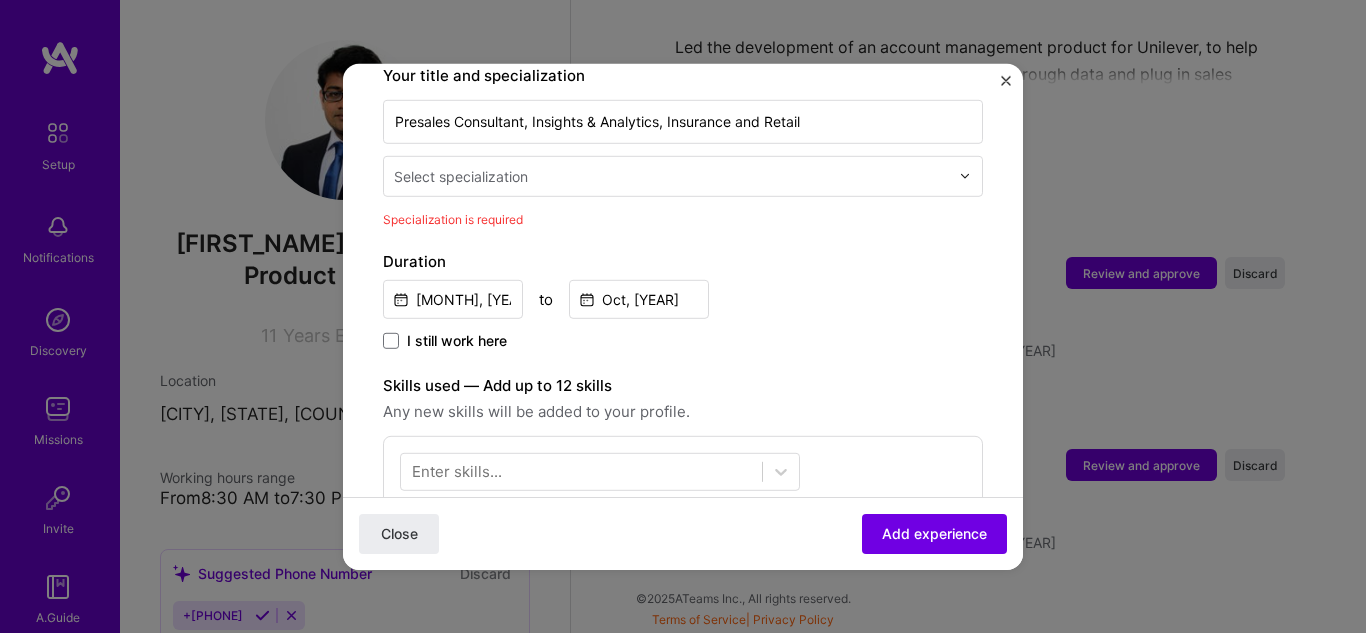 click at bounding box center (673, 175) 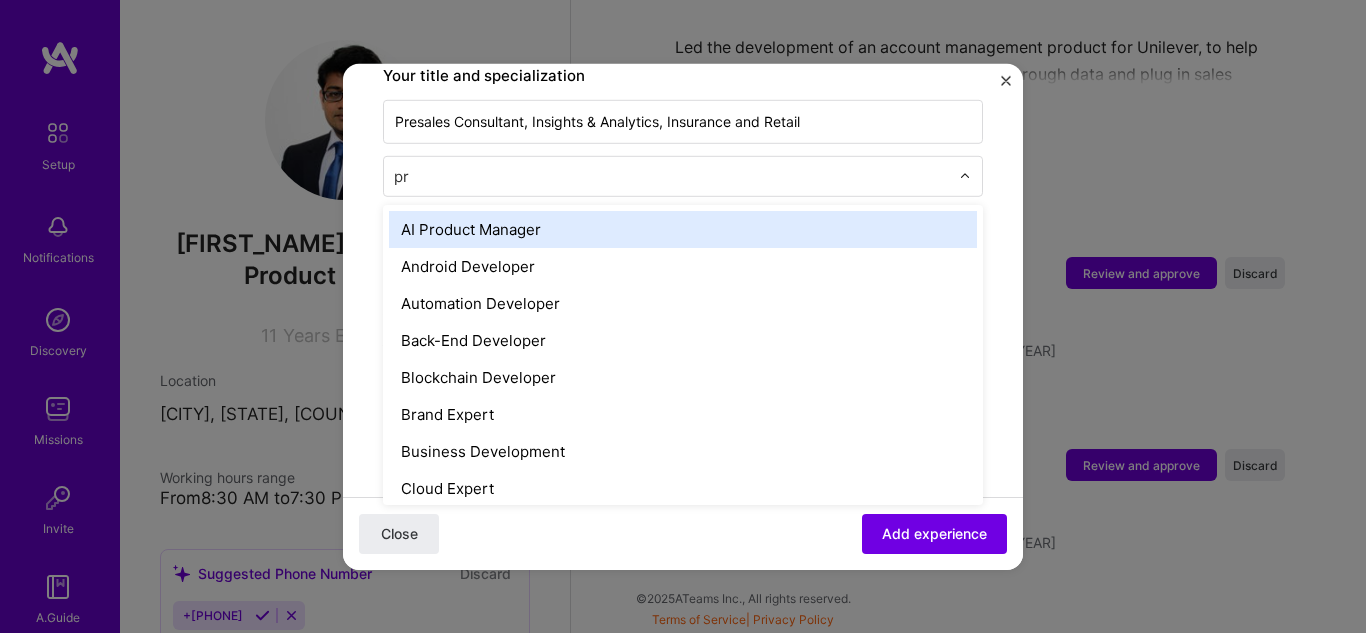 type on "pro" 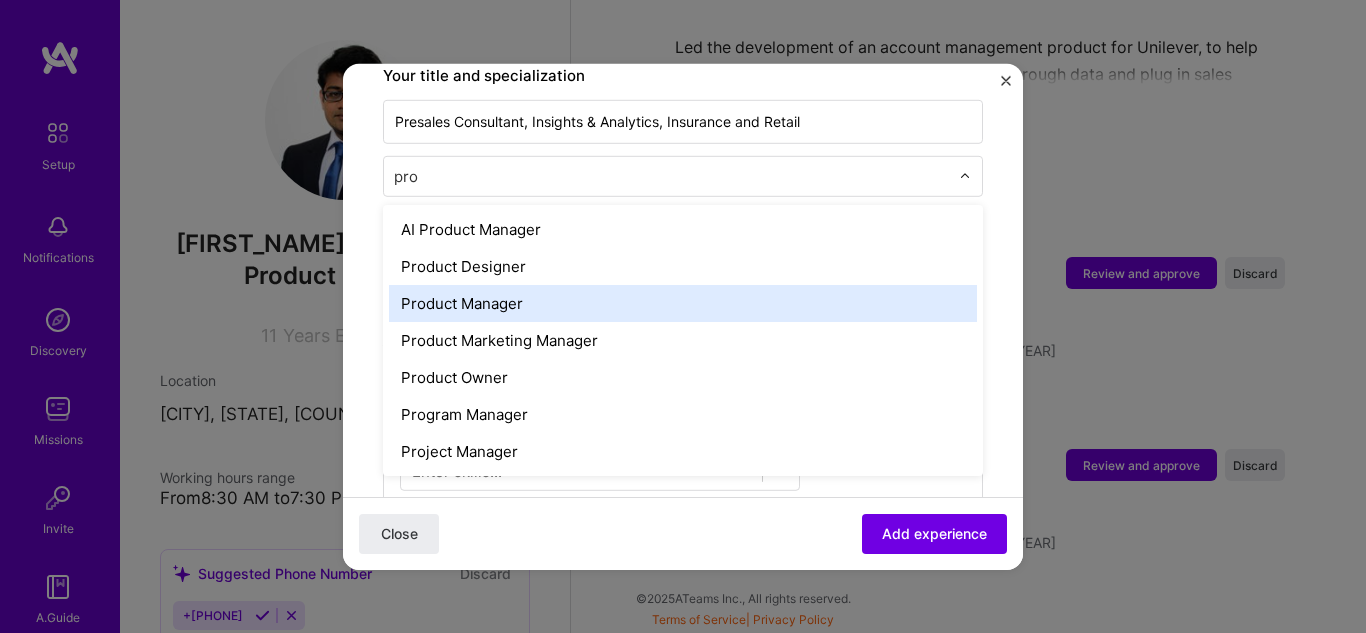 click on "Product Manager" at bounding box center (683, 302) 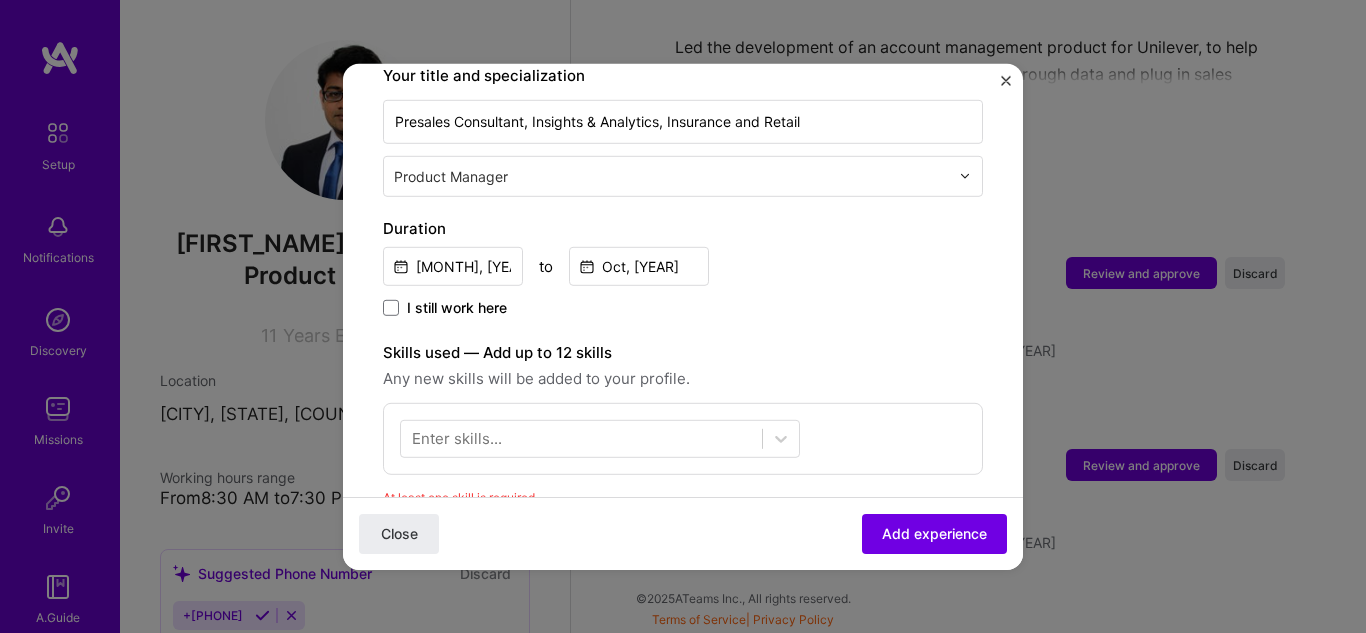 click on "I still work here" at bounding box center (683, 308) 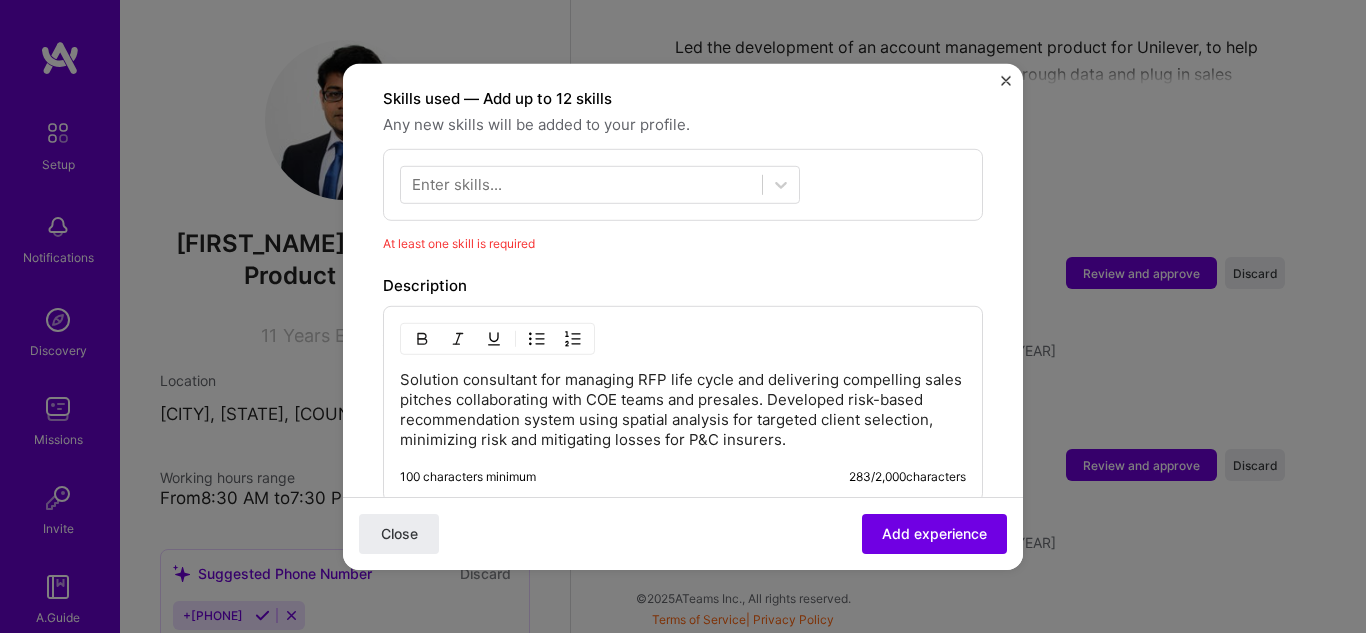 scroll, scrollTop: 715, scrollLeft: 0, axis: vertical 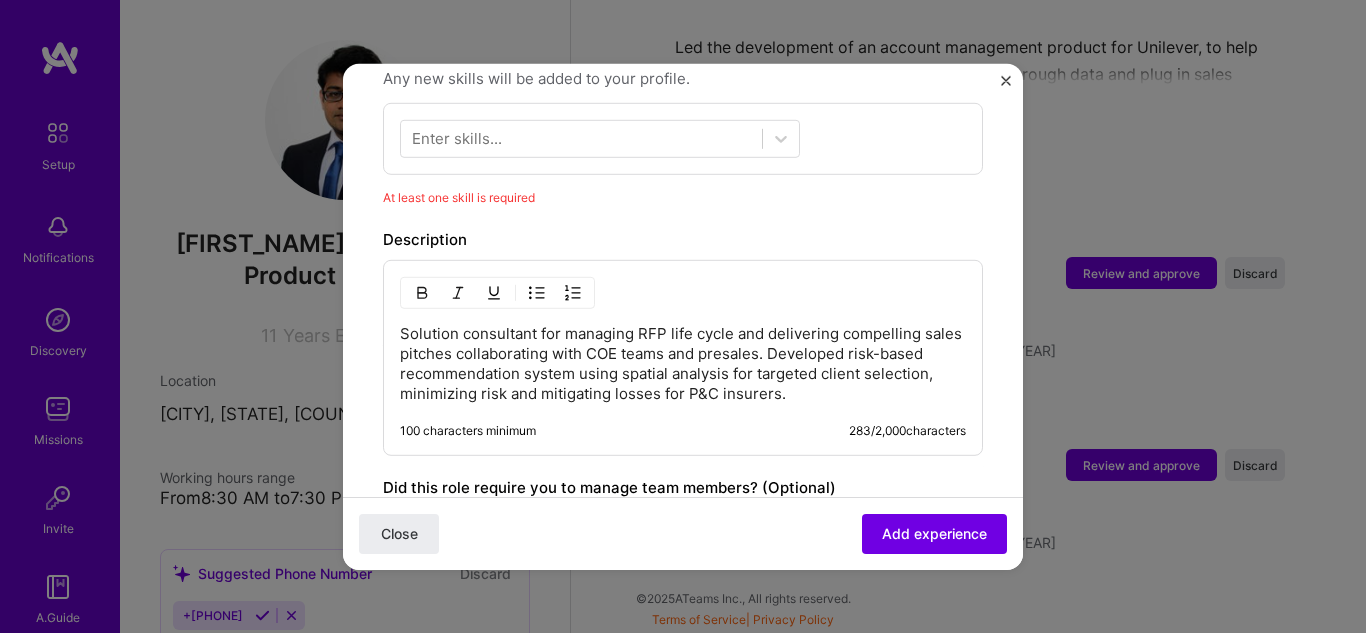 click on "Enter skills..." at bounding box center [683, 138] 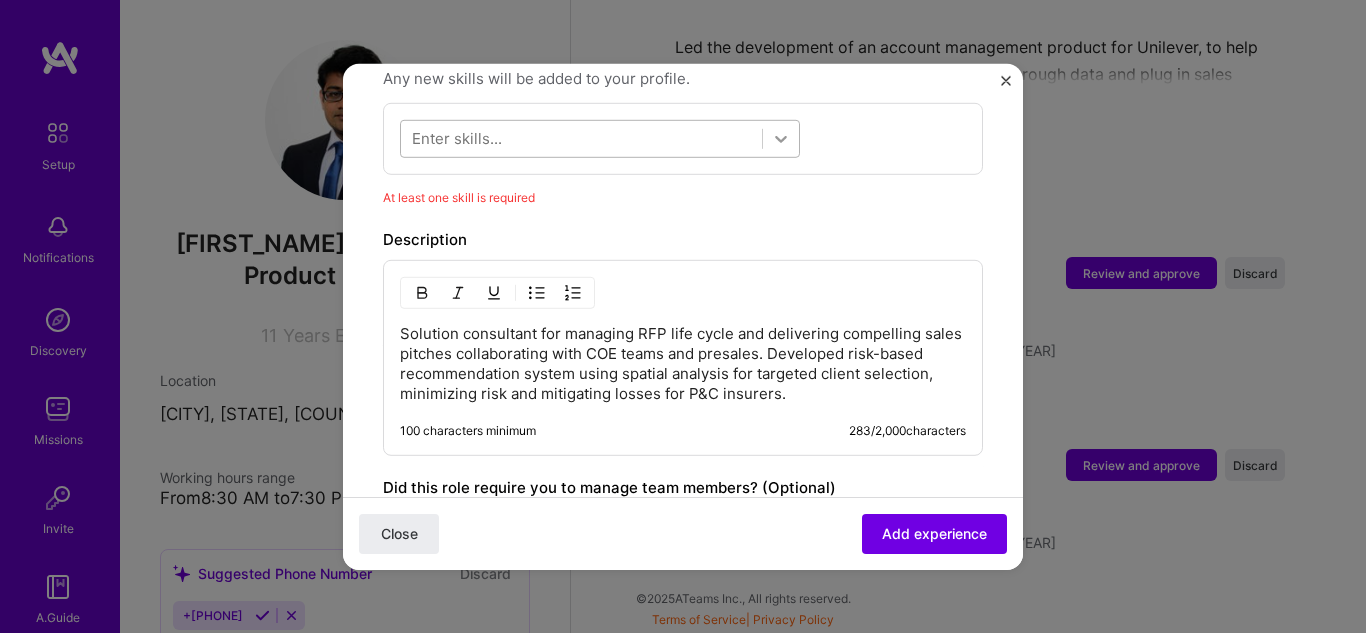 click 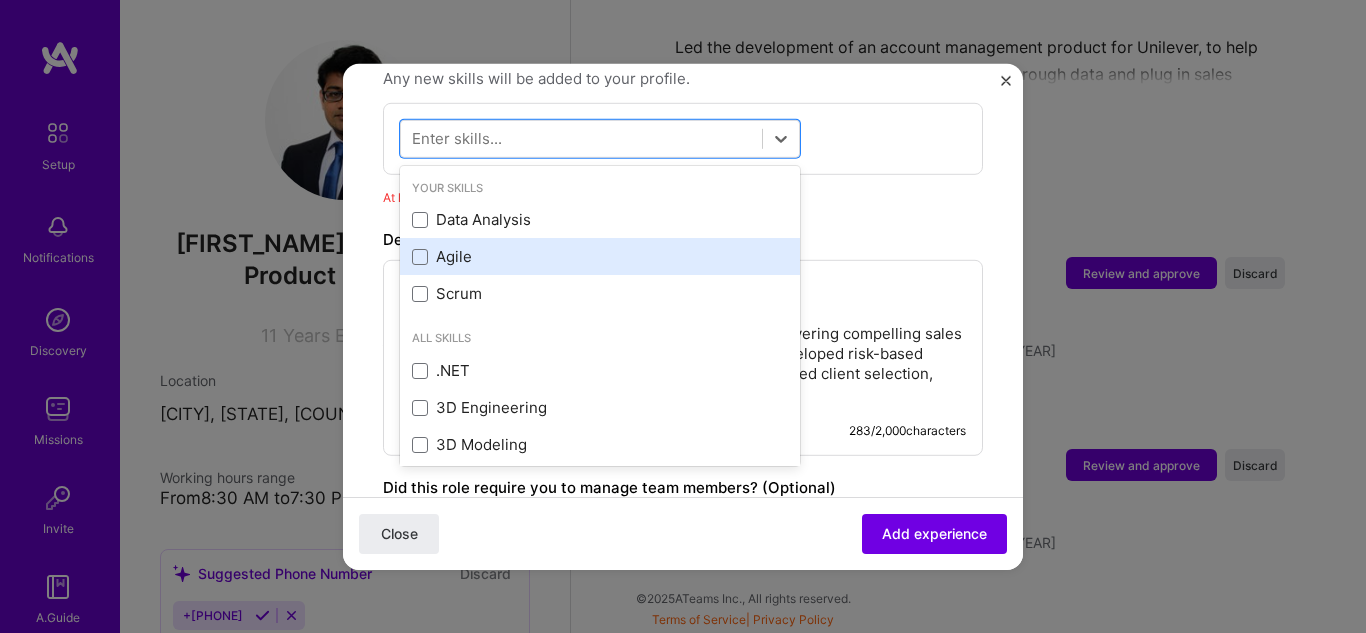 drag, startPoint x: 430, startPoint y: 220, endPoint x: 443, endPoint y: 244, distance: 27.294687 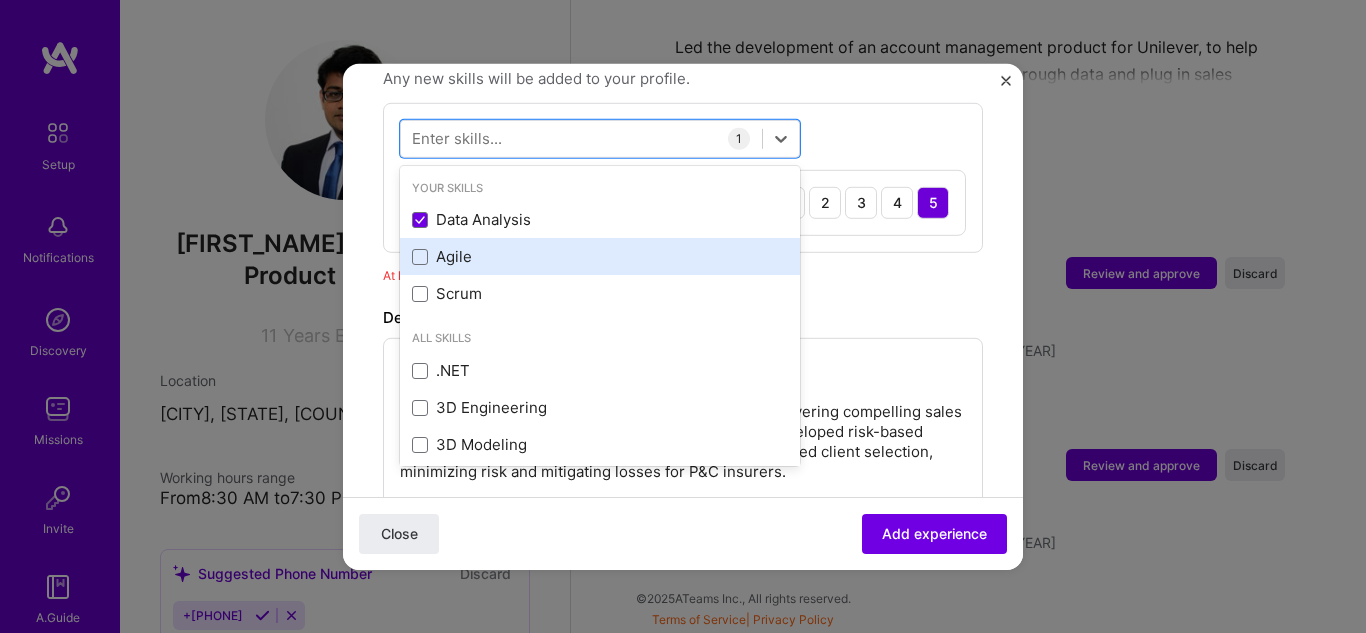 click on "Agile" at bounding box center (600, 256) 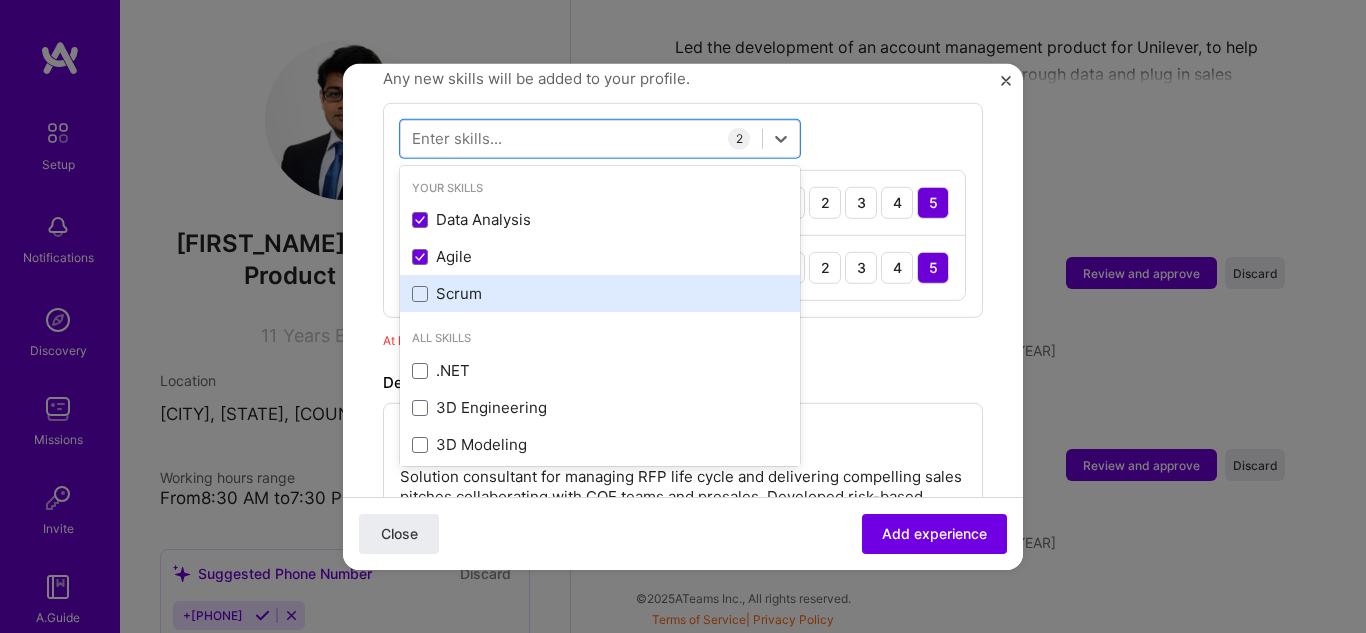 click on "Scrum" at bounding box center (600, 293) 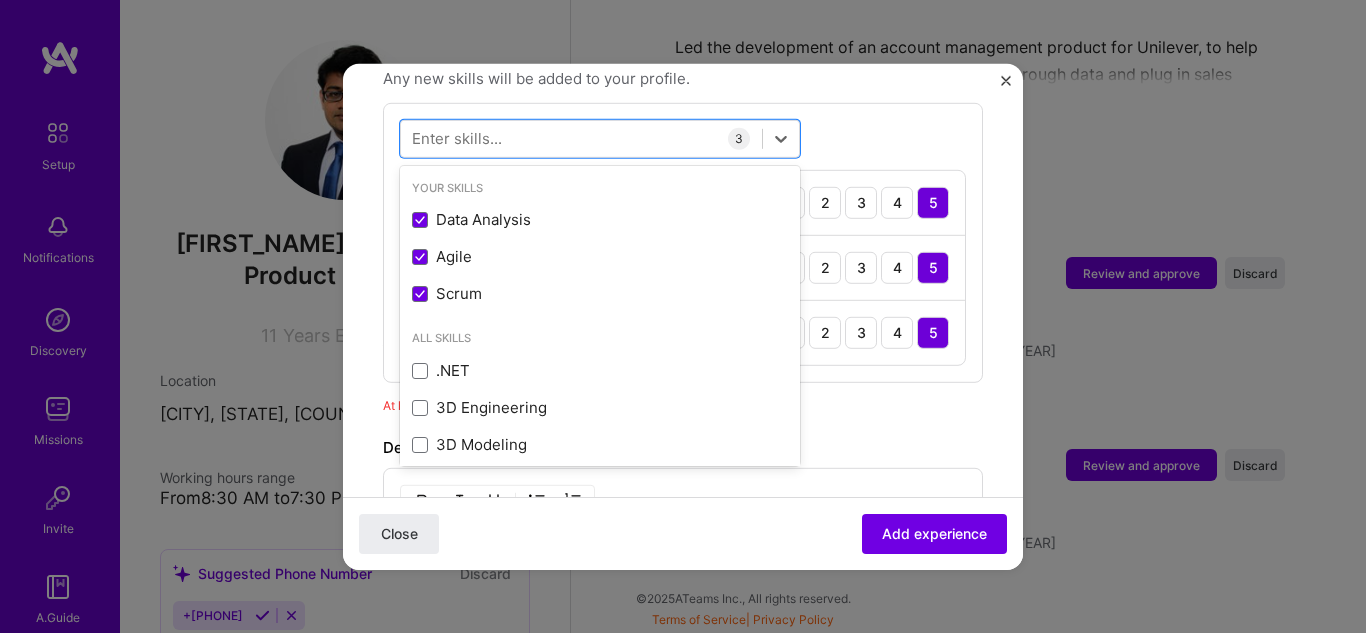 click on "At least one skill is required" at bounding box center (683, 404) 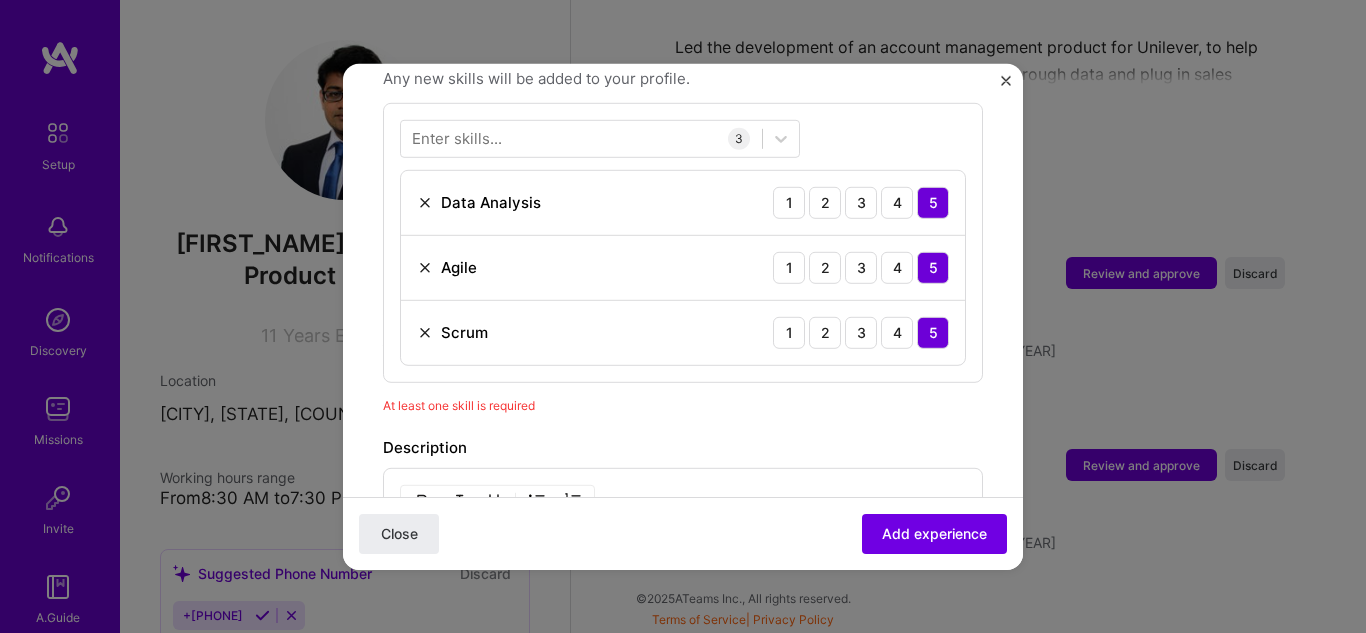 click on "Add experience" at bounding box center (934, 534) 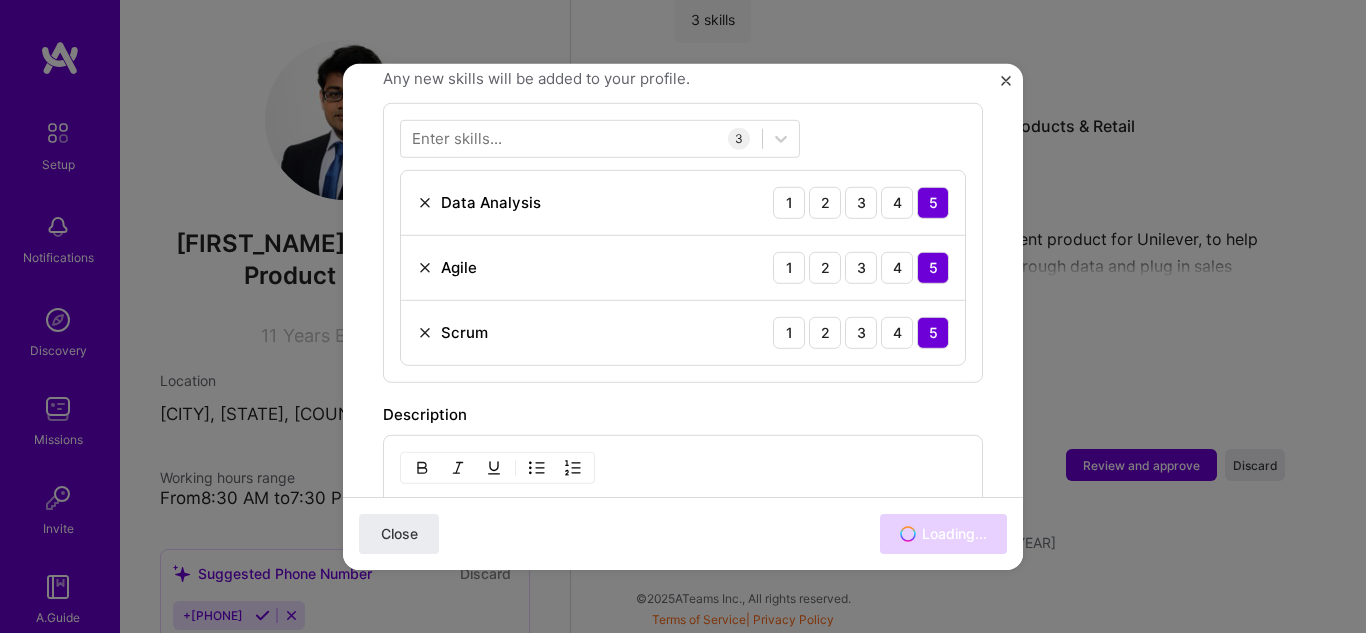 scroll, scrollTop: 1942, scrollLeft: 0, axis: vertical 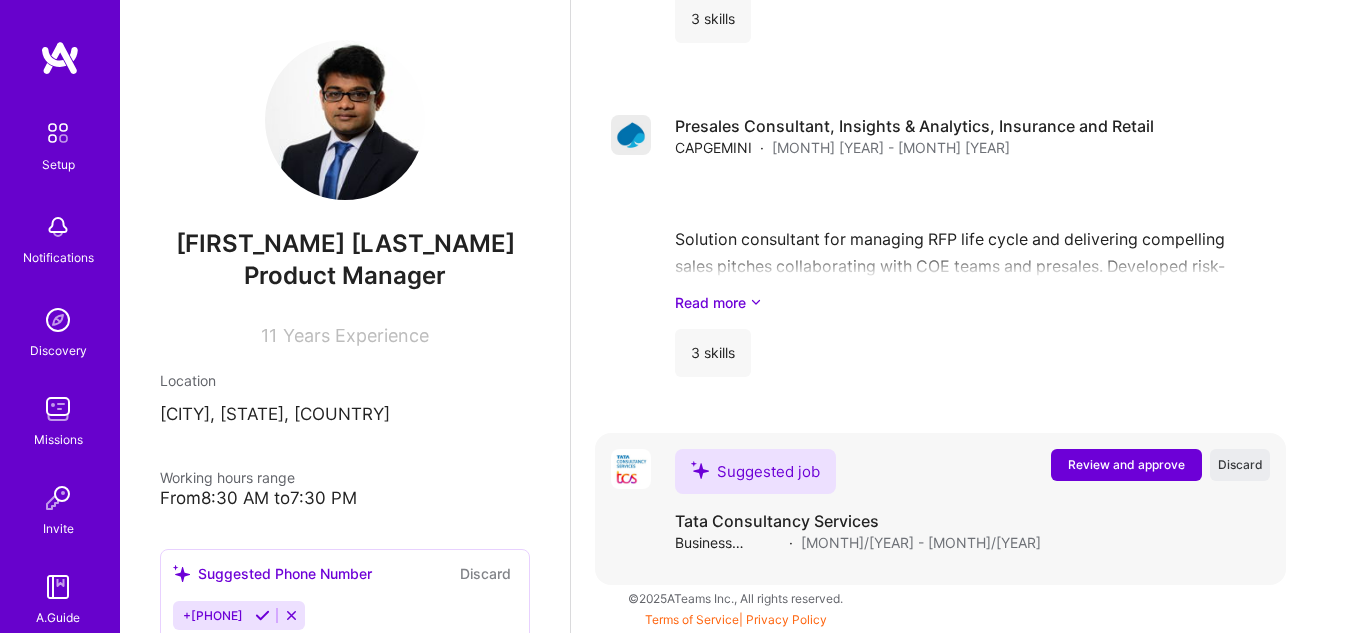 click on "Review and approve" at bounding box center (1126, 464) 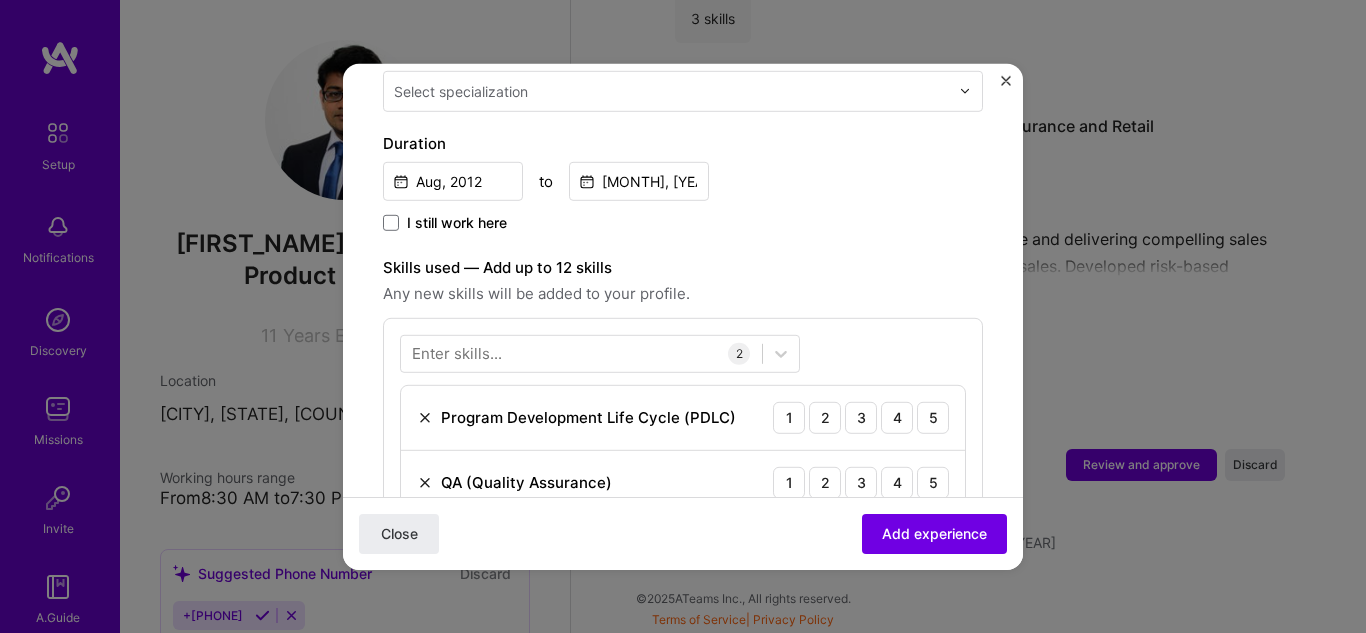 scroll, scrollTop: 300, scrollLeft: 0, axis: vertical 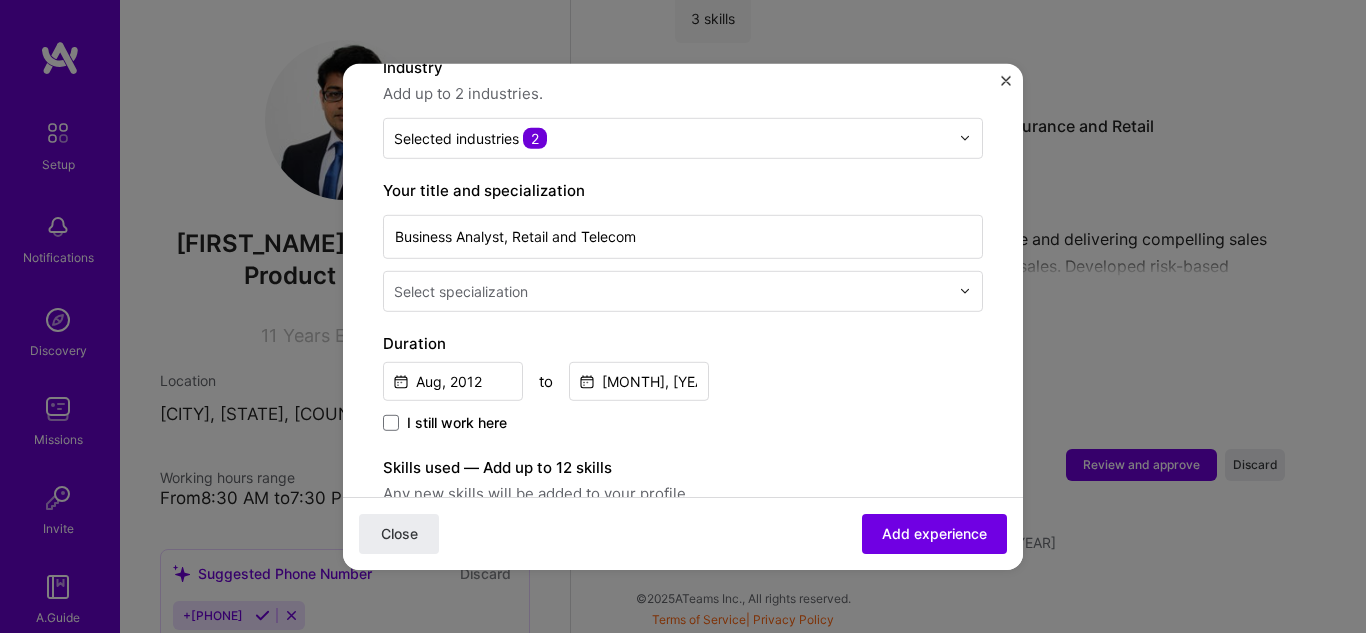 click at bounding box center (673, 290) 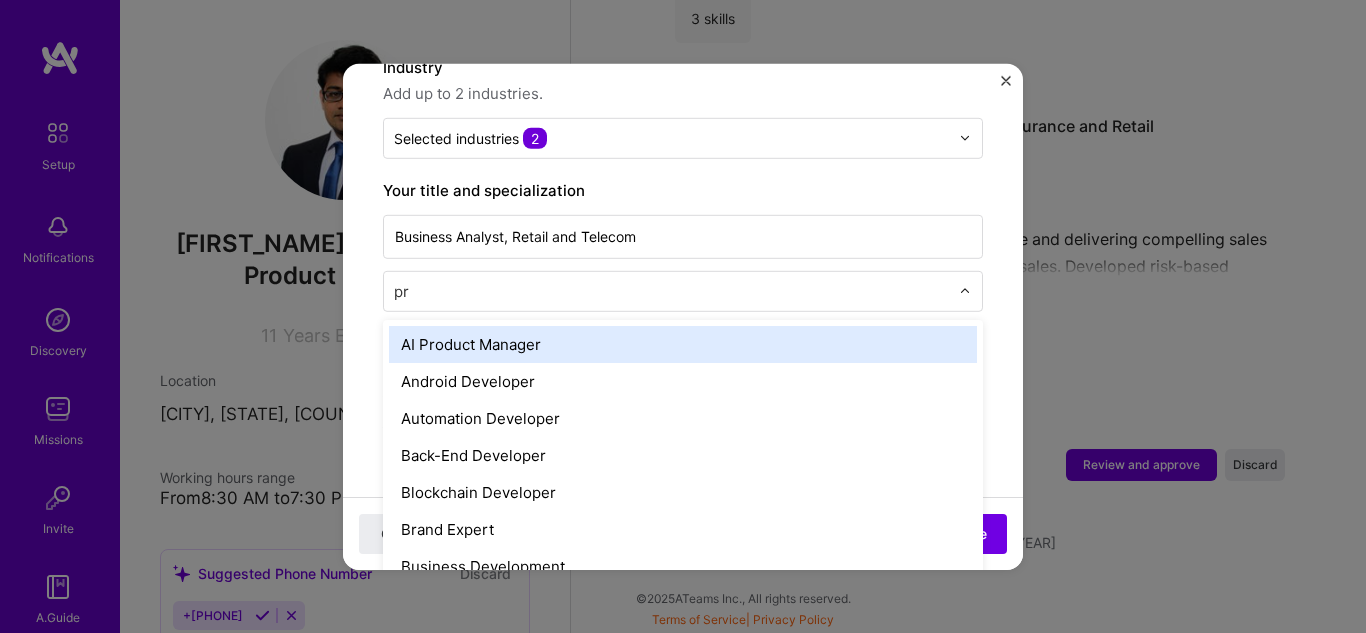 type on "pro" 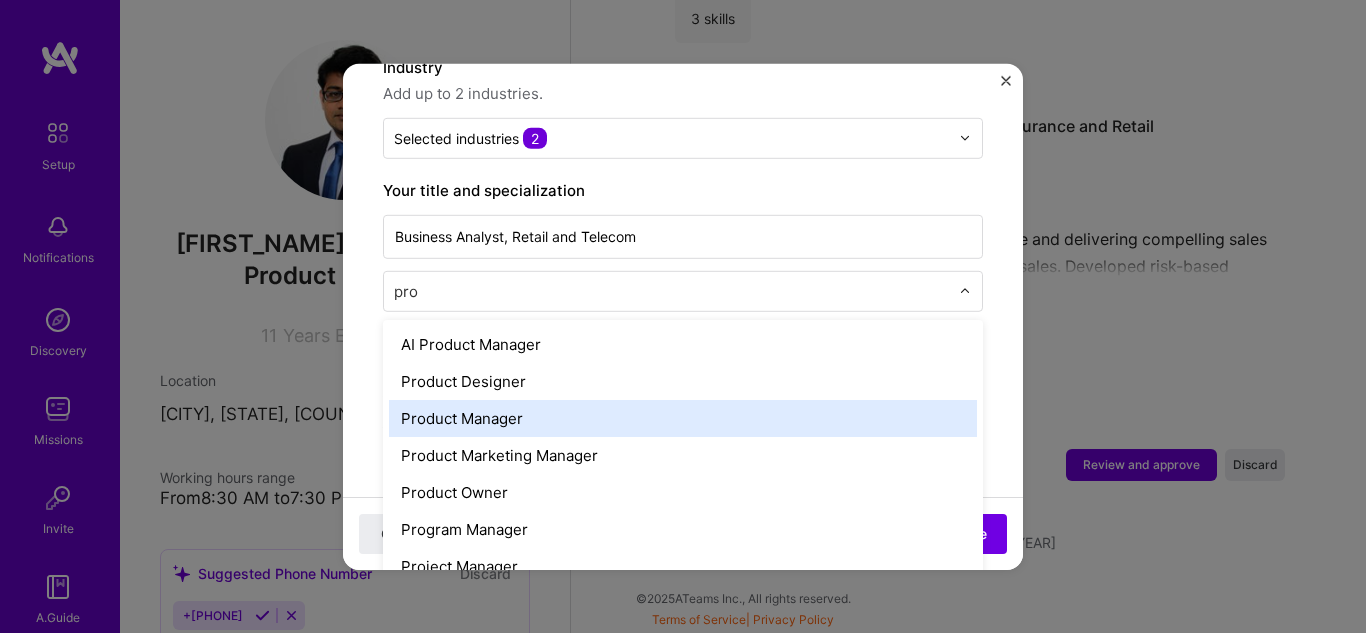 click on "Product Manager" at bounding box center (683, 417) 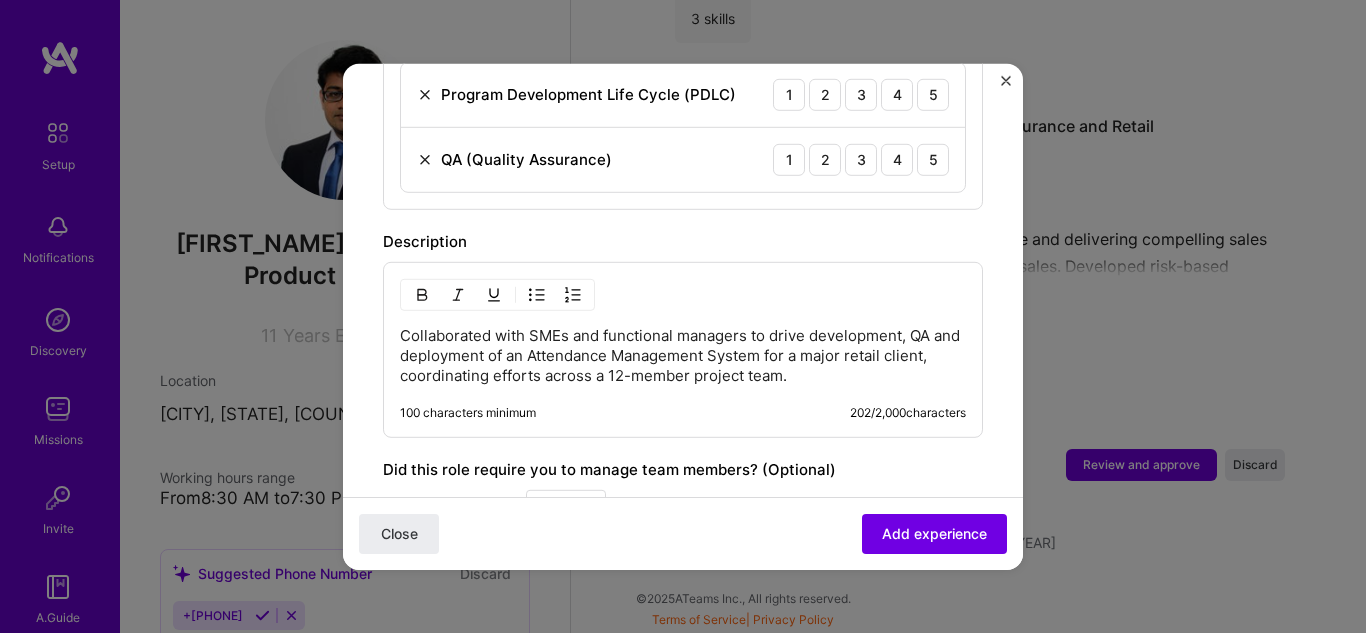 scroll, scrollTop: 700, scrollLeft: 0, axis: vertical 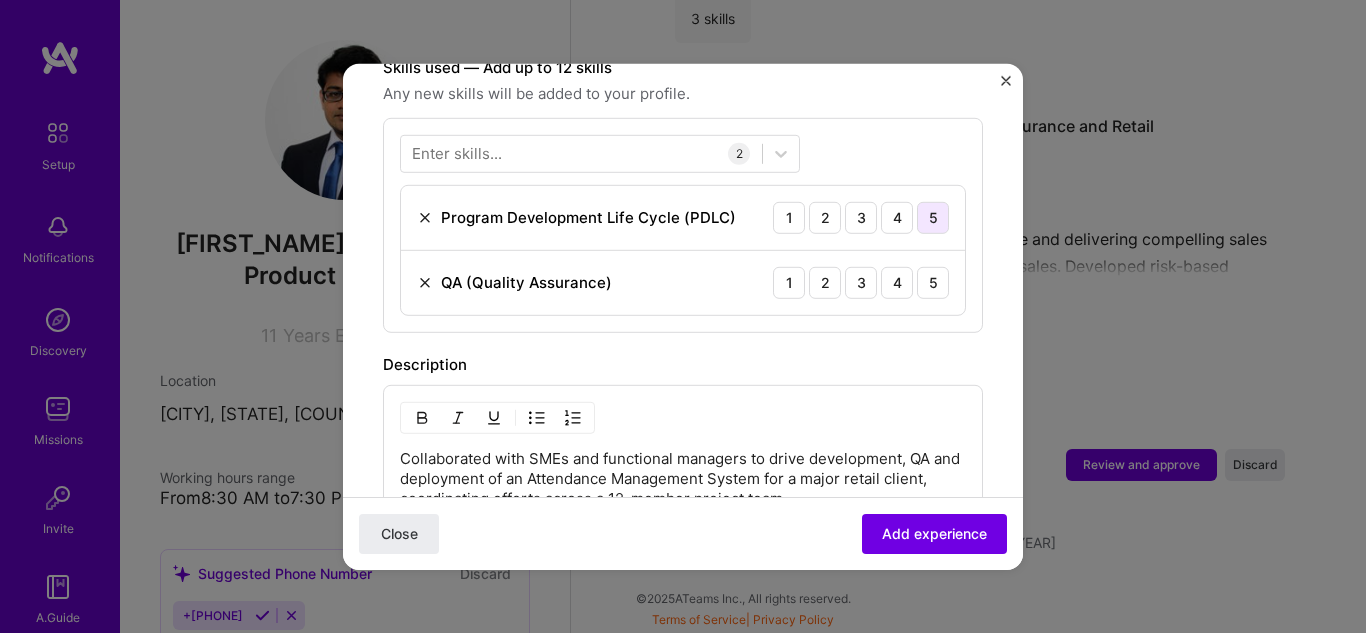 click on "5" at bounding box center [933, 217] 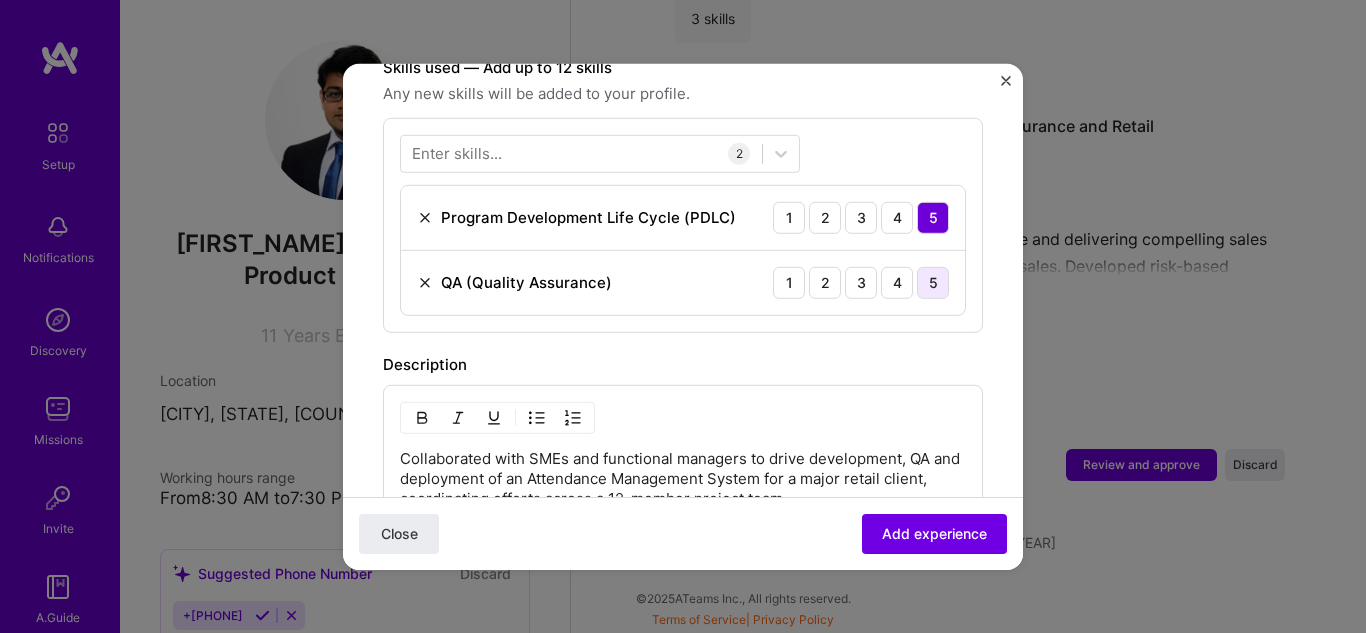 click on "5" at bounding box center [933, 282] 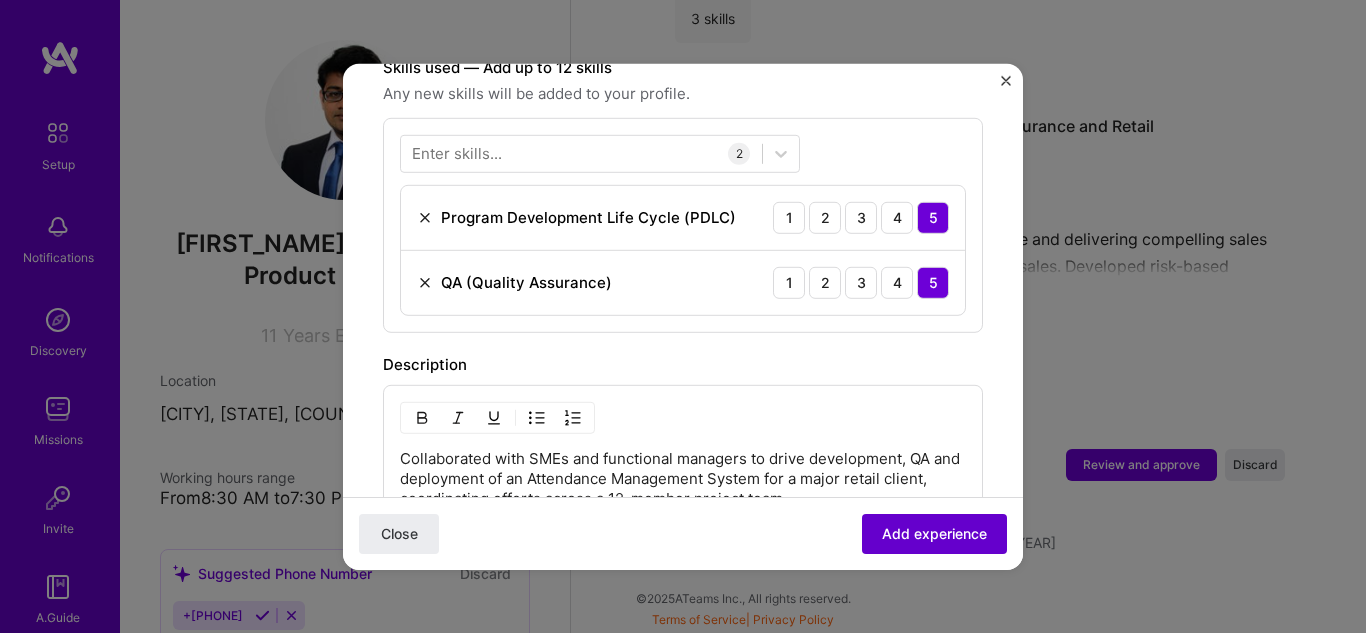 click on "Add experience" at bounding box center [934, 534] 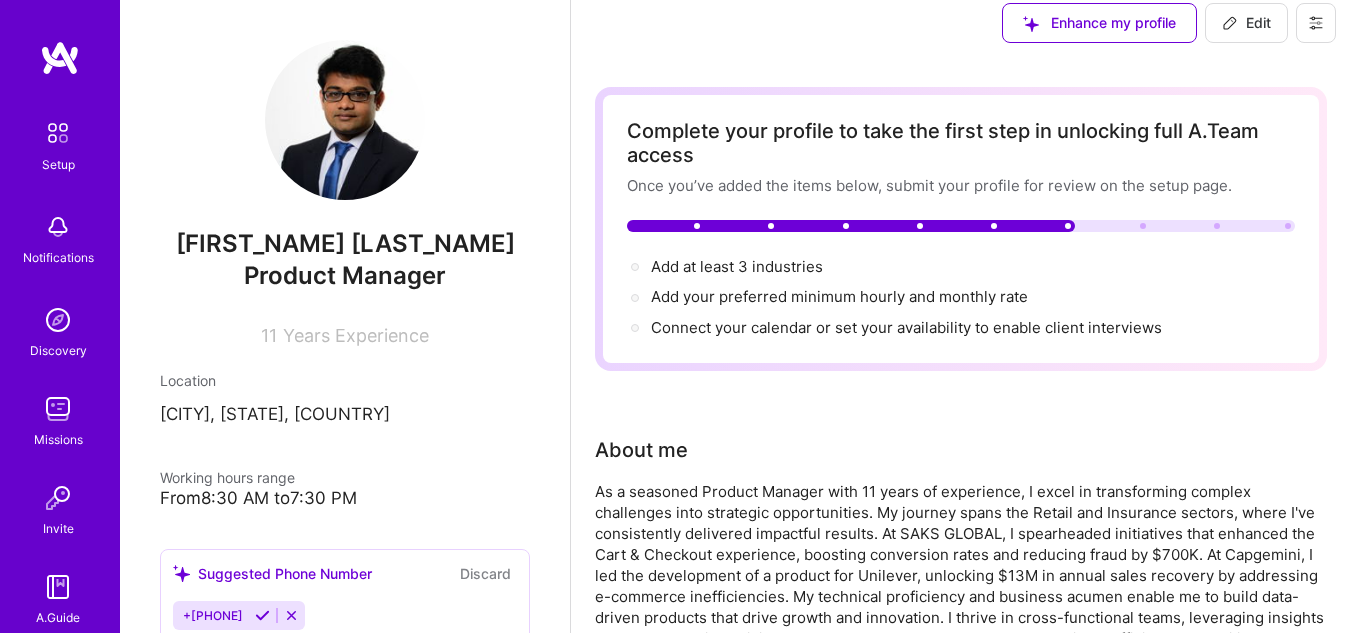 scroll, scrollTop: 0, scrollLeft: 0, axis: both 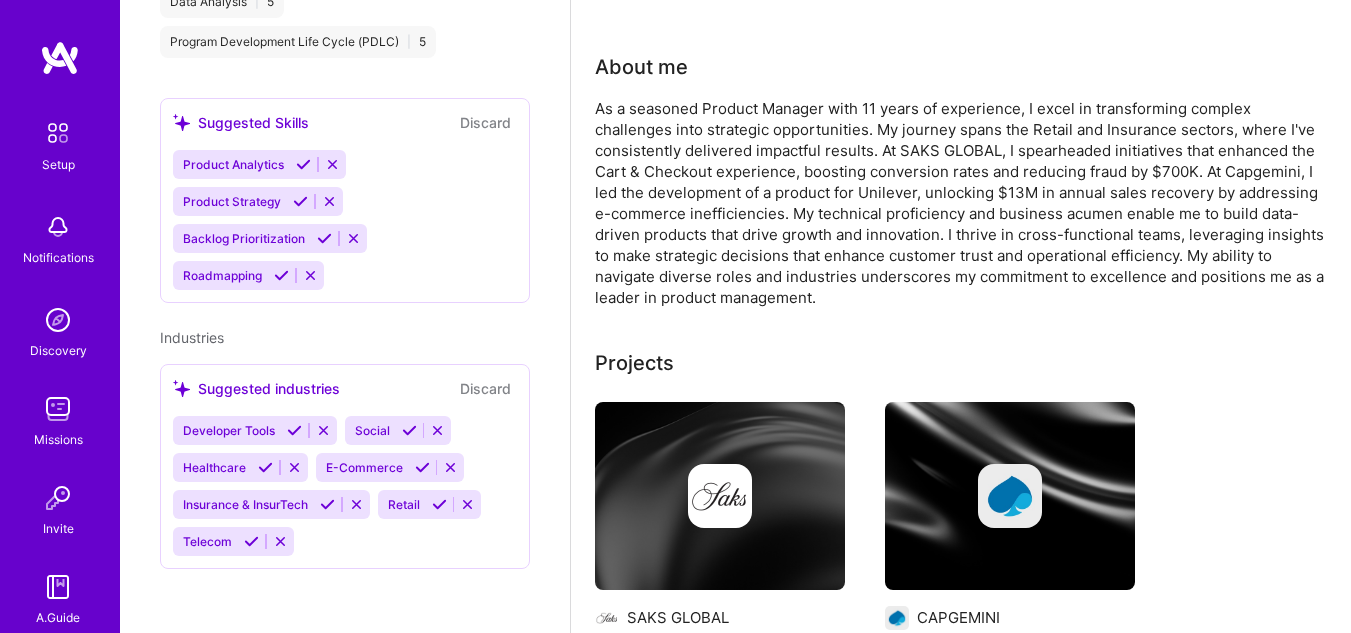 click at bounding box center (422, 467) 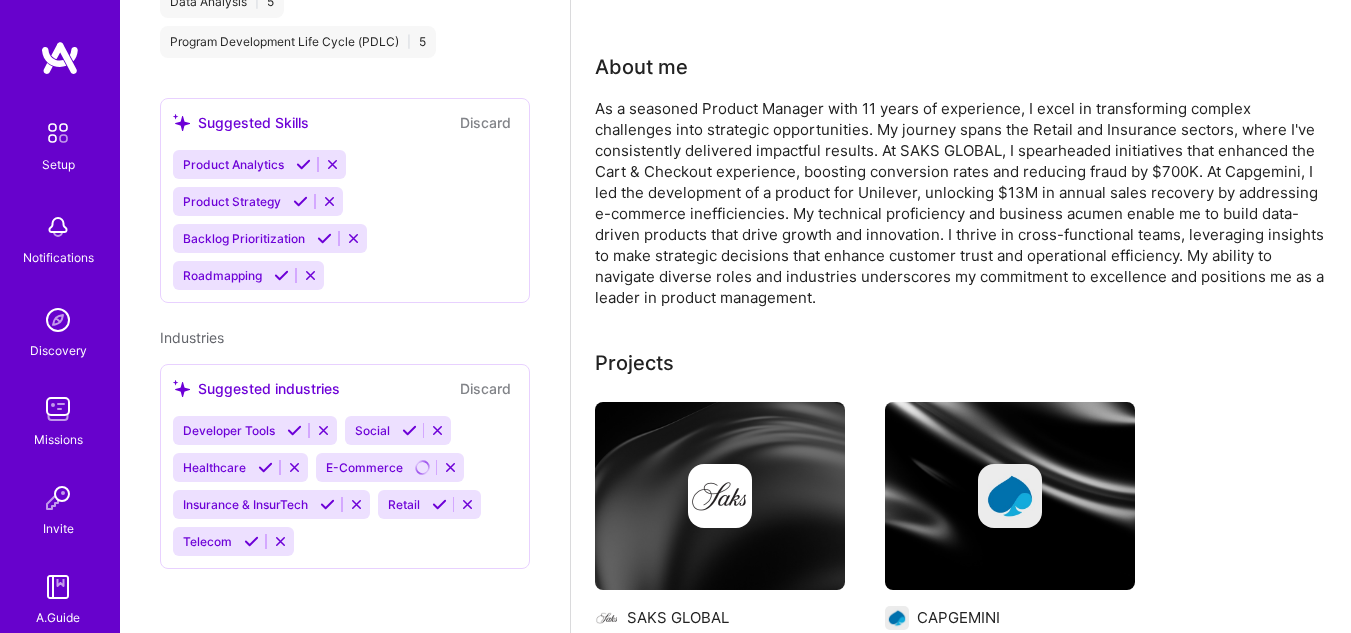 click at bounding box center [439, 504] 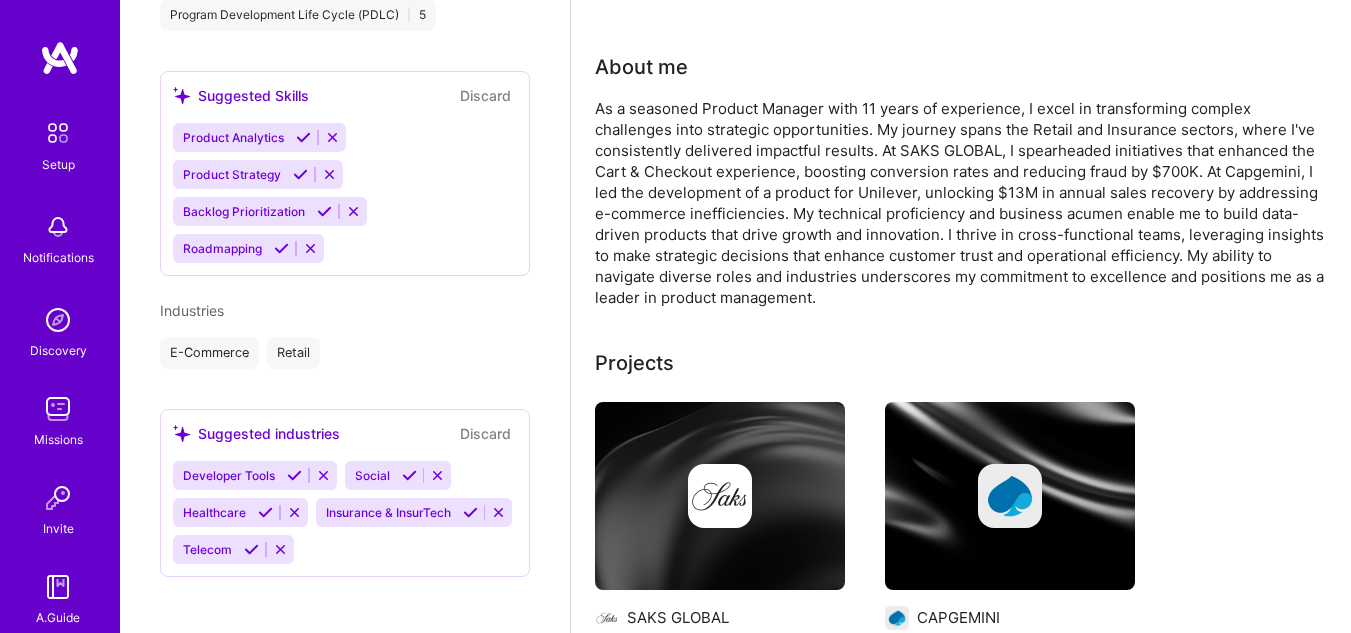 scroll, scrollTop: 915, scrollLeft: 0, axis: vertical 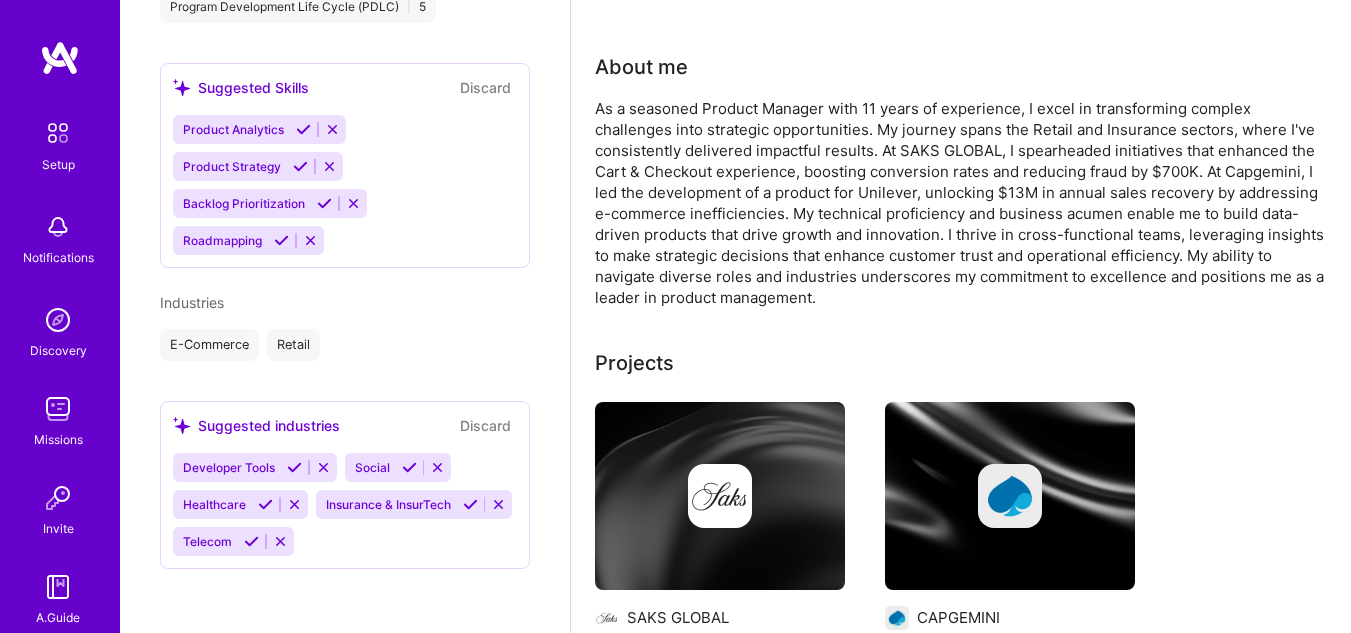 click at bounding box center (251, 541) 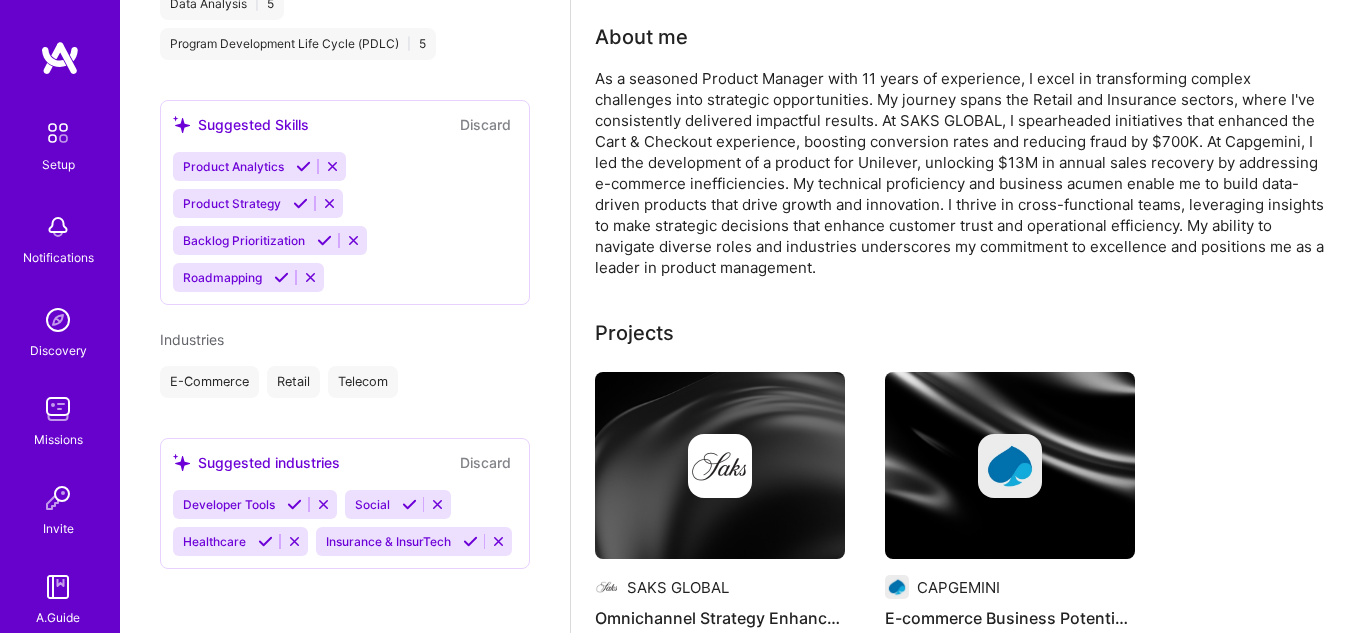 click at bounding box center [470, 541] 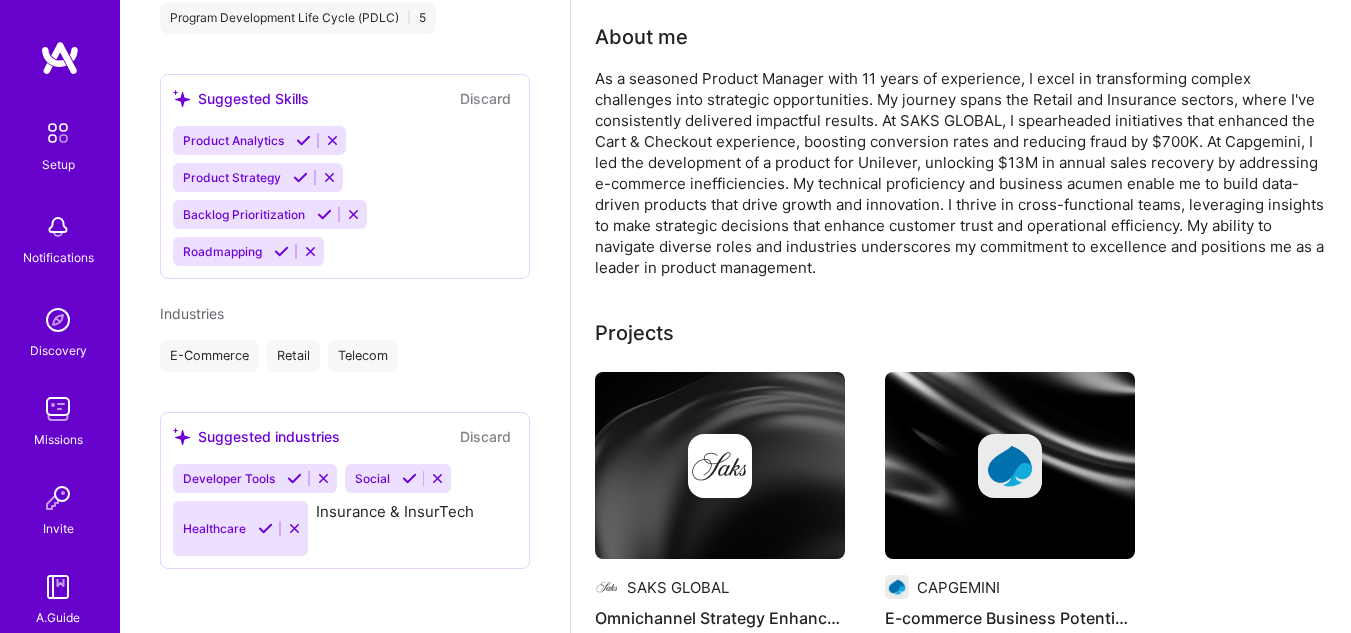 scroll, scrollTop: 878, scrollLeft: 0, axis: vertical 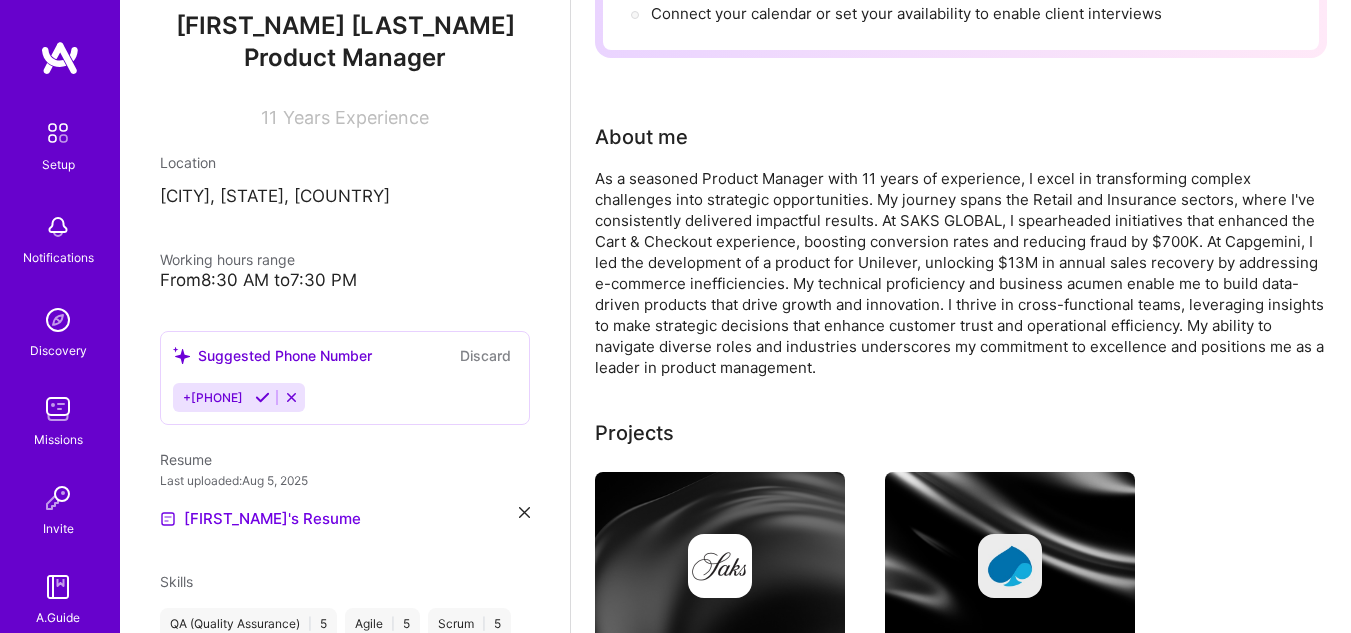 click on "From  8:30 AM    to  7:30 PM" at bounding box center [345, 280] 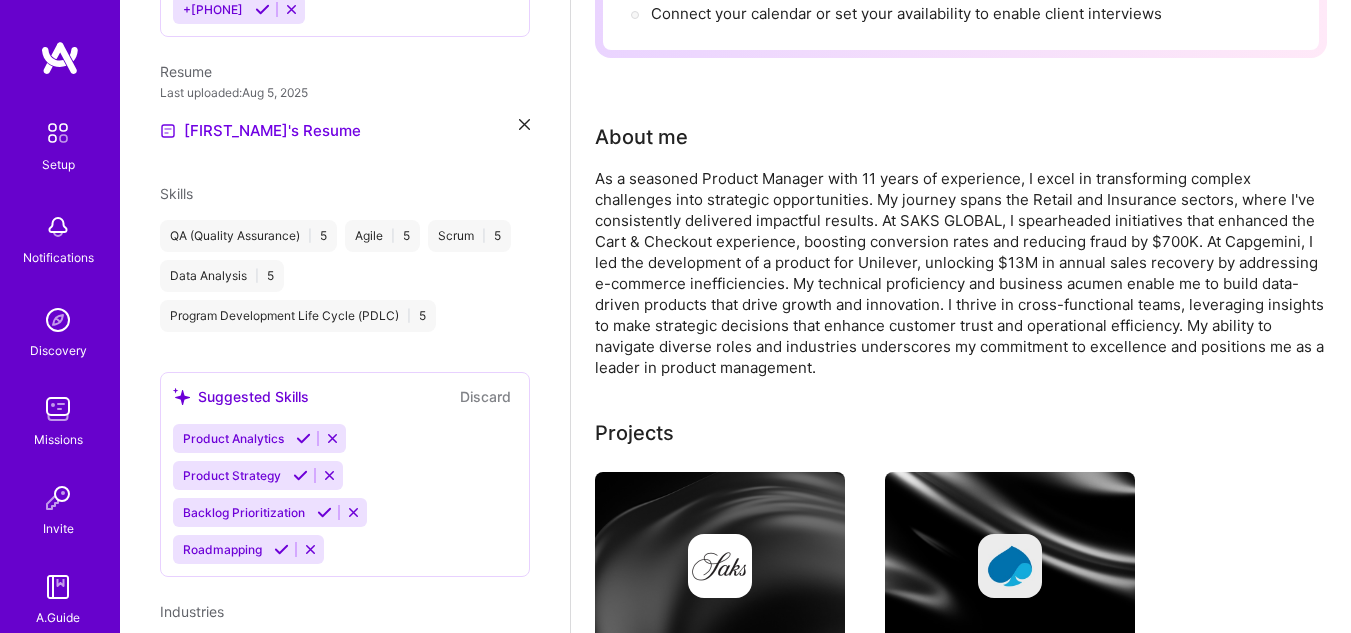 scroll, scrollTop: 618, scrollLeft: 0, axis: vertical 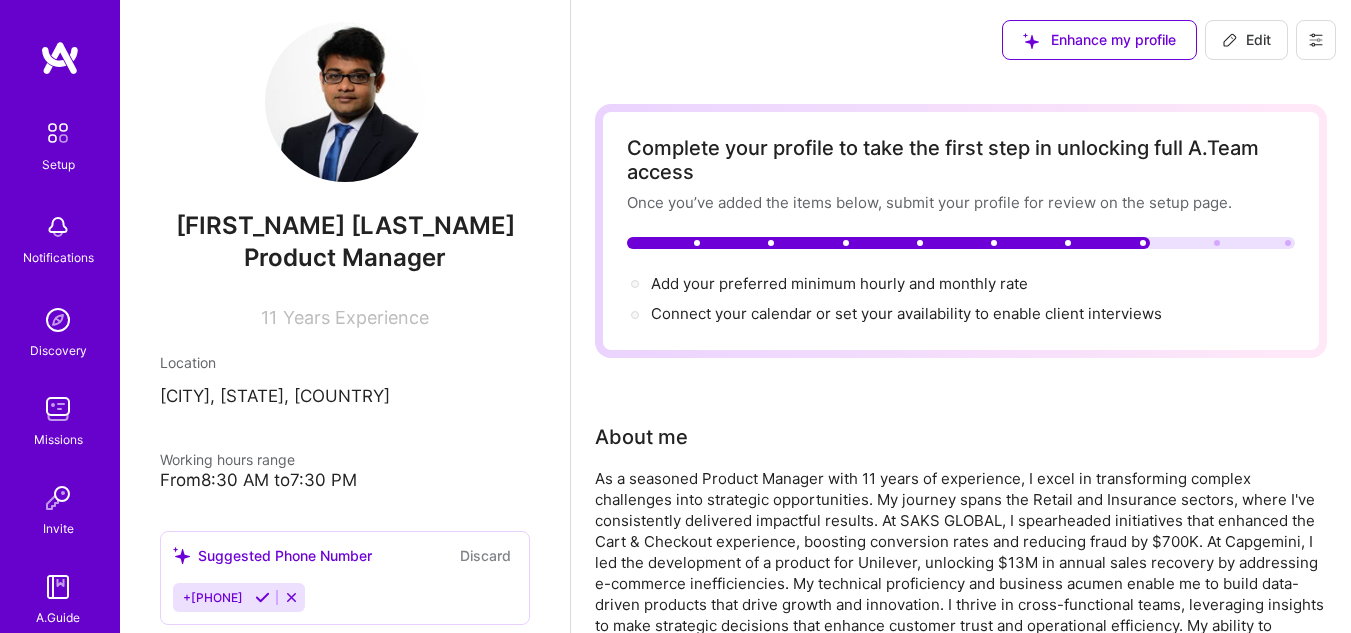 drag, startPoint x: 861, startPoint y: 286, endPoint x: 912, endPoint y: 403, distance: 127.632286 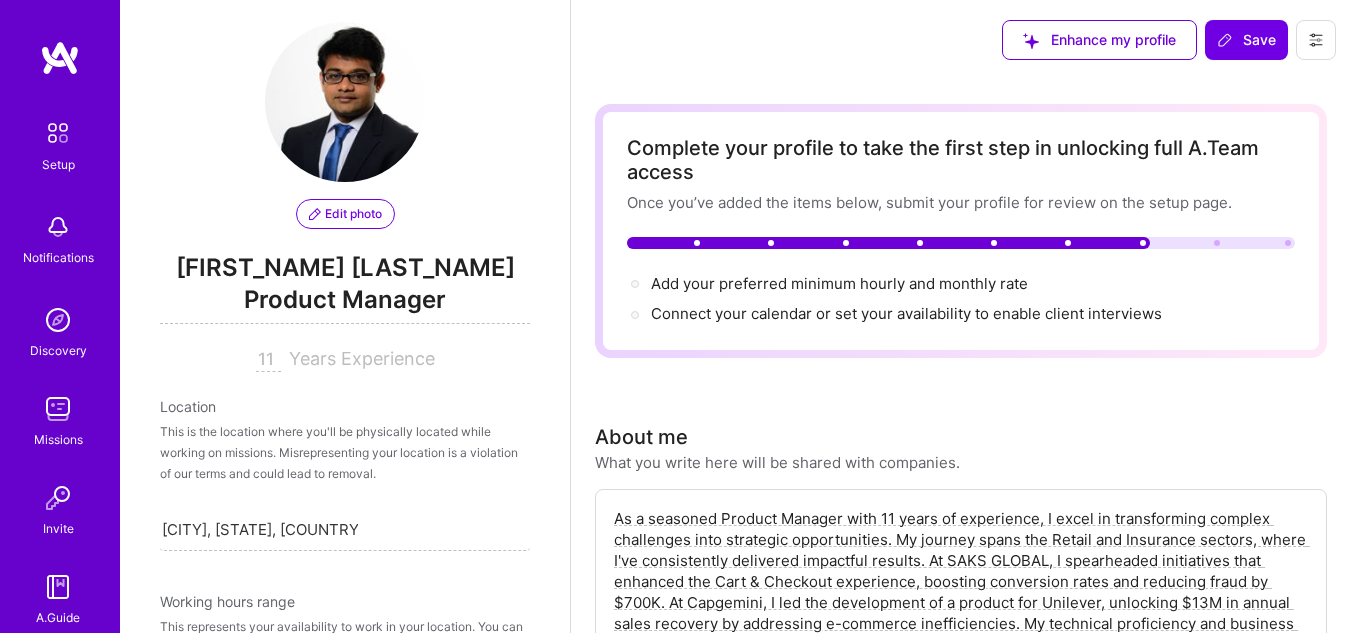 scroll, scrollTop: 973, scrollLeft: 0, axis: vertical 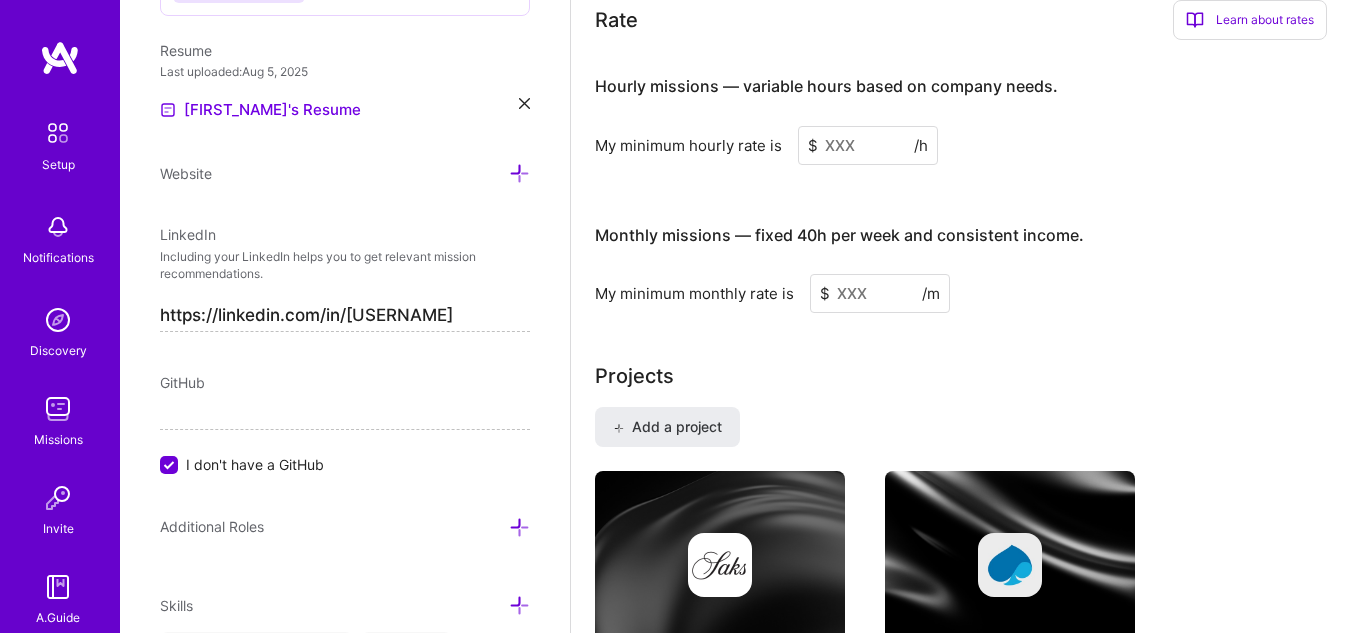 click at bounding box center (868, 145) 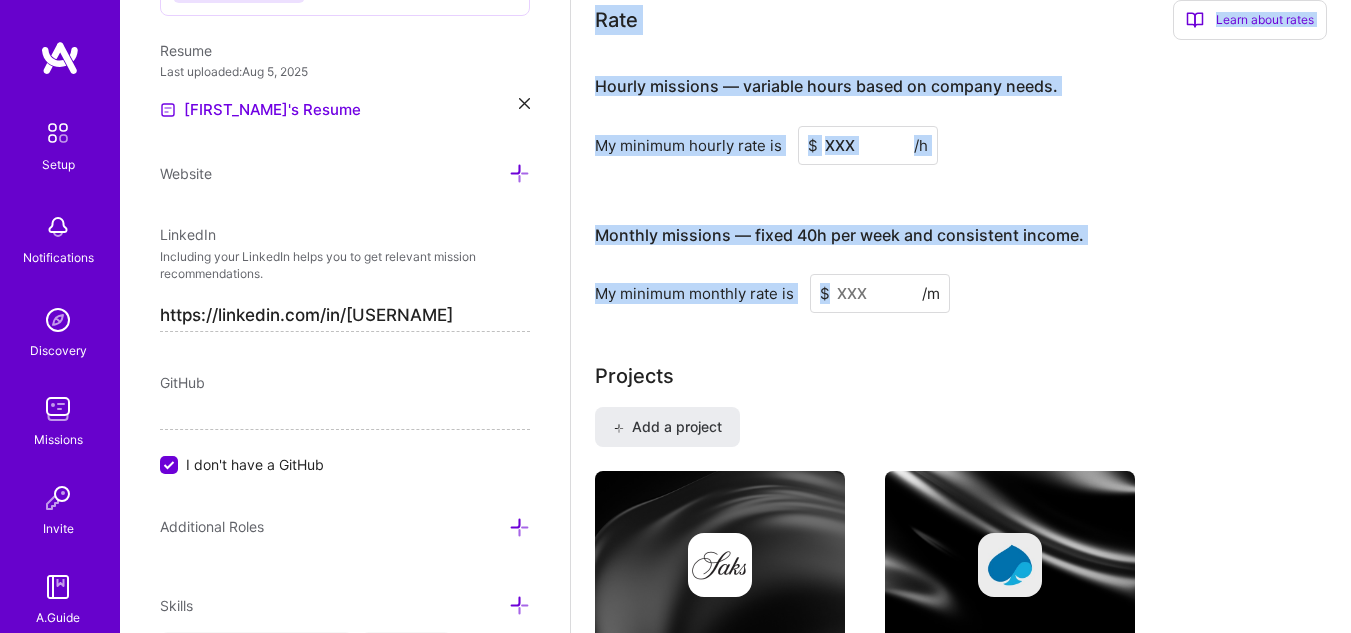 drag, startPoint x: 597, startPoint y: 14, endPoint x: 992, endPoint y: 301, distance: 488.25607 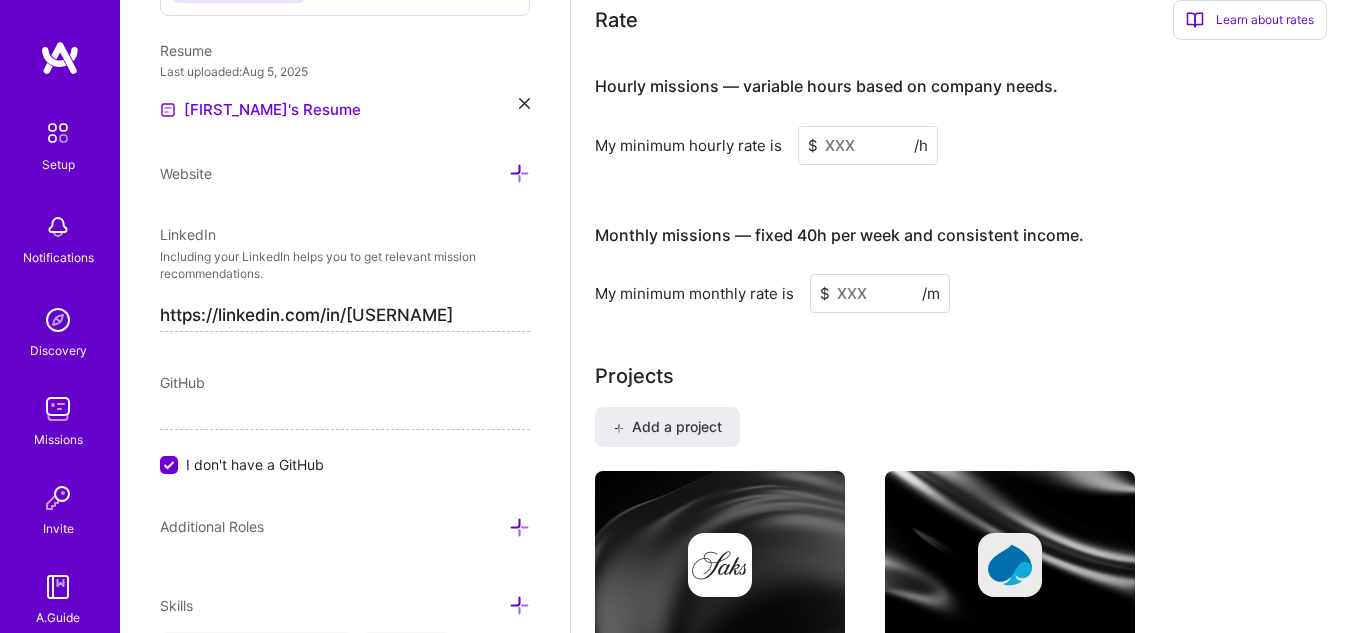 click at bounding box center [868, 145] 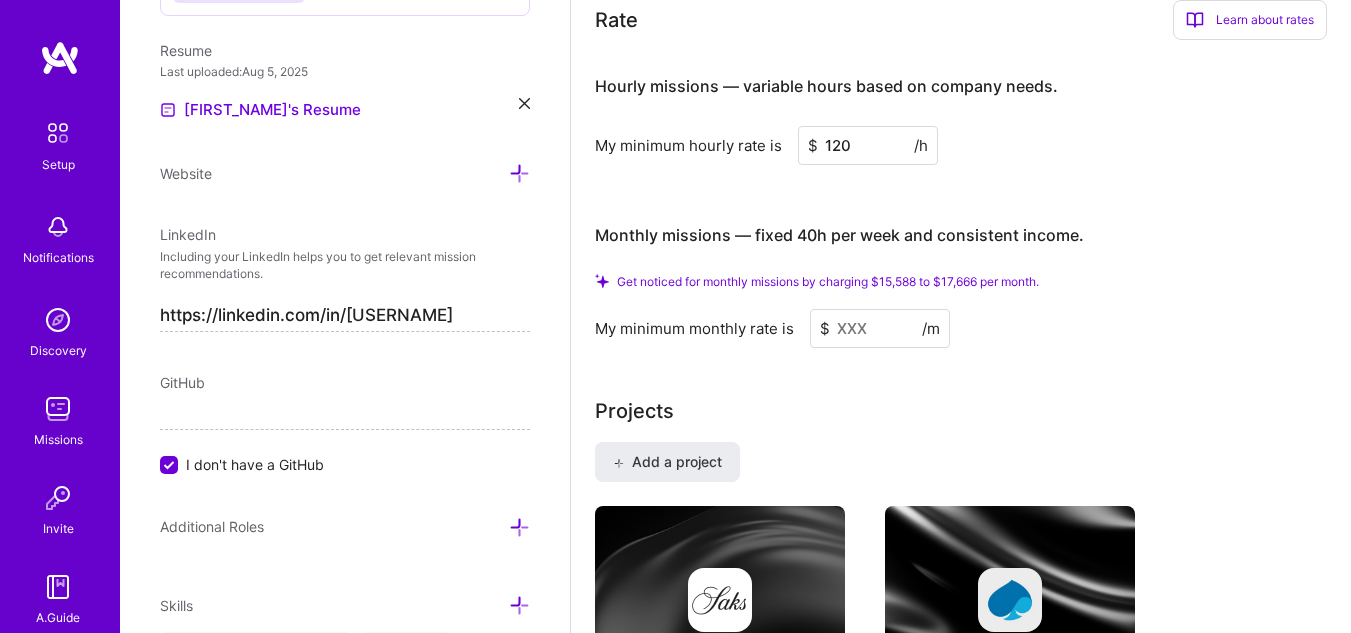 click on "My minimum hourly rate is $ 120 /h" at bounding box center [961, 145] 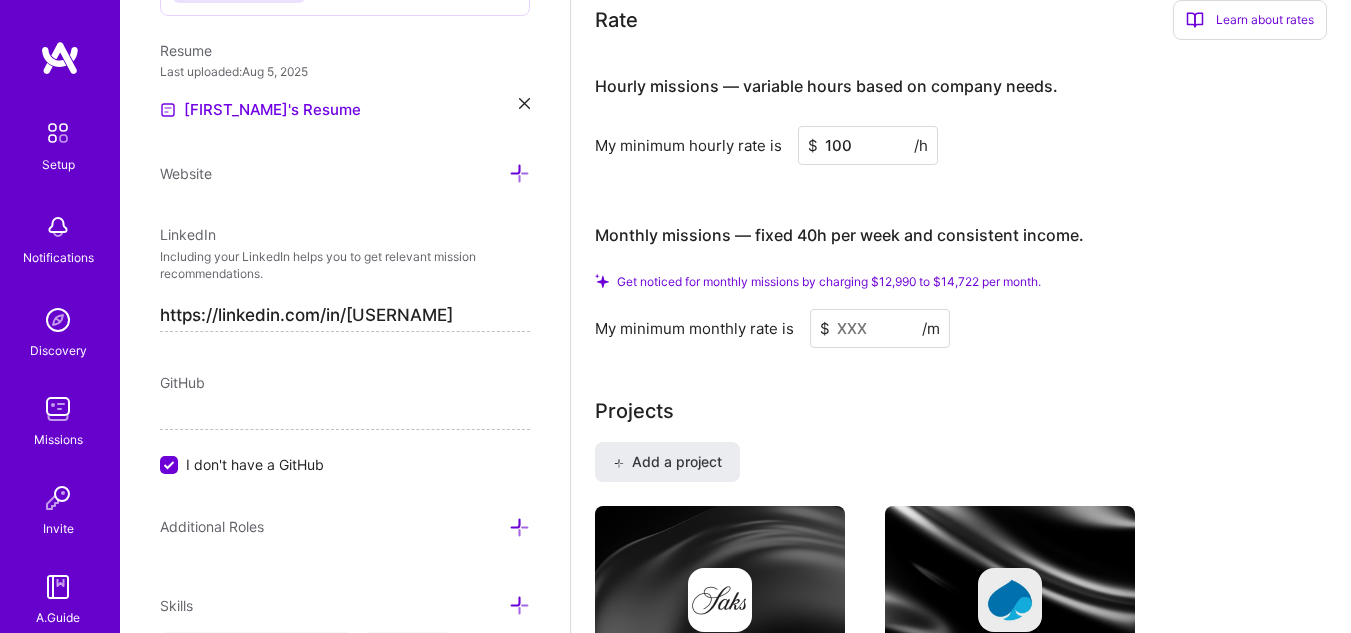 type on "100" 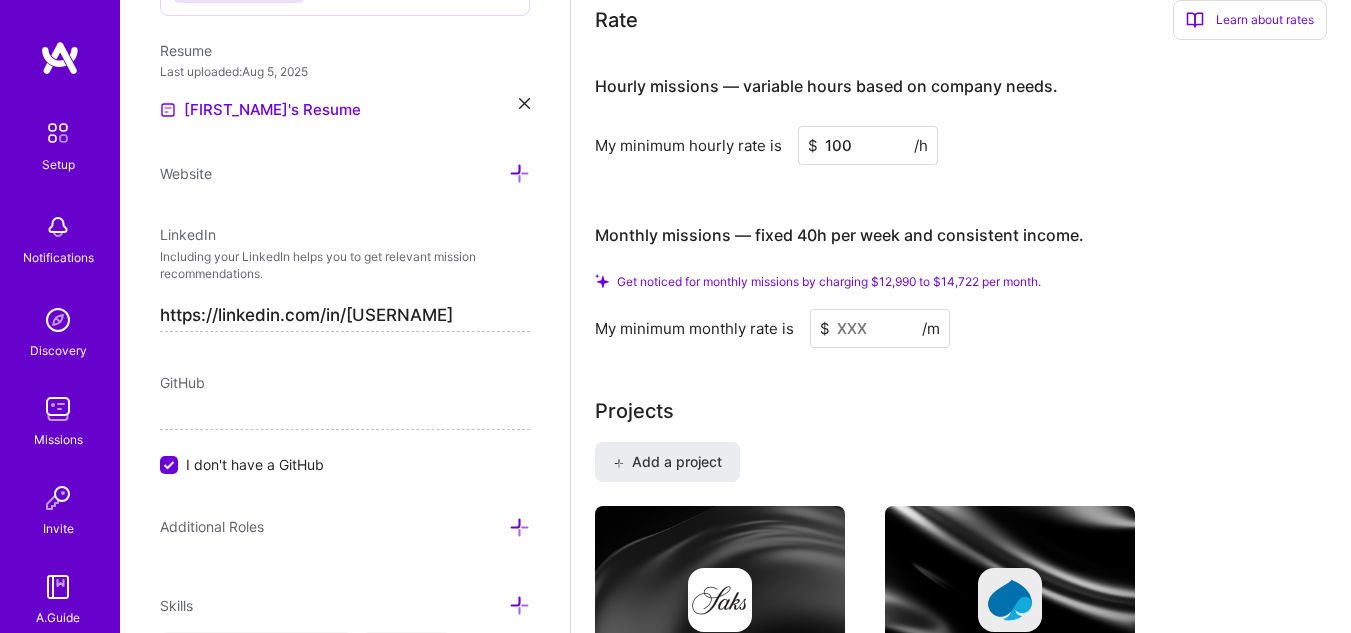 click at bounding box center (880, 328) 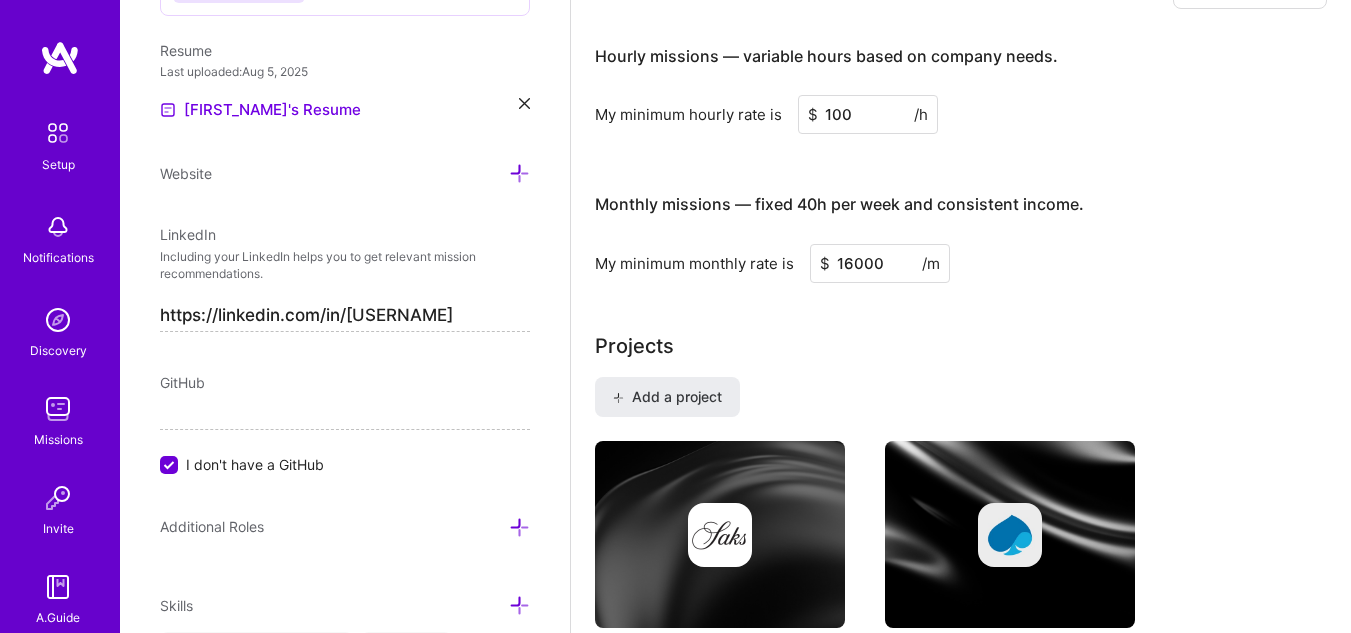 type on "16000" 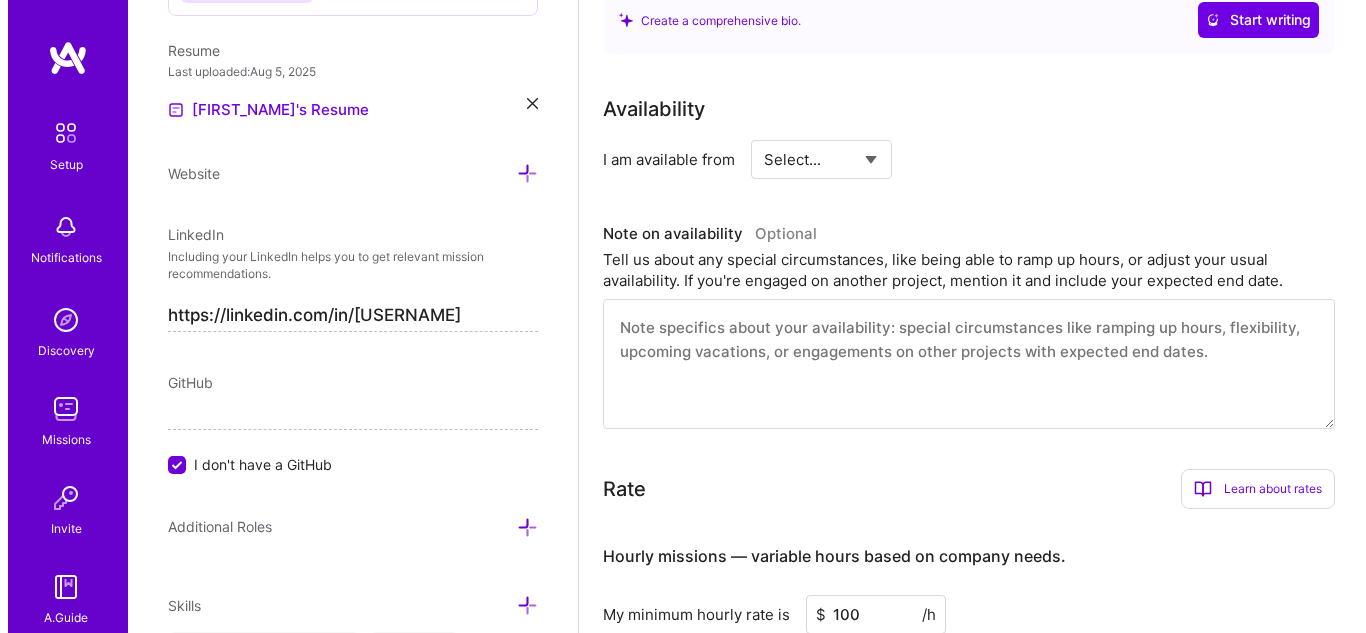 scroll, scrollTop: 0, scrollLeft: 0, axis: both 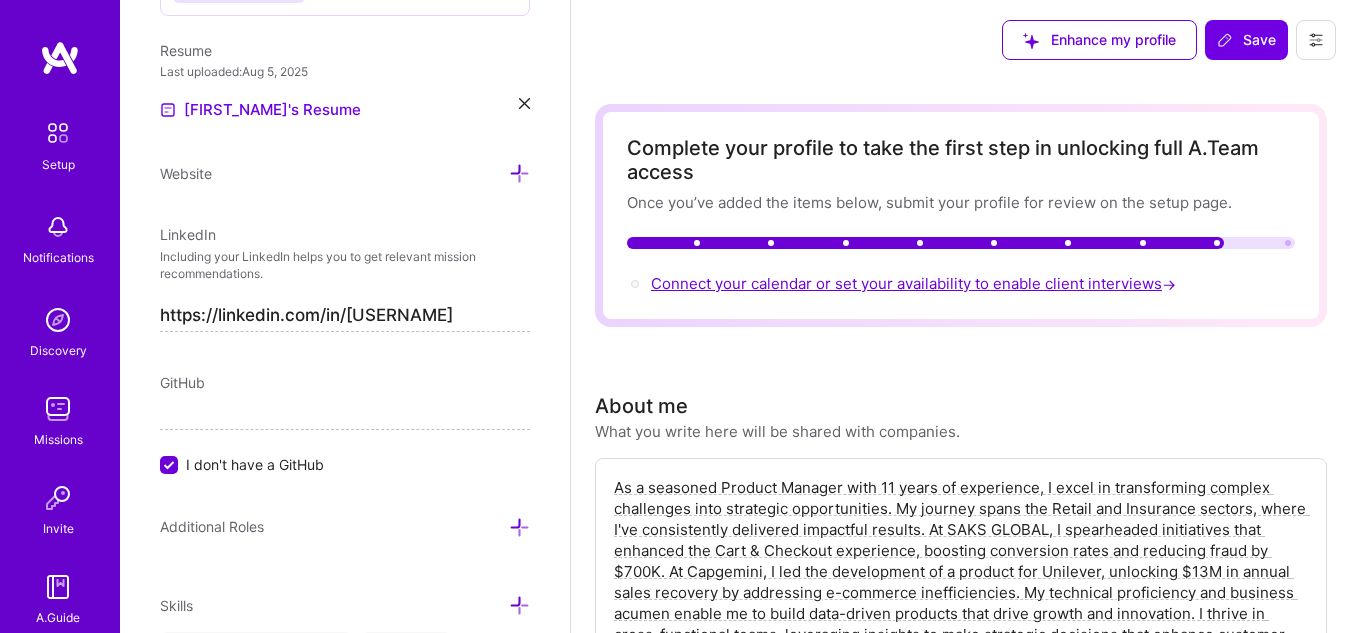 click on "Connect your calendar or set your availability to enable client interviews  →" at bounding box center (915, 283) 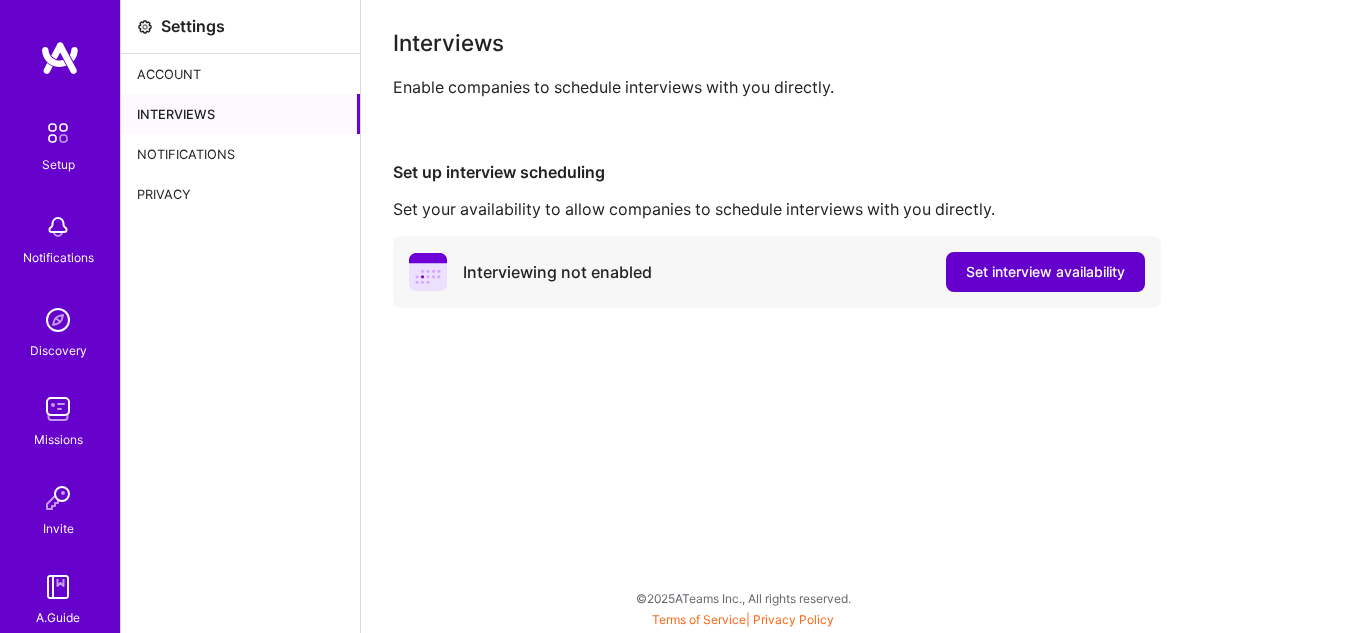 click on "Set interview availability" at bounding box center [1045, 272] 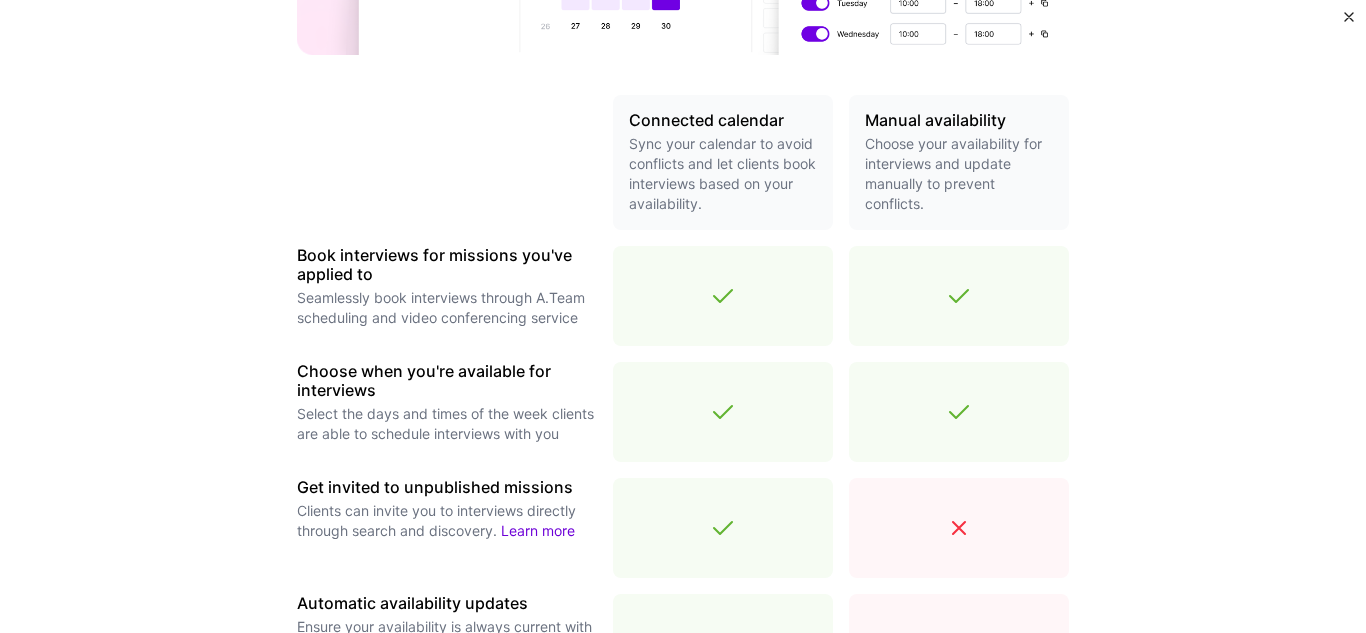 scroll, scrollTop: 700, scrollLeft: 0, axis: vertical 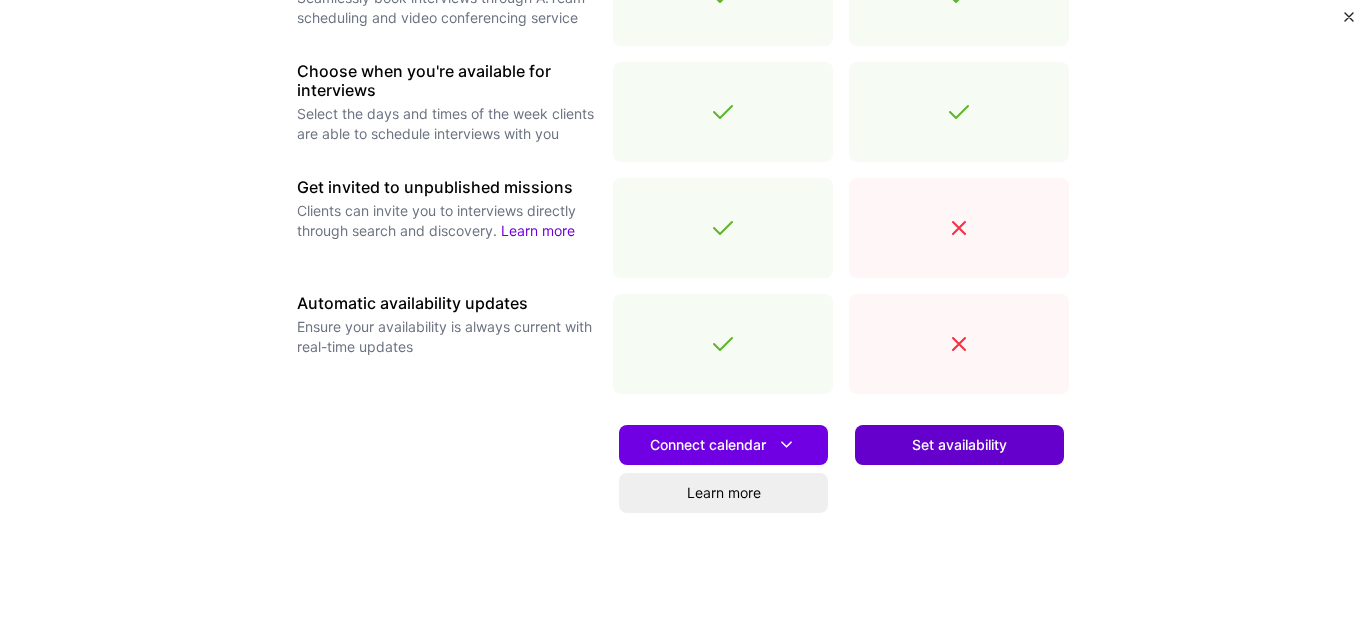 click on "Set availability" at bounding box center [959, 445] 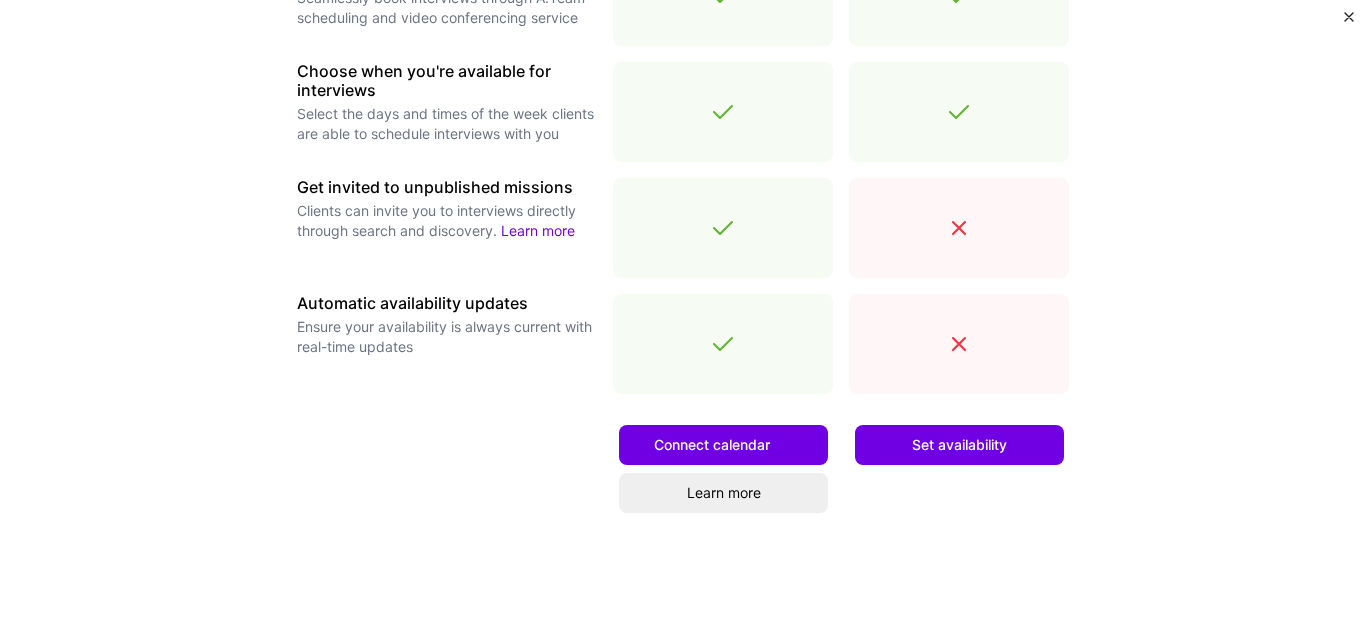 scroll, scrollTop: 0, scrollLeft: 0, axis: both 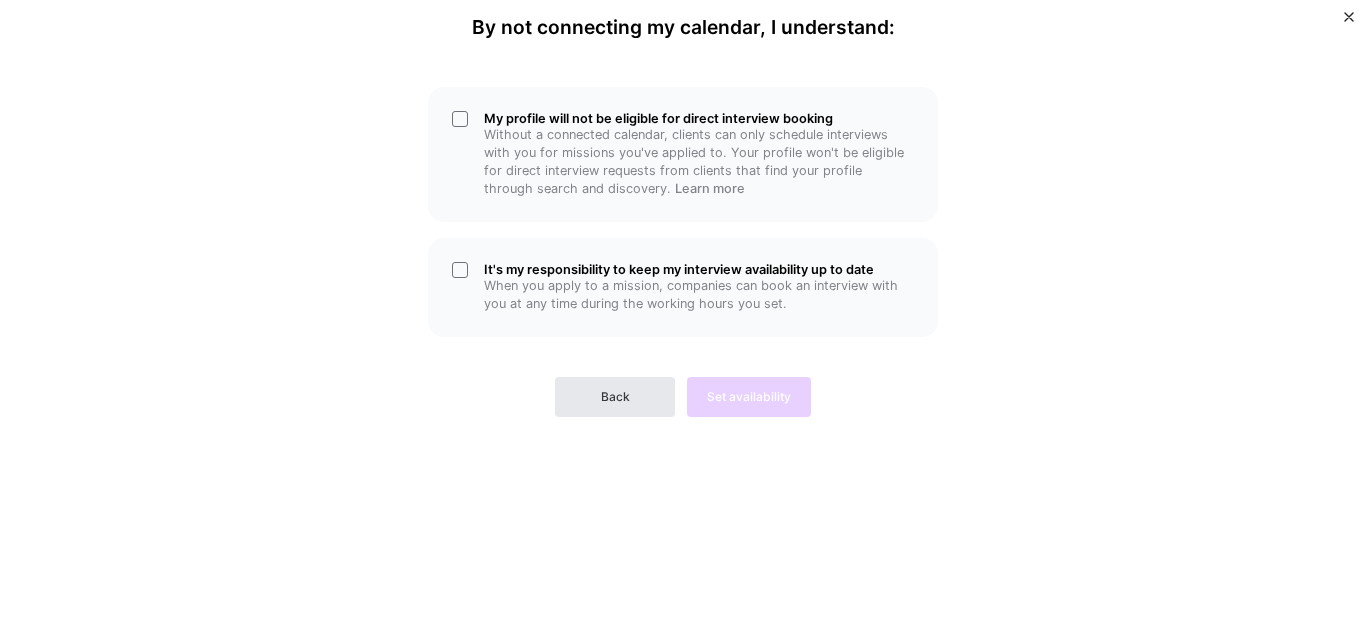 click on "Back" at bounding box center [615, 397] 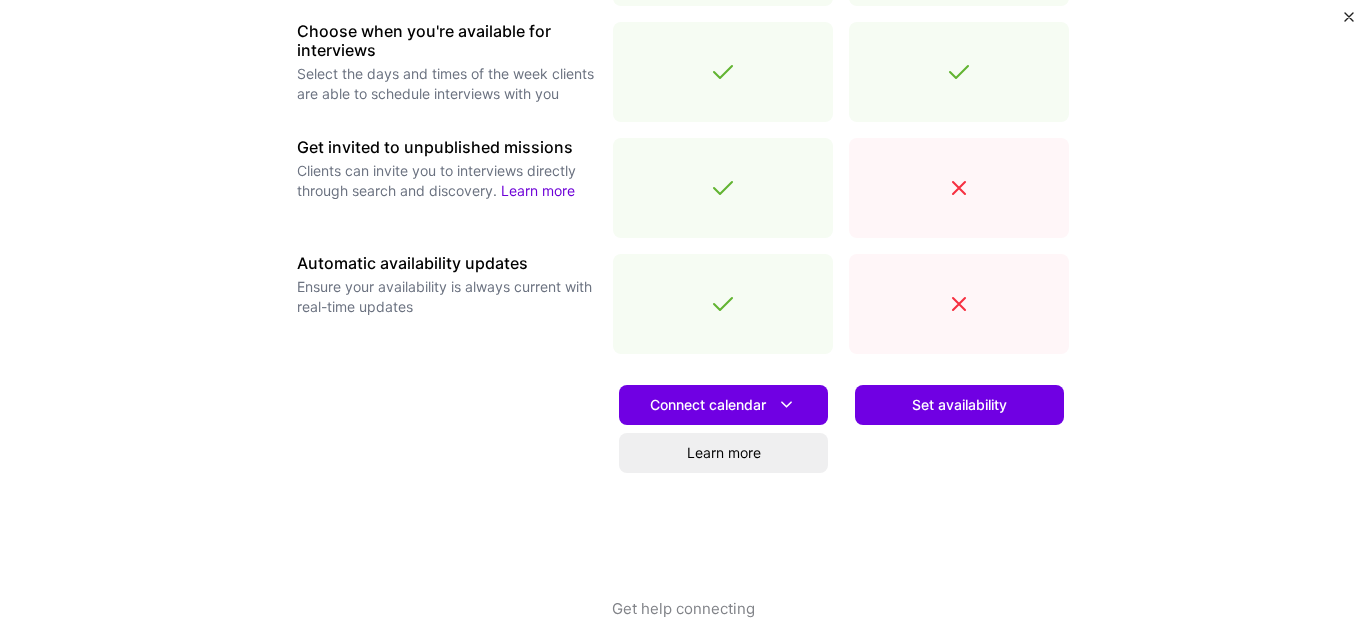 scroll, scrollTop: 768, scrollLeft: 0, axis: vertical 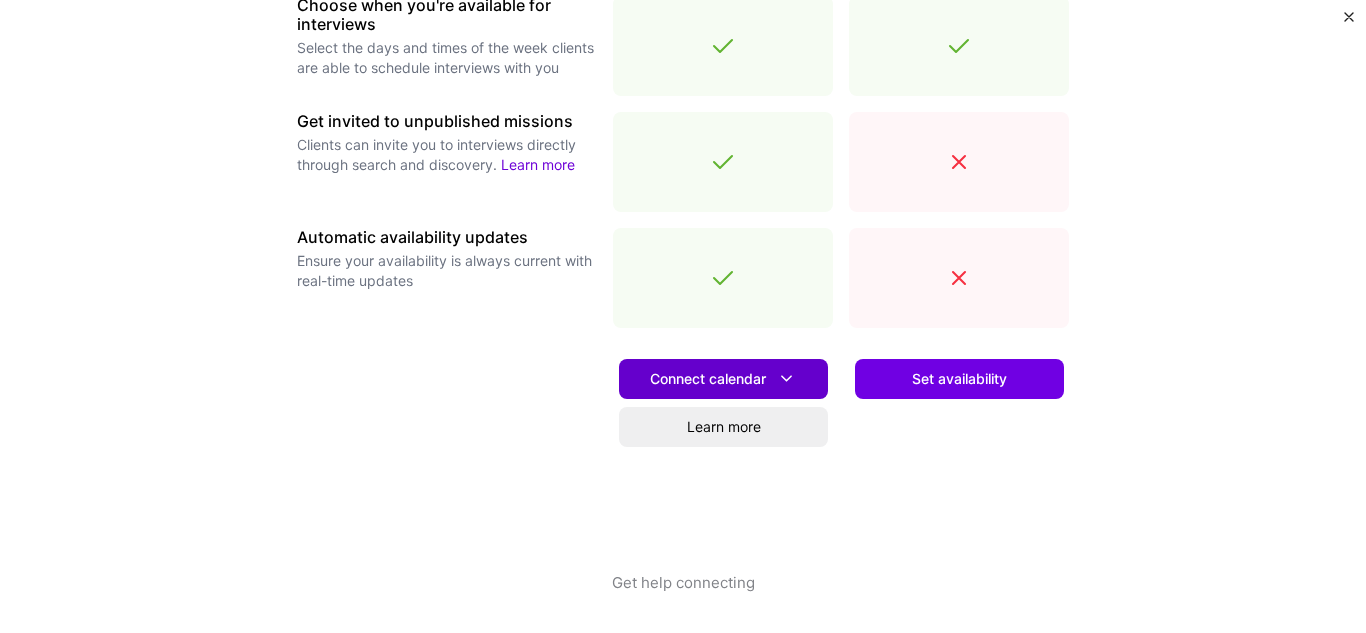 click on "Connect calendar" at bounding box center [723, 378] 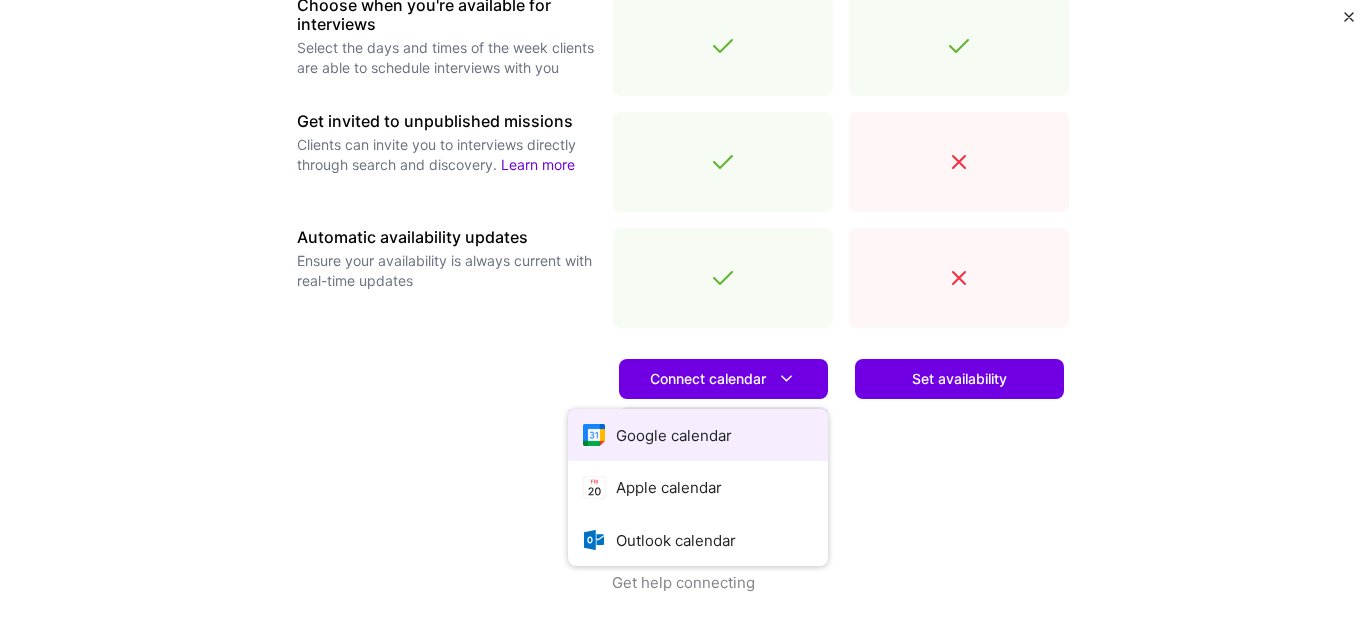 click on "Google calendar" at bounding box center [698, 435] 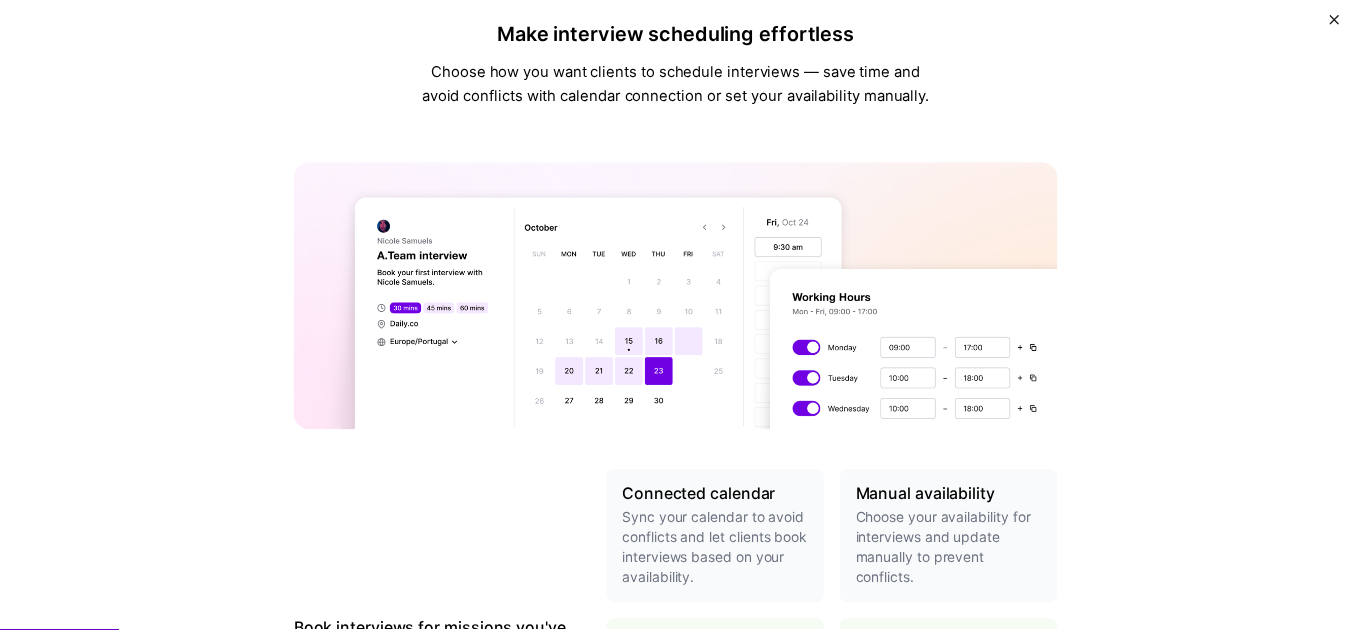 scroll, scrollTop: 0, scrollLeft: 0, axis: both 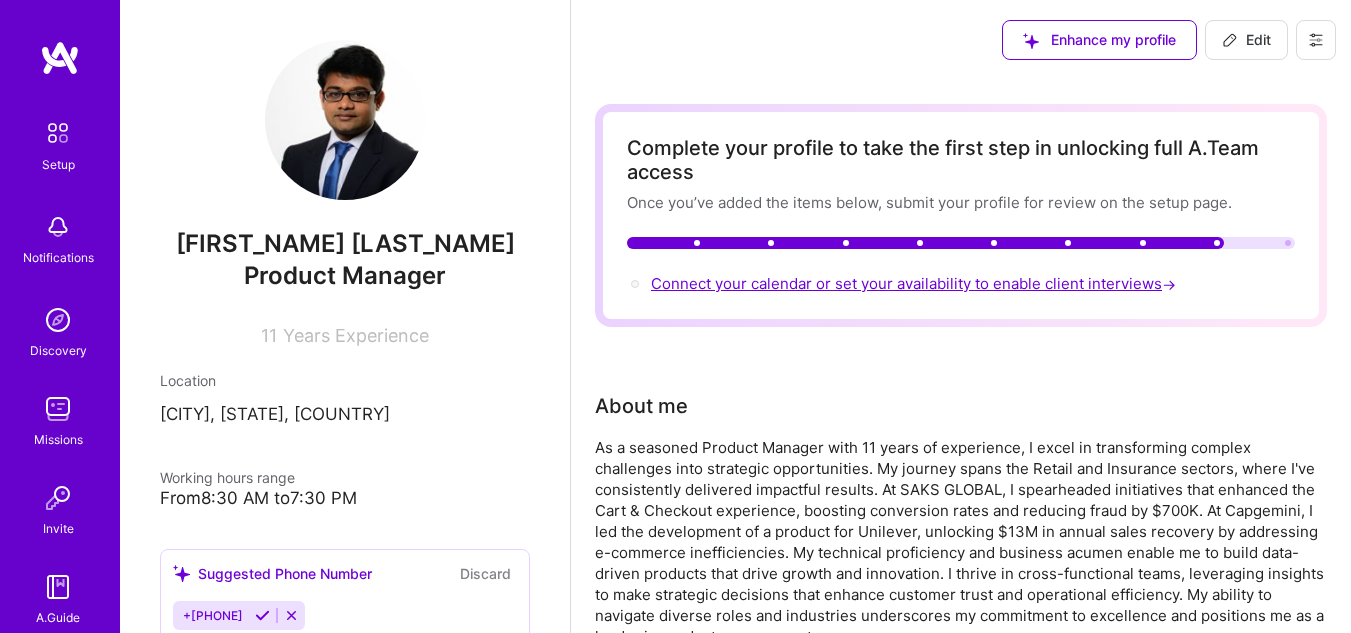 click on "Connect your calendar or set your availability to enable client interviews  →" at bounding box center (915, 283) 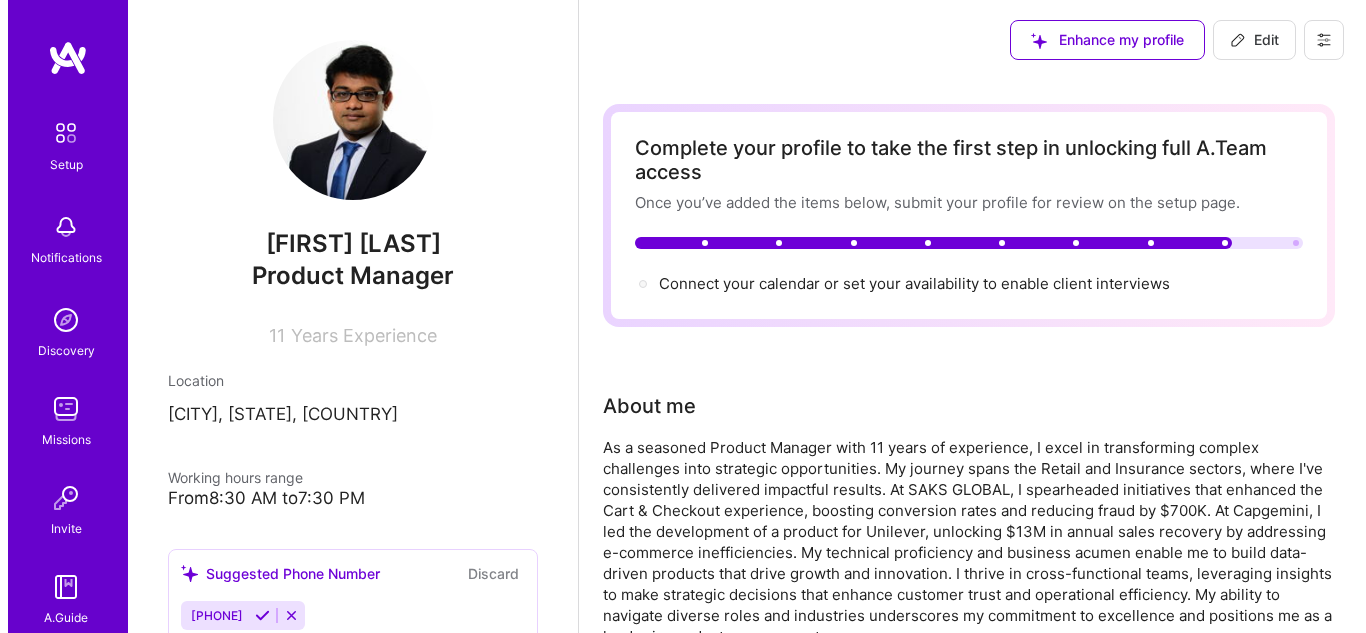 scroll, scrollTop: 0, scrollLeft: 0, axis: both 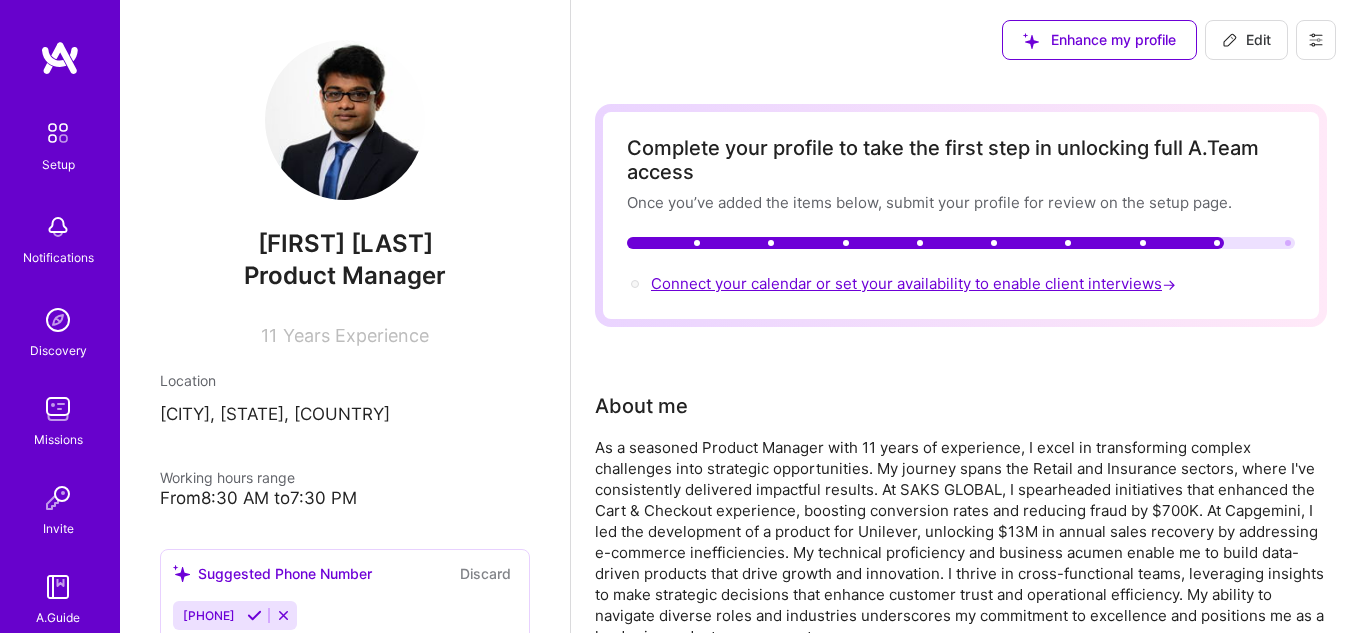 click on "Connect your calendar or set your availability to enable client interviews  →" at bounding box center (915, 283) 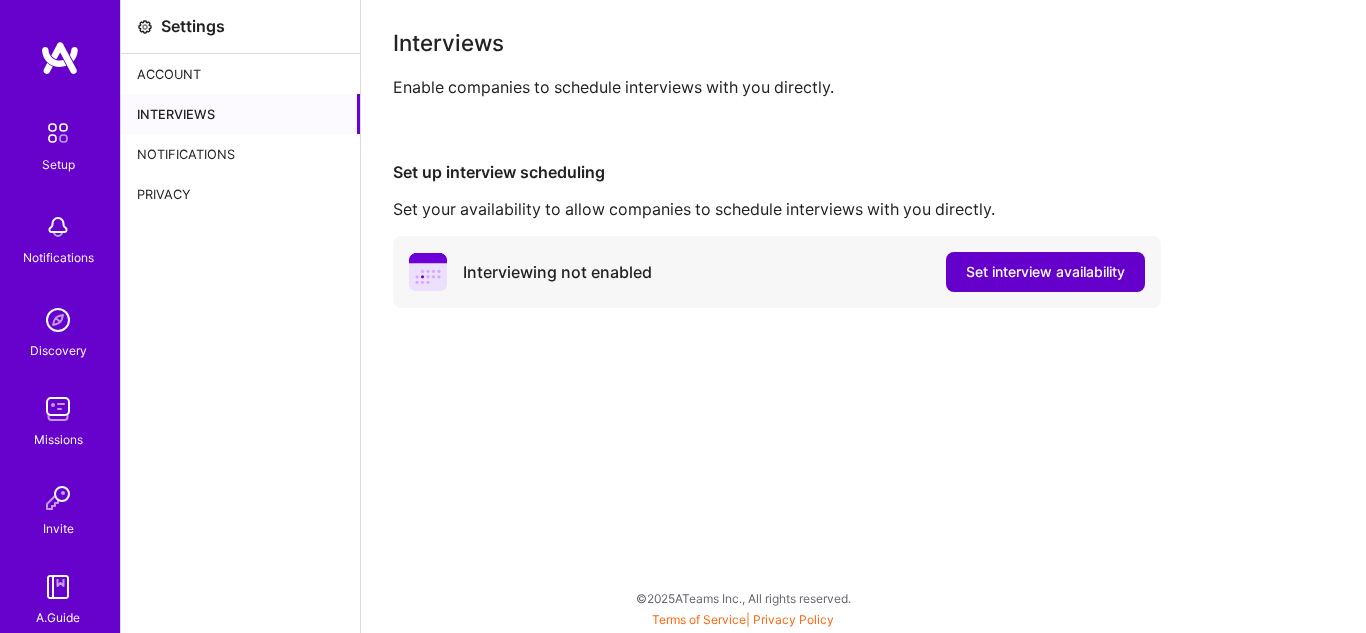 click on "Set interview availability" at bounding box center (1045, 272) 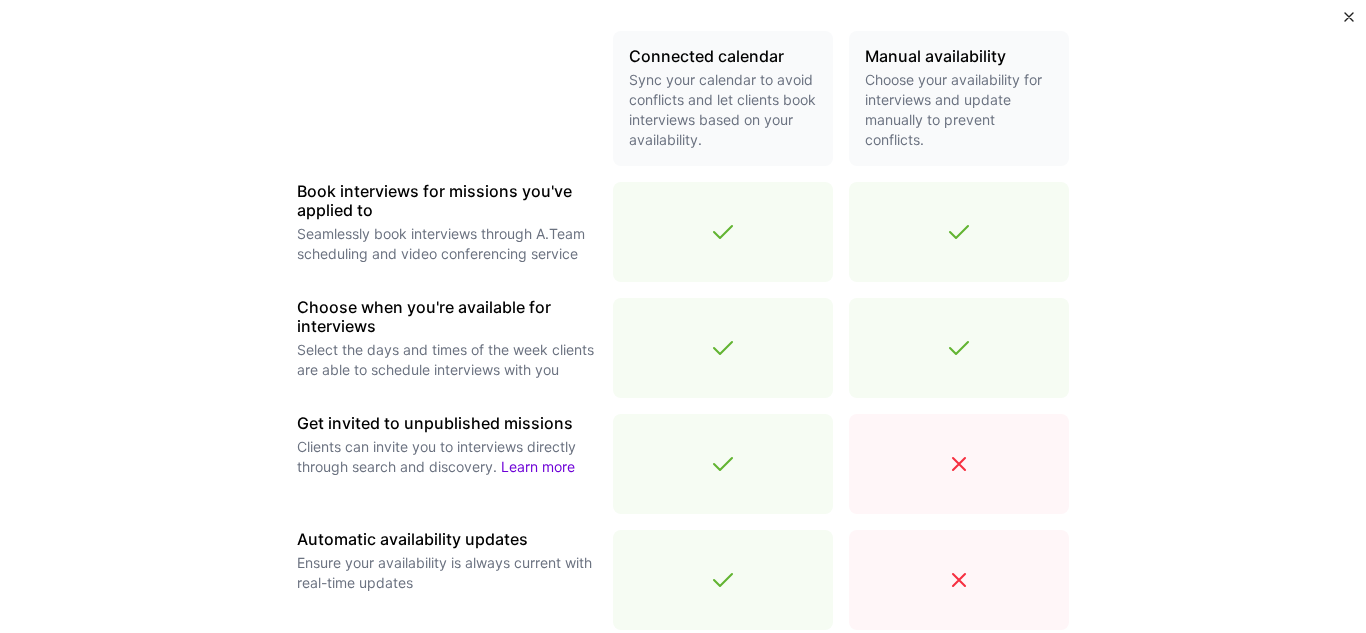scroll, scrollTop: 768, scrollLeft: 0, axis: vertical 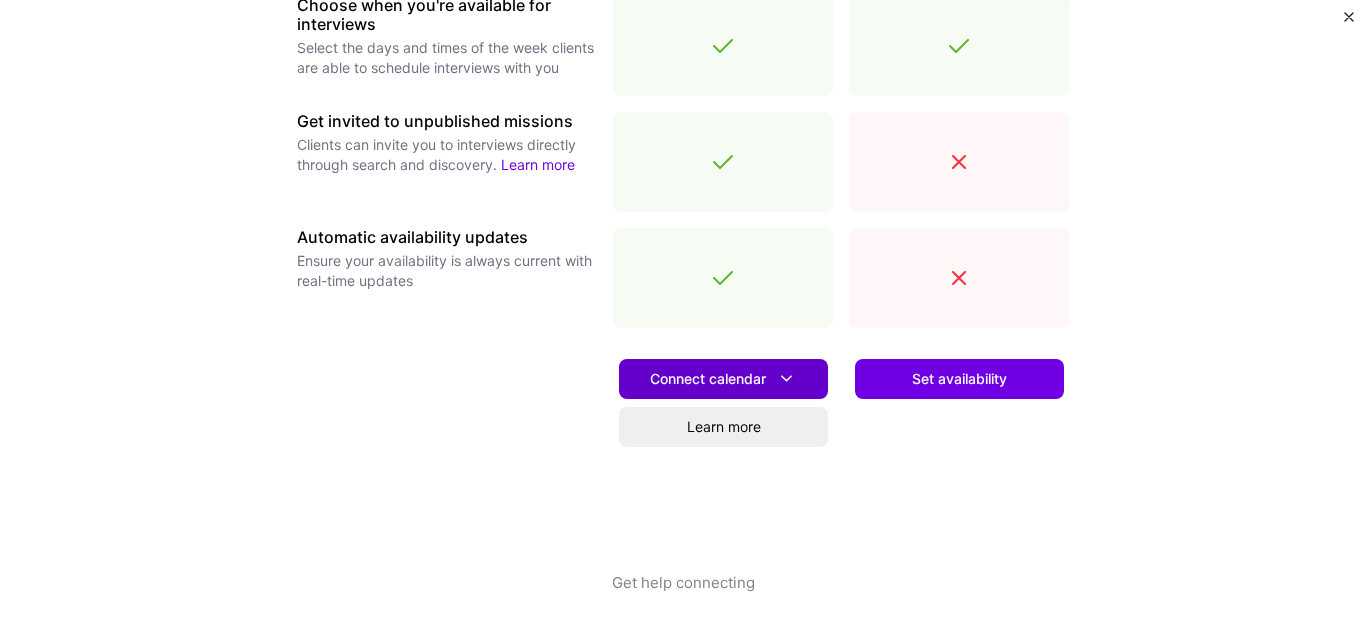 click on "Connect calendar" at bounding box center (723, 378) 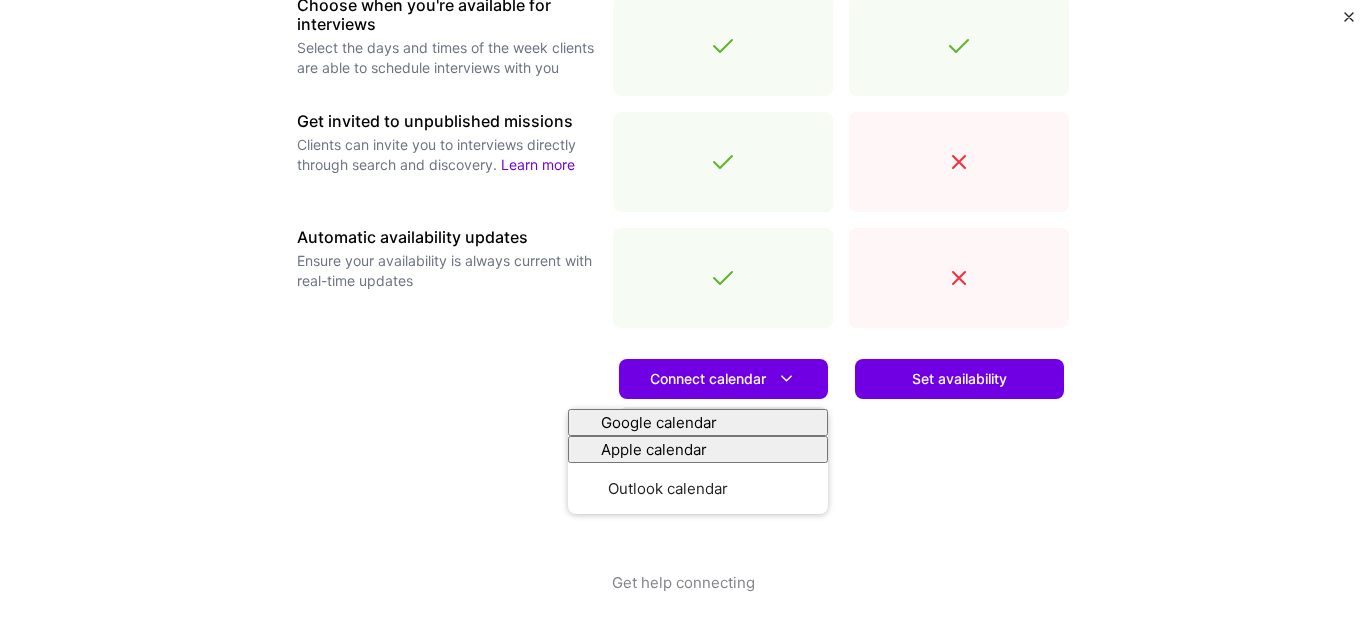click on "Set availability" at bounding box center (959, 458) 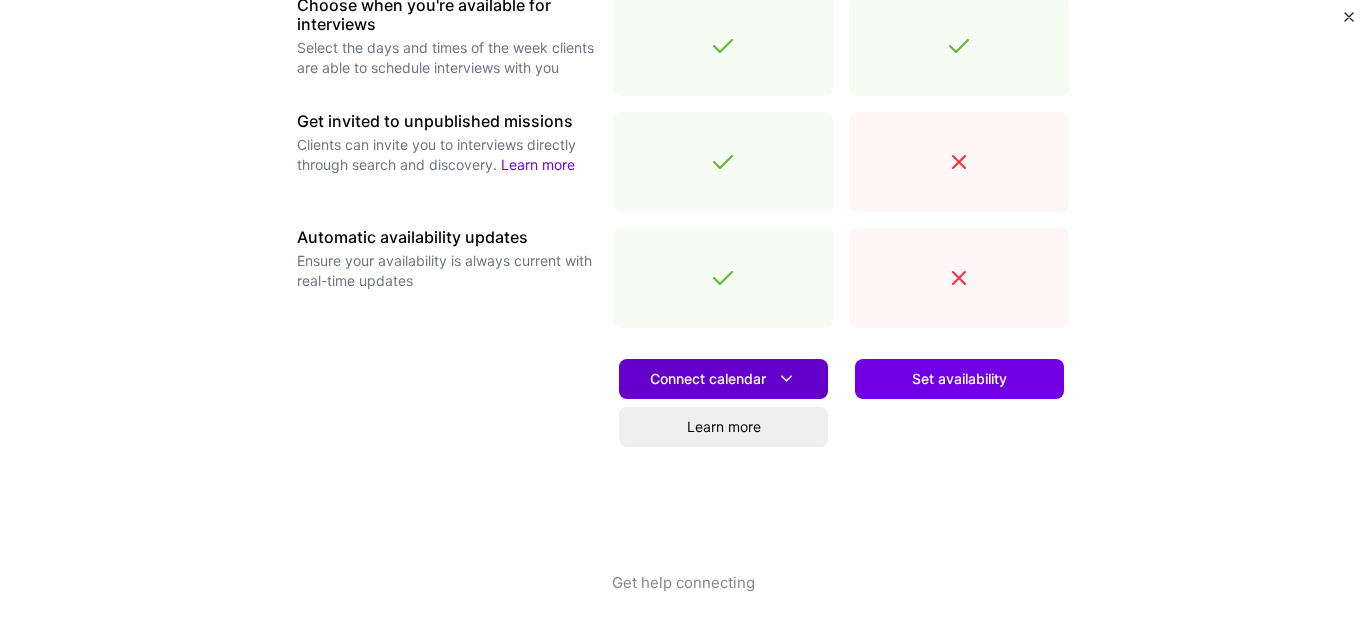 click at bounding box center (786, 378) 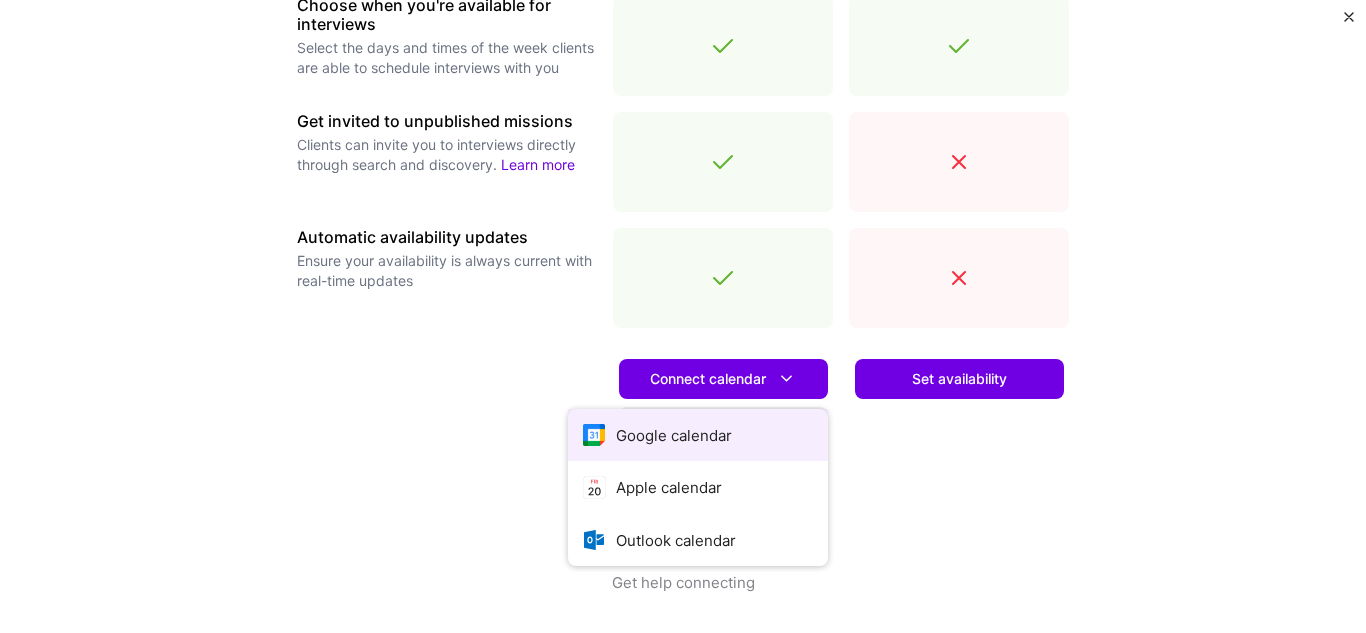 click on "Google calendar" at bounding box center [698, 435] 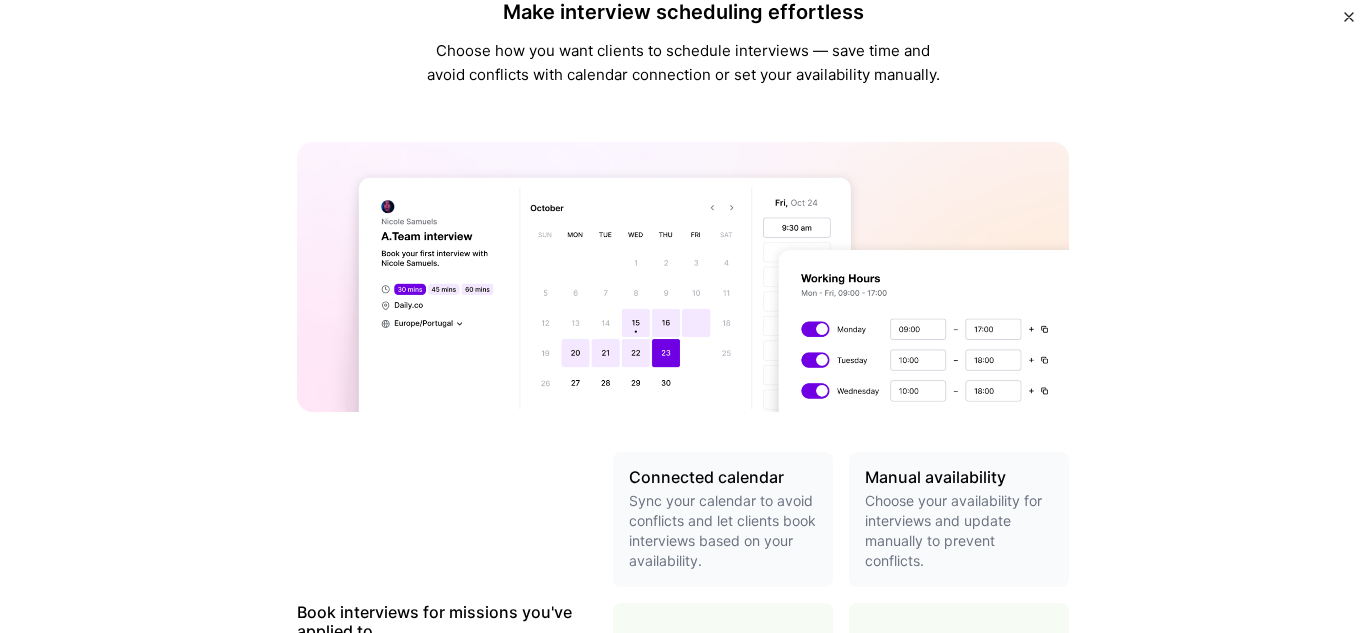 scroll, scrollTop: 0, scrollLeft: 0, axis: both 